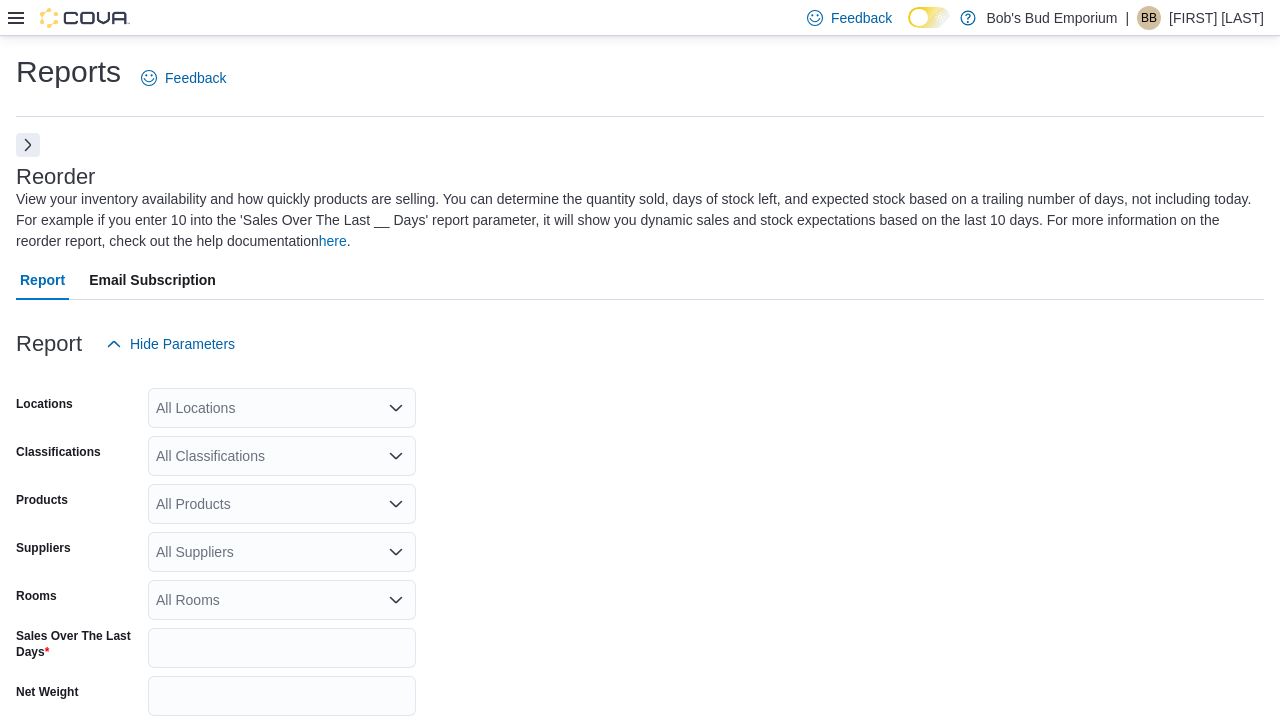 scroll, scrollTop: 777, scrollLeft: 0, axis: vertical 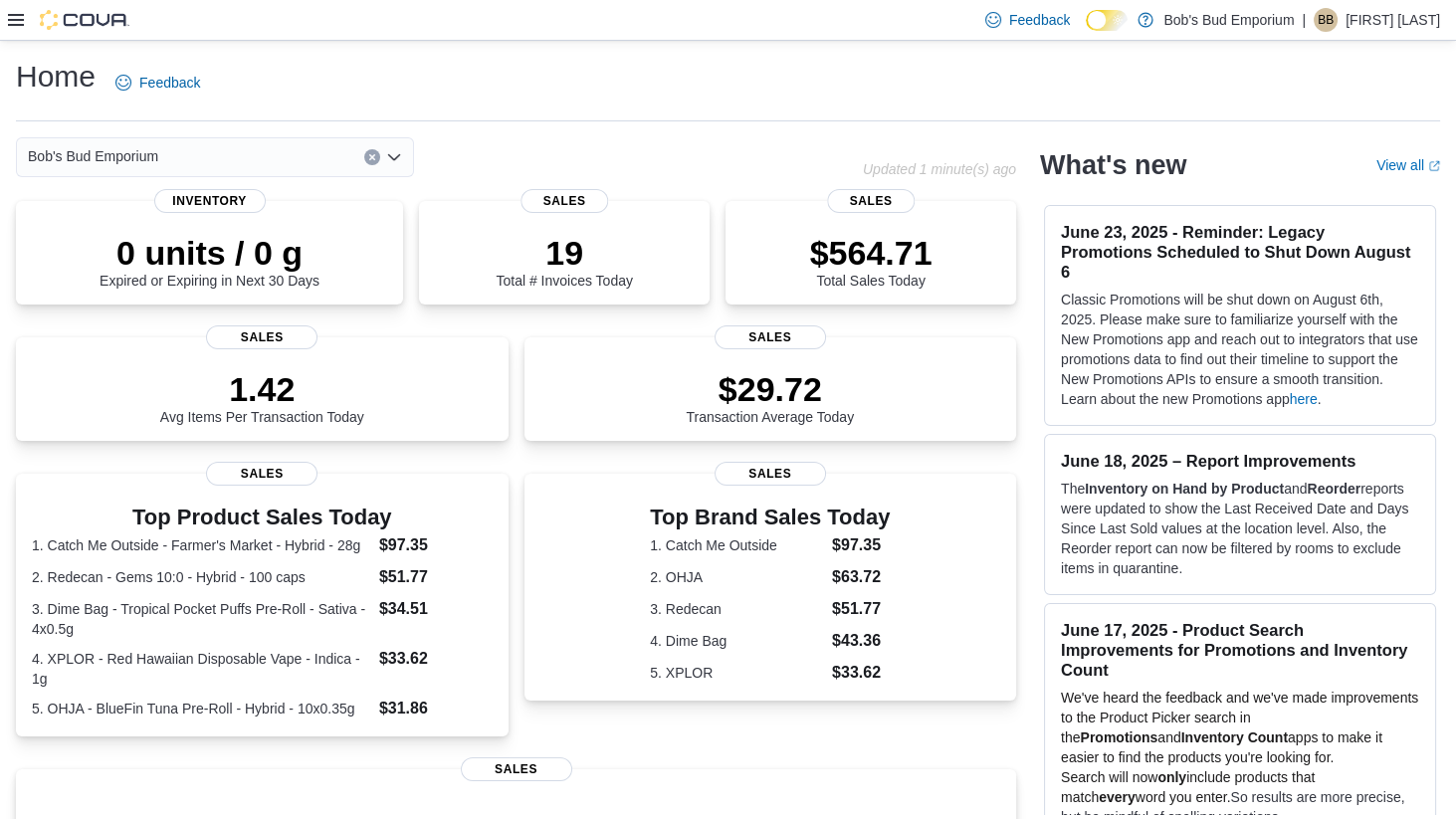 click 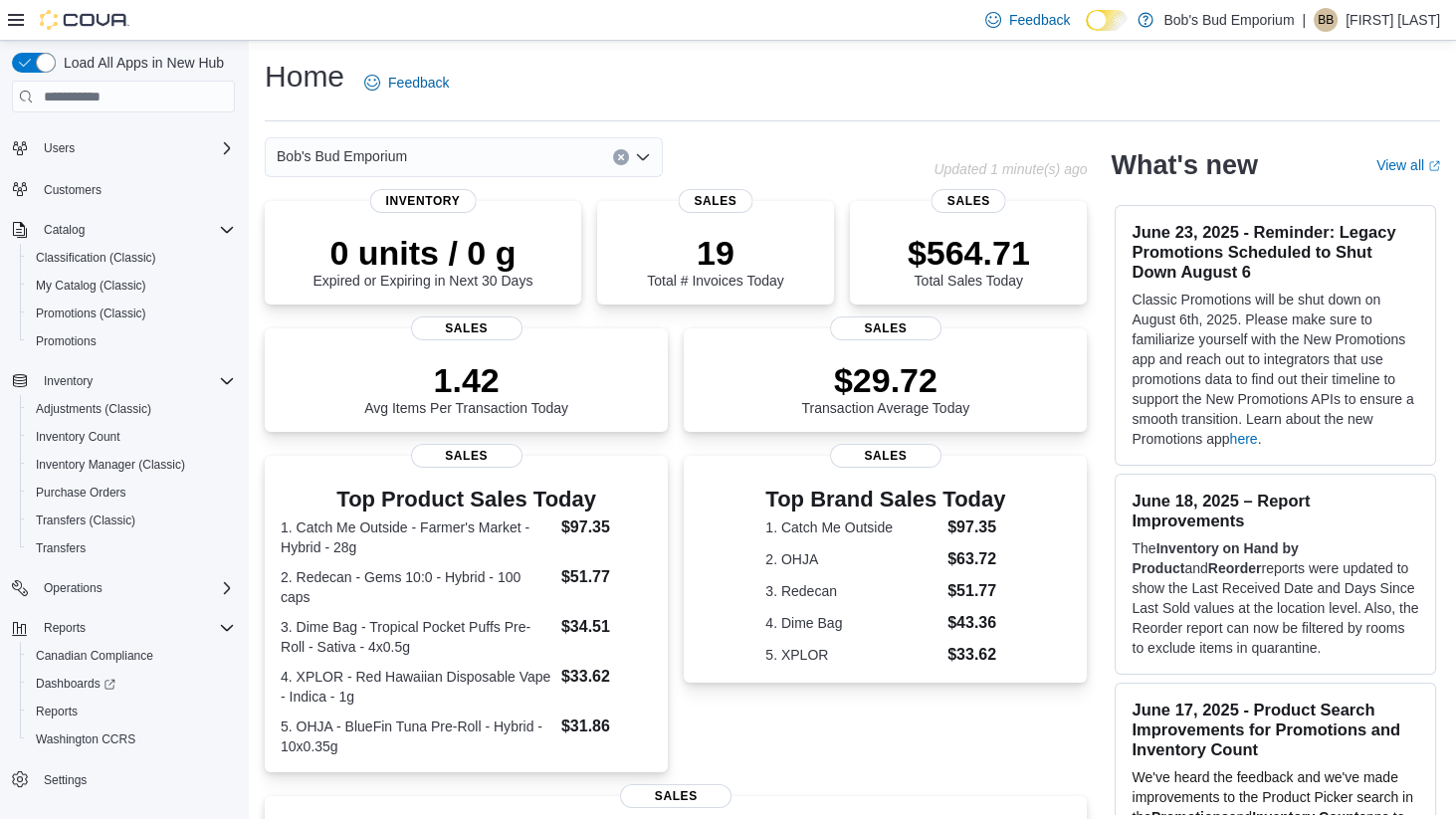 scroll, scrollTop: 30, scrollLeft: 0, axis: vertical 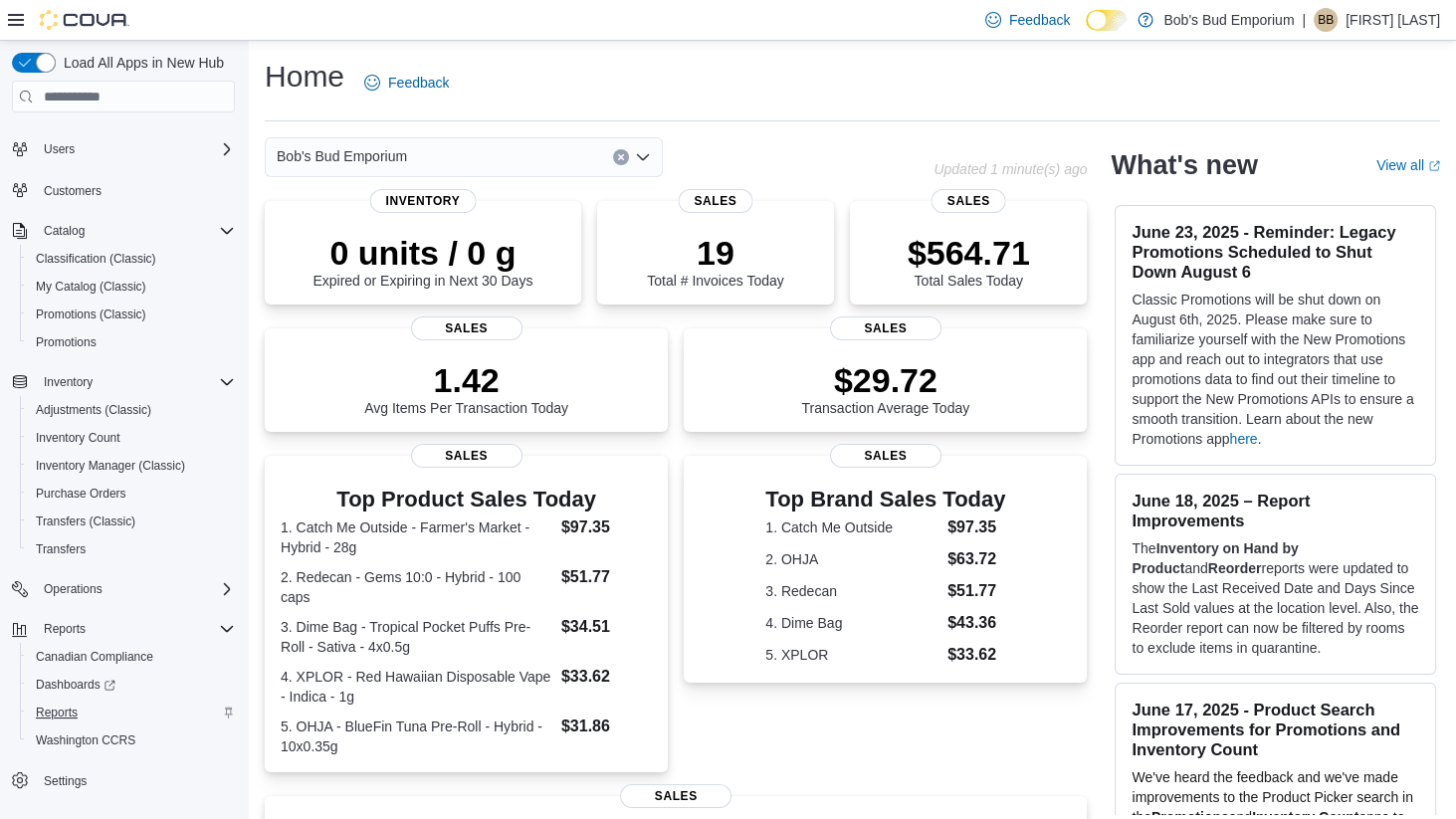 click on "Reports" at bounding box center [57, 713] 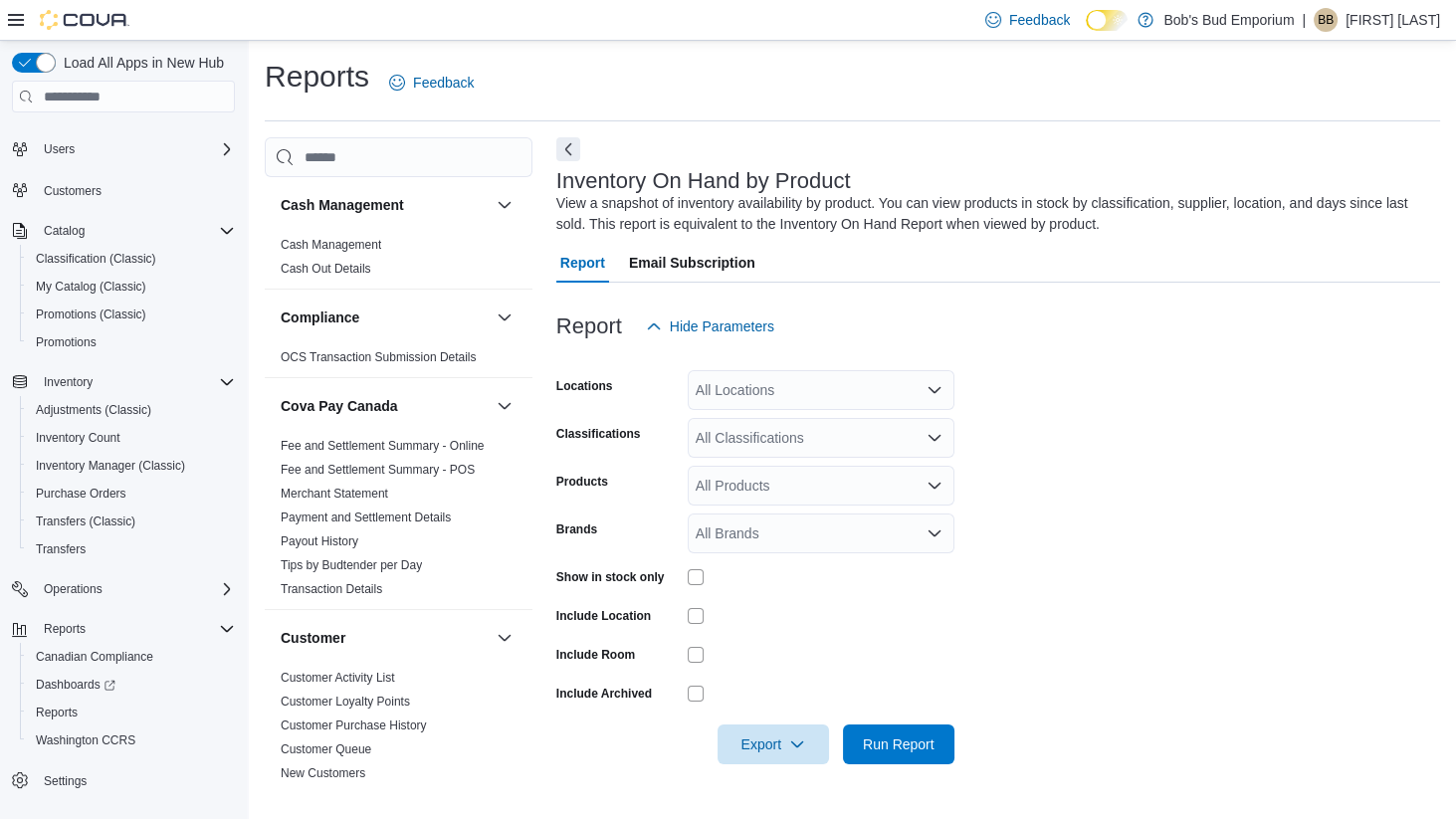 click 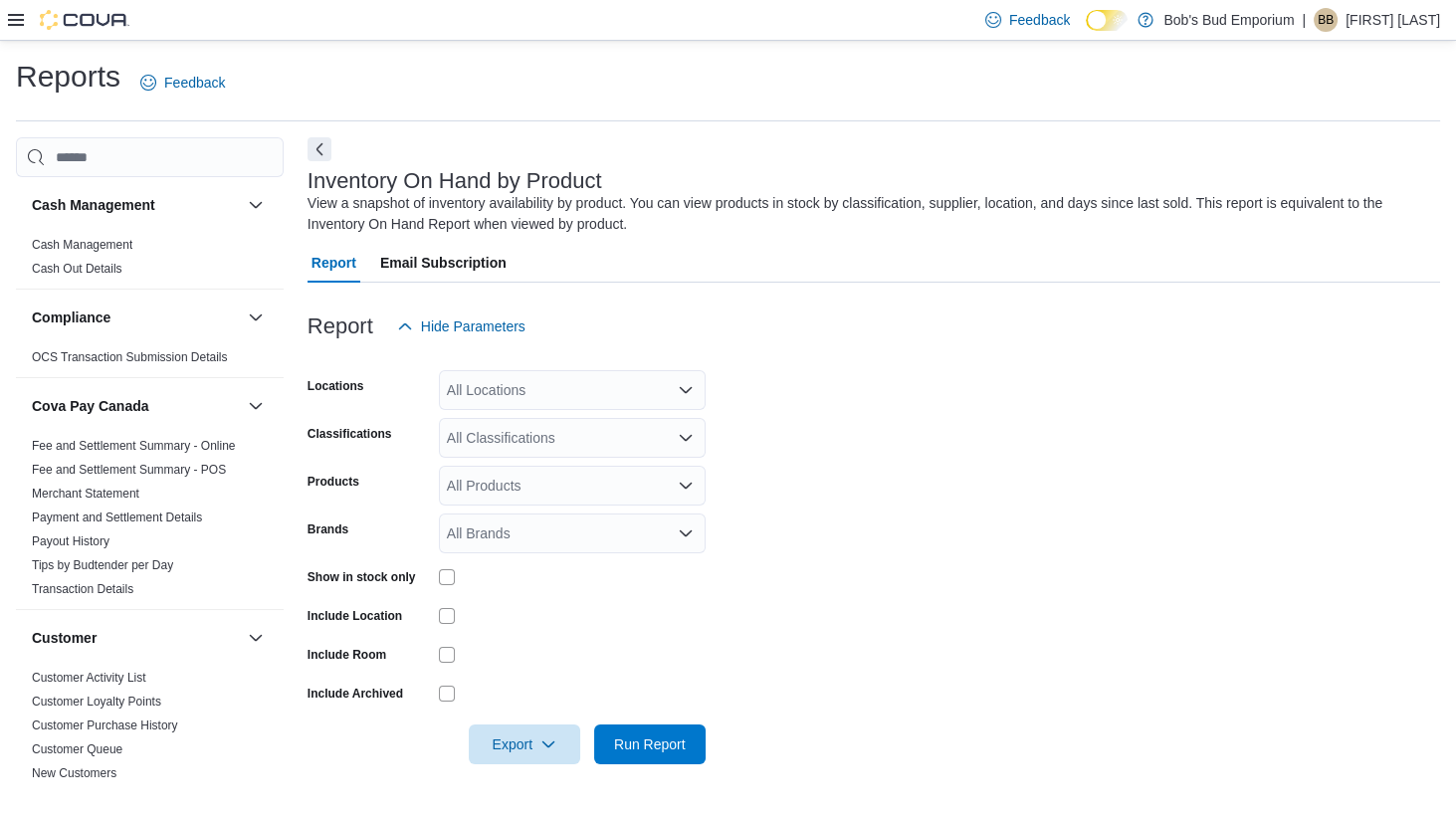 click on "Reports Feedback Cash Management Cash Management Cash Out Details Compliance OCS Transaction Submission Details Cova Pay Canada Fee and Settlement Summary - Online Fee and Settlement Summary - POS Merchant Statement Payment and Settlement Details Payout History Tips by Budtender per Day Transaction Details Customer Customer Activity List Customer Loyalty Points Customer Purchase History Customer Queue New Customers Discounts & Promotions Discounts Promotion Details Promotions Finance GL Account Totals GL Transactions Inventory Inventory Adjustments Inventory by Product Historical Inventory Count Details Inventory On Hand by Package Inventory On Hand by Product Inventory Transactions Package Details Package History Product Expirations Purchase Orders Reorder Transfers Loyalty Loyalty Adjustments Loyalty Redemption Values OCM OCM Weekly Inventory Pricing Price Sheet Products Catalog Export Products to Archive Sales End Of Day Itemized Sales Sales by Classification Sales by Day Sales by Employee (Created) Taxes" at bounding box center (728, 424) 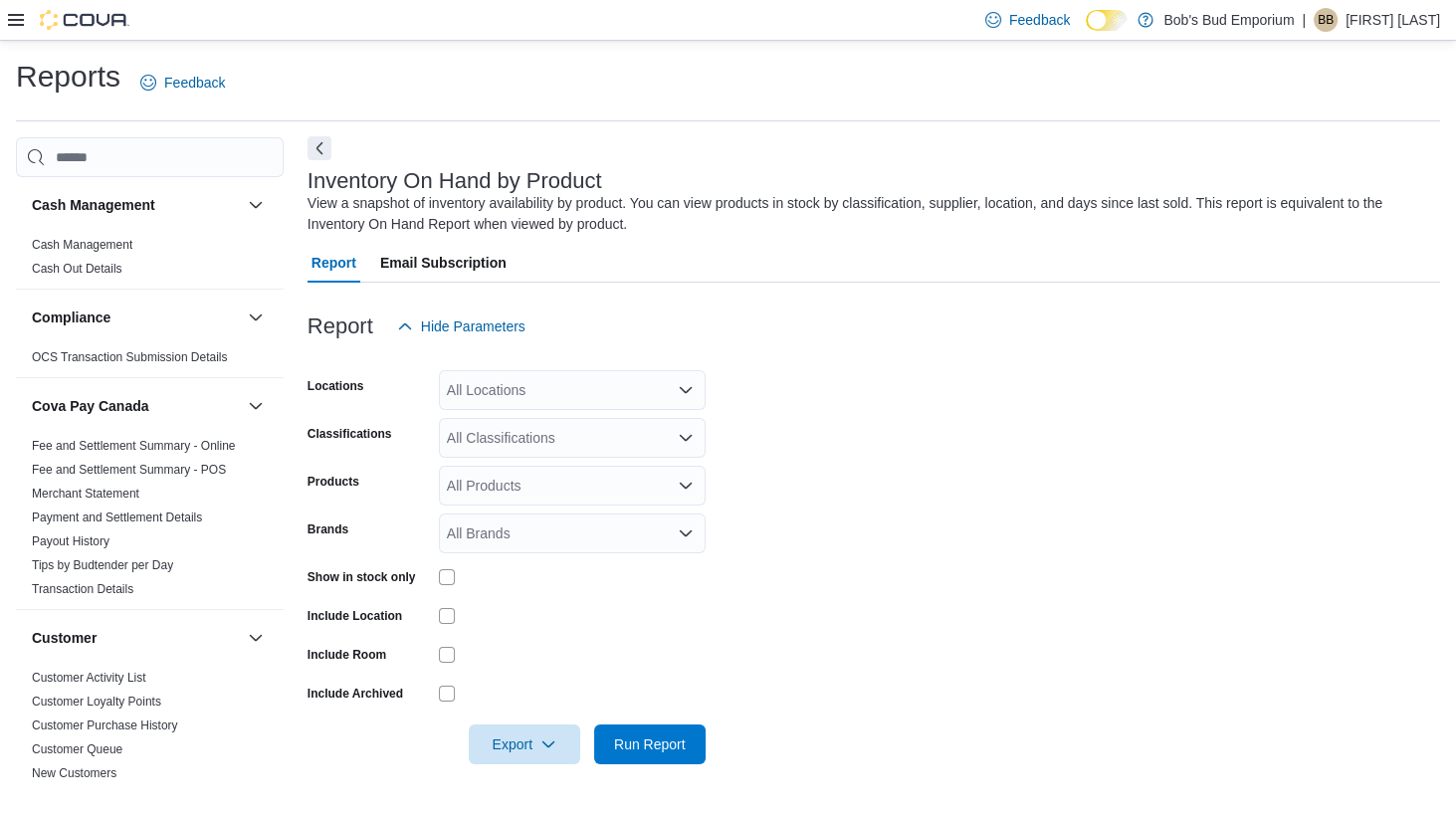 click at bounding box center (319, 148) 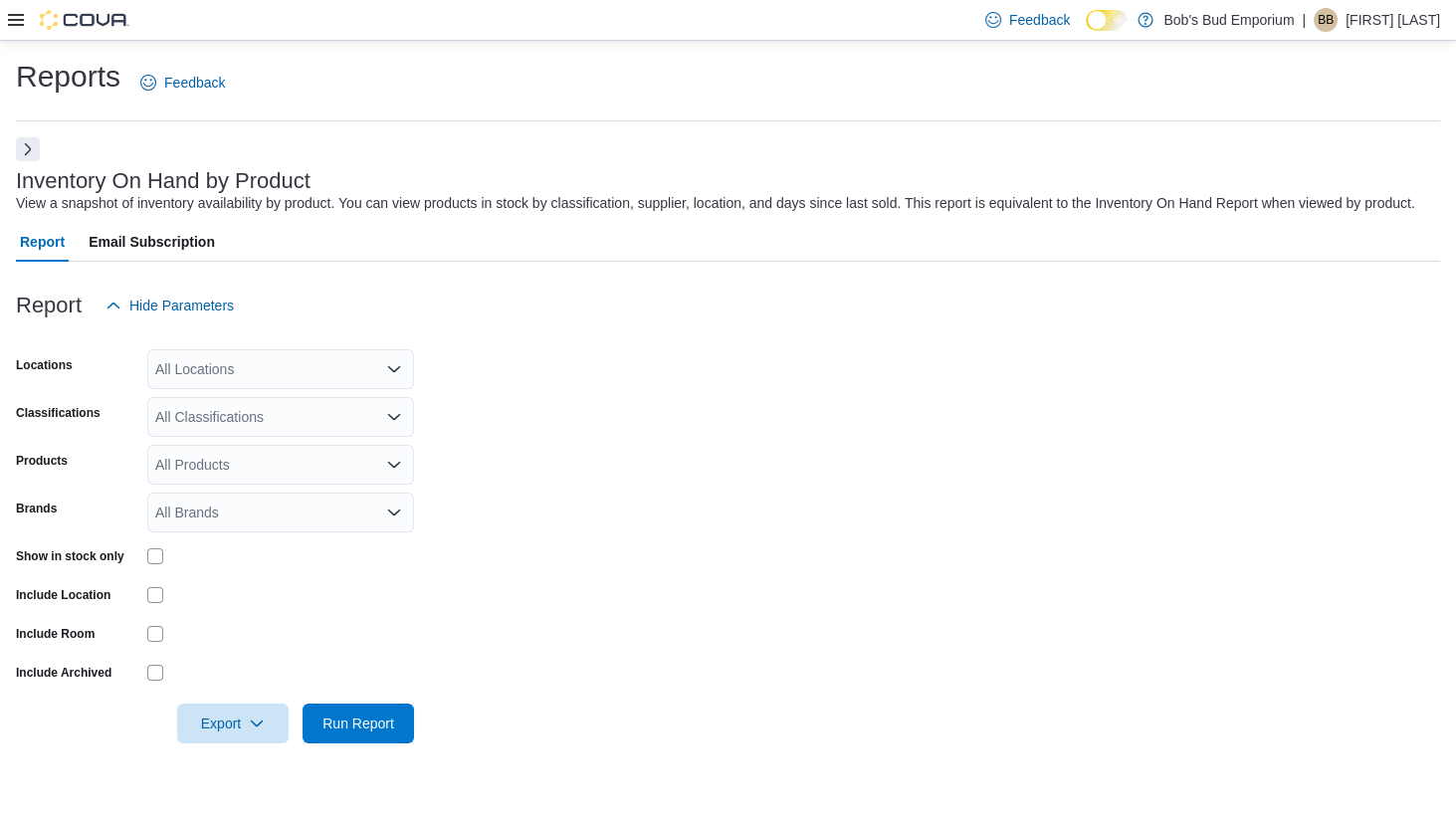 click on "Report Hide Parameters" at bounding box center [728, 306] 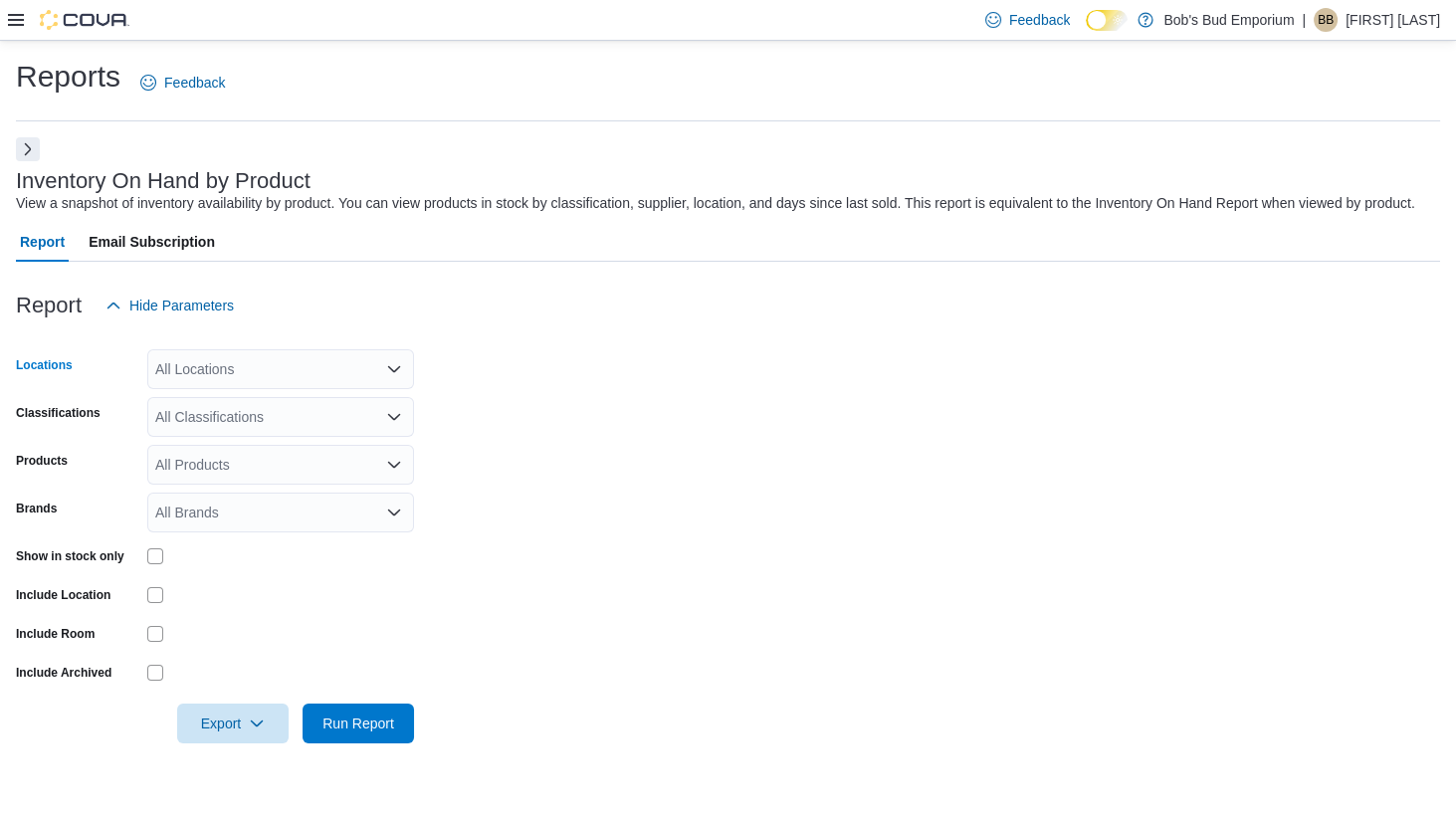 click on "All Locations" at bounding box center (281, 369) 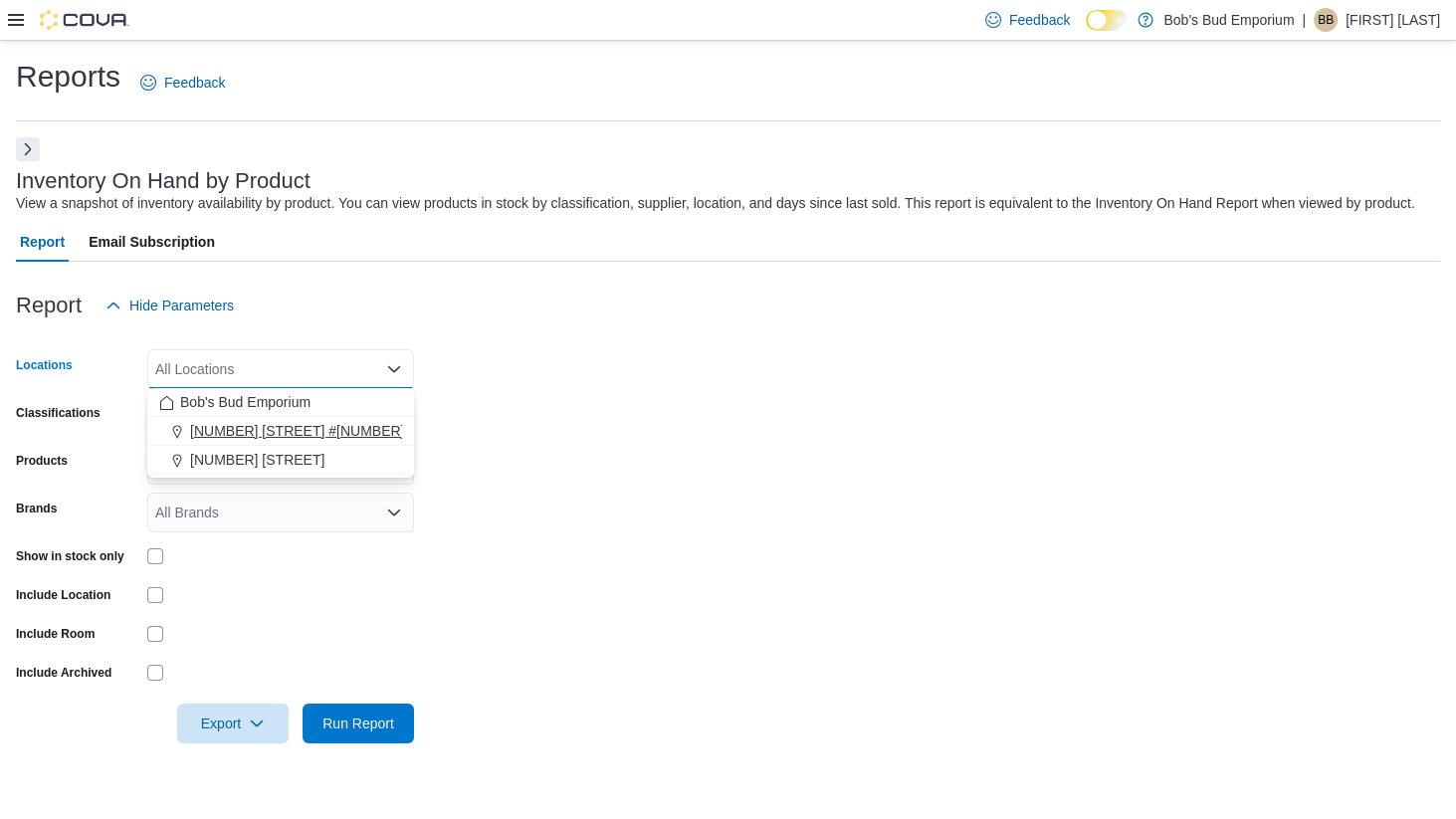 click on "417 Wellington St #141" at bounding box center (297, 431) 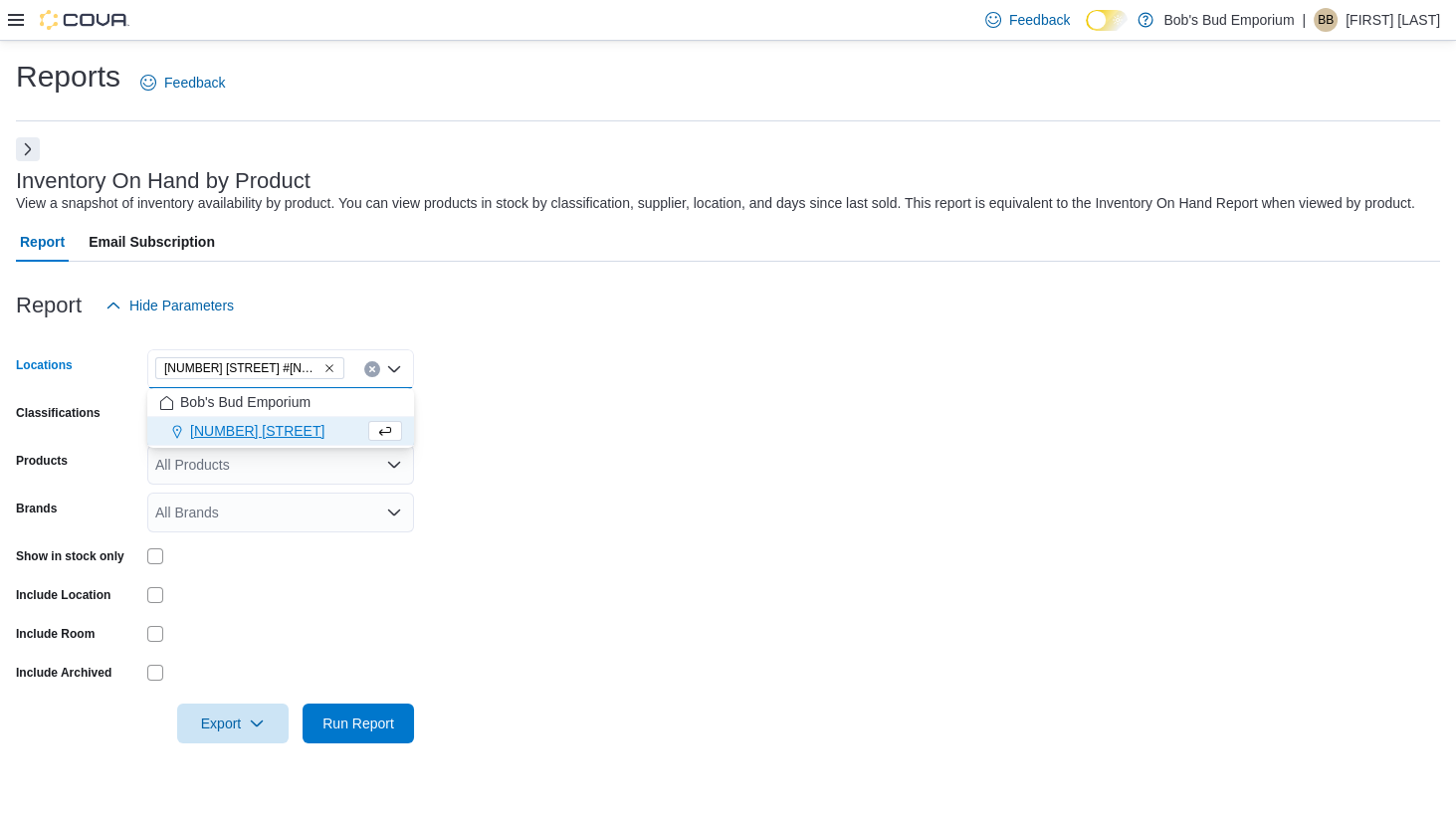 click on "Classifications" at bounding box center (78, 417) 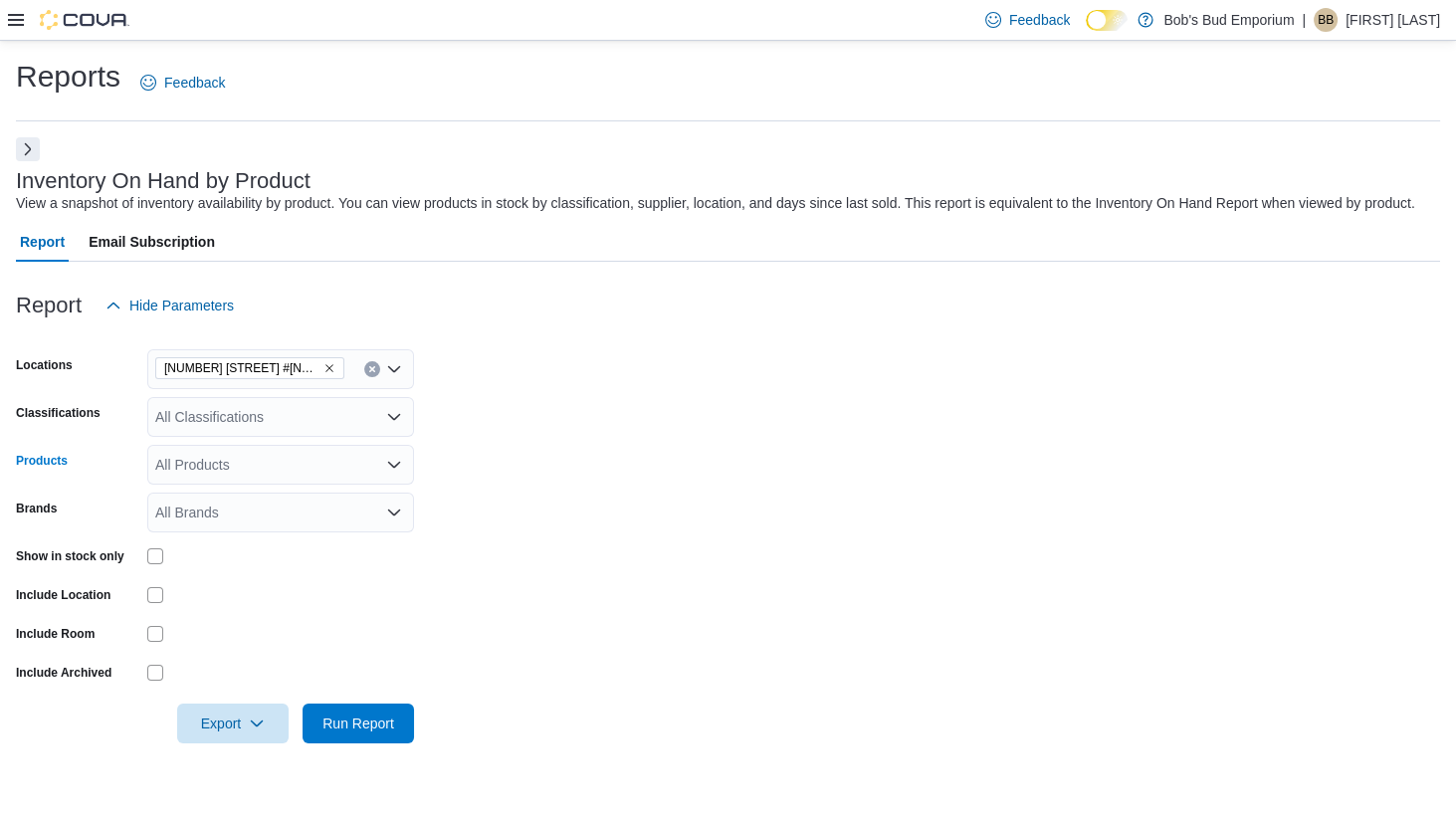 click on "All Products" at bounding box center [281, 465] 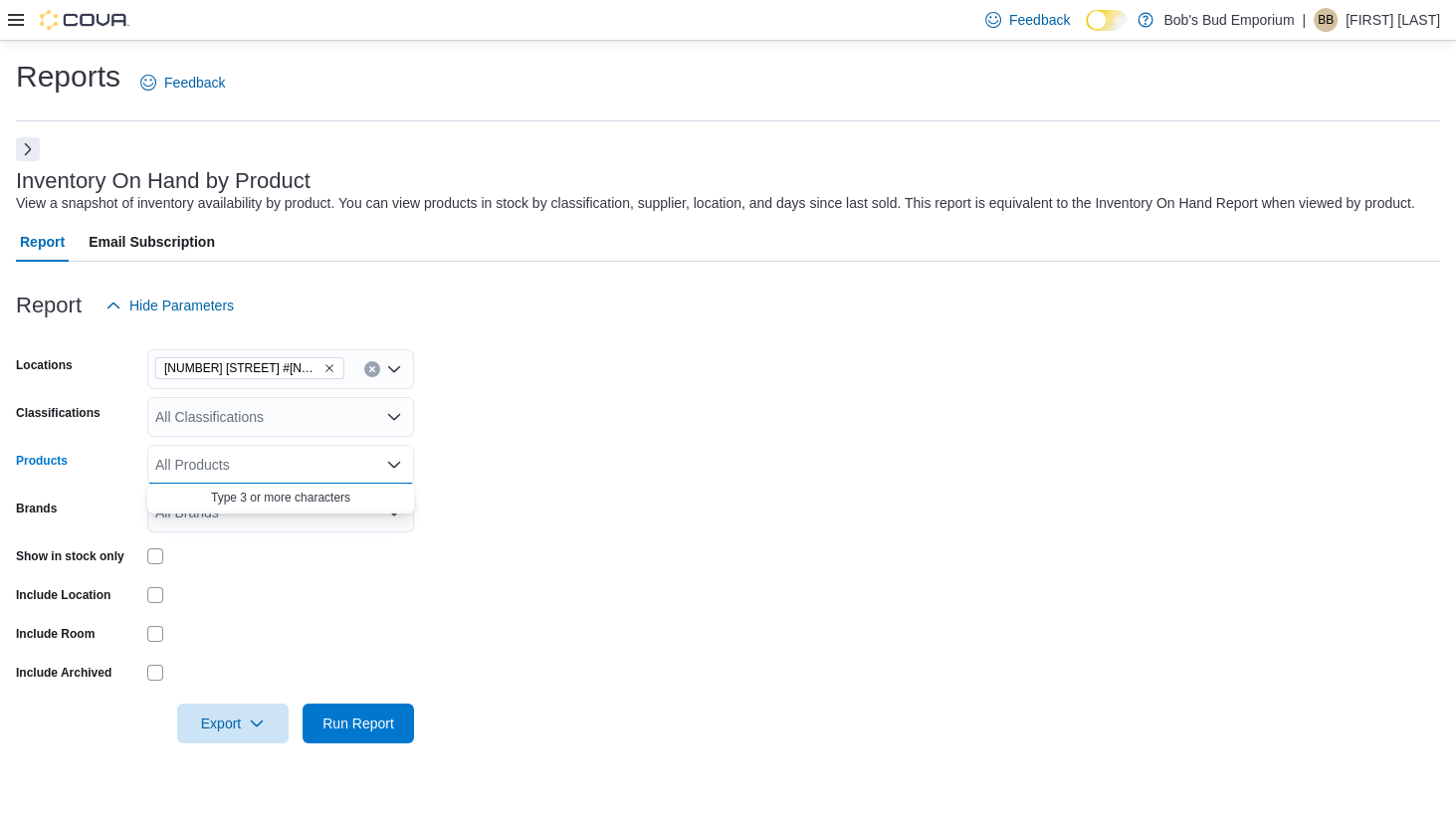 click on "Products" at bounding box center (78, 465) 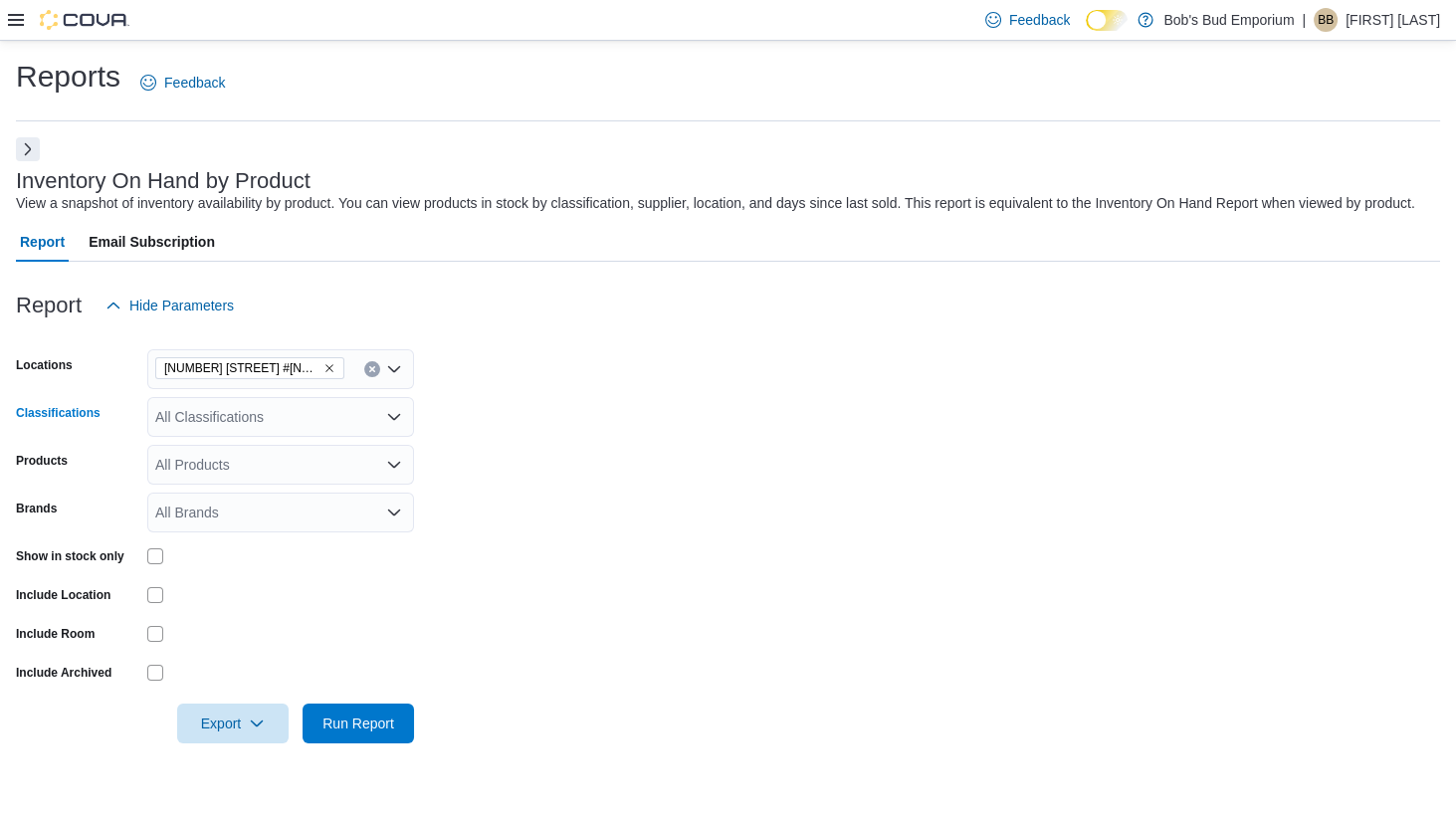 click on "All Classifications" at bounding box center (281, 417) 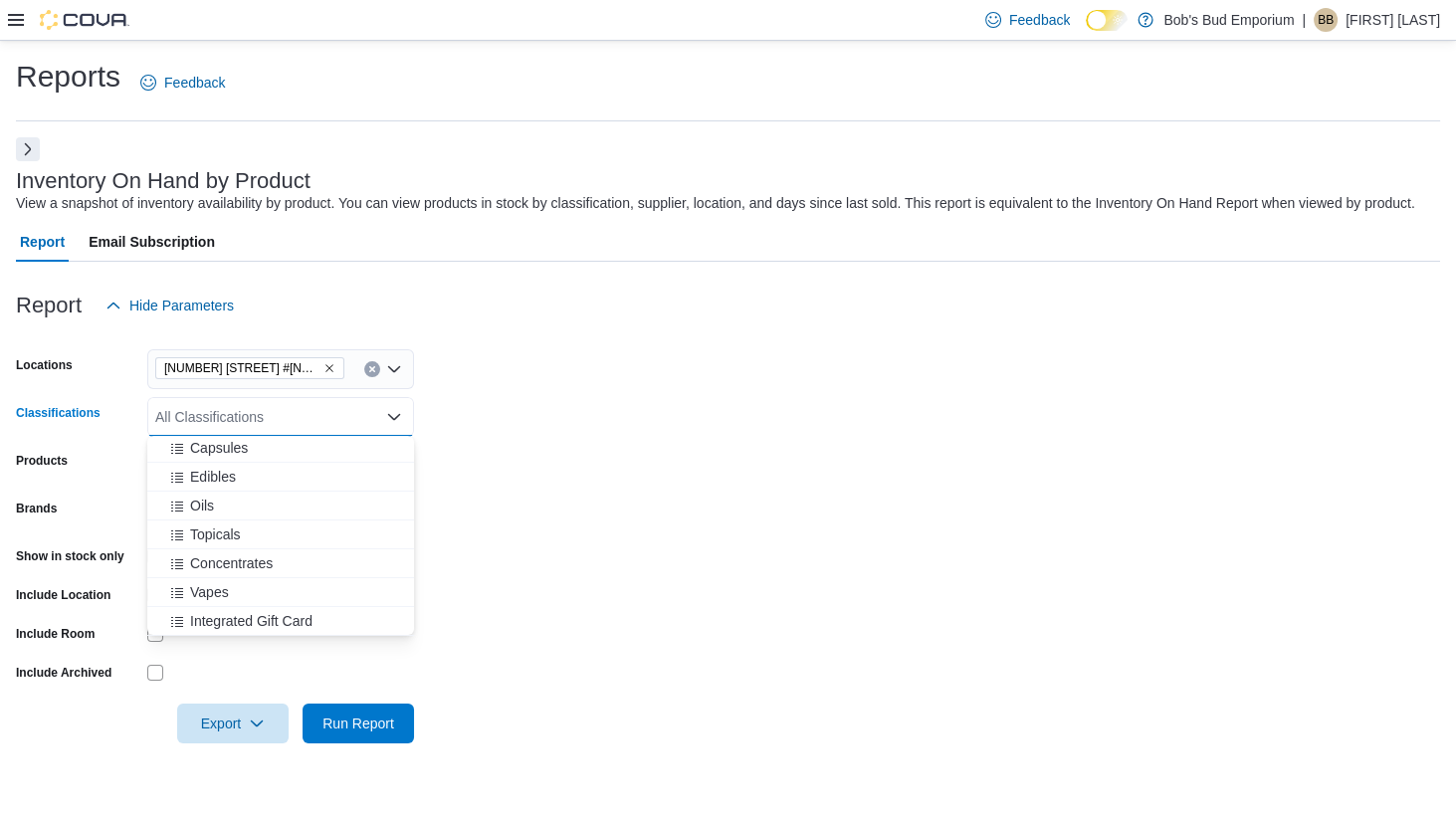 scroll, scrollTop: 403, scrollLeft: 0, axis: vertical 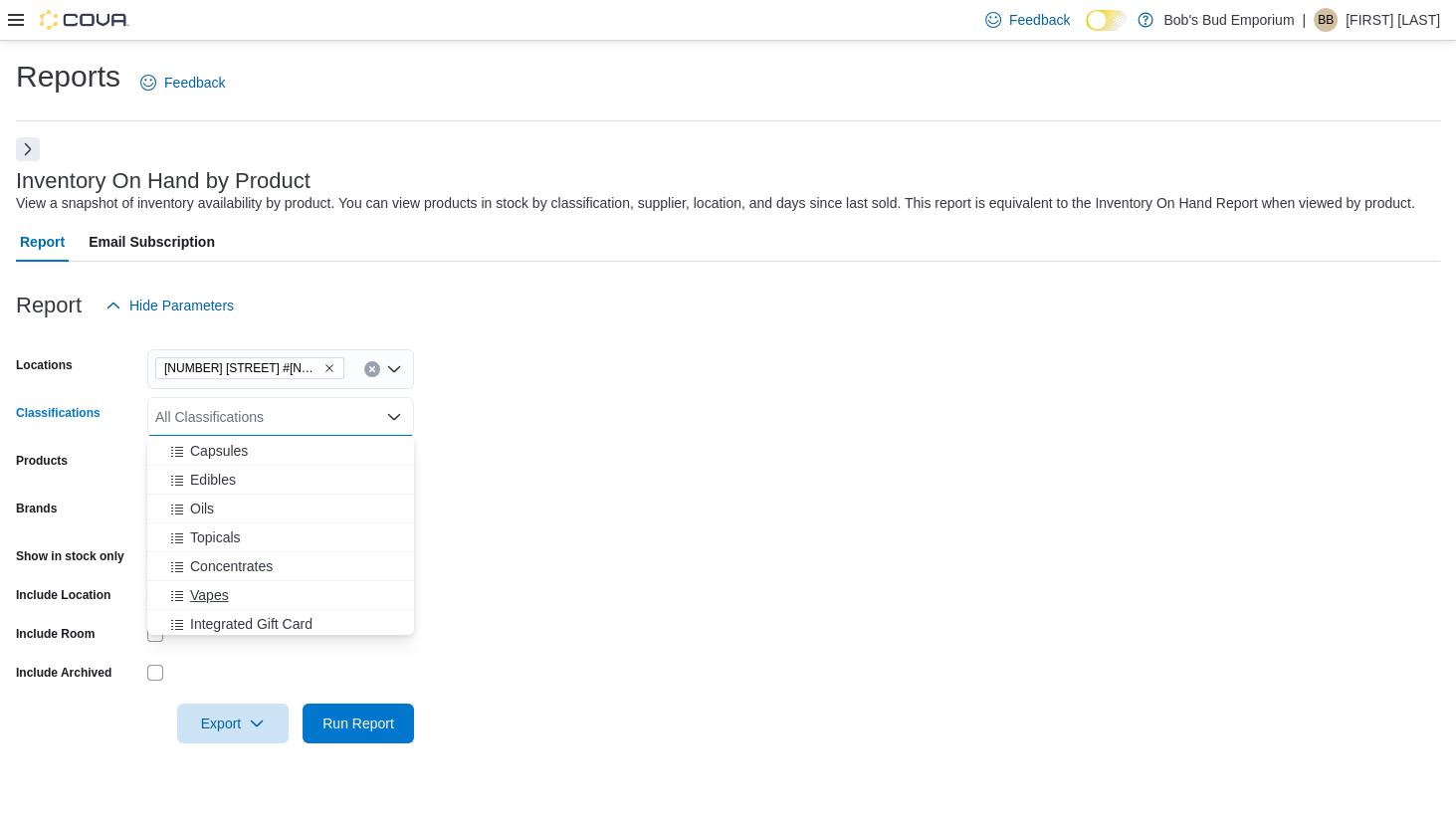 click on "Vapes" at bounding box center [209, 595] 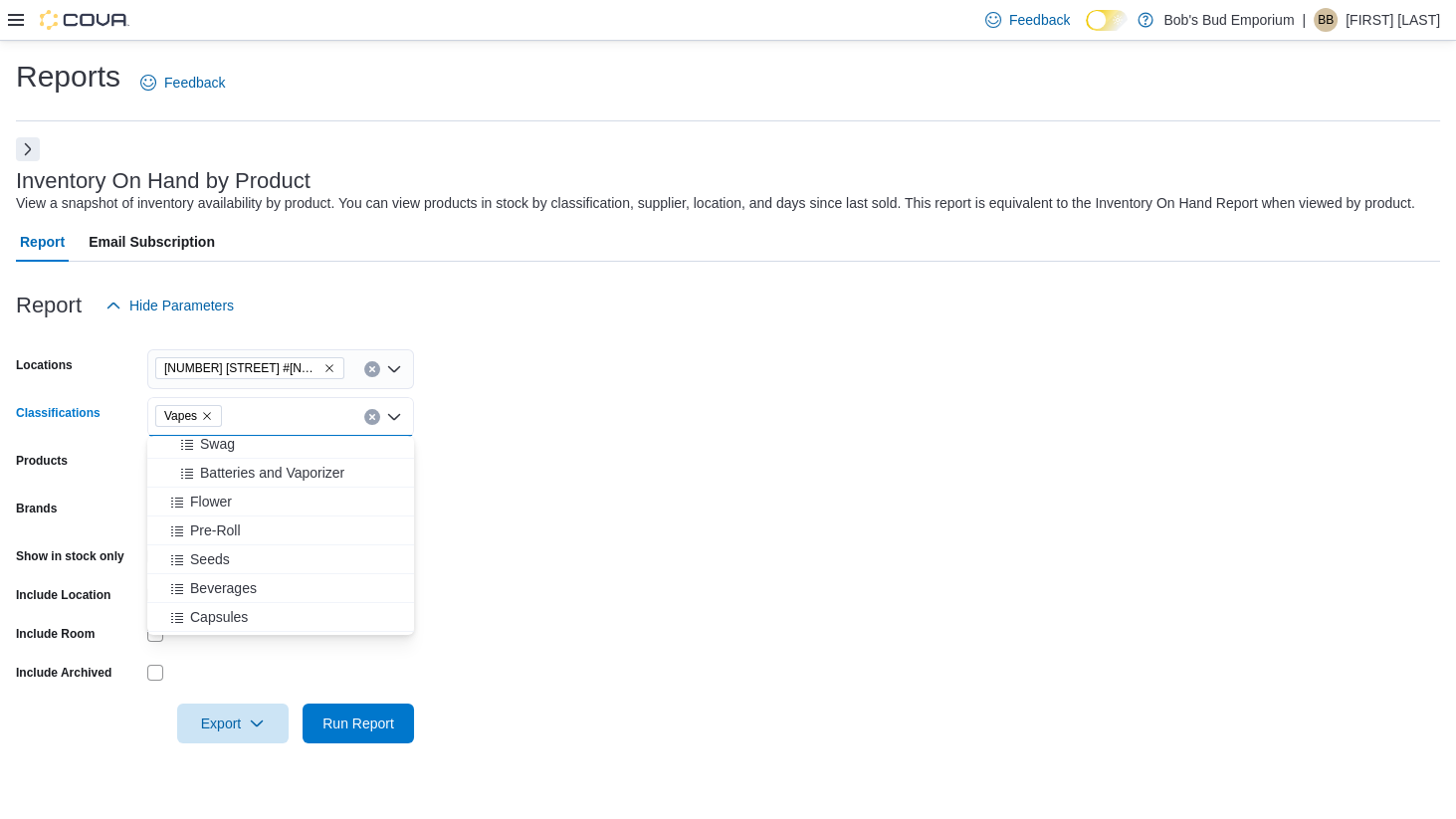 scroll, scrollTop: 225, scrollLeft: 0, axis: vertical 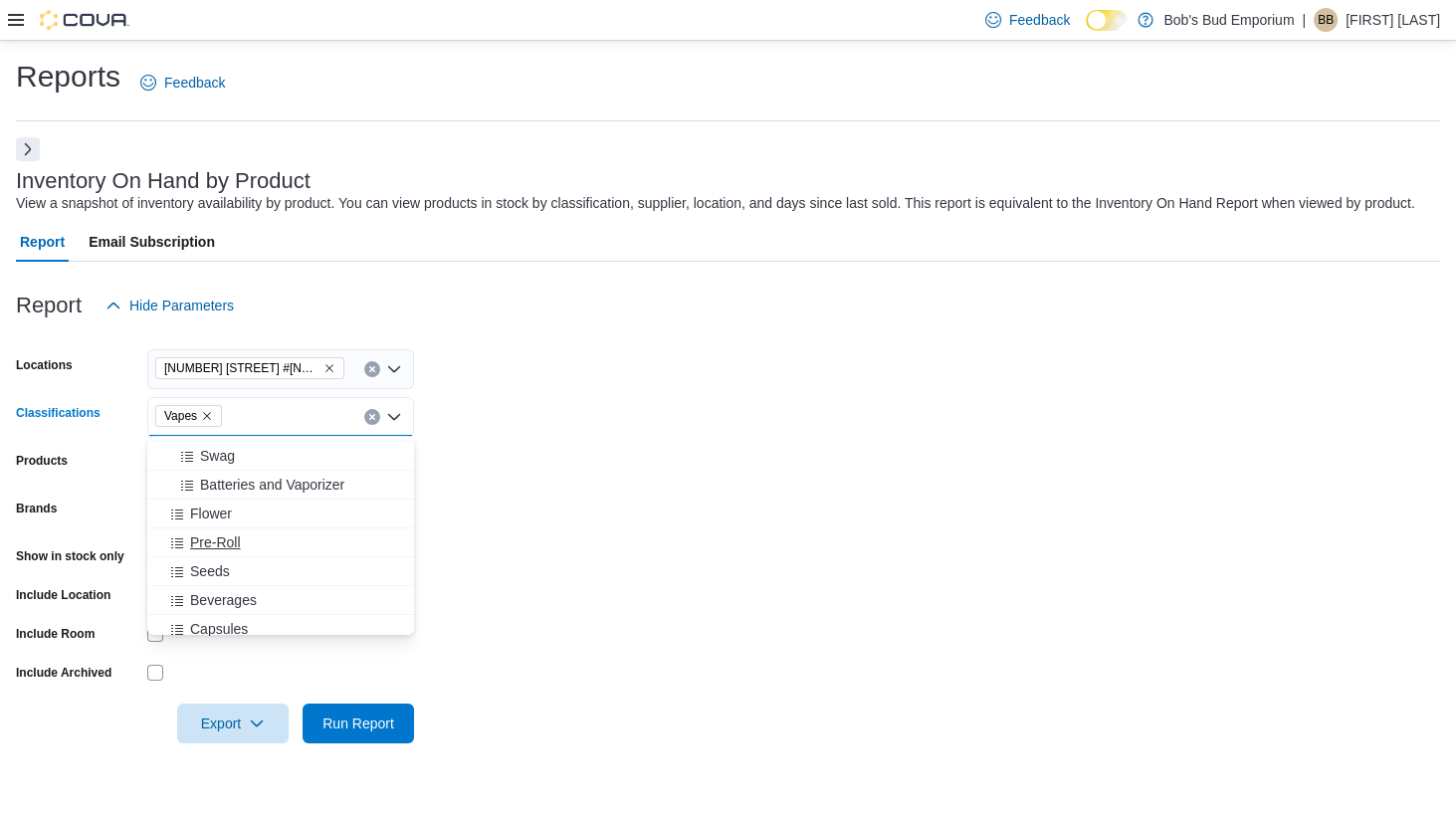 click on "Pre-Roll" at bounding box center [215, 542] 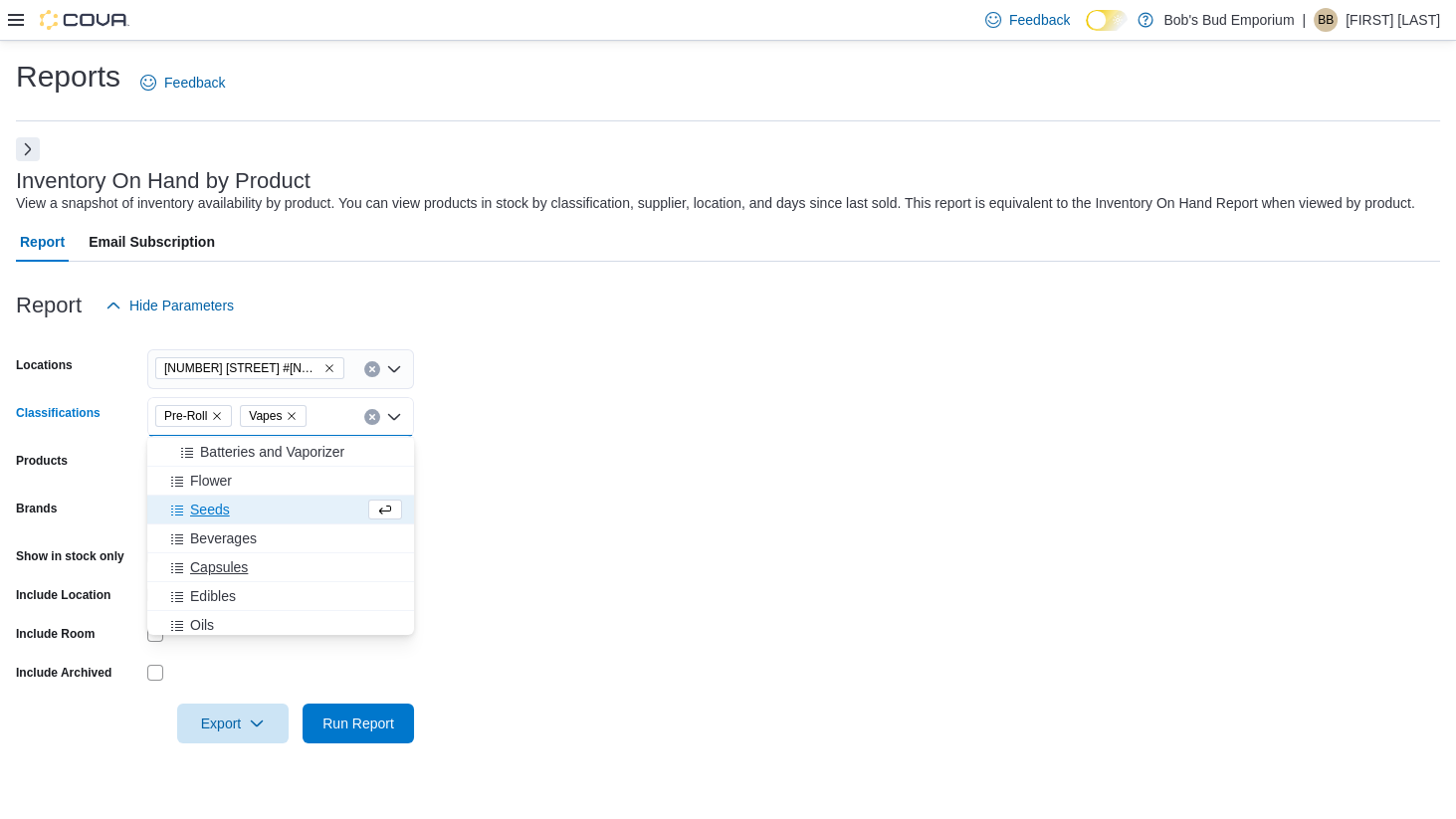 scroll, scrollTop: 260, scrollLeft: 0, axis: vertical 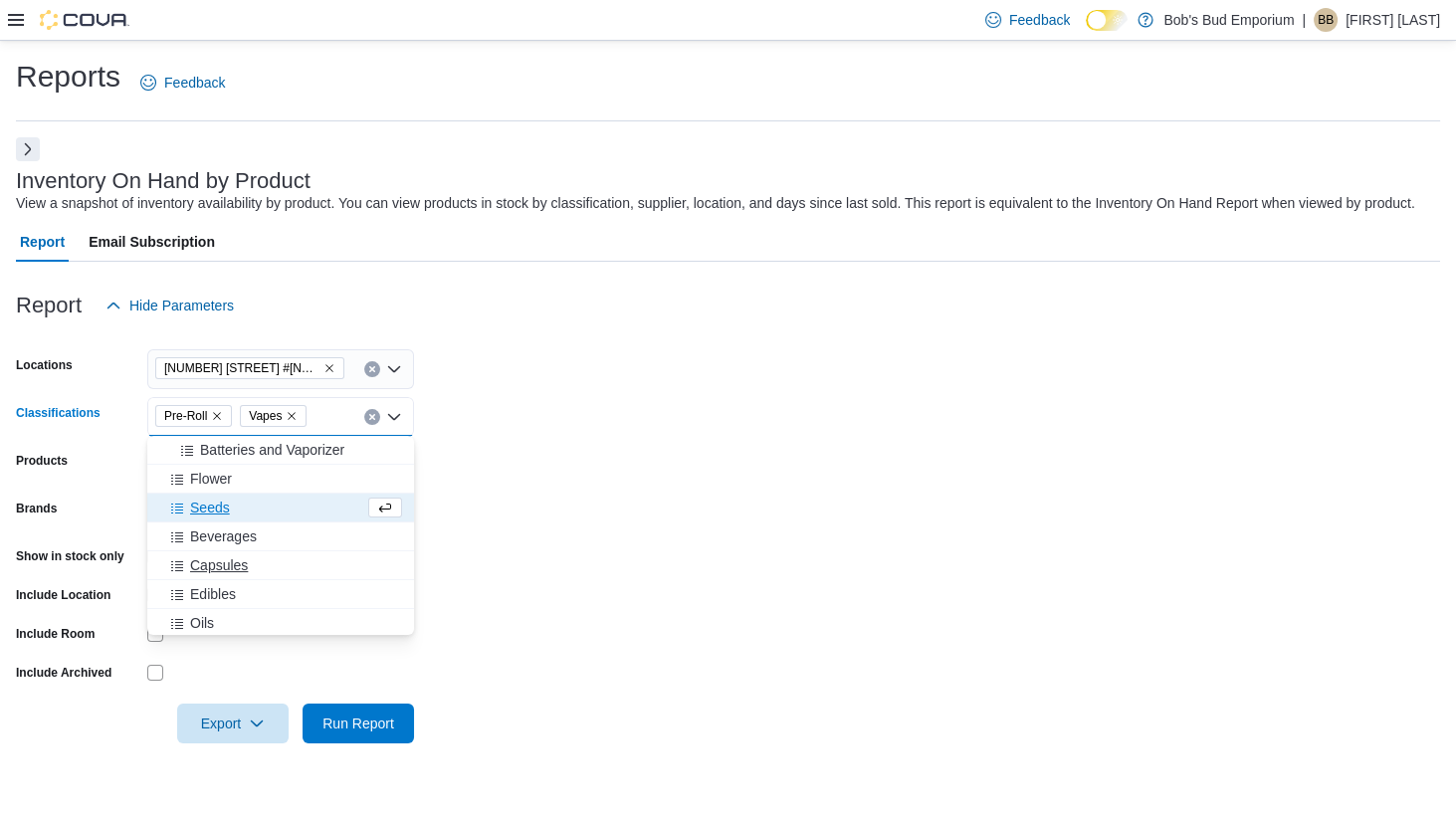 click on "Capsules" at bounding box center [281, 565] 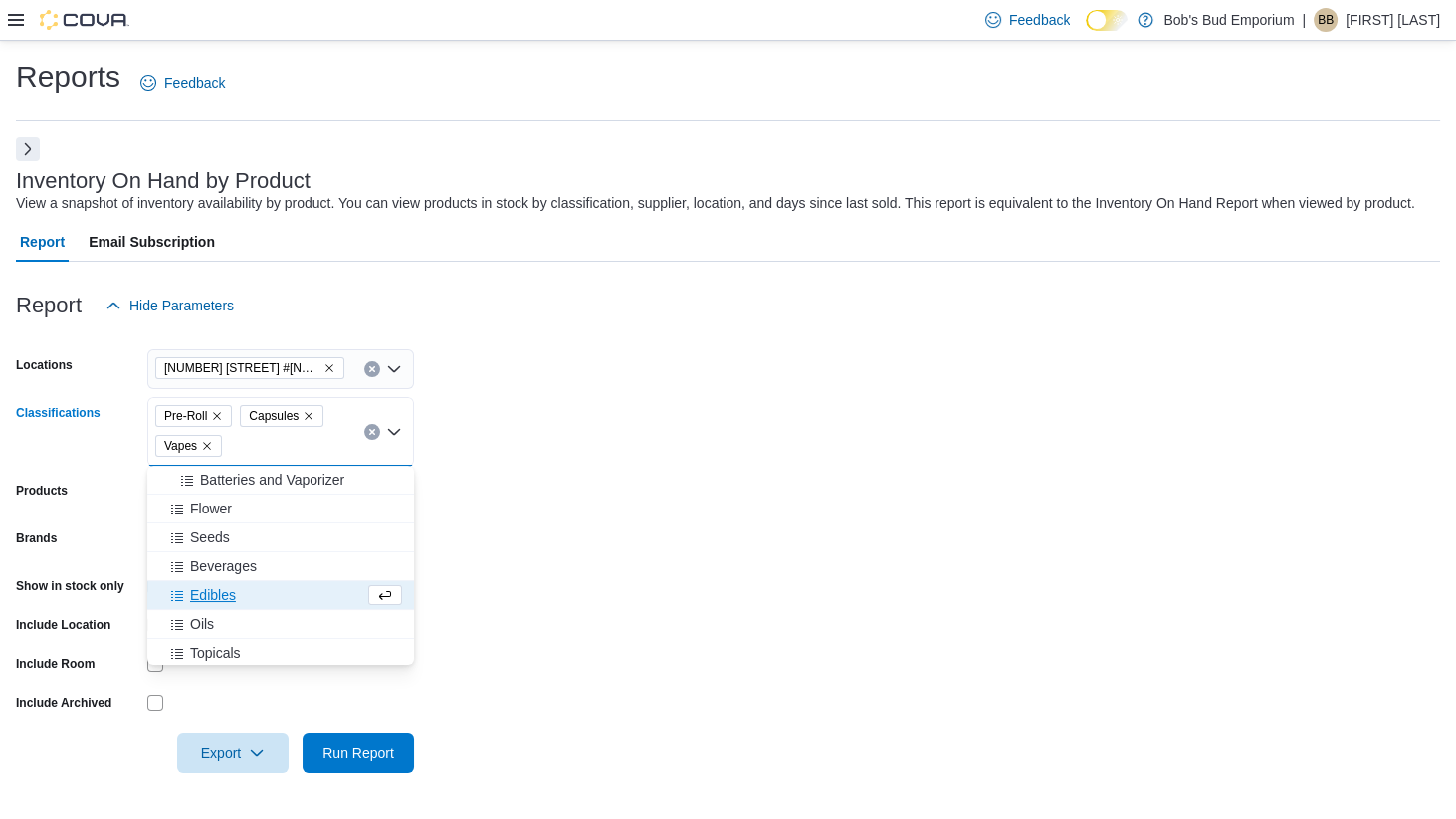 click on "Locations 417 Wellington St #141 Classifications Pre-Roll Capsules Vapes Combo box. Selected. Pre-Roll, Capsules, Vapes. Press Backspace to delete Vapes. Combo box input. All Classifications. Type some text or, to display a list of choices, press Down Arrow. To exit the list of choices, press Escape. Products All Products Brands All Brands Show in stock only Include Location Include Room Include Archived Export  Run Report" at bounding box center [728, 549] 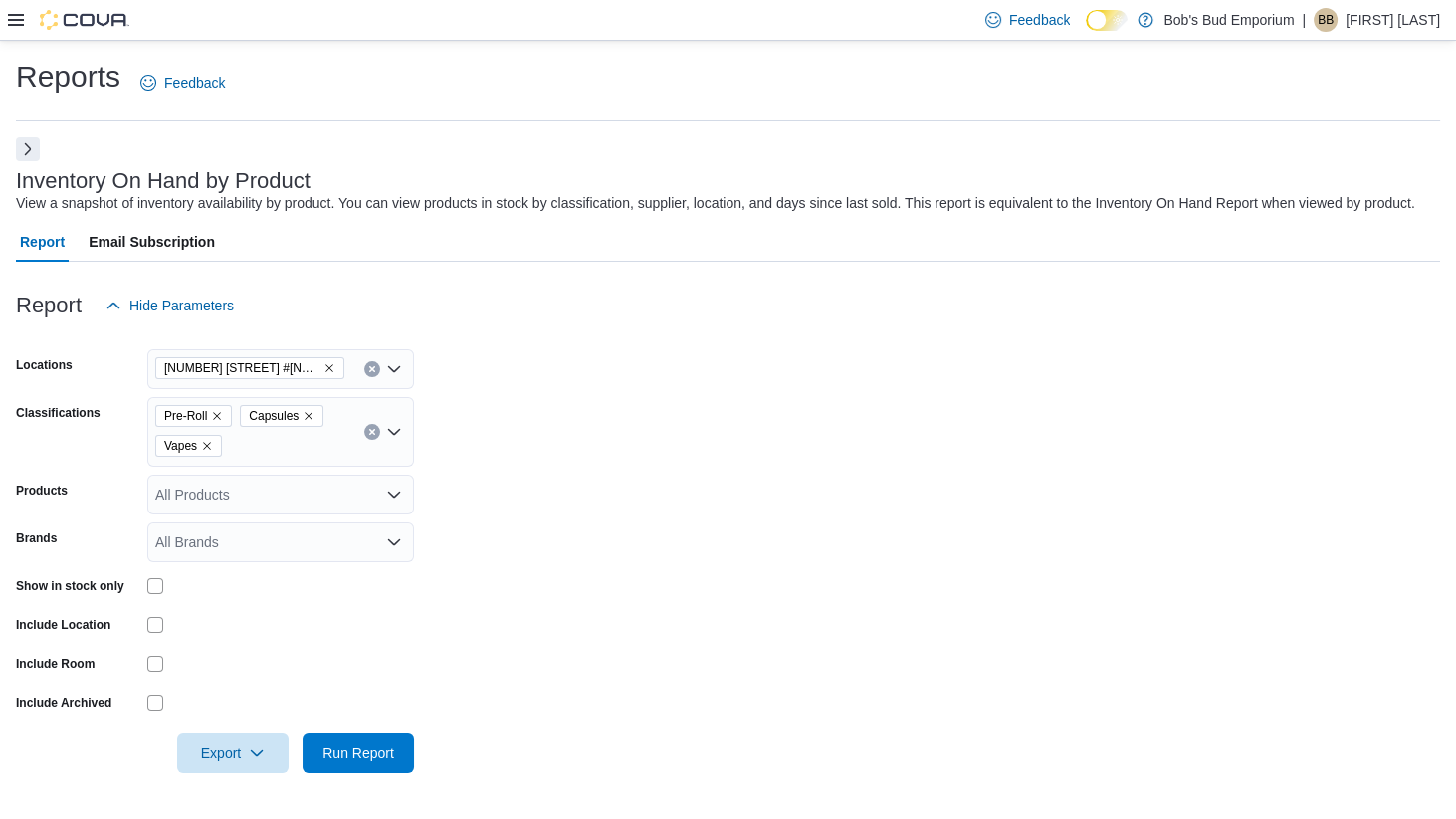 scroll, scrollTop: 0, scrollLeft: 0, axis: both 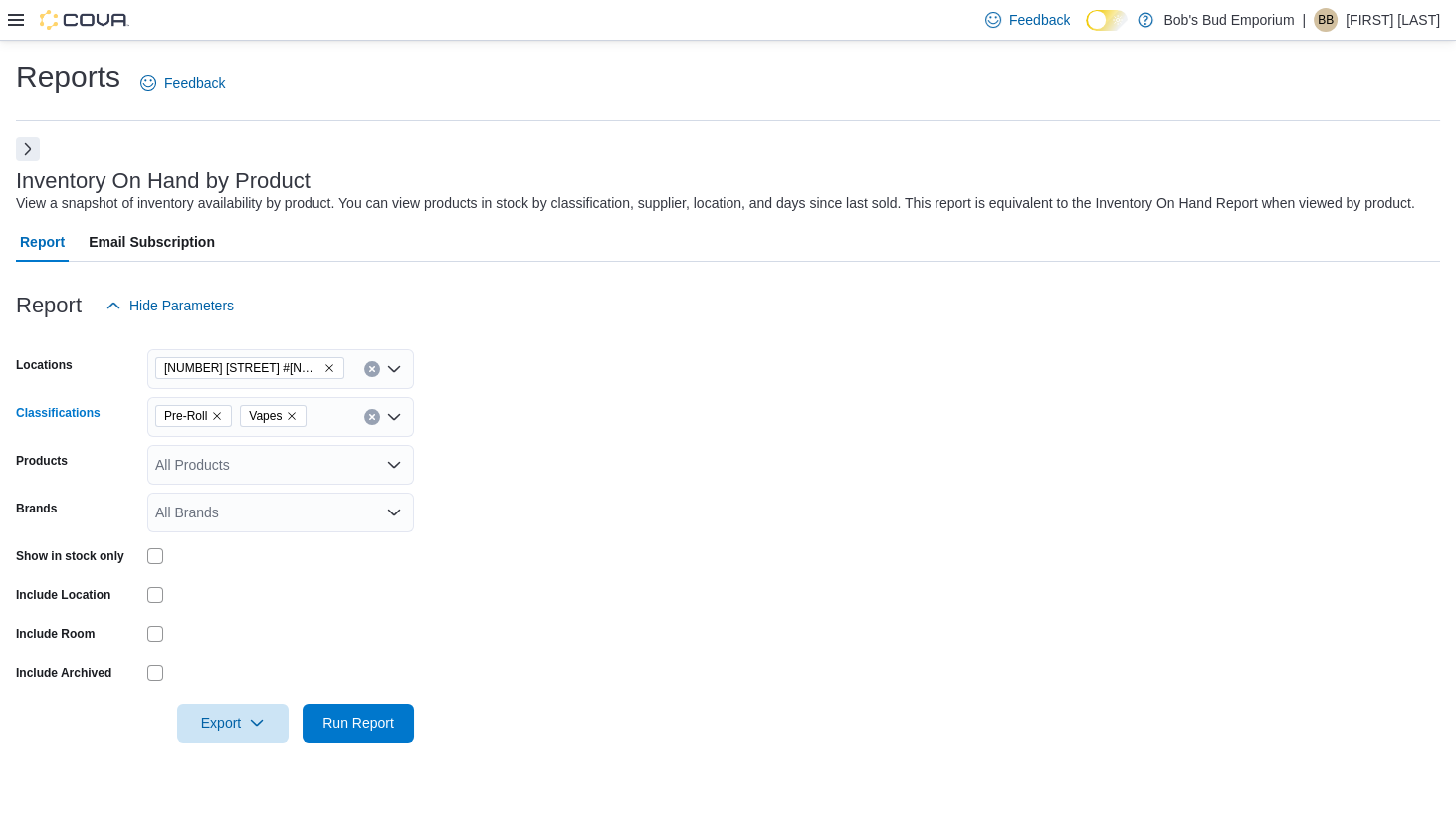 click on "Pre-Roll Vapes Combo box. Selected. Pre-Roll, Vapes. Press Backspace to delete Vapes. Combo box input. All Classifications. Type some text or, to display a list of choices, press Down Arrow. To exit the list of choices, press Escape." at bounding box center (281, 417) 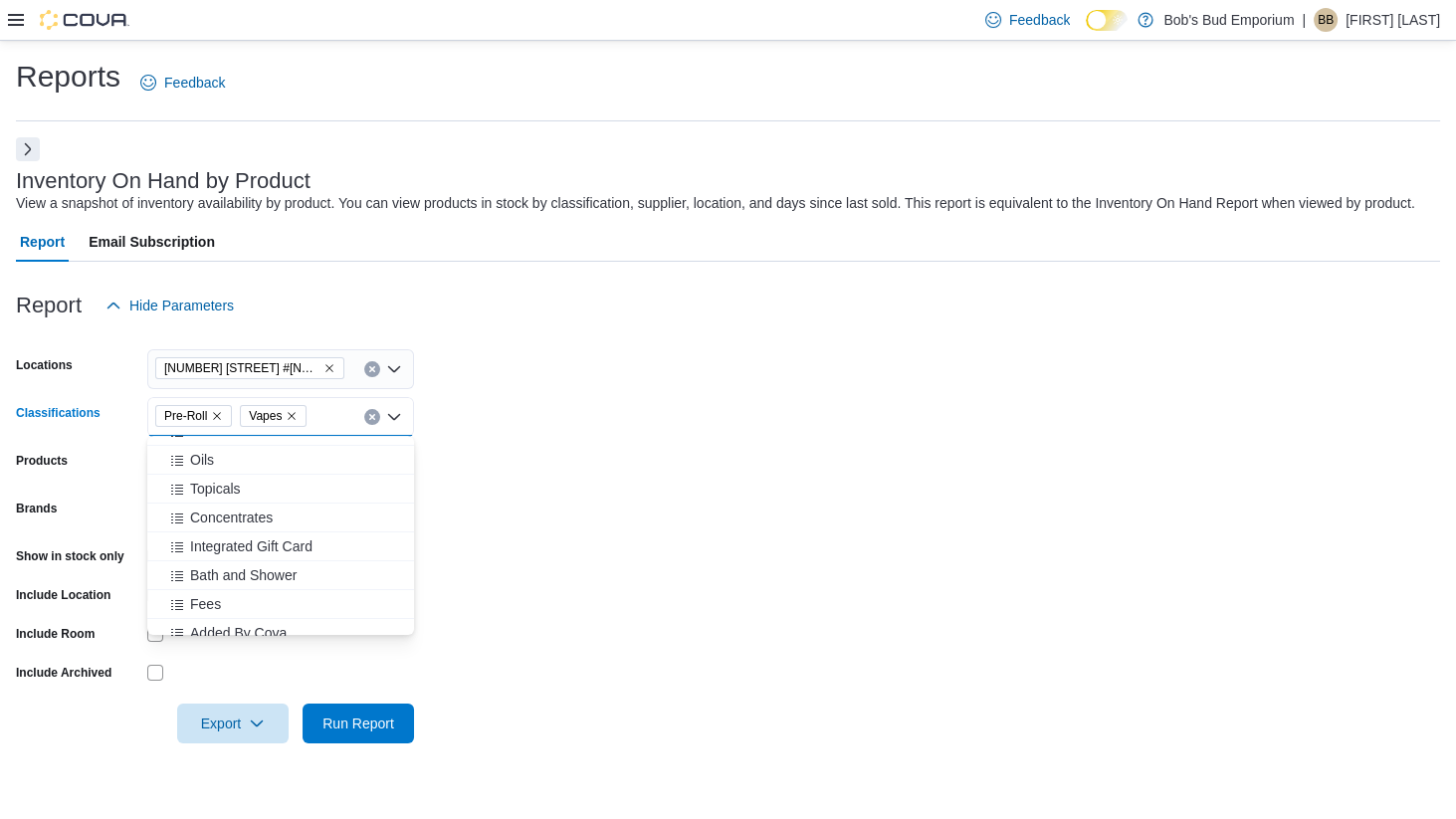 scroll, scrollTop: 436, scrollLeft: 0, axis: vertical 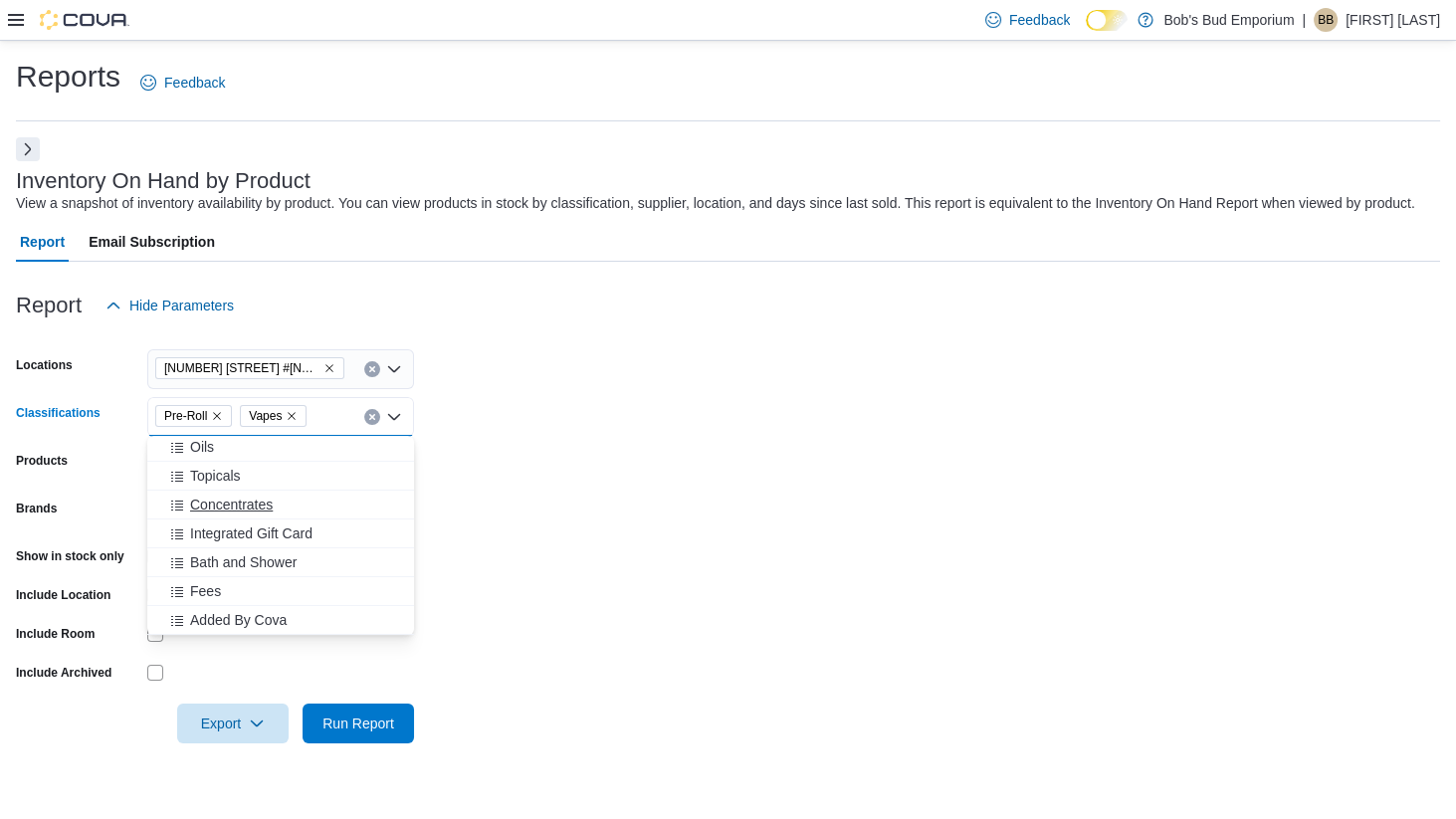 click on "Concentrates" at bounding box center (231, 505) 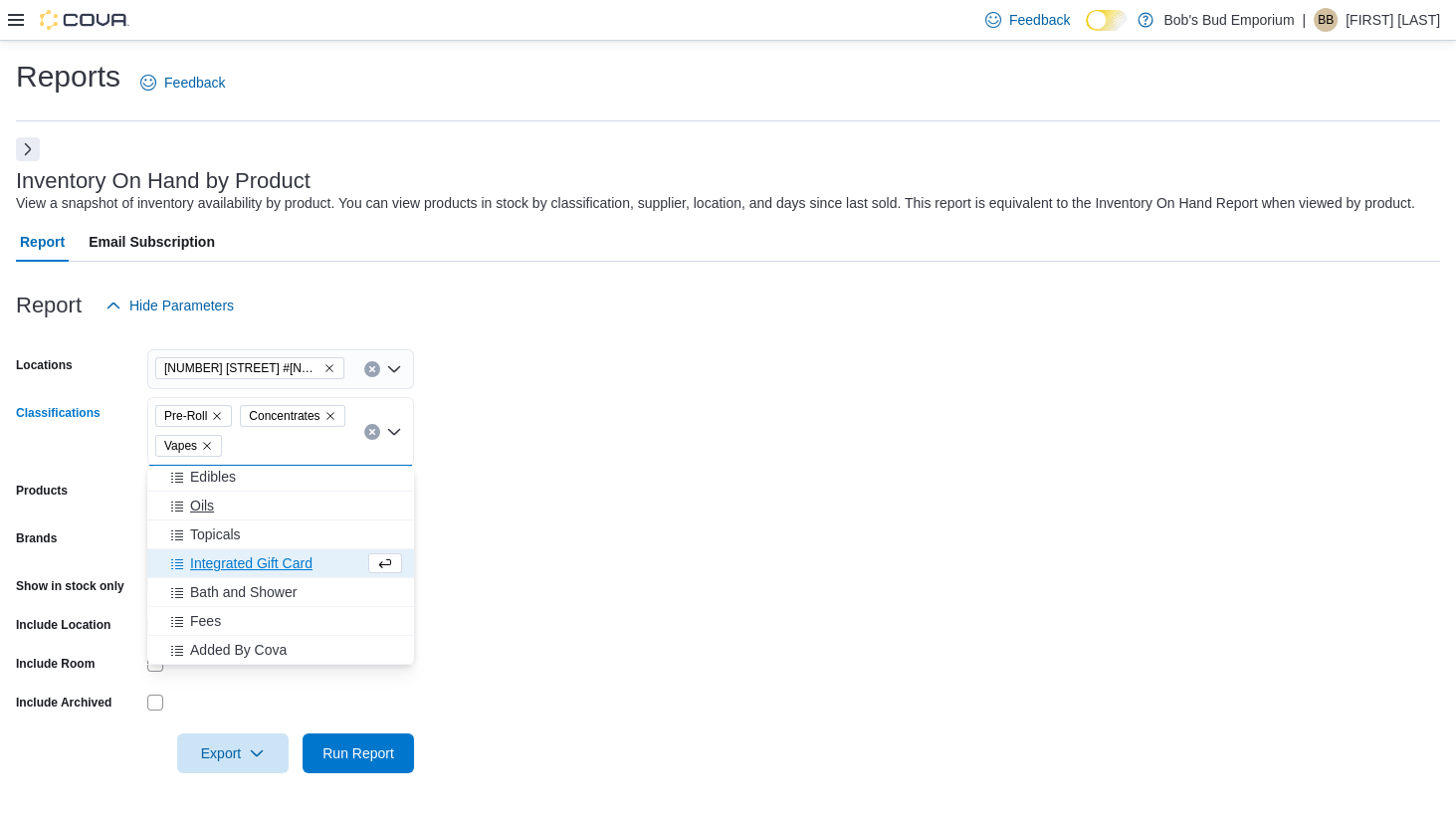 scroll, scrollTop: 407, scrollLeft: 0, axis: vertical 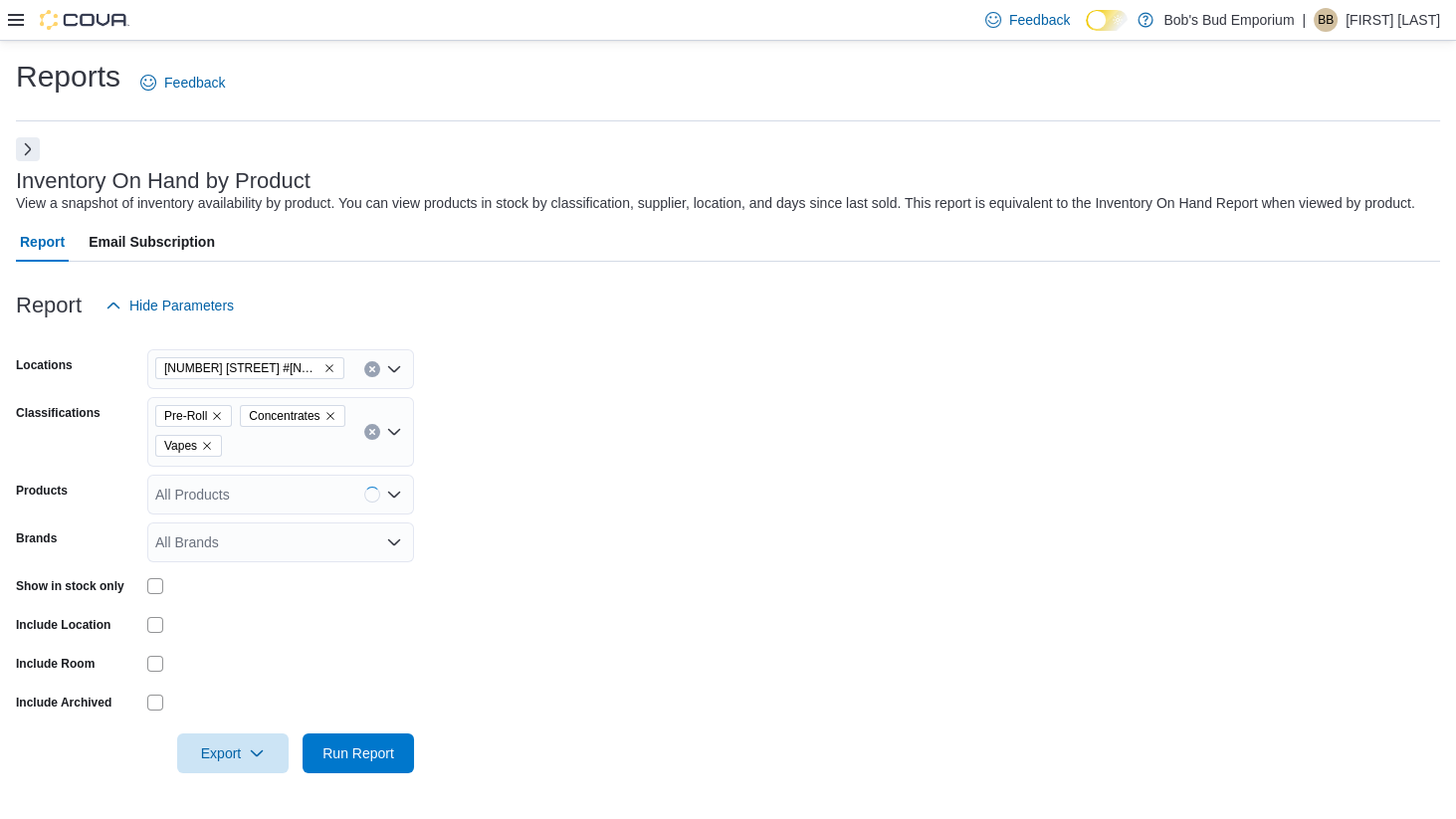 click on "Locations 417 Wellington St #141 Classifications Pre-Roll Concentrates Vapes Products All Products Brands All Brands Show in stock only Include Location Include Room Include Archived Export  Run Report" at bounding box center [728, 549] 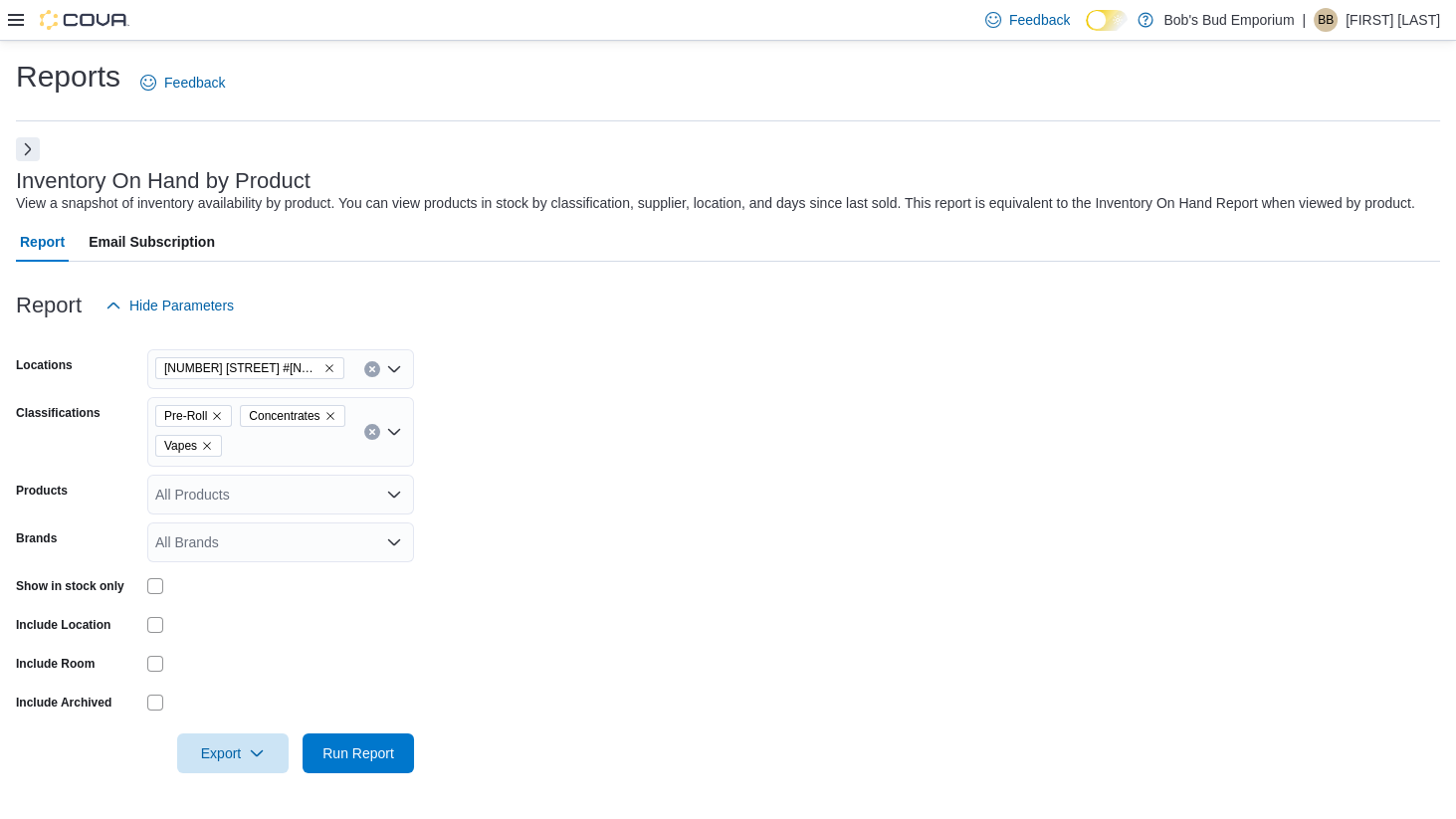 scroll, scrollTop: 0, scrollLeft: 0, axis: both 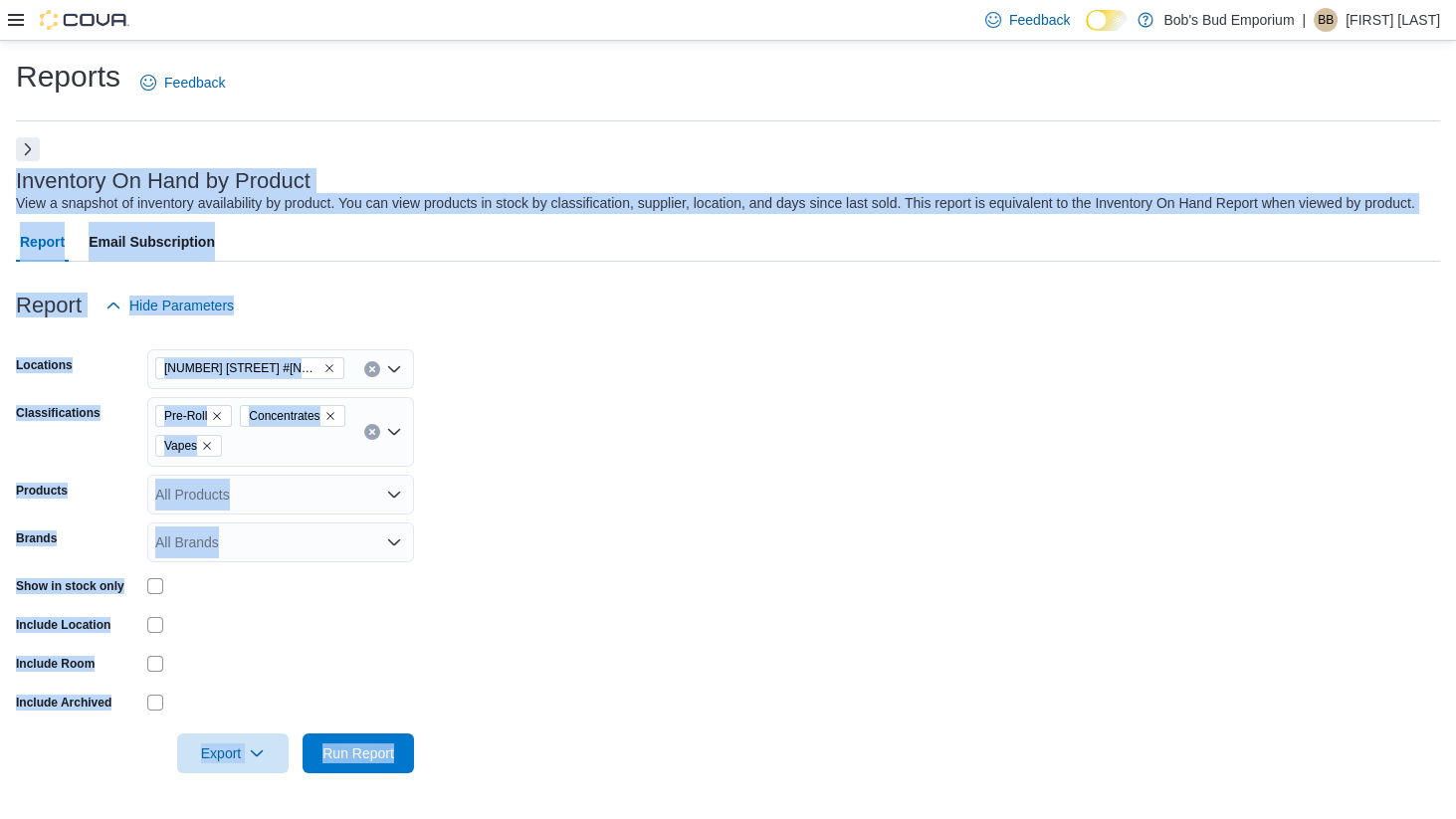 drag, startPoint x: 7, startPoint y: 177, endPoint x: 340, endPoint y: 816, distance: 720.5623 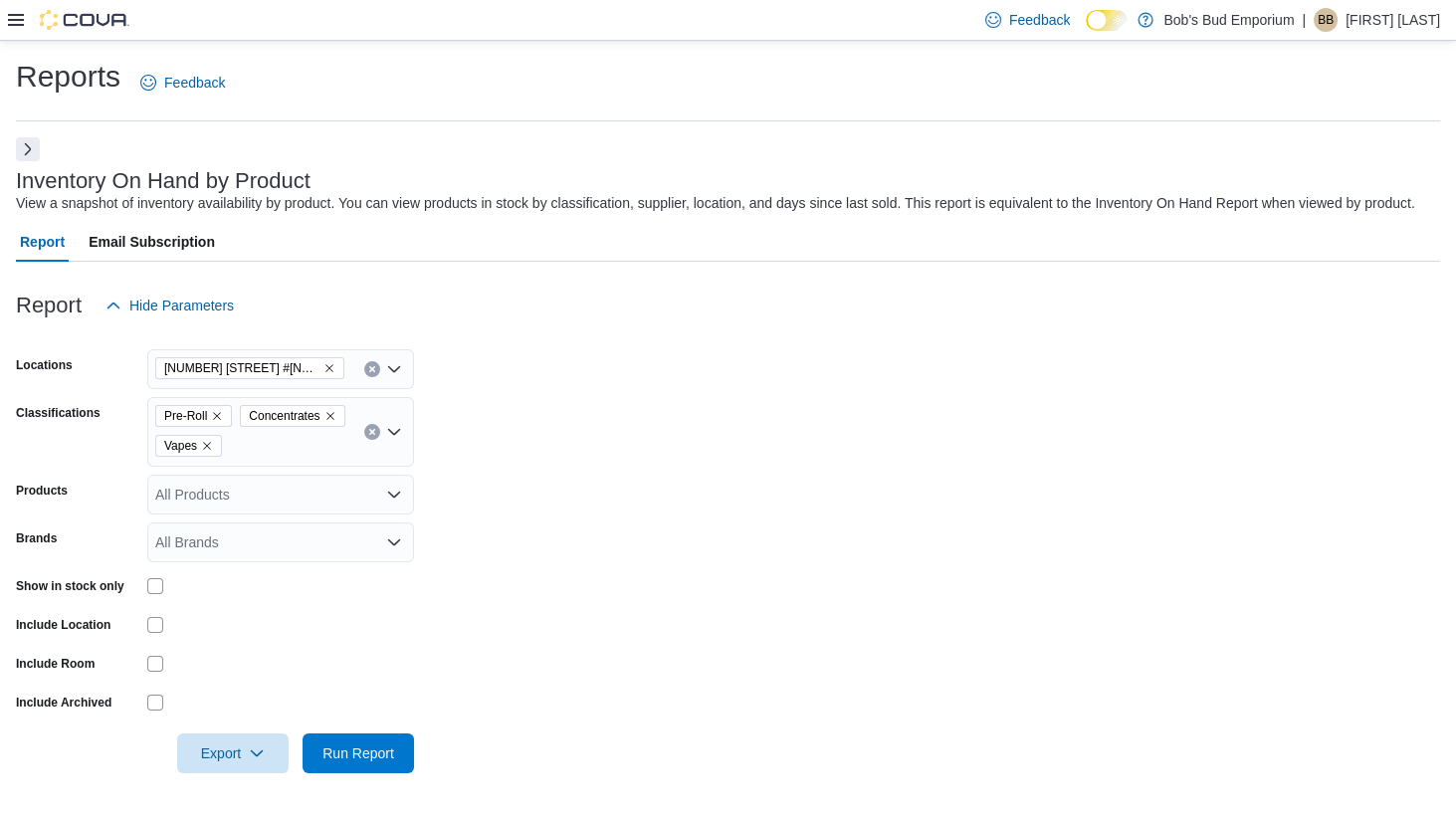 scroll, scrollTop: 0, scrollLeft: 0, axis: both 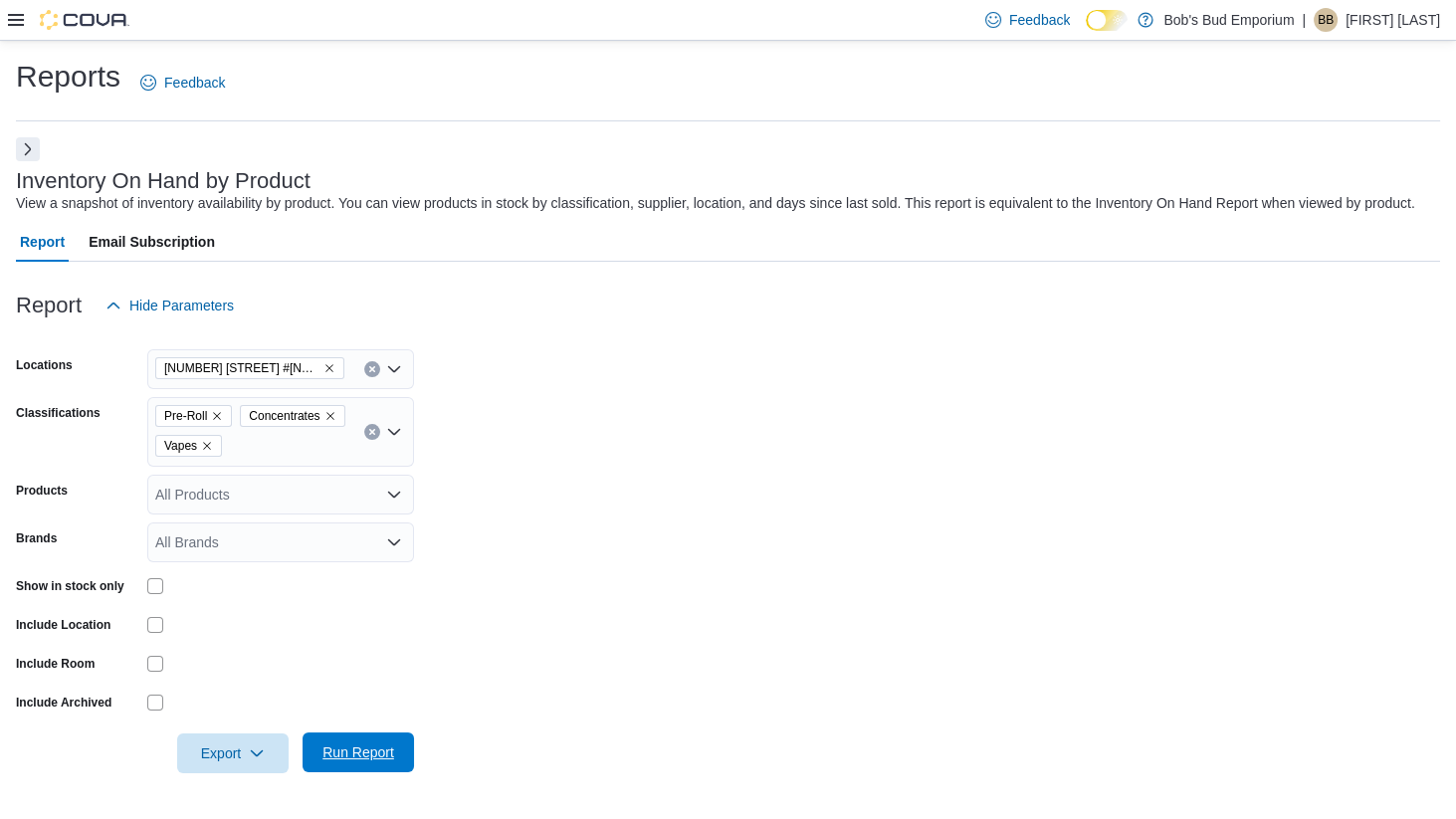 click on "Run Report" at bounding box center [358, 752] 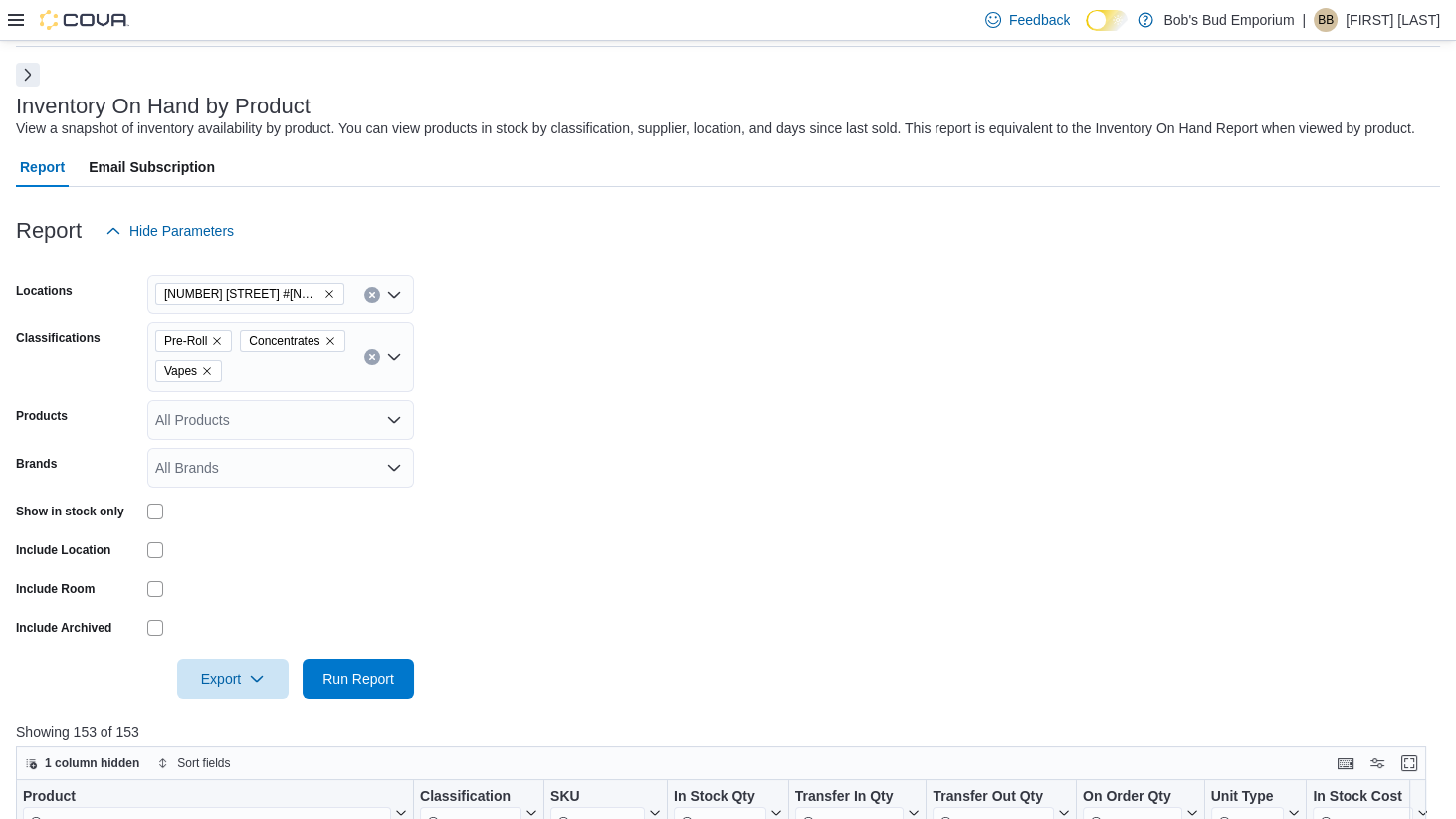 scroll, scrollTop: 76, scrollLeft: 0, axis: vertical 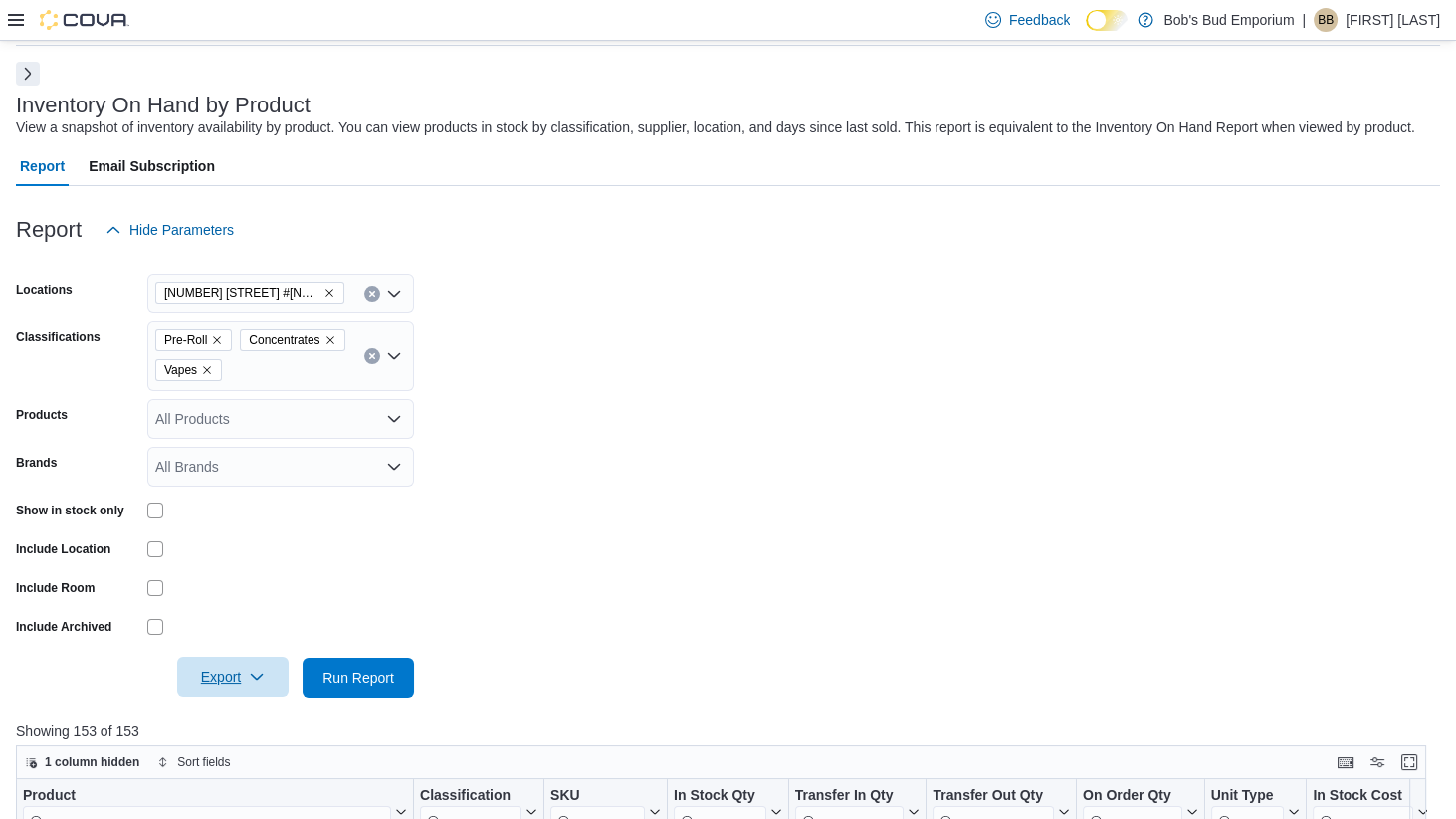 click on "Export" at bounding box center [233, 677] 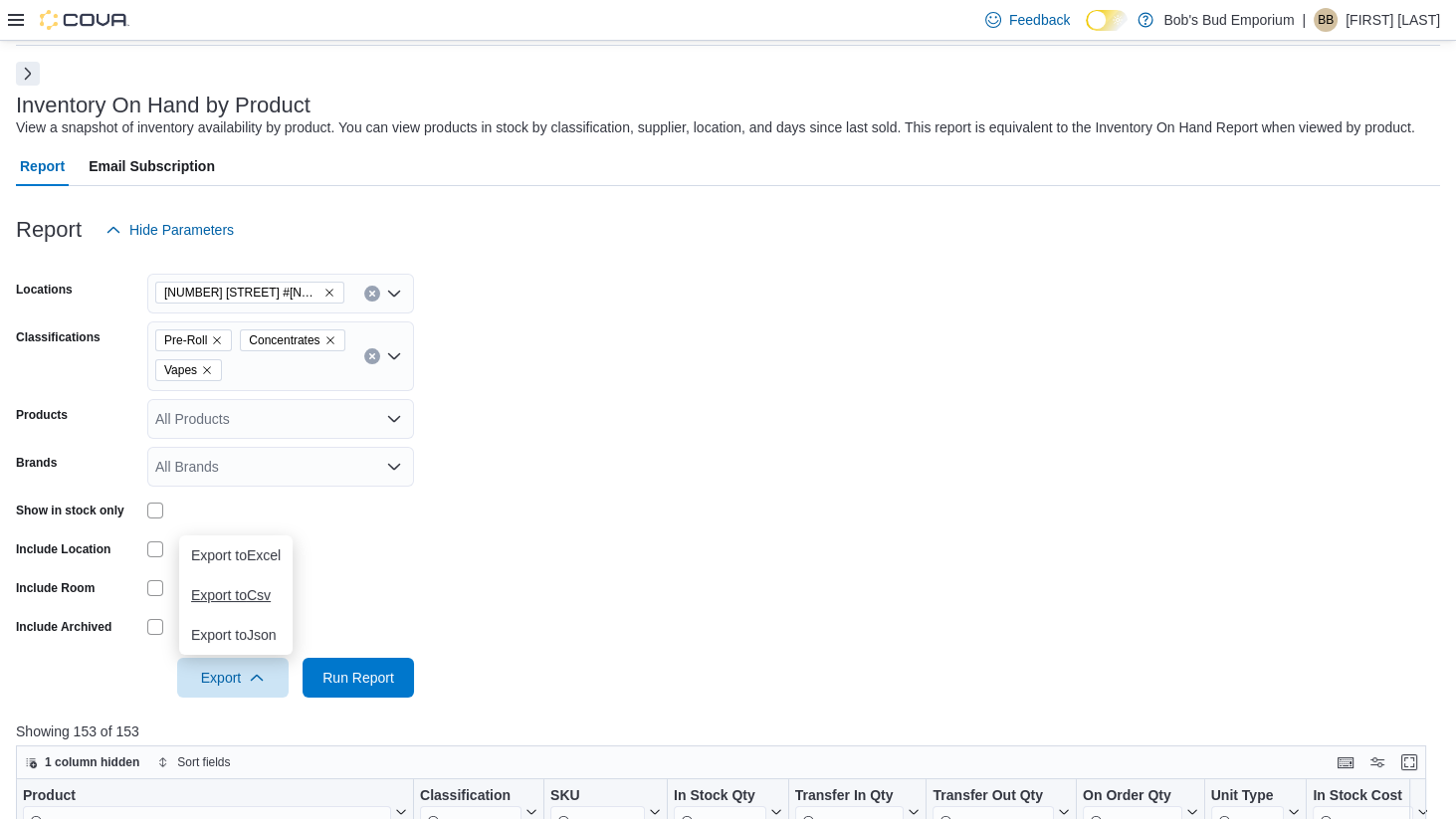 click on "Export to  Csv" at bounding box center (236, 595) 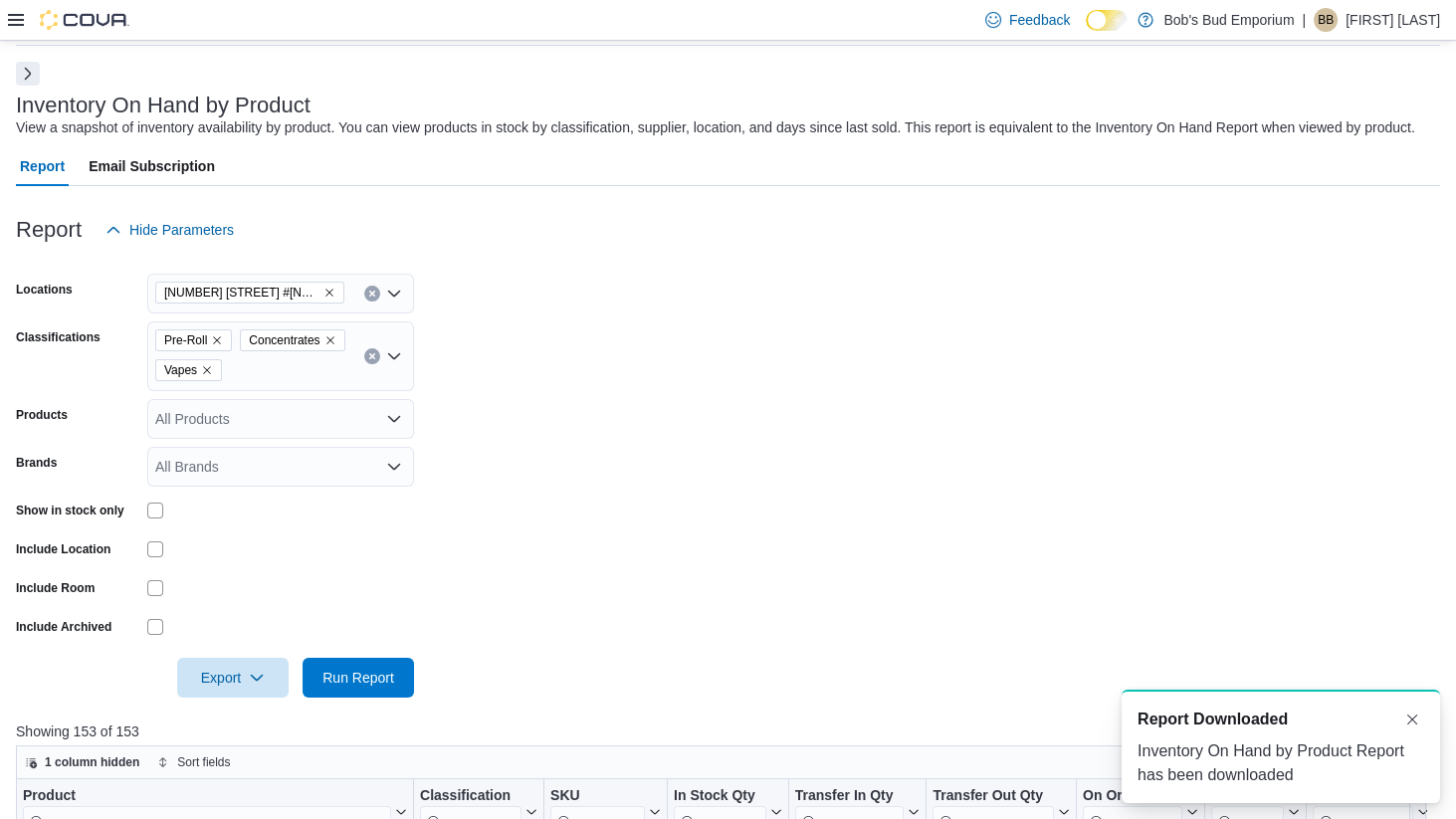 scroll, scrollTop: 0, scrollLeft: 0, axis: both 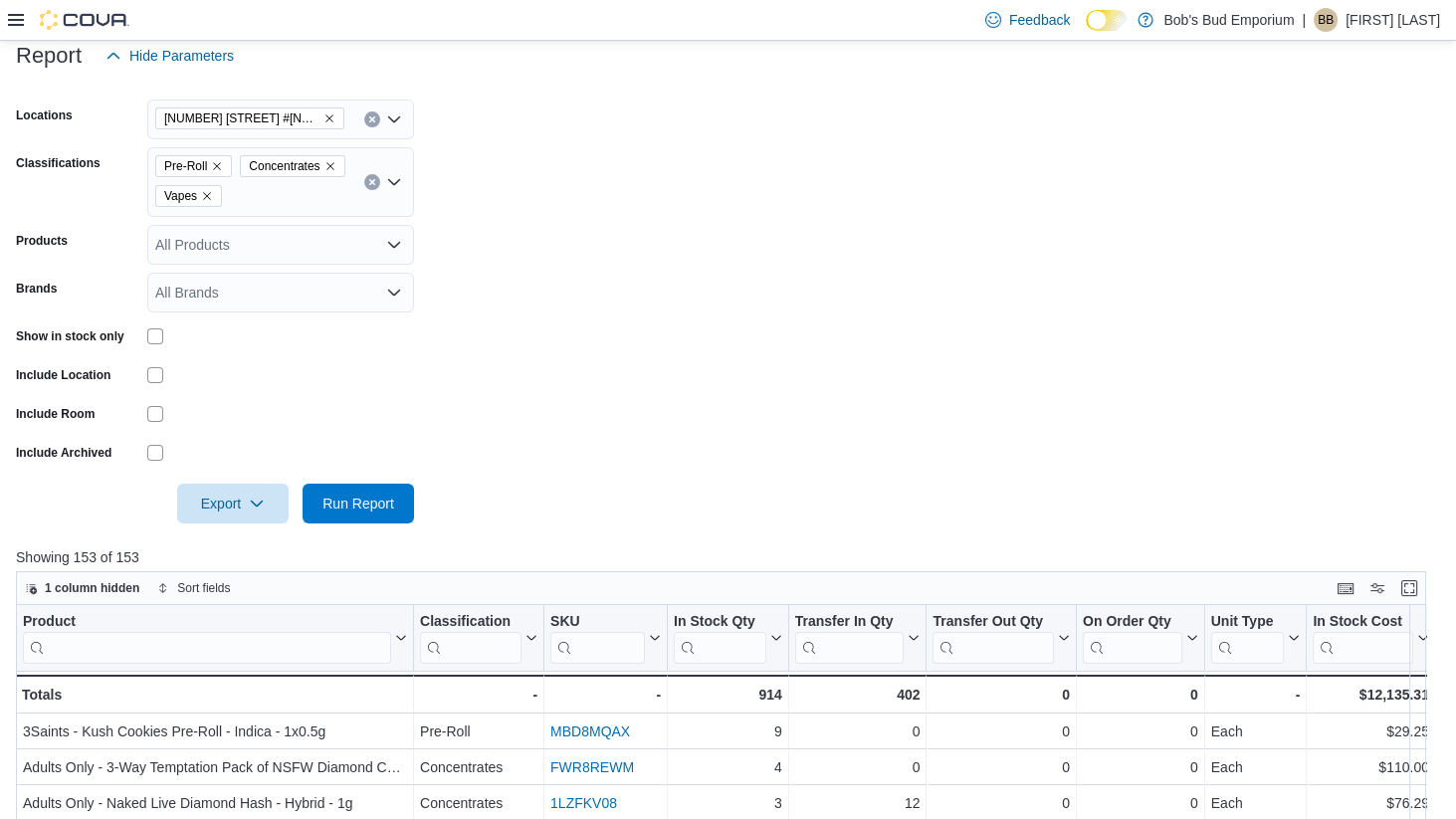 click on "Locations 417 Wellington St #141 Classifications Pre-Roll Concentrates Vapes Products All Products Brands All Brands Show in stock only Include Location Include Room Include Archived Export  Run Report" at bounding box center [728, 300] 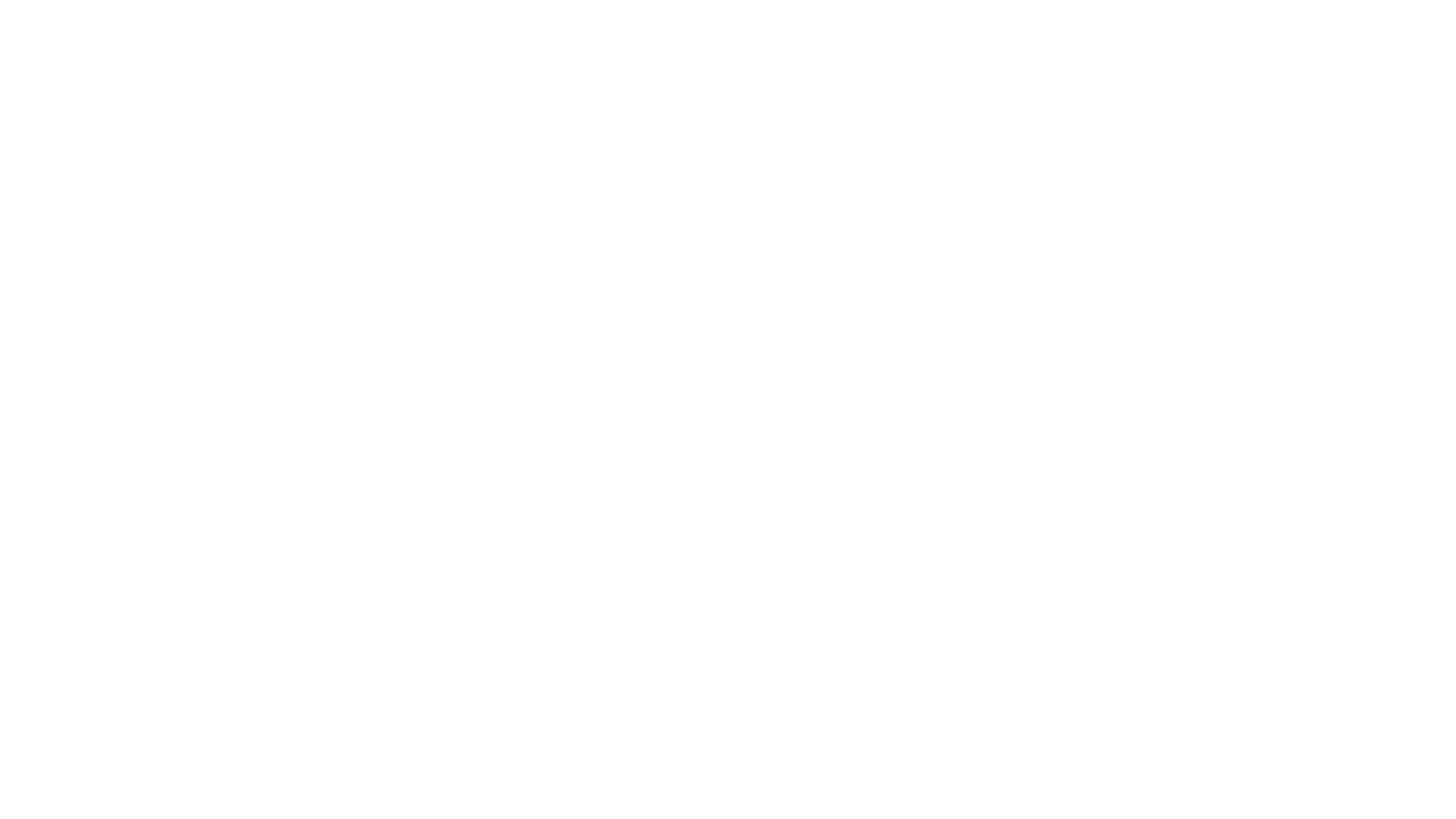 scroll, scrollTop: 0, scrollLeft: 0, axis: both 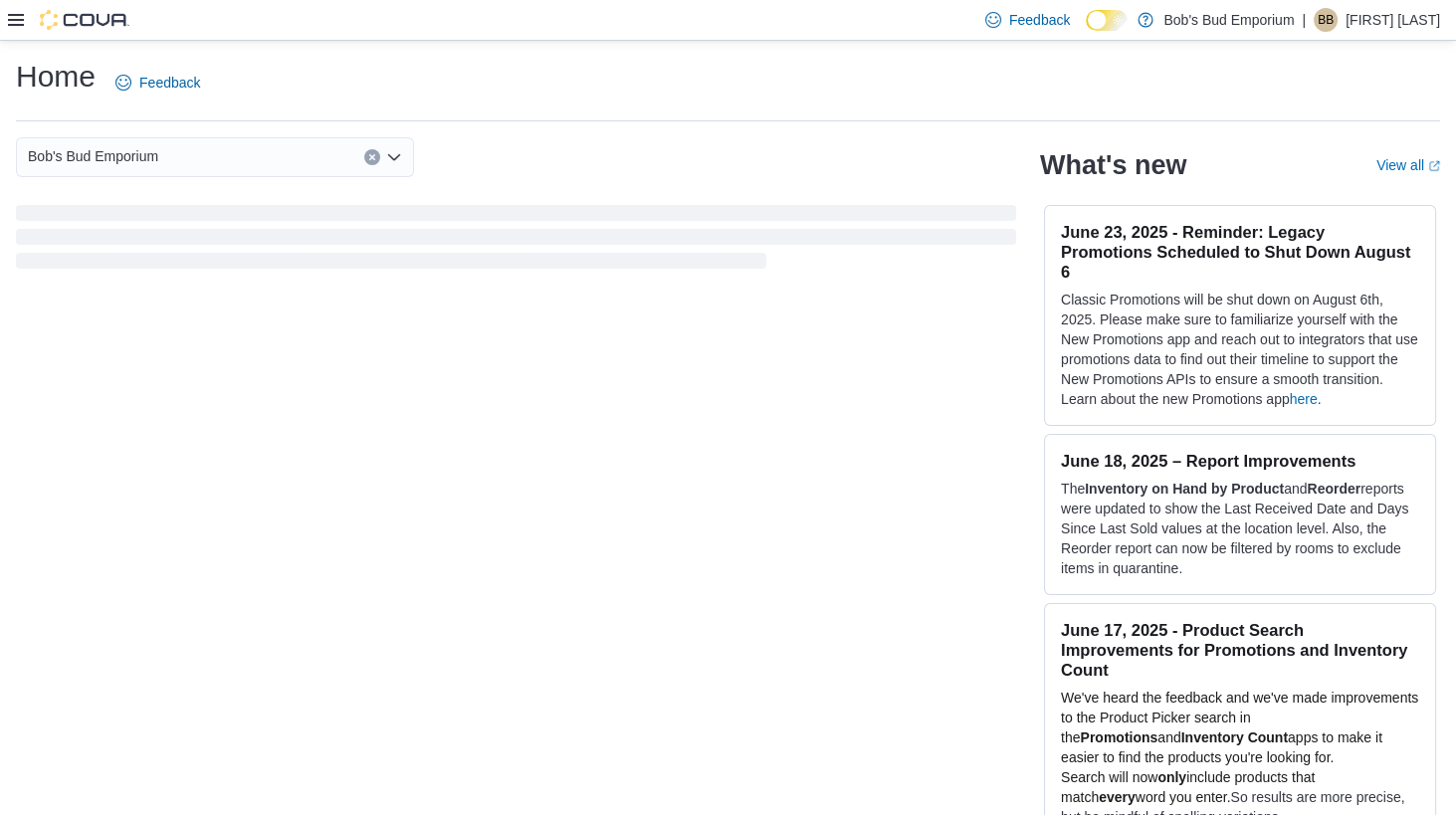 click 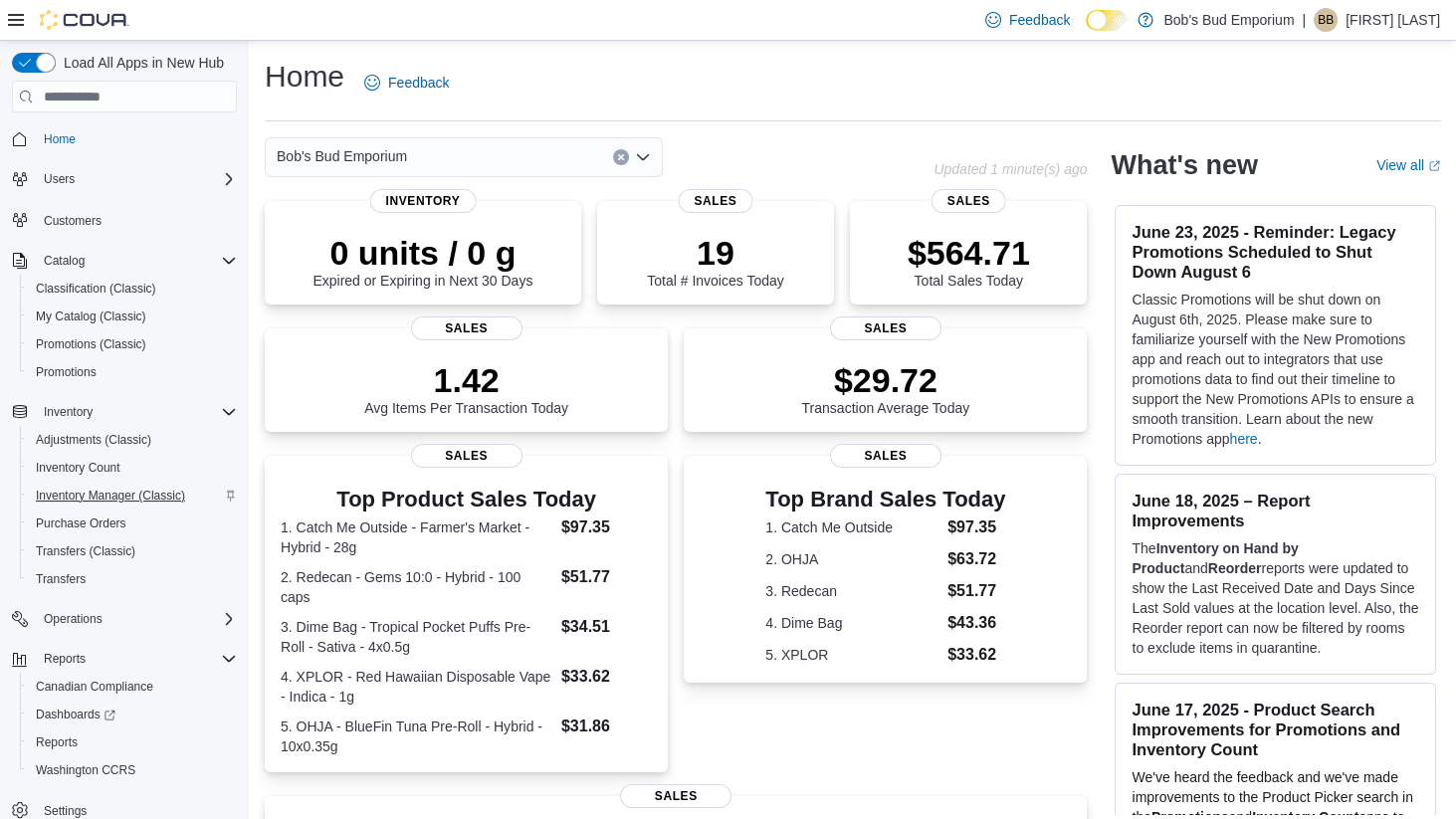 click on "Inventory Manager (Classic)" at bounding box center (110, 496) 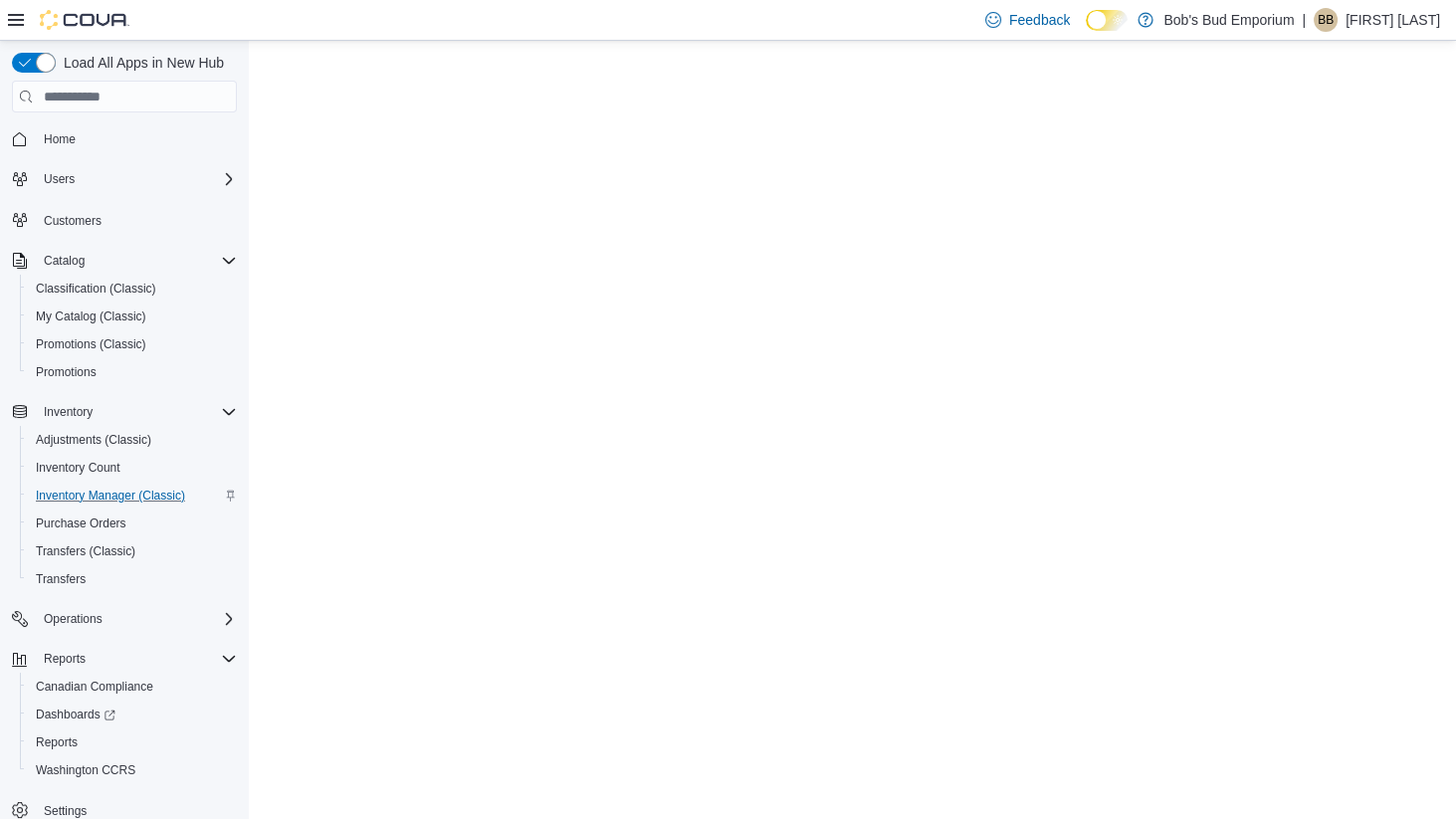 scroll, scrollTop: 0, scrollLeft: 0, axis: both 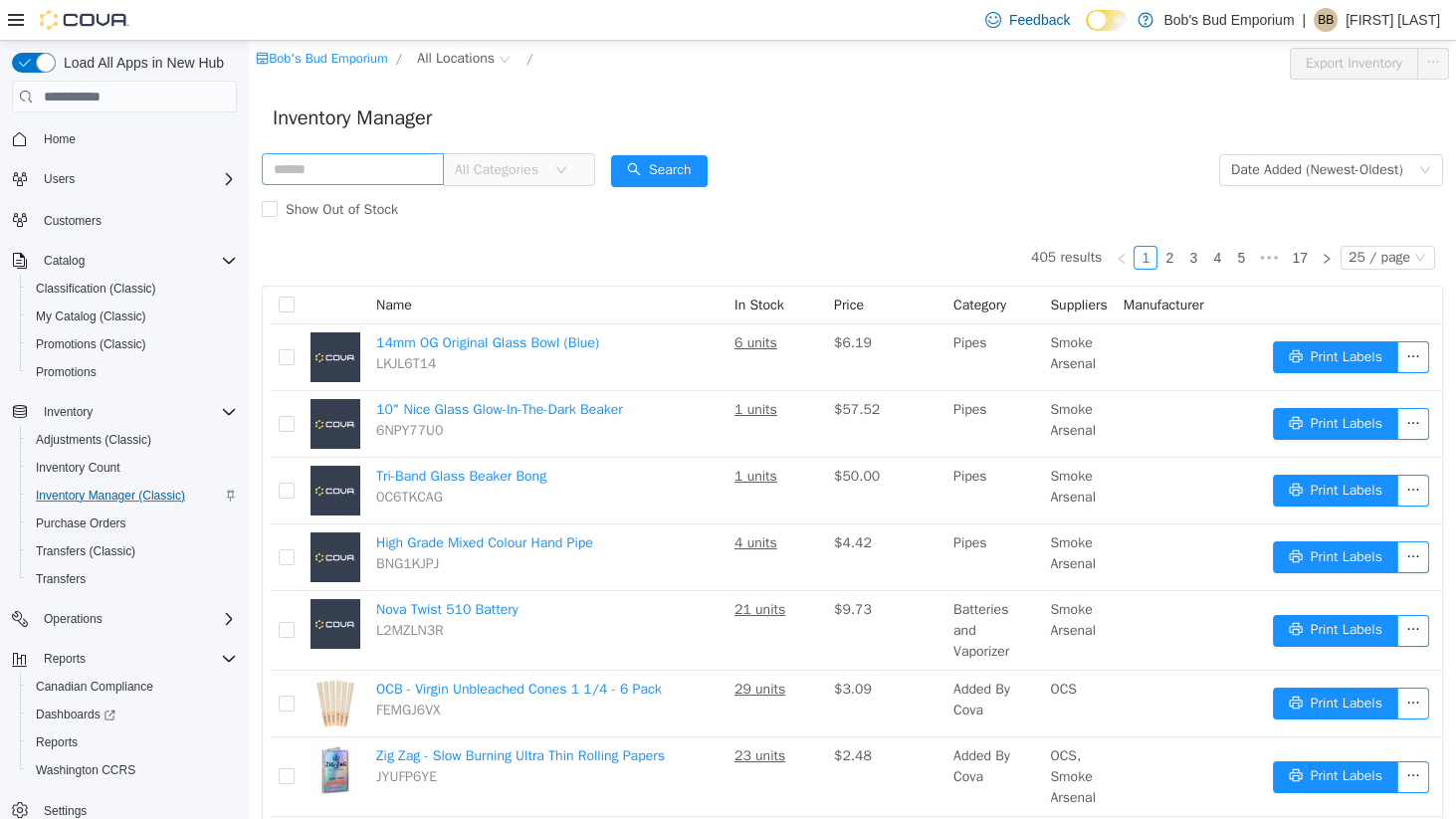 click at bounding box center (352, 169) 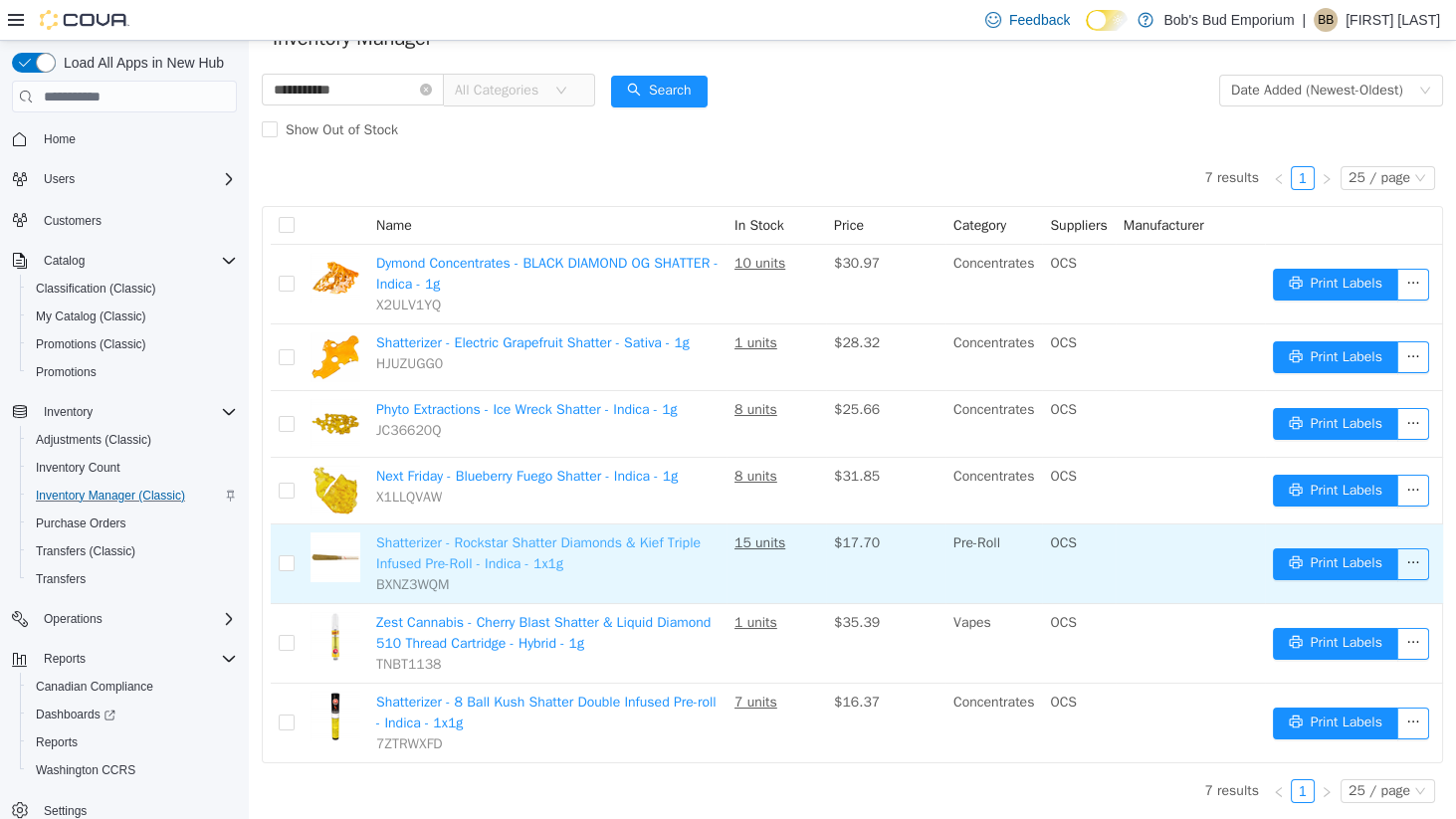 scroll, scrollTop: 83, scrollLeft: 0, axis: vertical 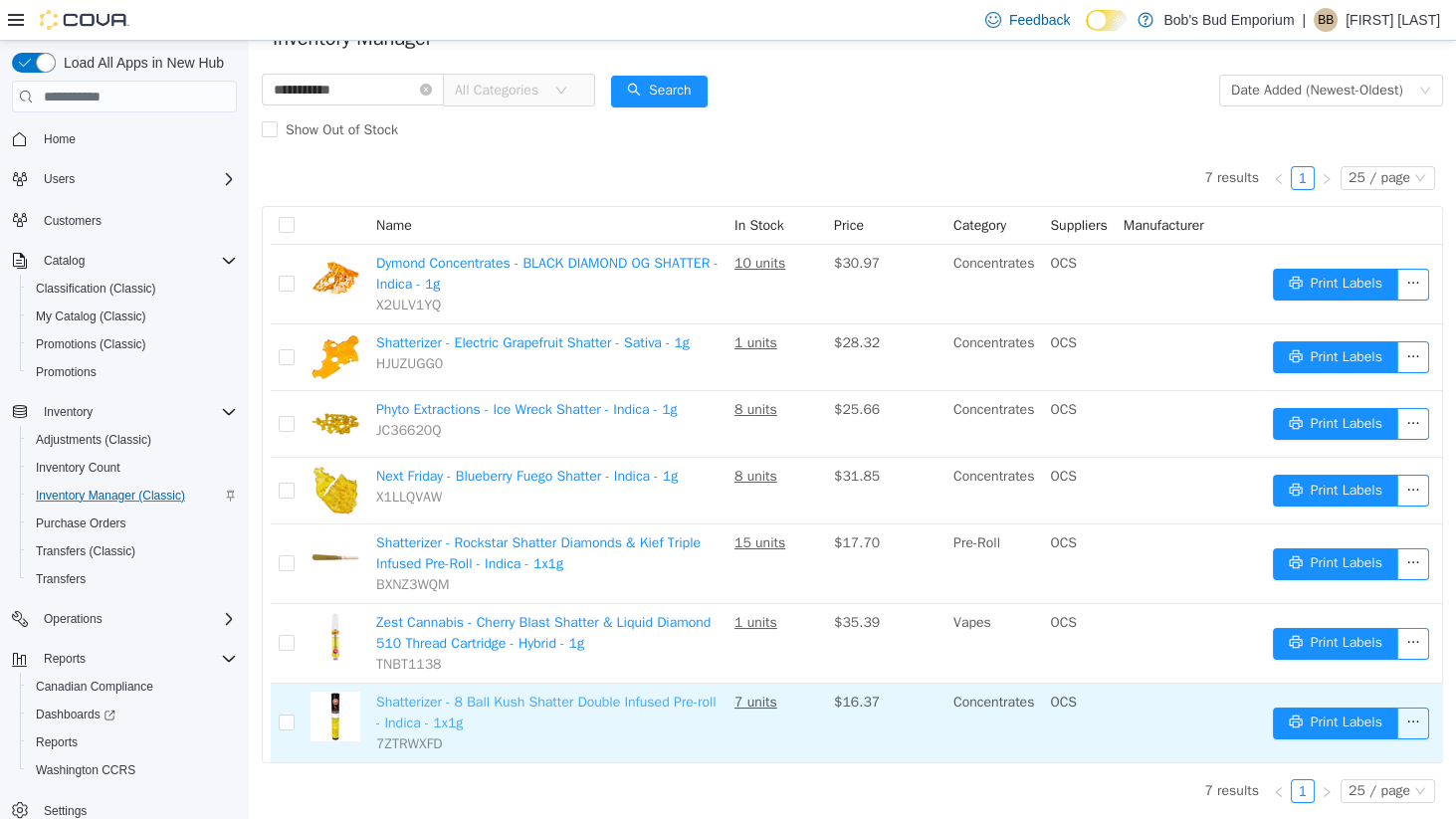 click on "Shatterizer - 8 Ball Kush Shatter Double Infused Pre-roll - Indica - 1x1g" at bounding box center [546, 713] 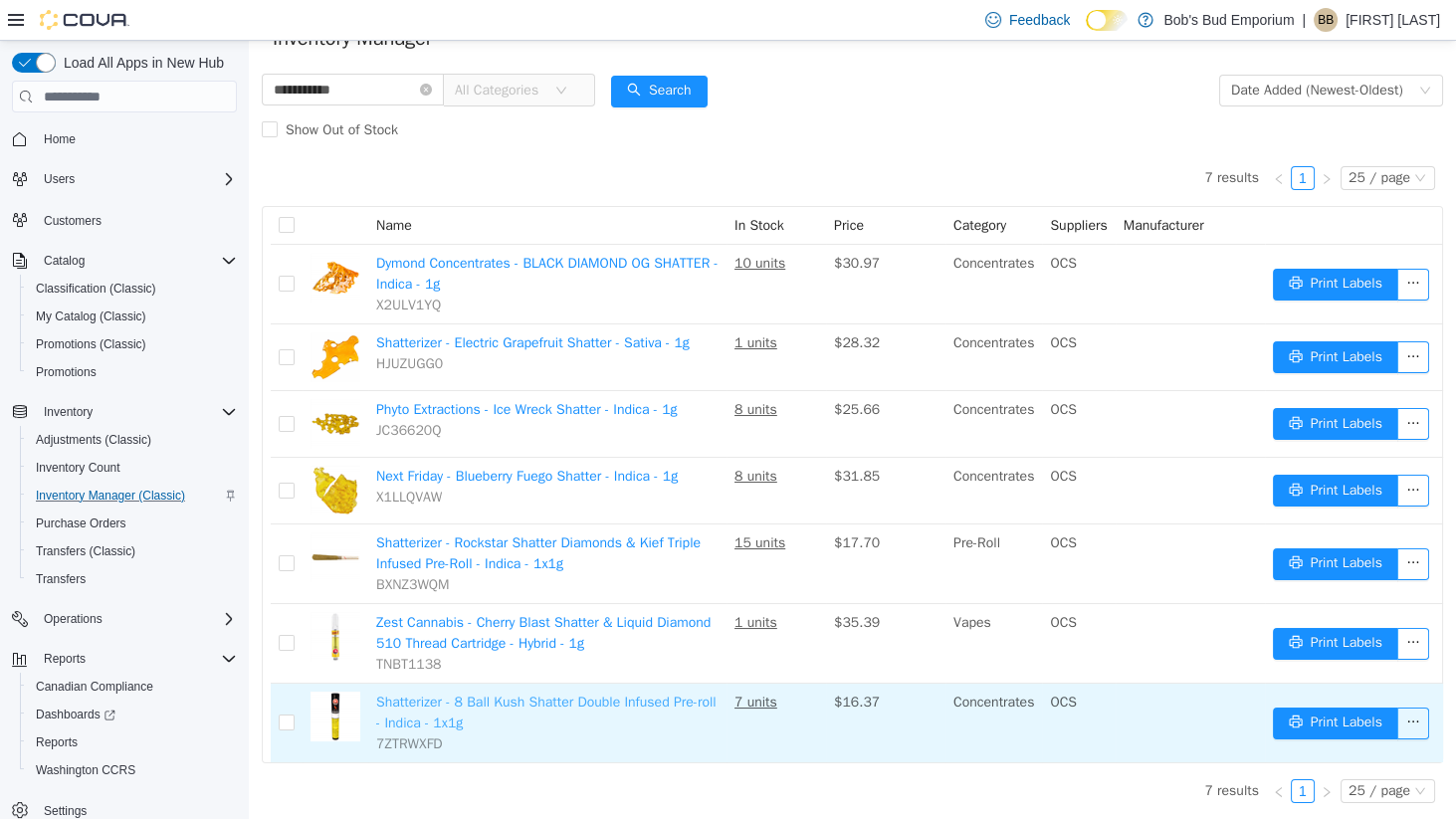 click on "Shatterizer - 8 Ball Kush Shatter Double Infused Pre-roll - Indica - 1x1g" at bounding box center [546, 713] 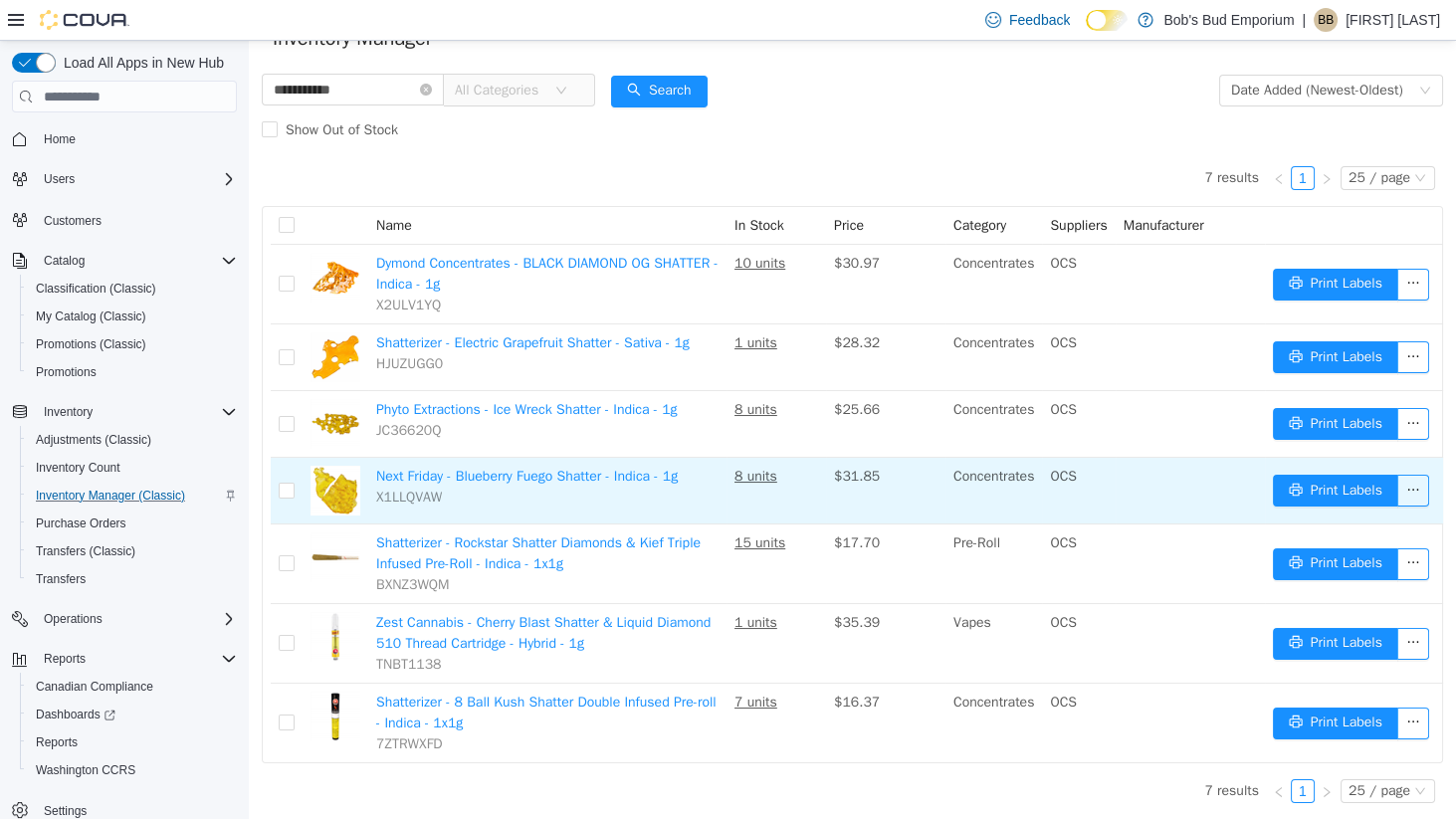 scroll, scrollTop: 0, scrollLeft: 0, axis: both 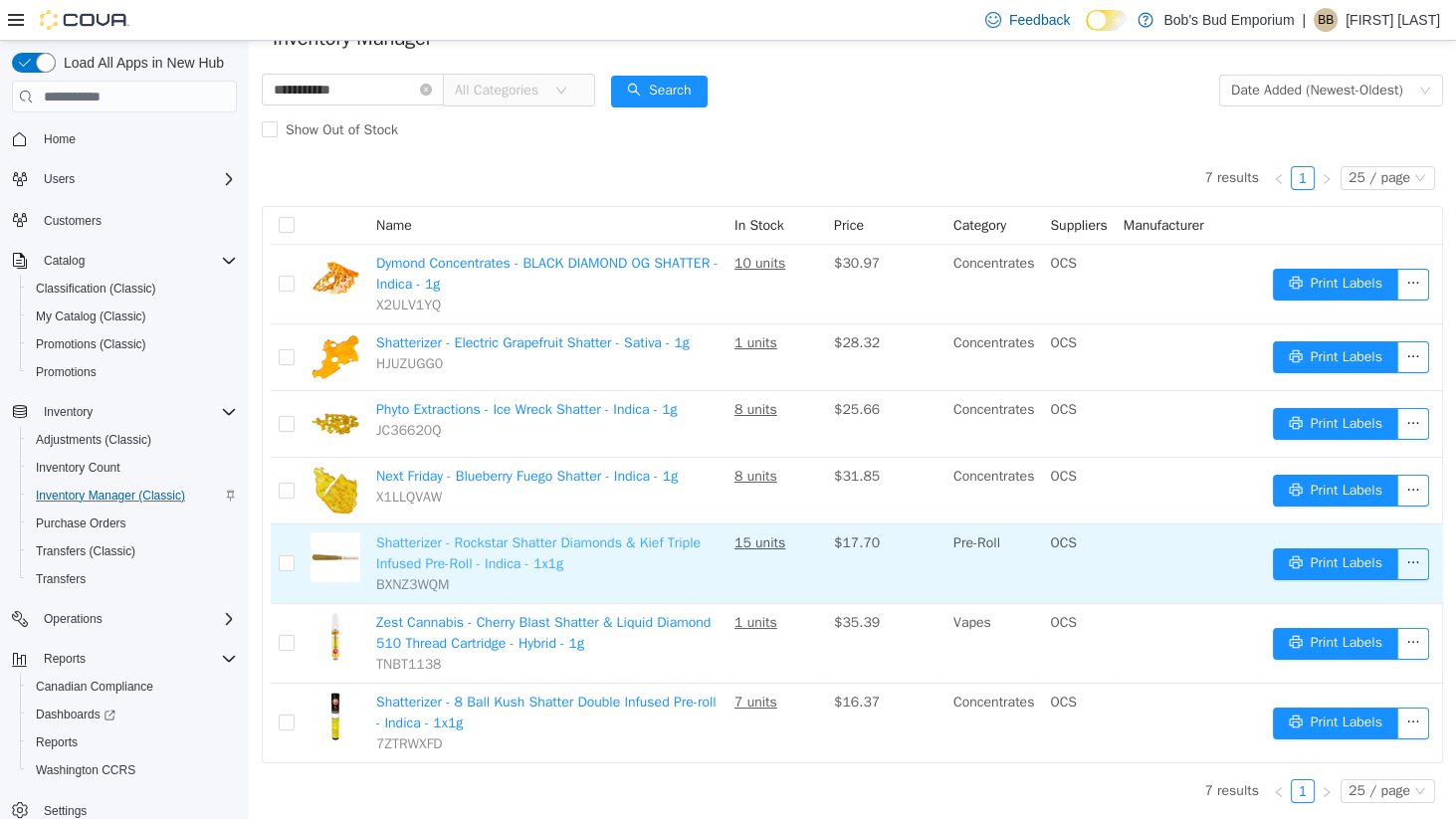 click on "Shatterizer - Rockstar Shatter Diamonds & Kief Triple Infused Pre-Roll - Indica - 1x1g" at bounding box center (538, 553) 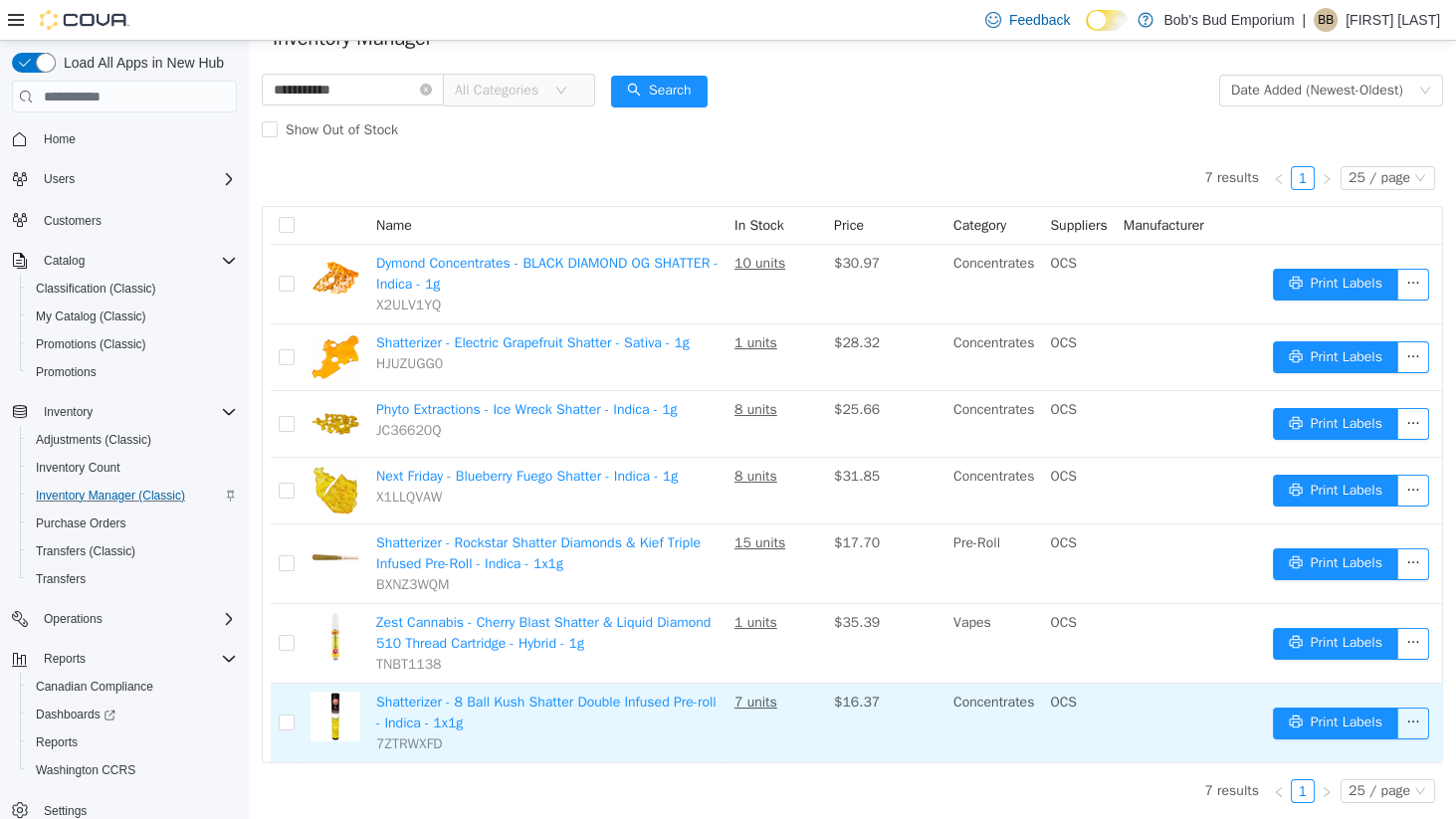 click on "Shatterizer - 8 Ball Kush Shatter Double Infused Pre-roll - Indica - 1x1g 7ZTRWXFD" at bounding box center [547, 722] 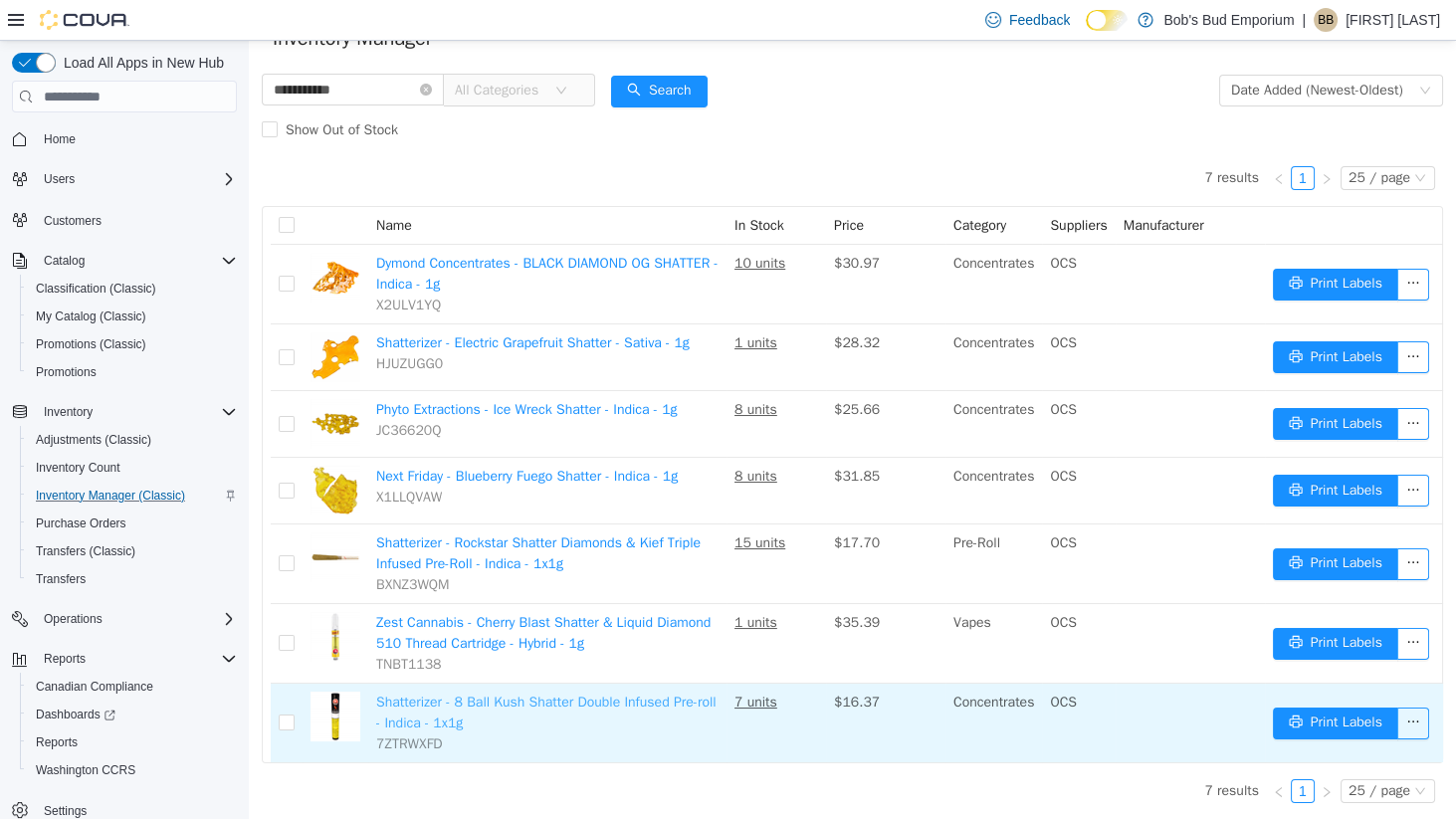 click on "Shatterizer - 8 Ball Kush Shatter Double Infused Pre-roll - Indica - 1x1g" at bounding box center (546, 713) 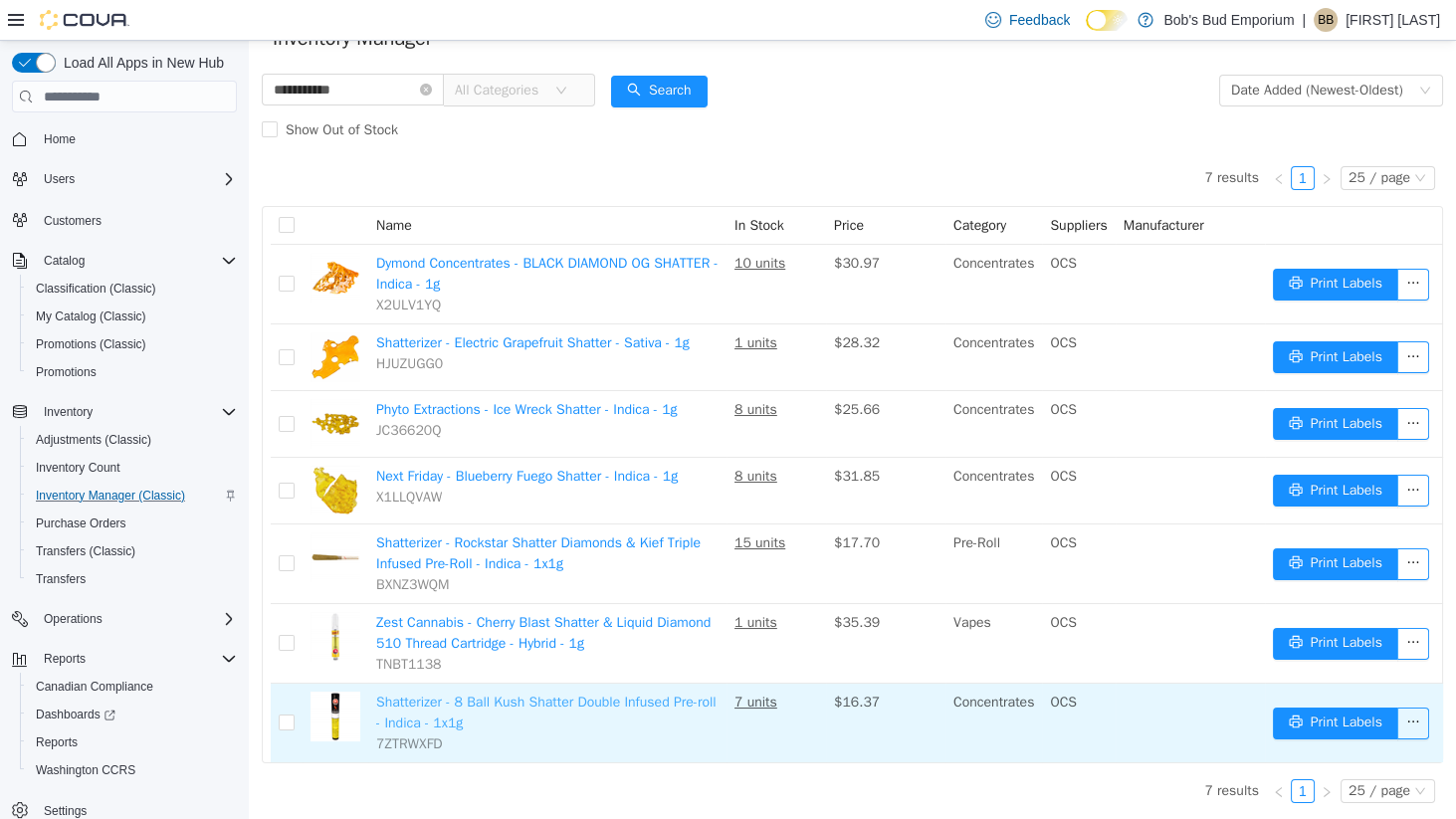 click on "Shatterizer - 8 Ball Kush Shatter Double Infused Pre-roll - Indica - 1x1g" at bounding box center [546, 713] 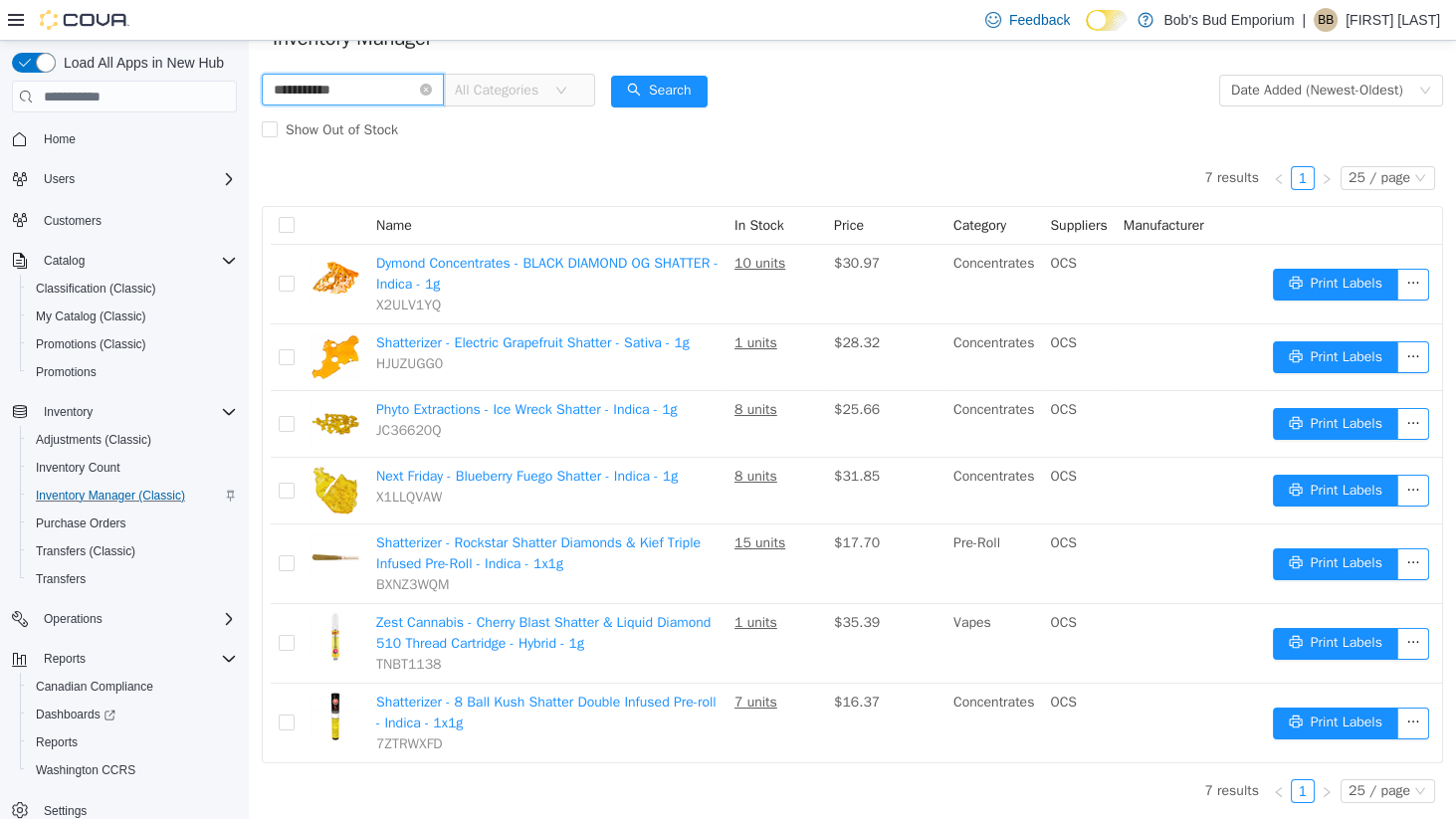 click on "**********" at bounding box center (352, 90) 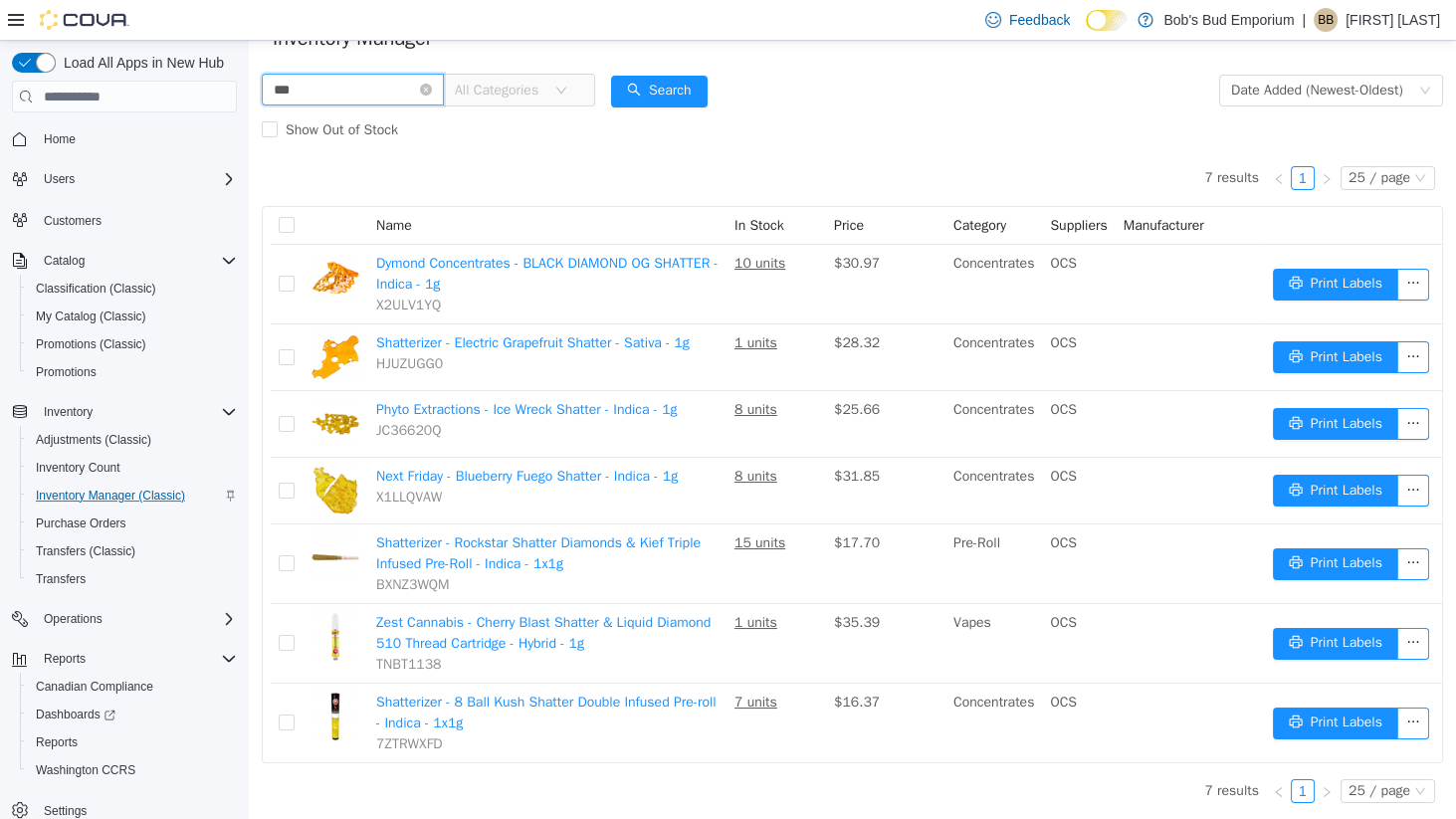 type on "***" 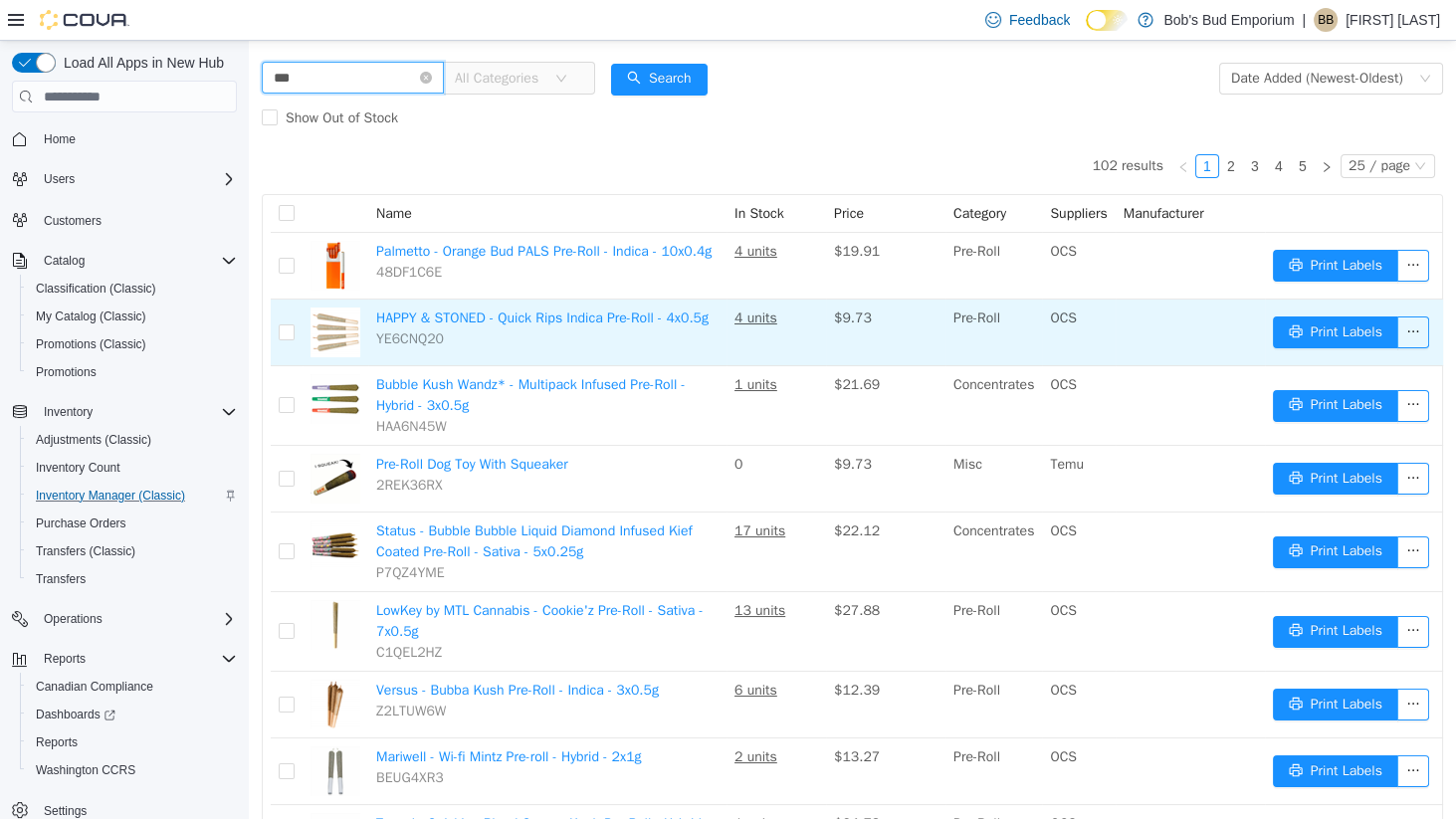 scroll, scrollTop: 99, scrollLeft: 0, axis: vertical 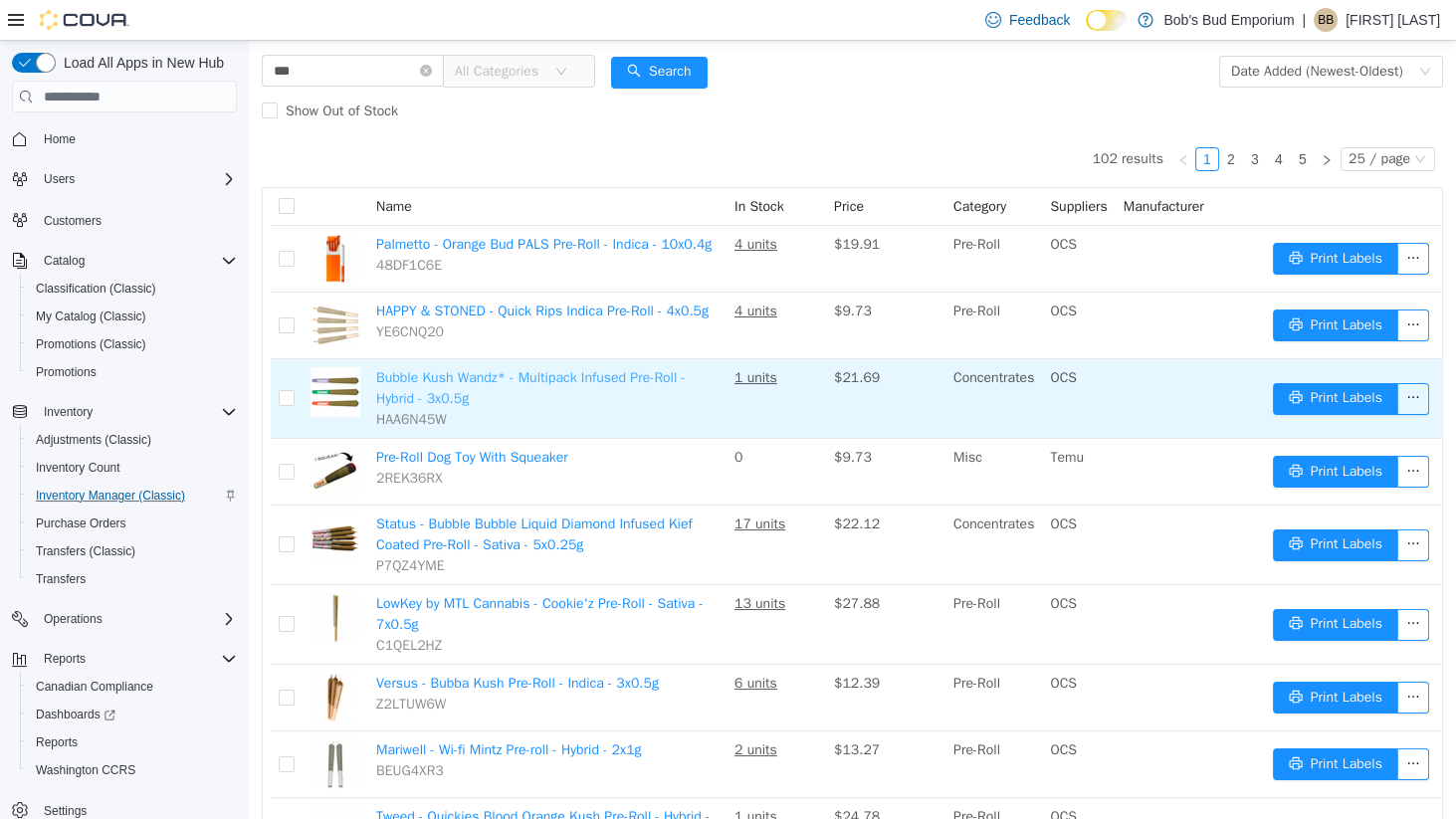 click on "Bubble Kush Wandz* - Multipack Infused Pre-Roll - Hybrid - 3x0.5g" at bounding box center [530, 388] 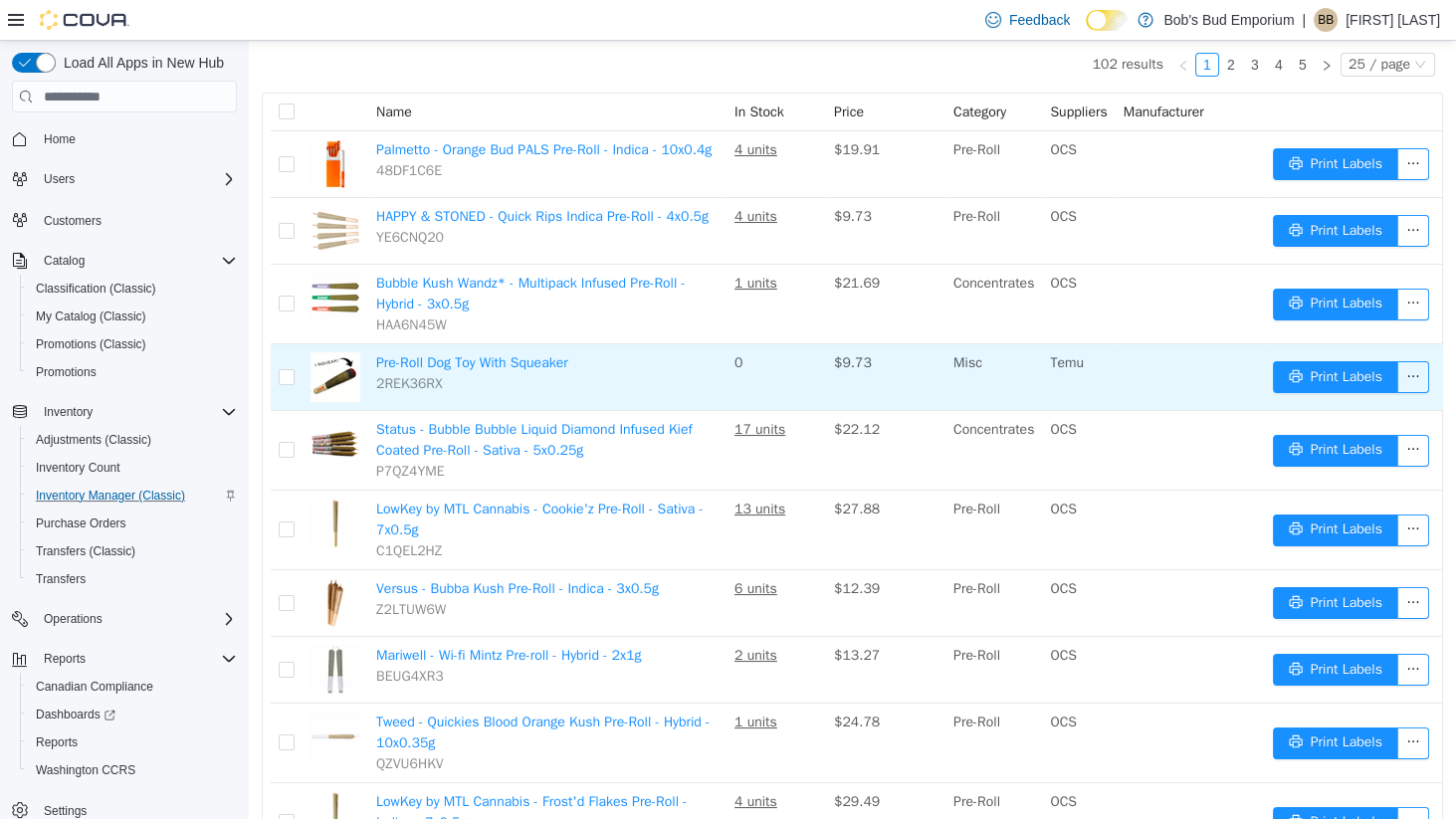 scroll, scrollTop: 194, scrollLeft: 0, axis: vertical 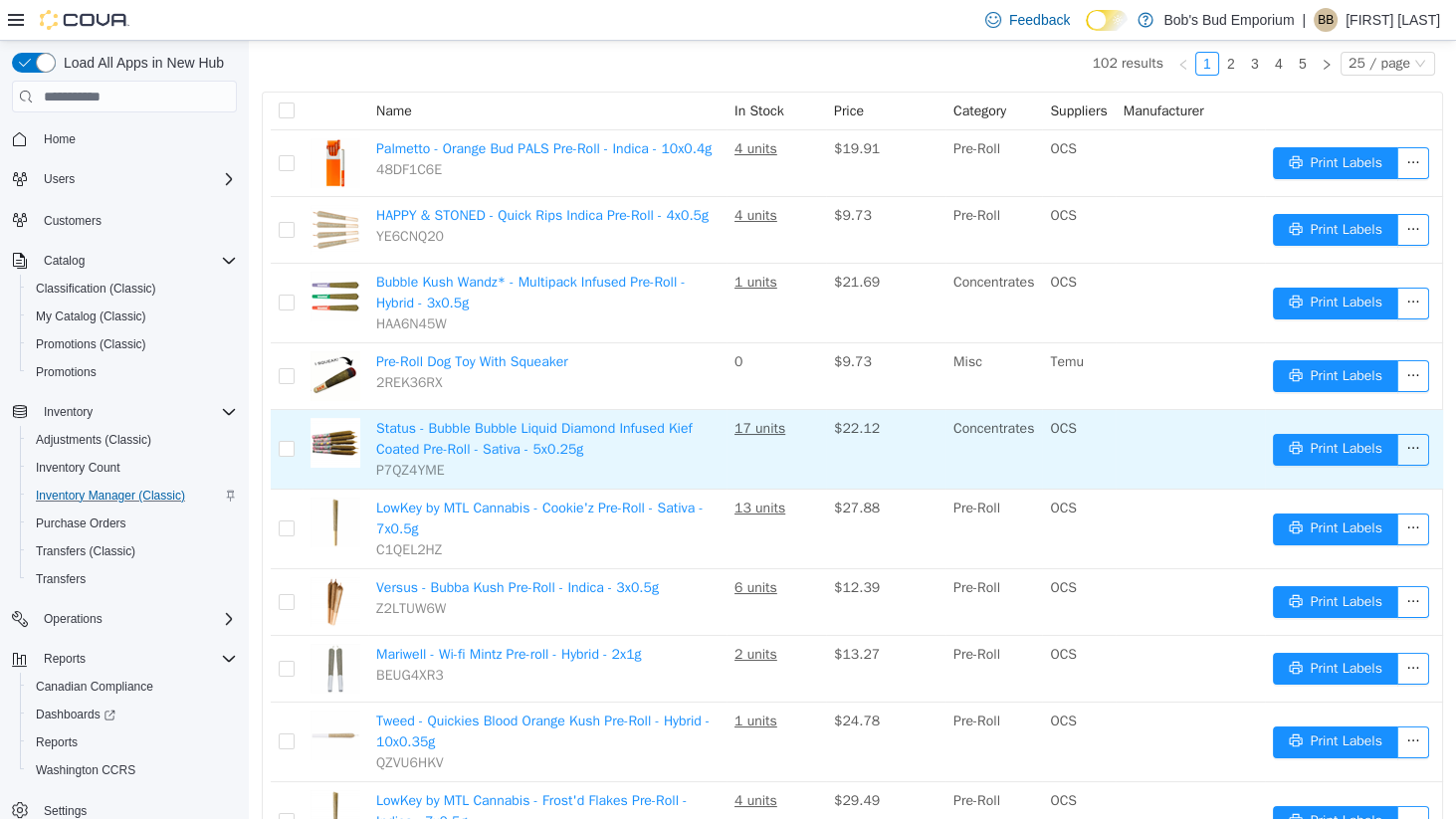 click on "Status - Bubble Bubble Liquid Diamond Infused Kief Coated Pre-Roll - Sativa - 5x0.25g P7QZ4YME" at bounding box center (547, 450) 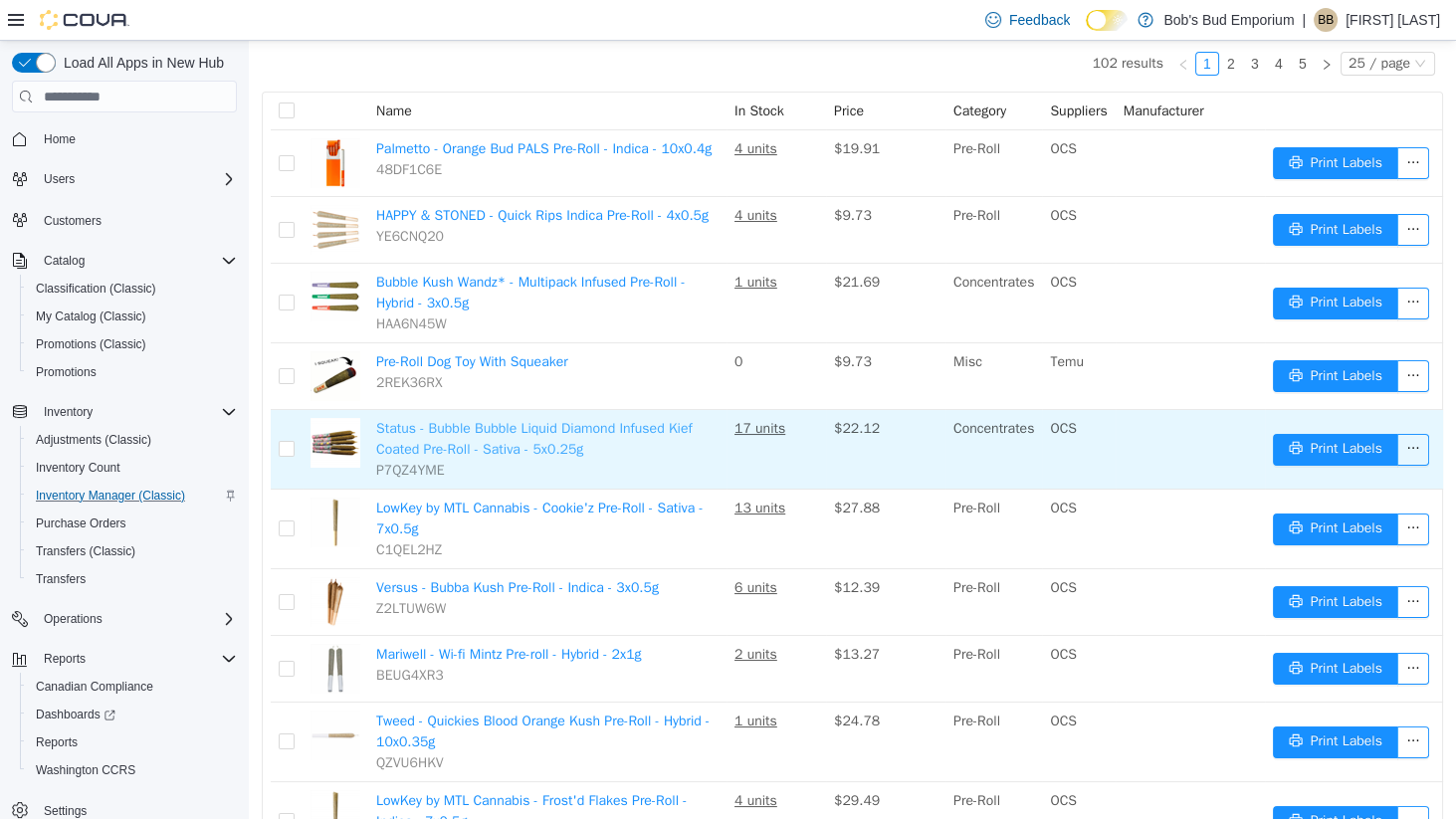 click on "Status - Bubble Bubble Liquid Diamond Infused Kief Coated Pre-Roll - Sativa - 5x0.25g" at bounding box center (534, 439) 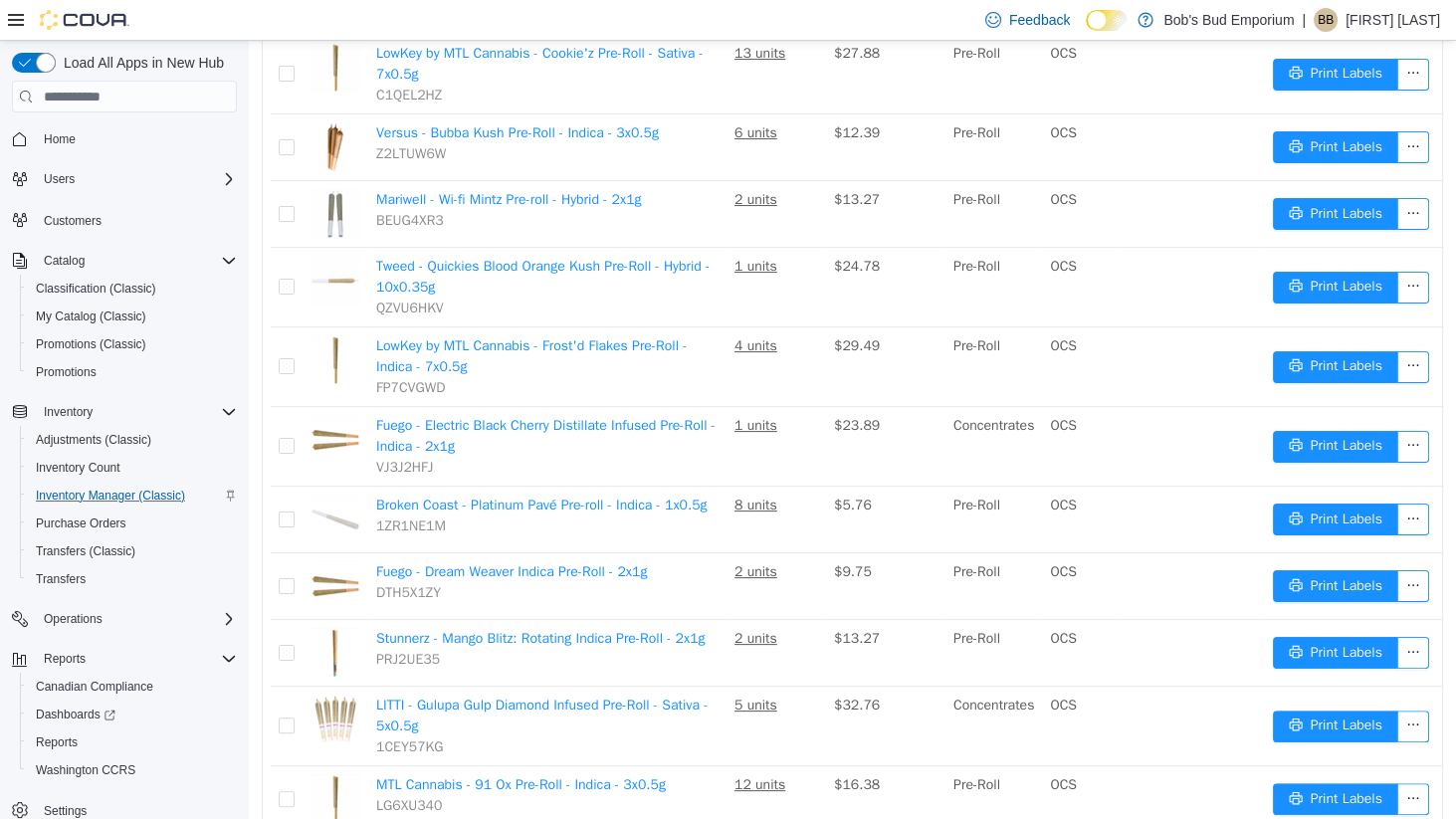 scroll, scrollTop: 658, scrollLeft: 0, axis: vertical 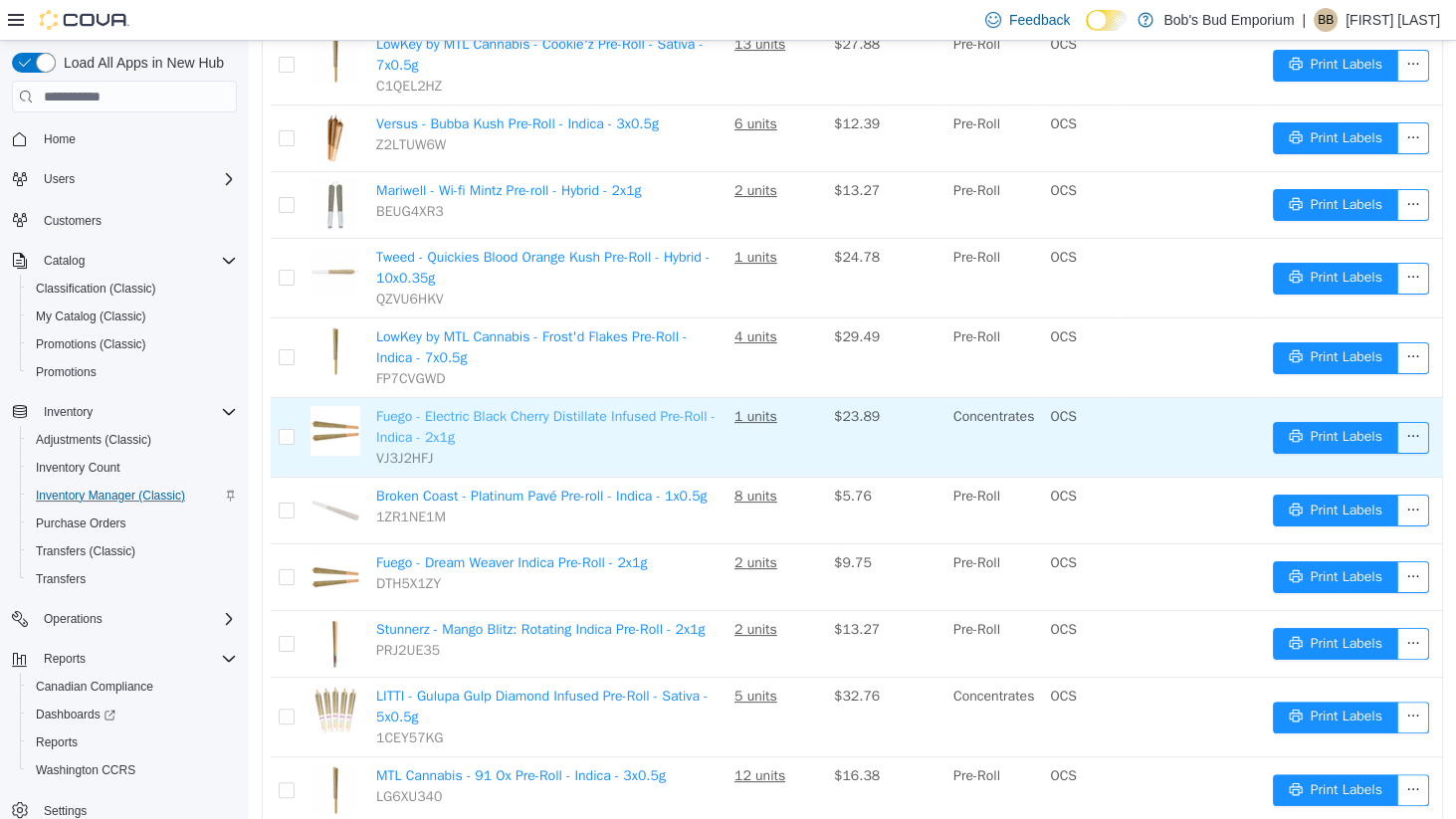 click on "Fuego - Electric Black Cherry Distillate Infused Pre-Roll - Indica - 2x1g" at bounding box center (545, 427) 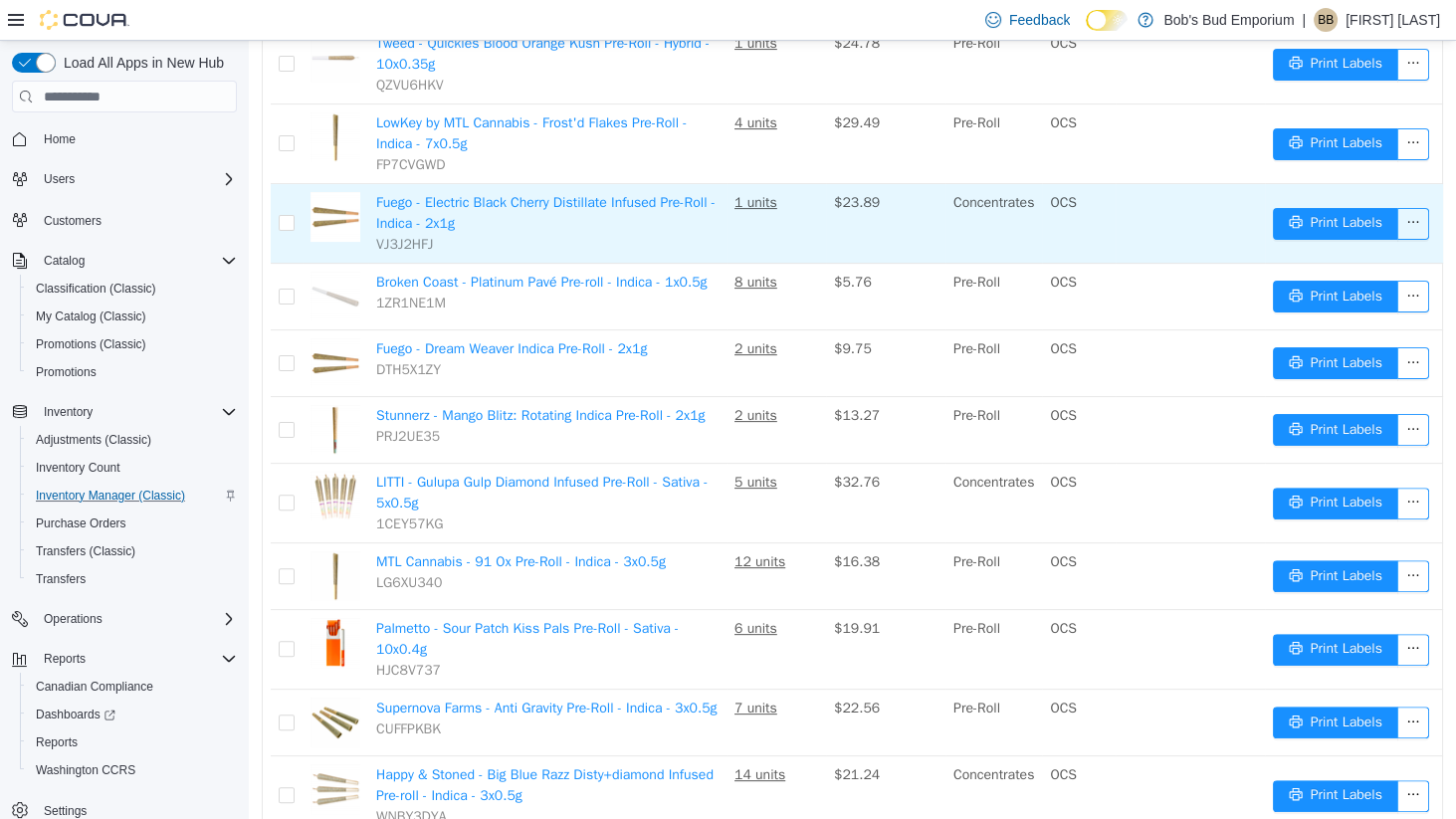 scroll, scrollTop: 951, scrollLeft: 0, axis: vertical 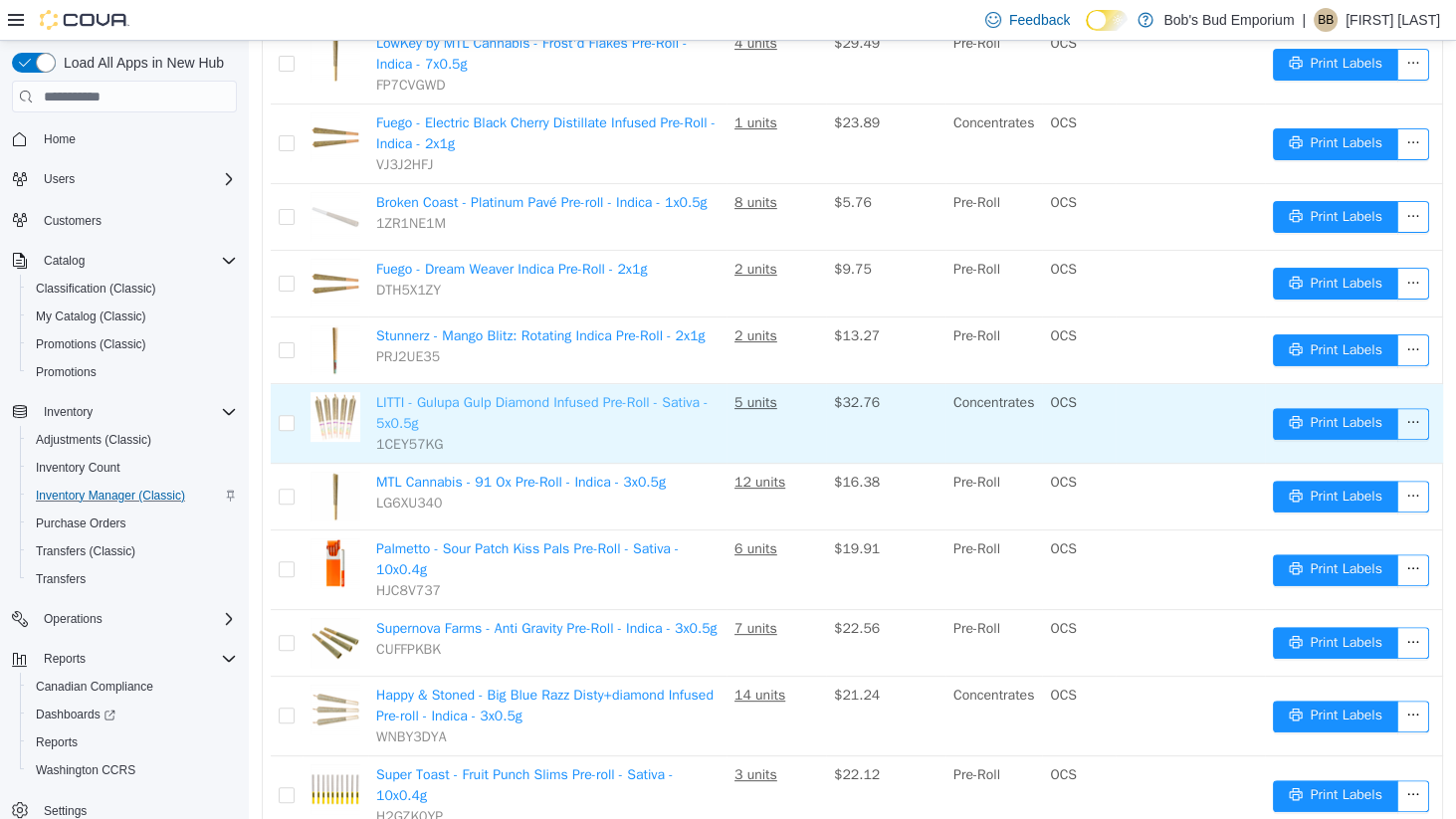 click on "LITTI - Gulupa Gulp Diamond Infused Pre-Roll - Sativa - 5x0.5g" at bounding box center [541, 413] 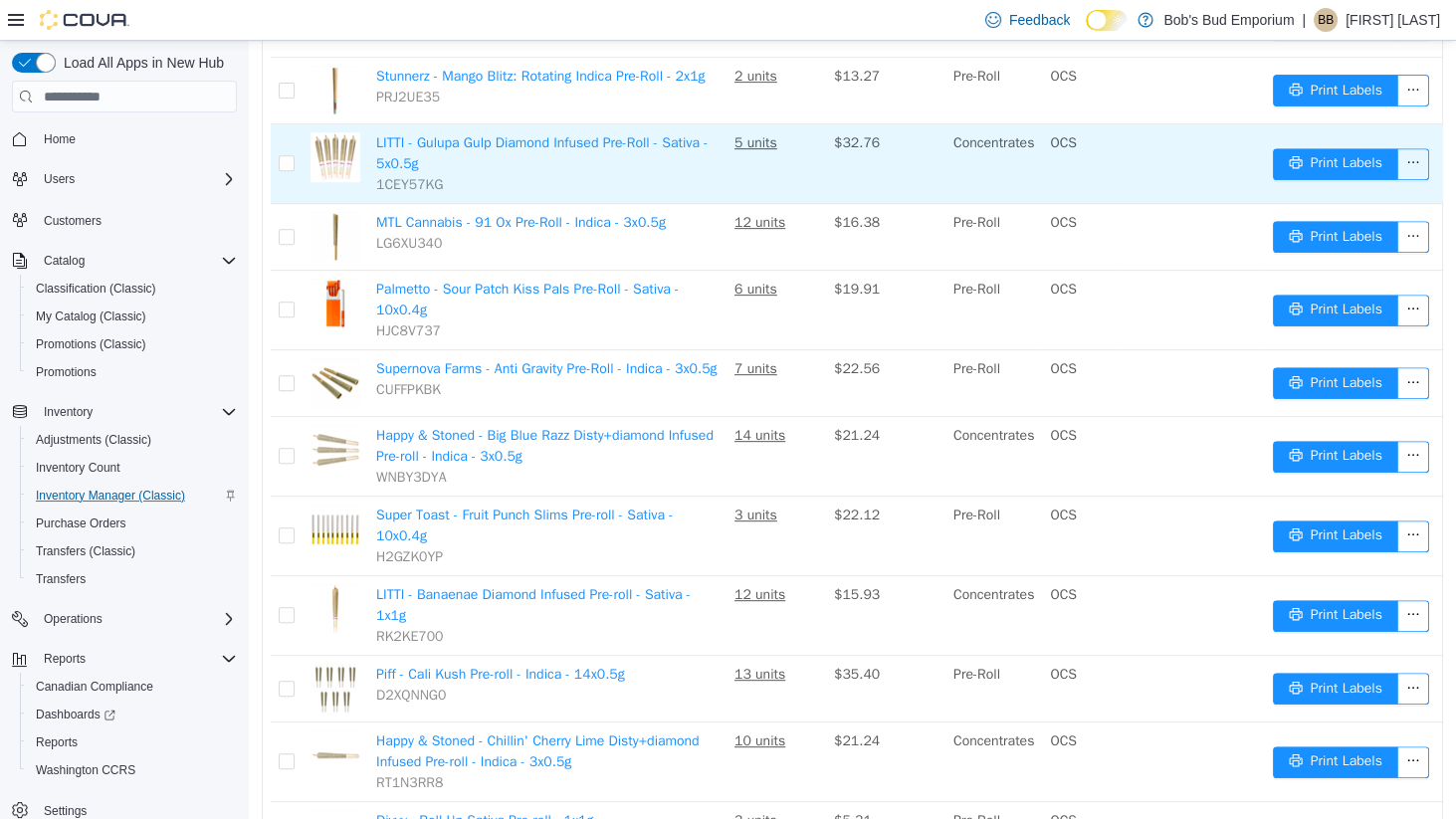 scroll, scrollTop: 1238, scrollLeft: 0, axis: vertical 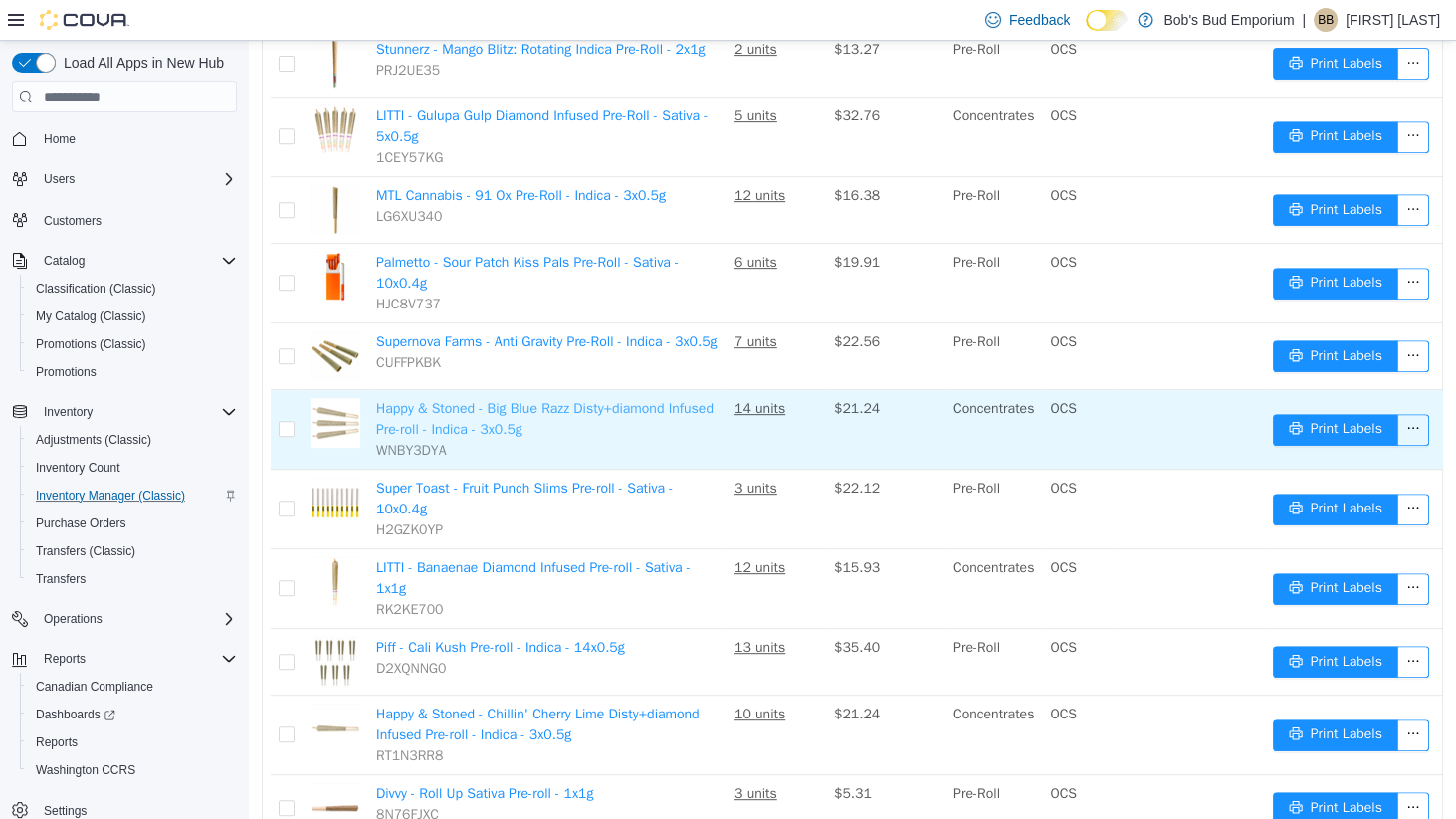 click on "Happy & Stoned - Big Blue Razz Disty+diamond Infused Pre-roll - Indica - 3x0.5g" at bounding box center (544, 419) 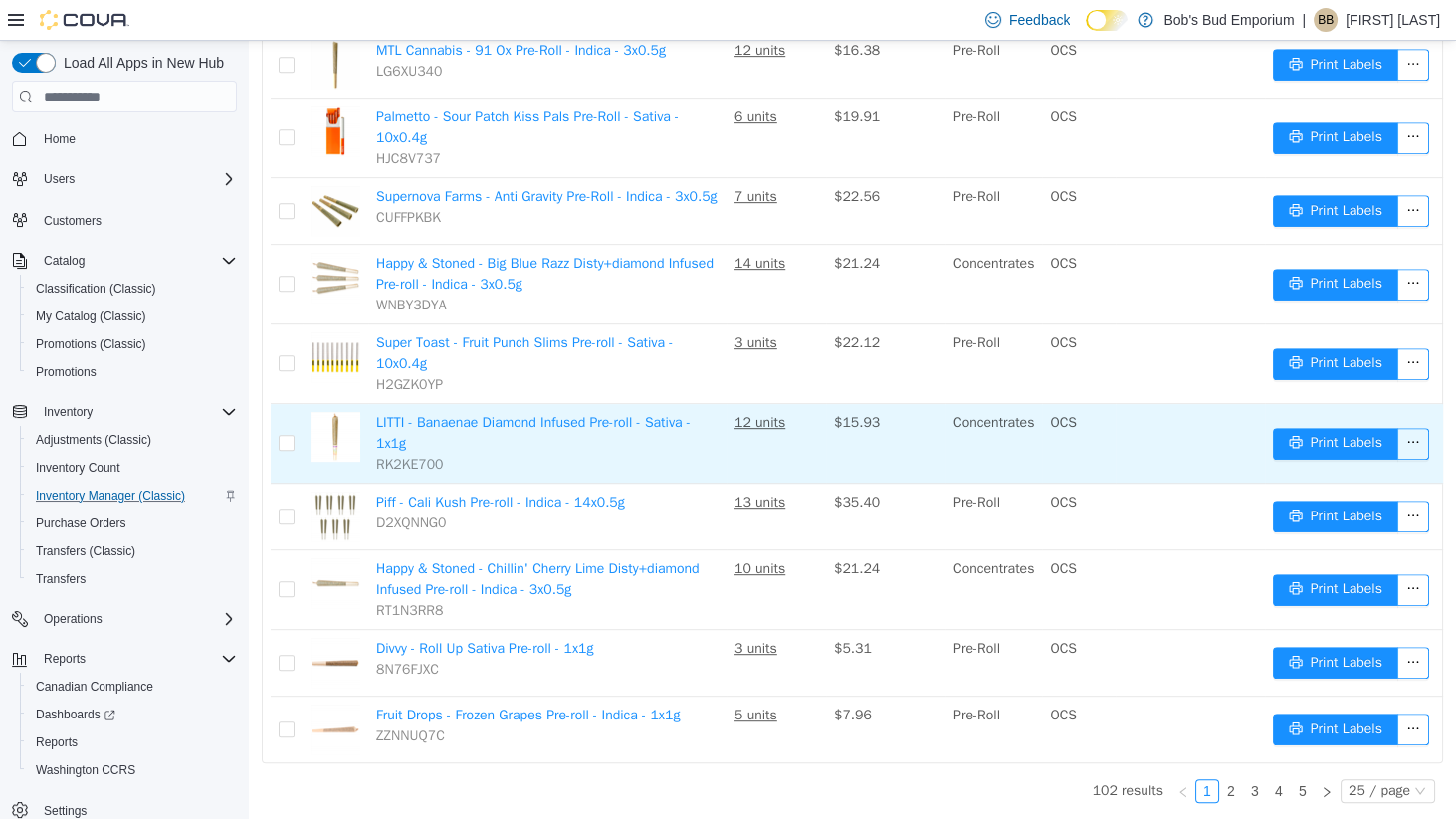 scroll, scrollTop: 1417, scrollLeft: 0, axis: vertical 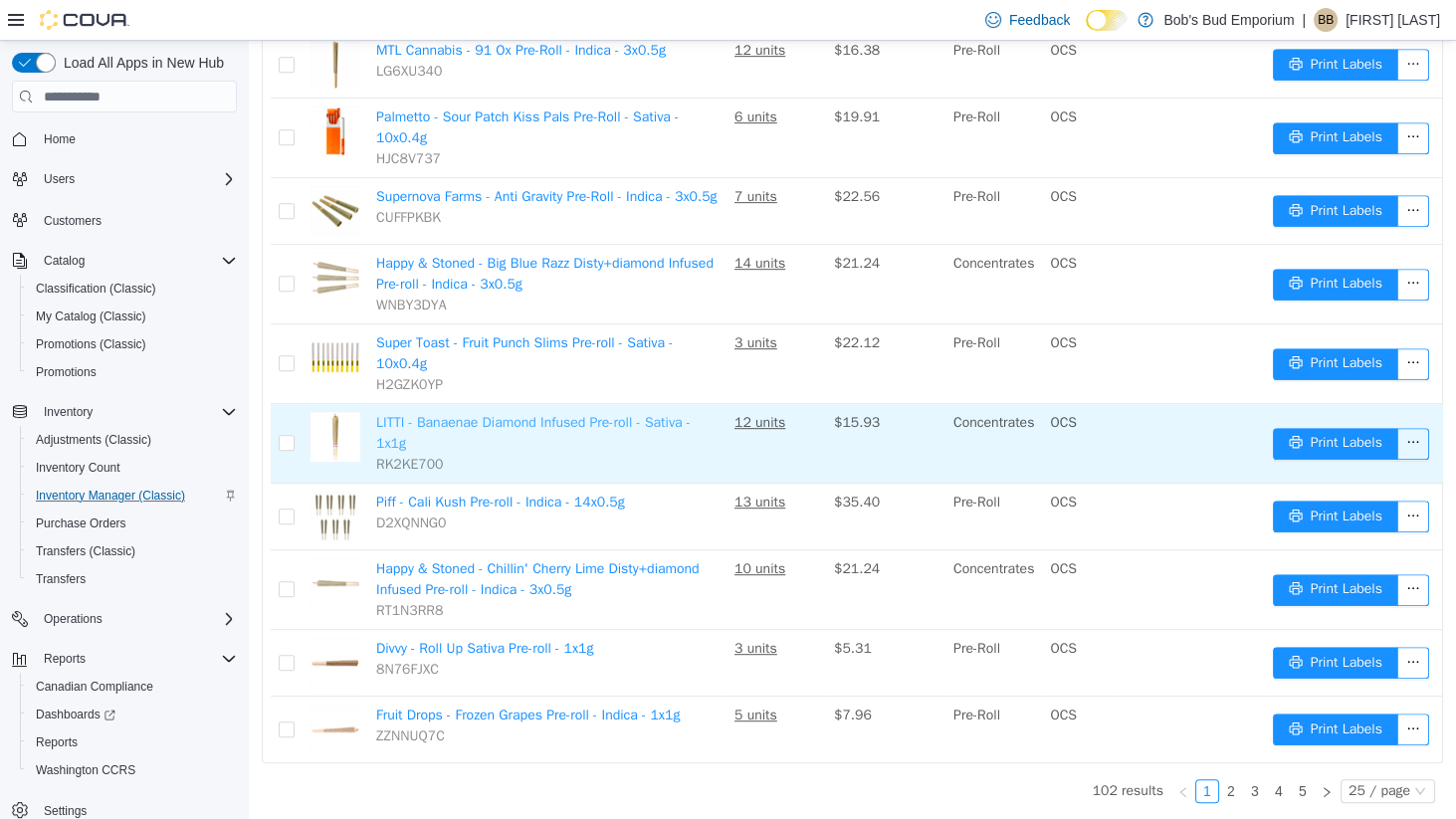 click on "LITTI - Banaenae Diamond Infused Pre-roll - Sativa - 1x1g" at bounding box center (533, 433) 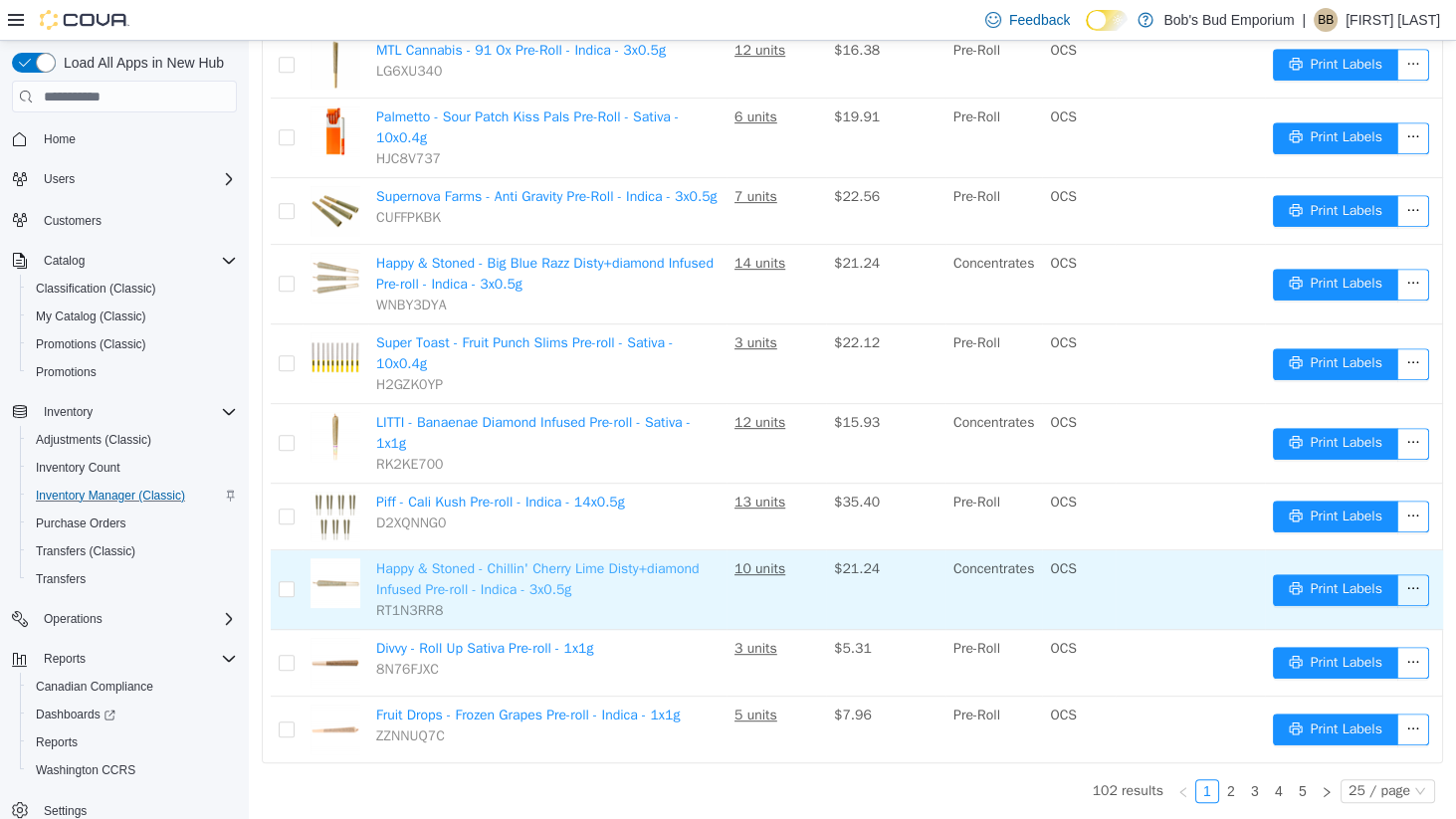 scroll, scrollTop: 0, scrollLeft: 0, axis: both 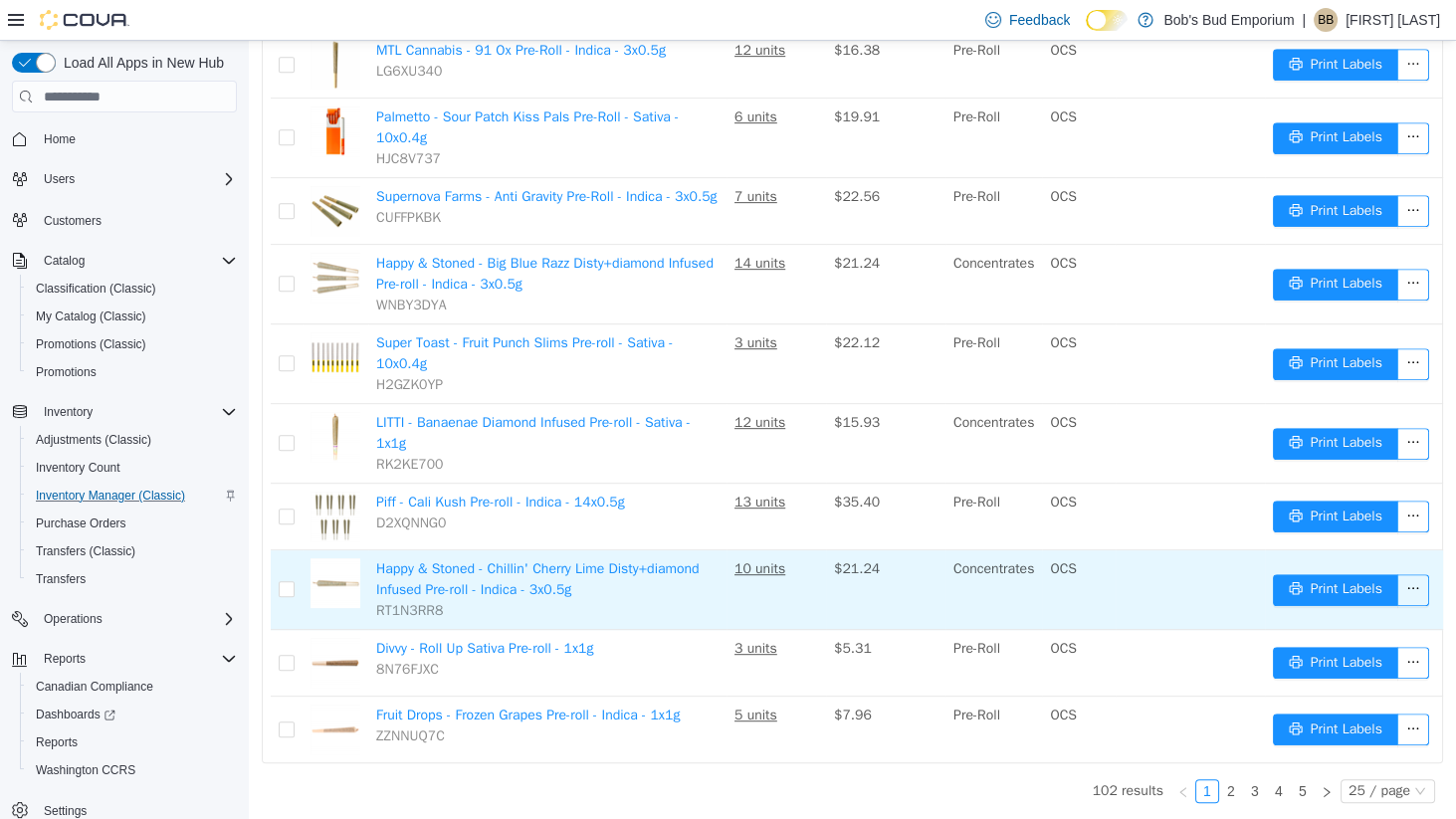 click on "Happy & Stoned - Chillin' Cherry Lime Disty+diamond Infused Pre-roll - Indica - 3x0.5g RT1N3RR8" at bounding box center (547, 590) 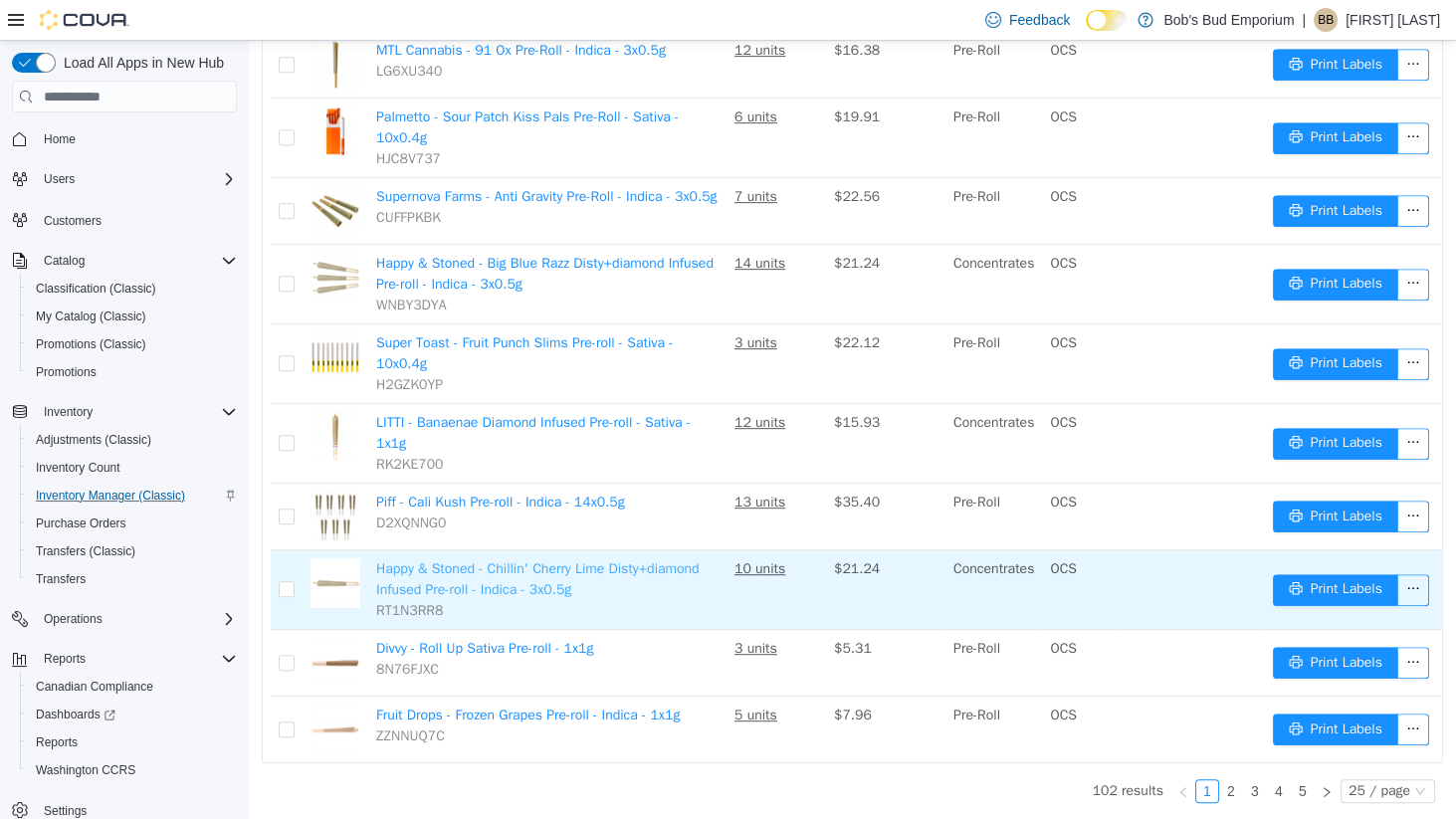 click on "Happy & Stoned - Chillin' Cherry Lime Disty+diamond Infused Pre-roll - Indica - 3x0.5g" at bounding box center (537, 579) 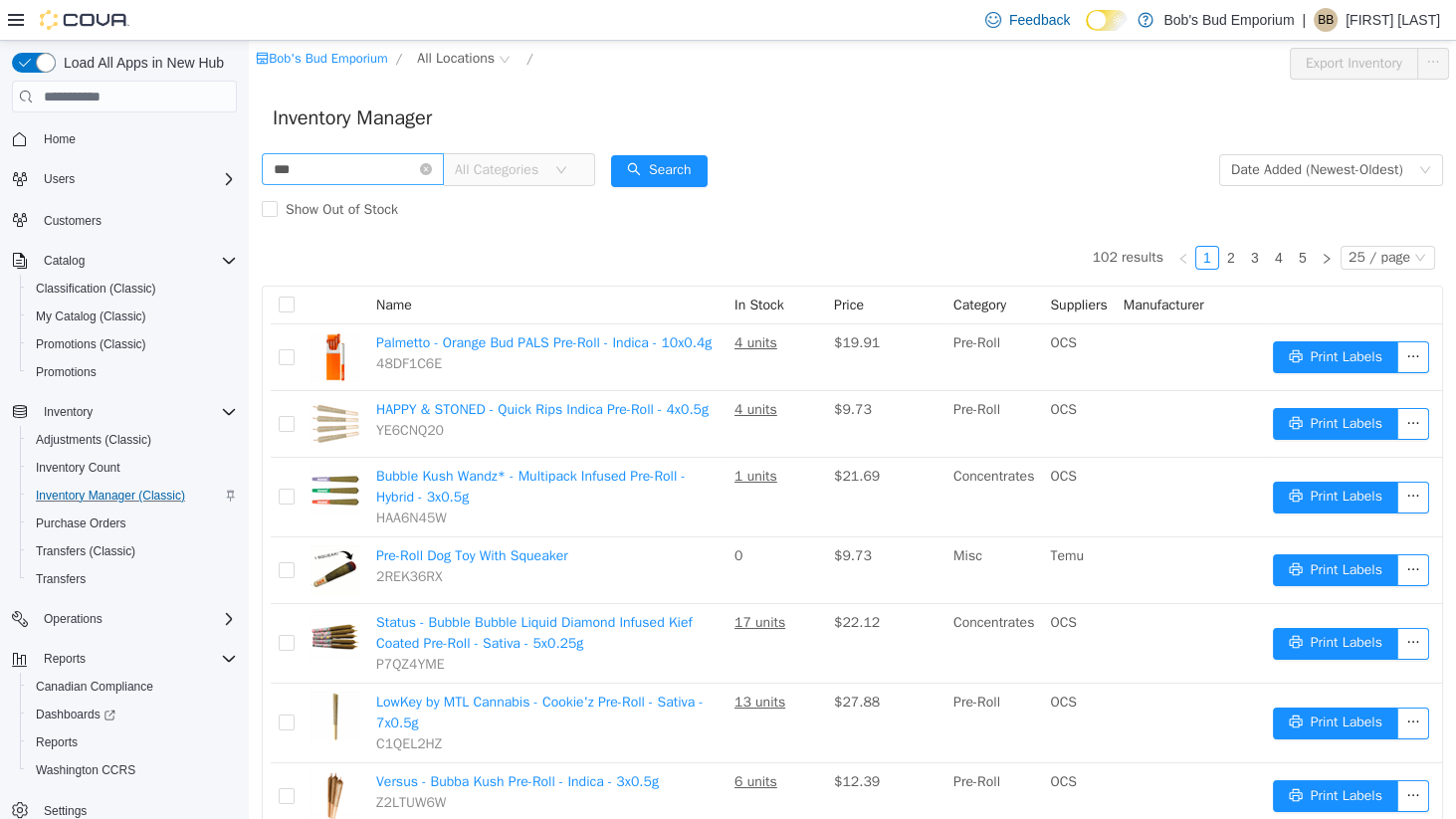 scroll, scrollTop: 0, scrollLeft: 0, axis: both 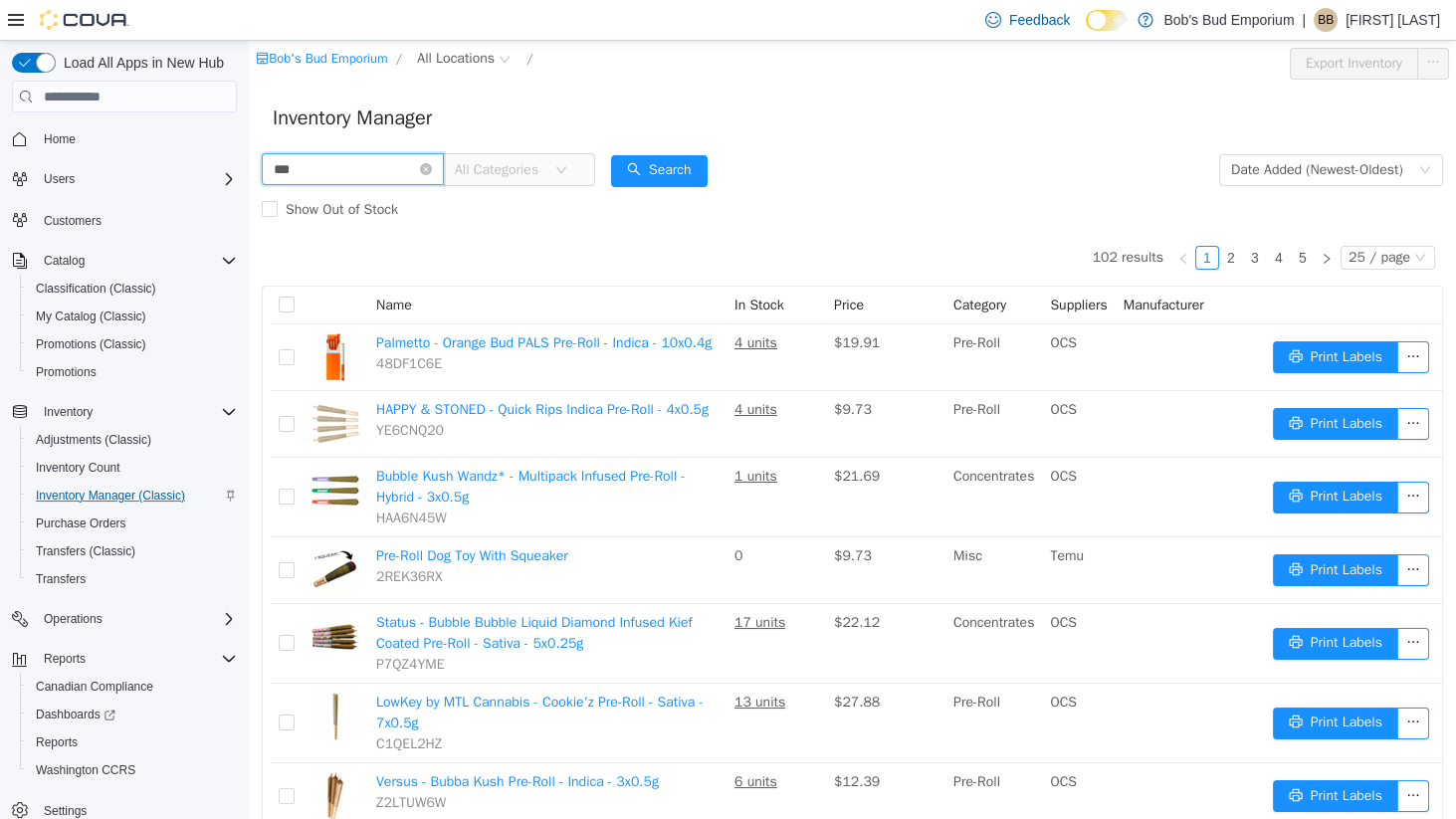 click on "***" at bounding box center [352, 169] 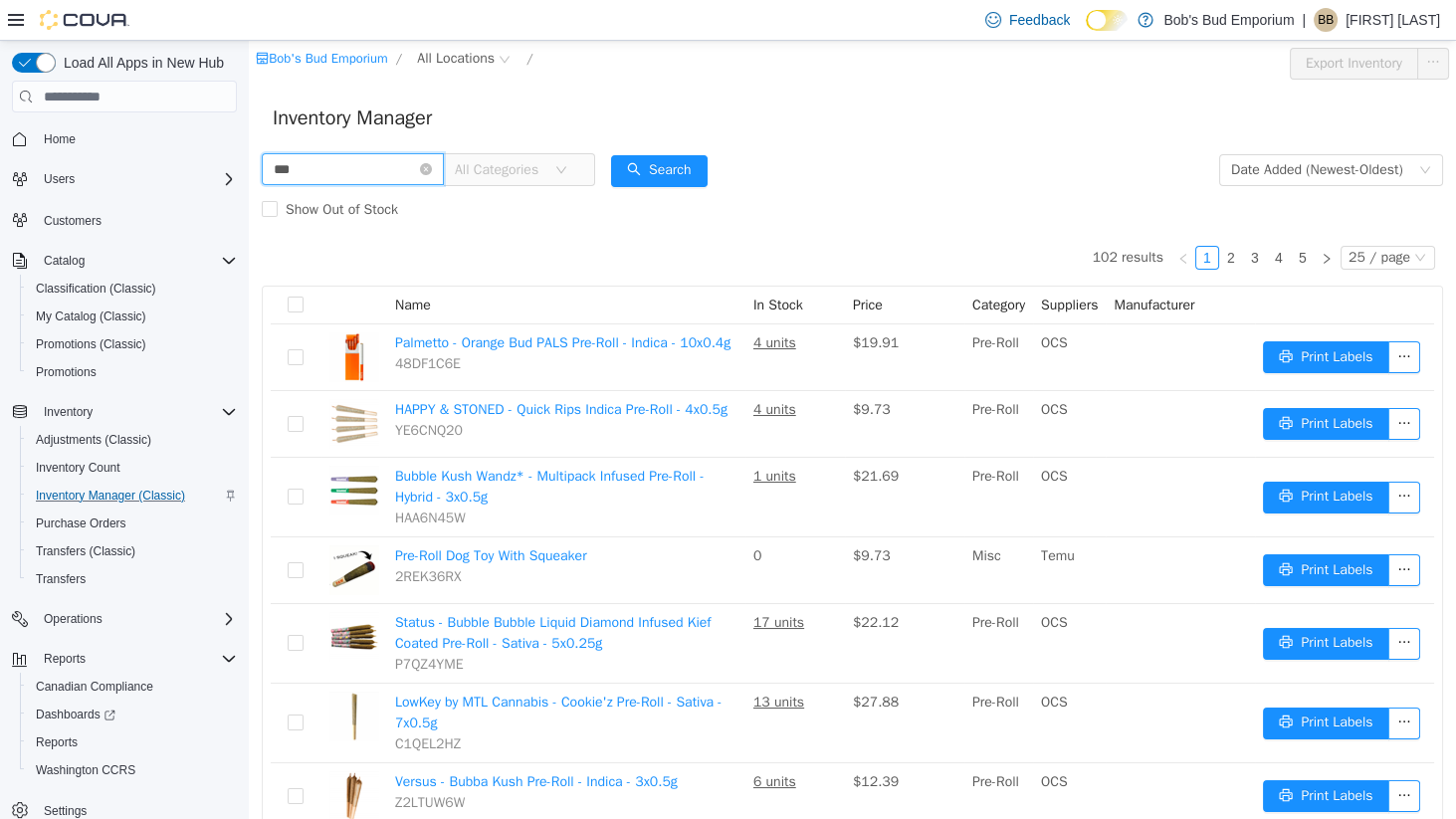 scroll, scrollTop: 0, scrollLeft: 0, axis: both 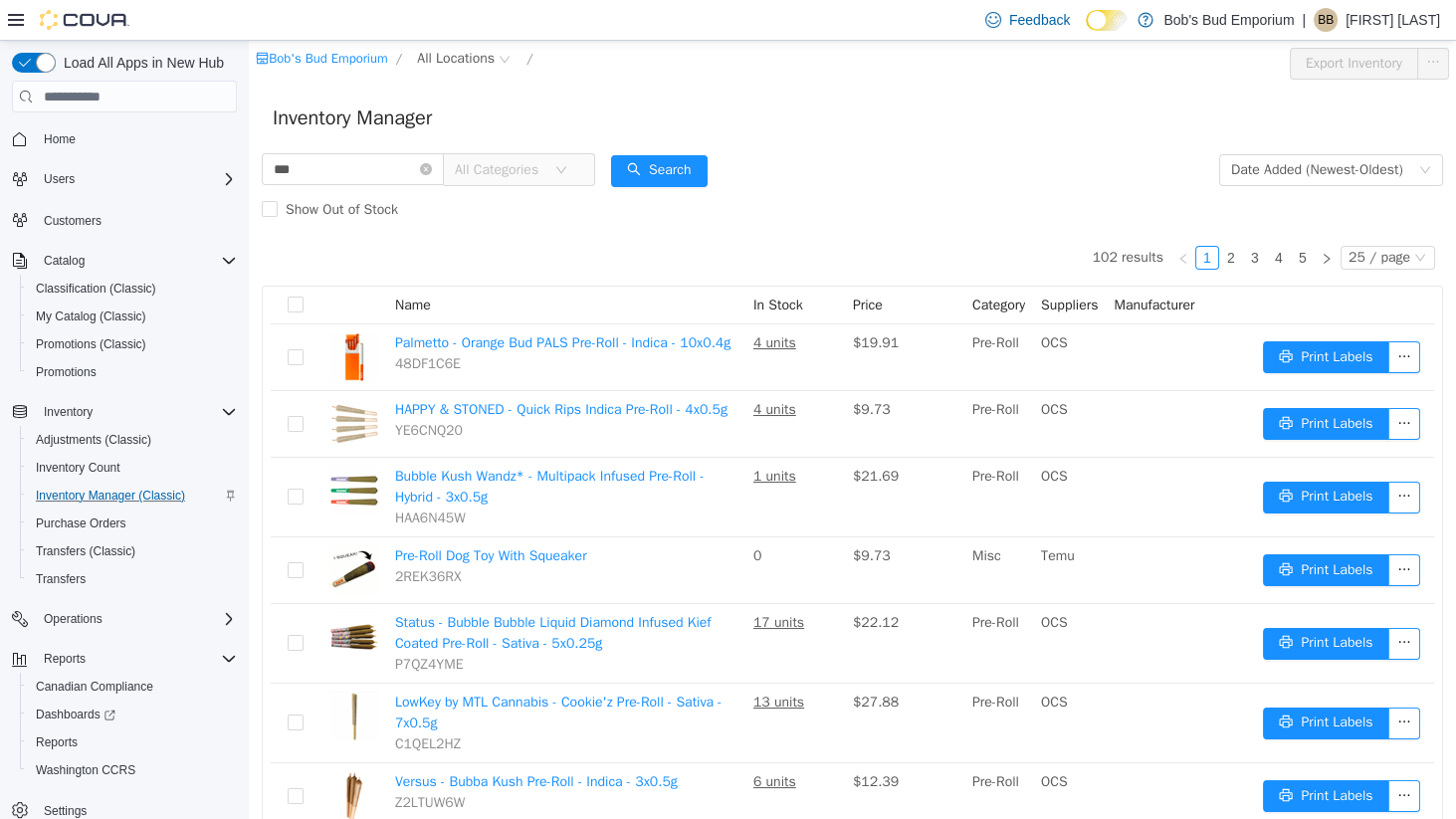 click on "All Categories" at bounding box center [500, 170] 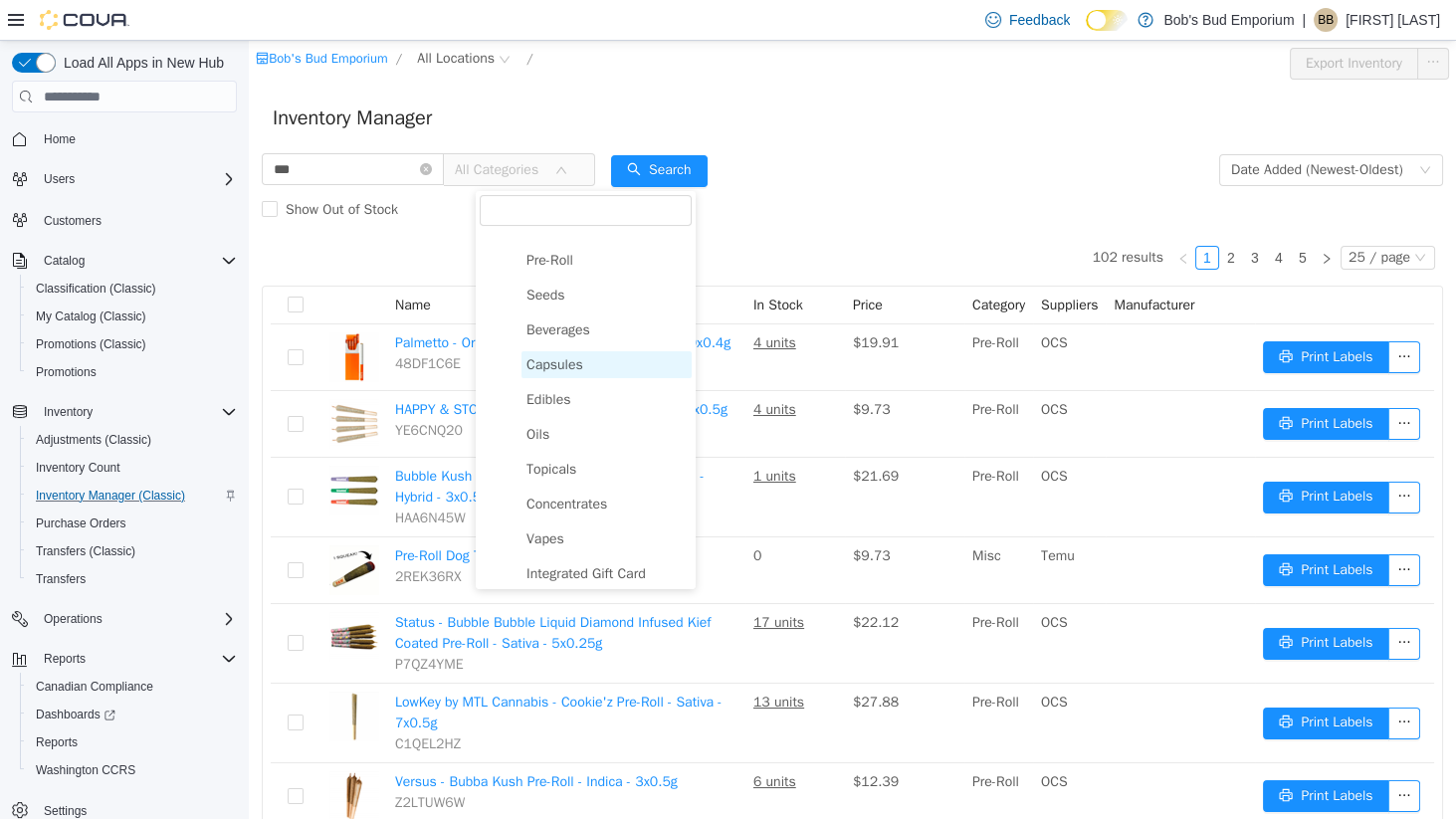 scroll, scrollTop: 67, scrollLeft: 0, axis: vertical 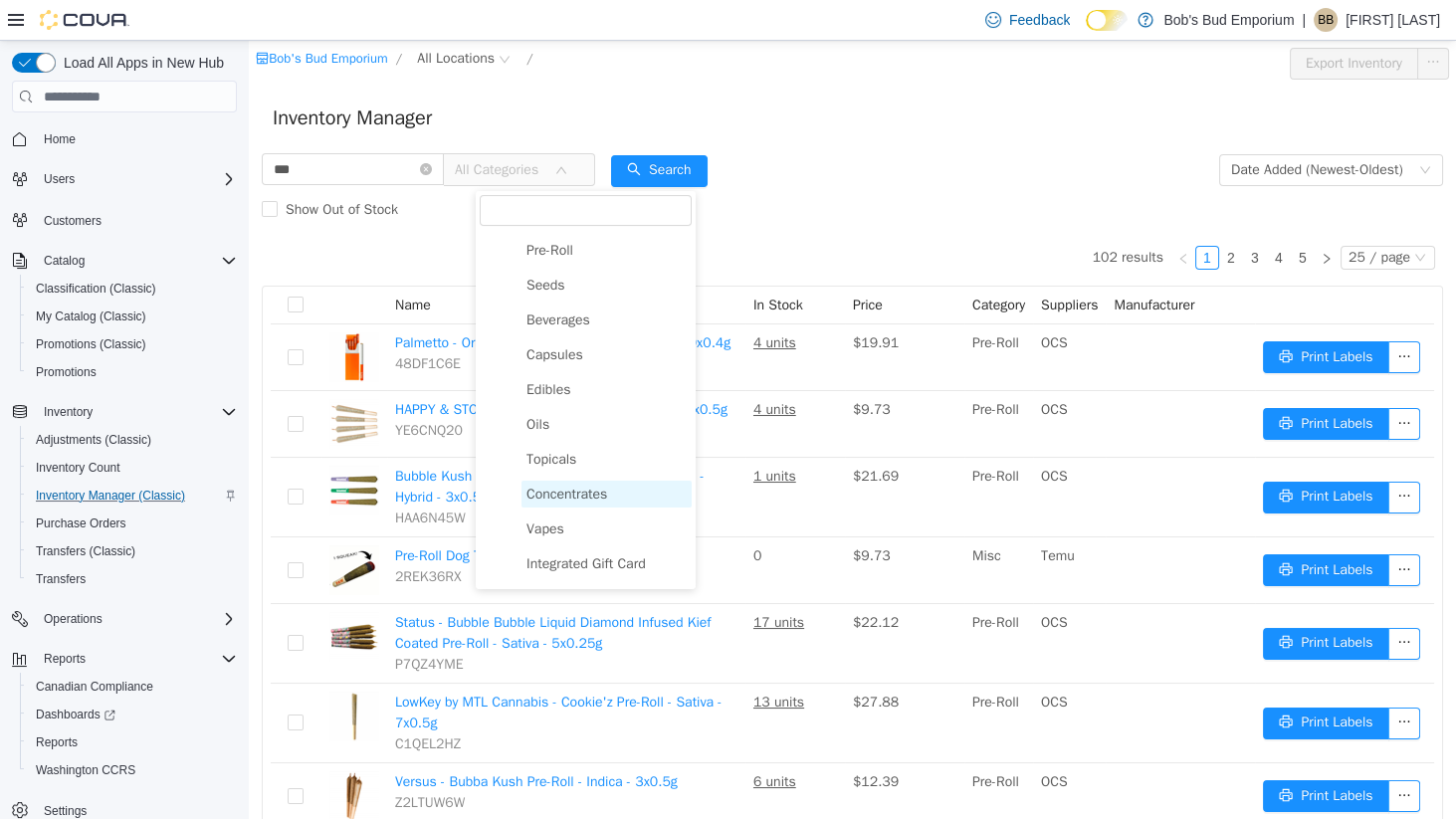 click on "Concentrates" at bounding box center (566, 494) 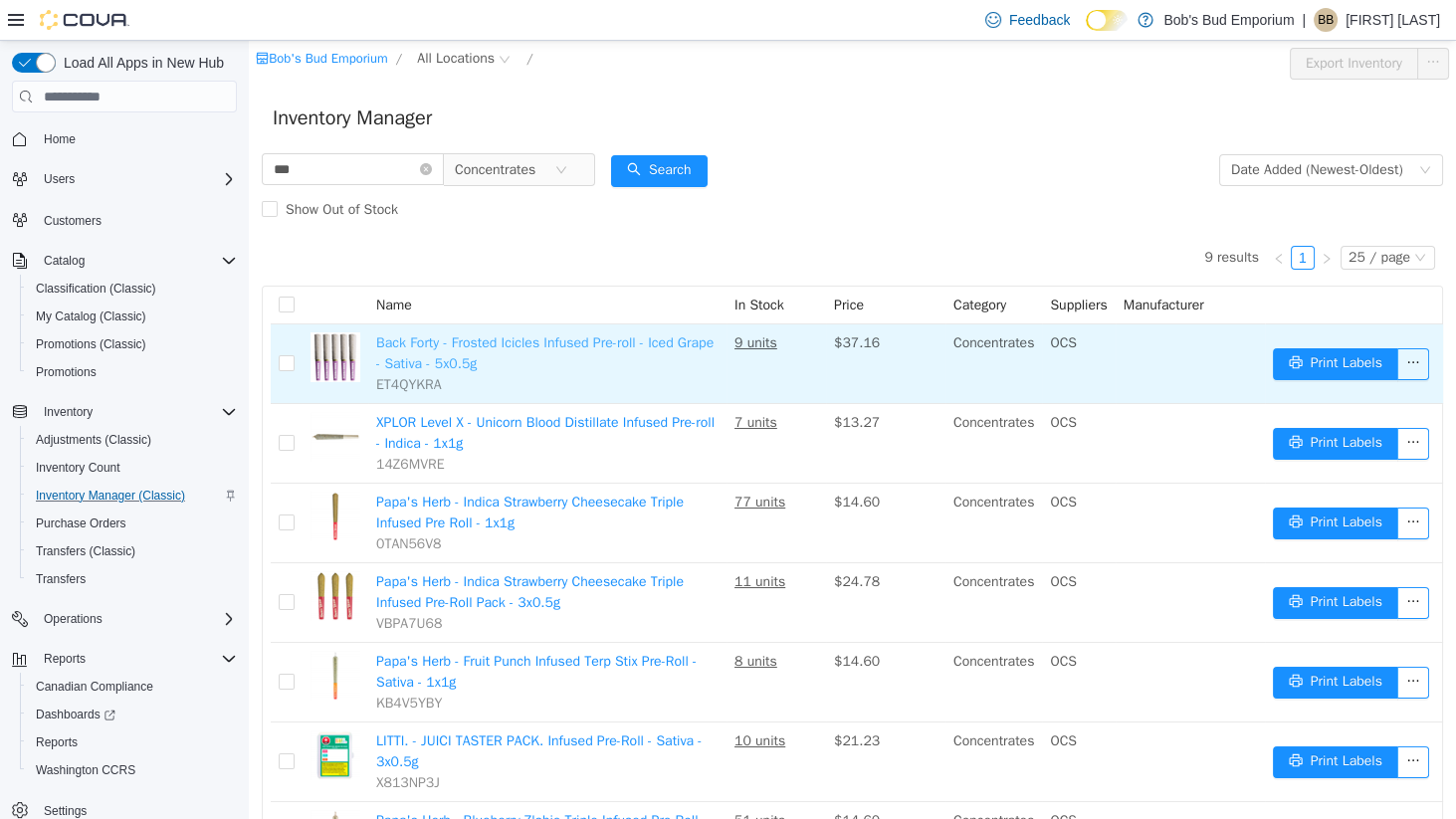 click on "Back Forty - Frosted Icicles Infused Pre-roll - Iced Grape - Sativa - 5x0.5g" at bounding box center [544, 353] 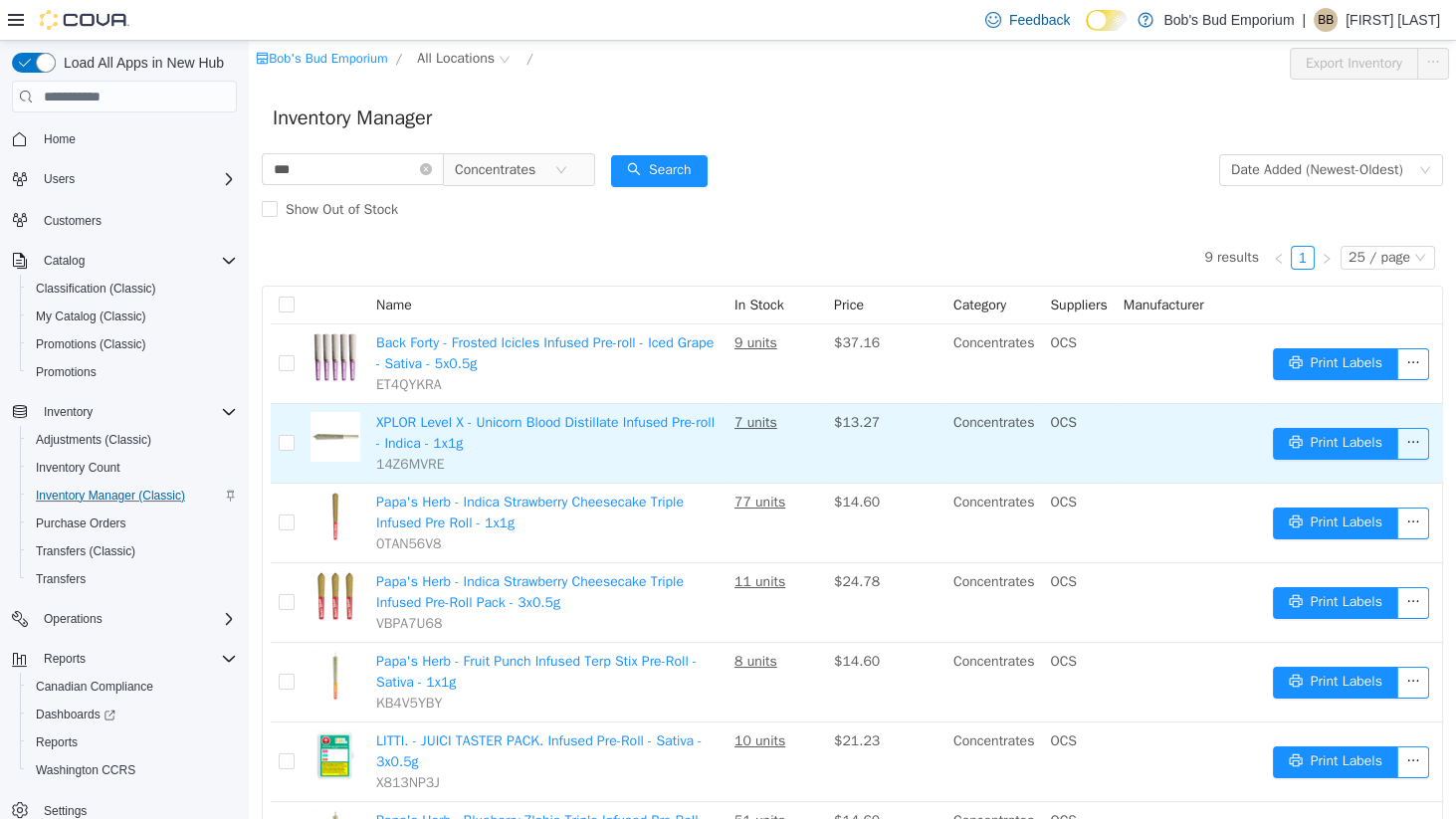 click on "XPLOR Level X - Unicorn Blood Distillate Infused Pre-roll - Indica - 1x1g 14Z6MVRE" at bounding box center [547, 444] 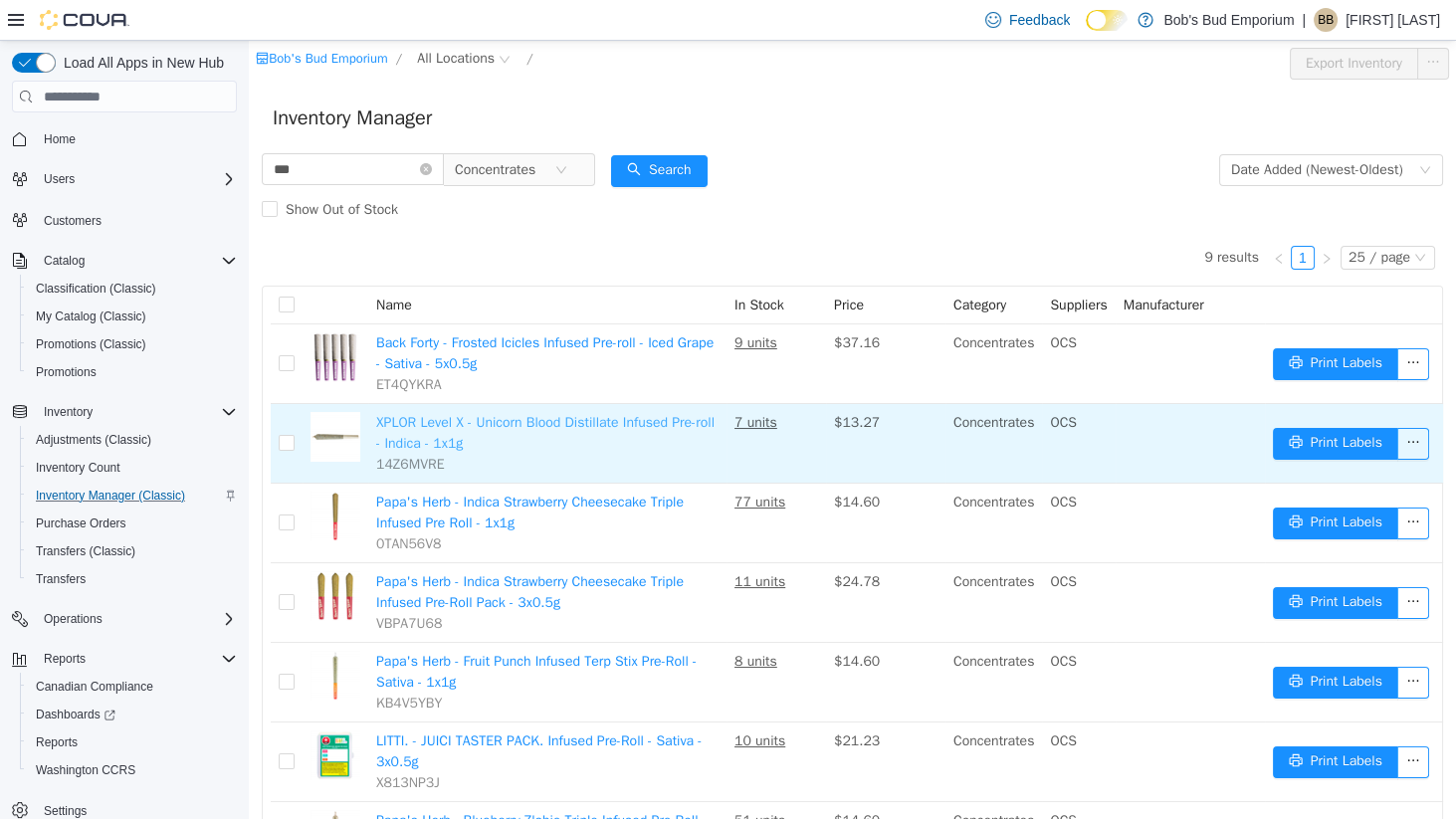 click on "XPLOR Level X - Unicorn Blood Distillate Infused Pre-roll - Indica - 1x1g" at bounding box center (545, 433) 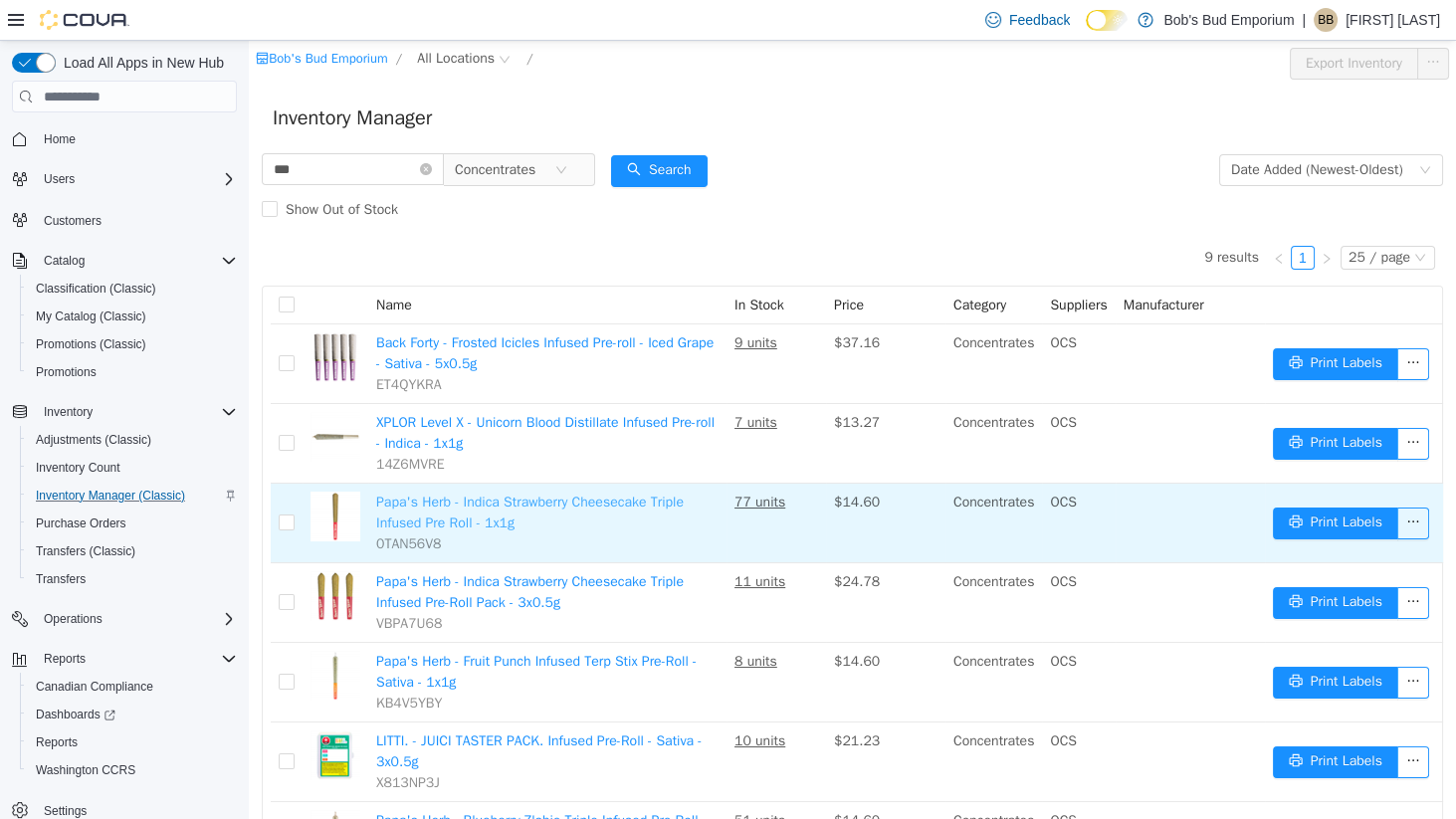 click on "Papa's Herb - Indica Strawberry Cheesecake Triple Infused Pre Roll - 1x1g" at bounding box center [529, 512] 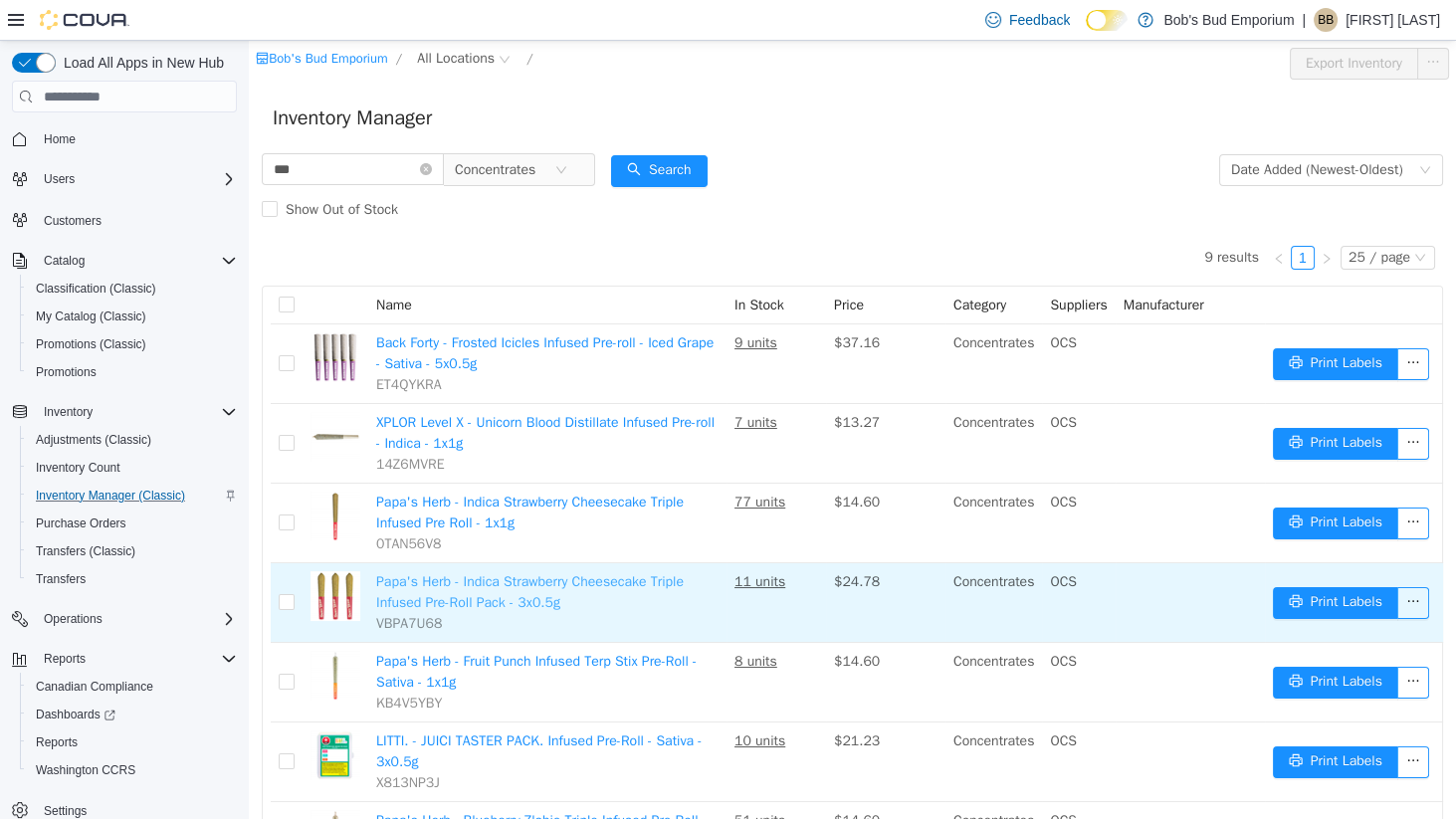 click on "Papa's Herb - Indica Strawberry Cheesecake Triple Infused Pre-Roll Pack - 3x0.5g" at bounding box center [529, 592] 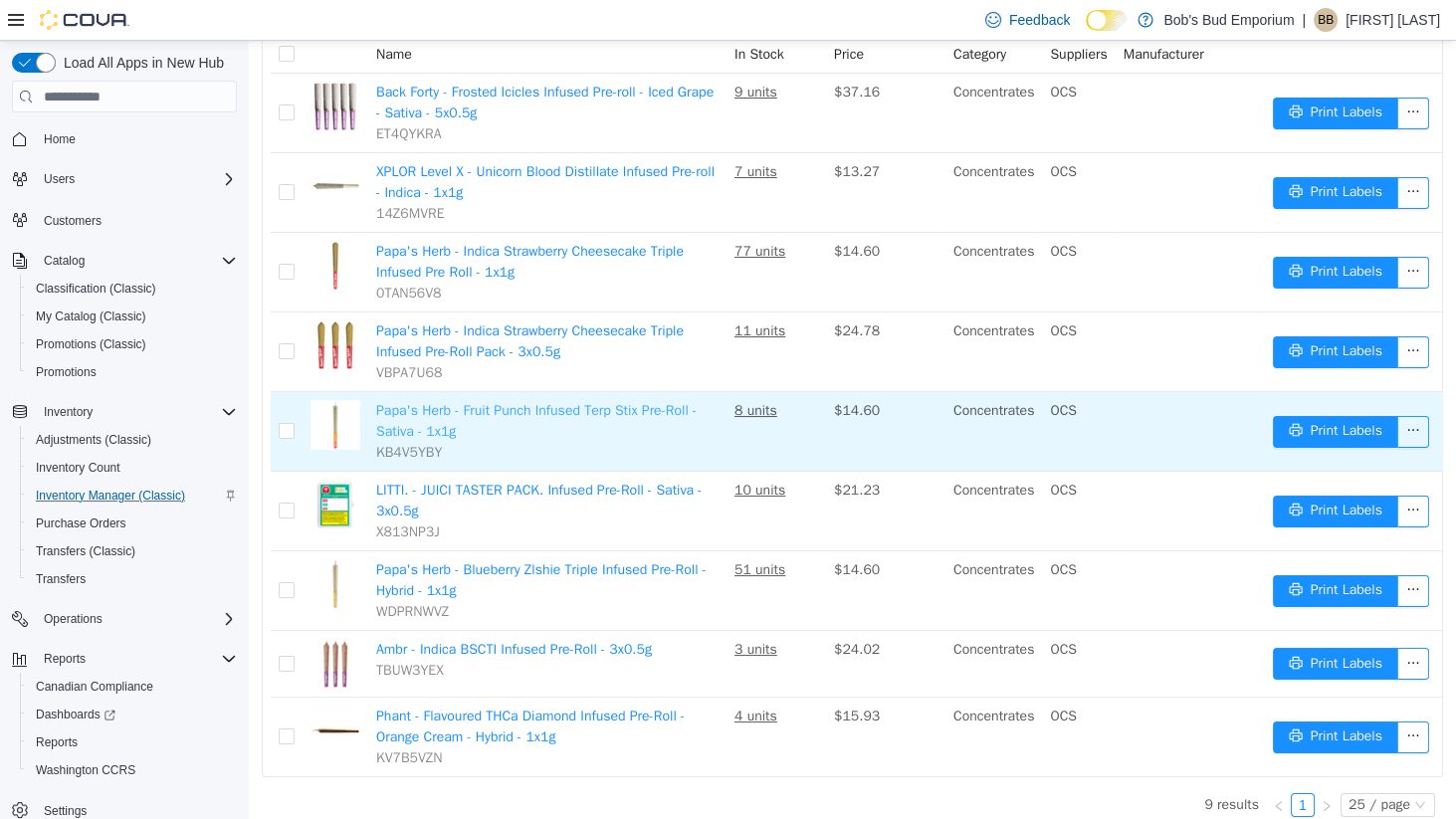 scroll, scrollTop: 250, scrollLeft: 0, axis: vertical 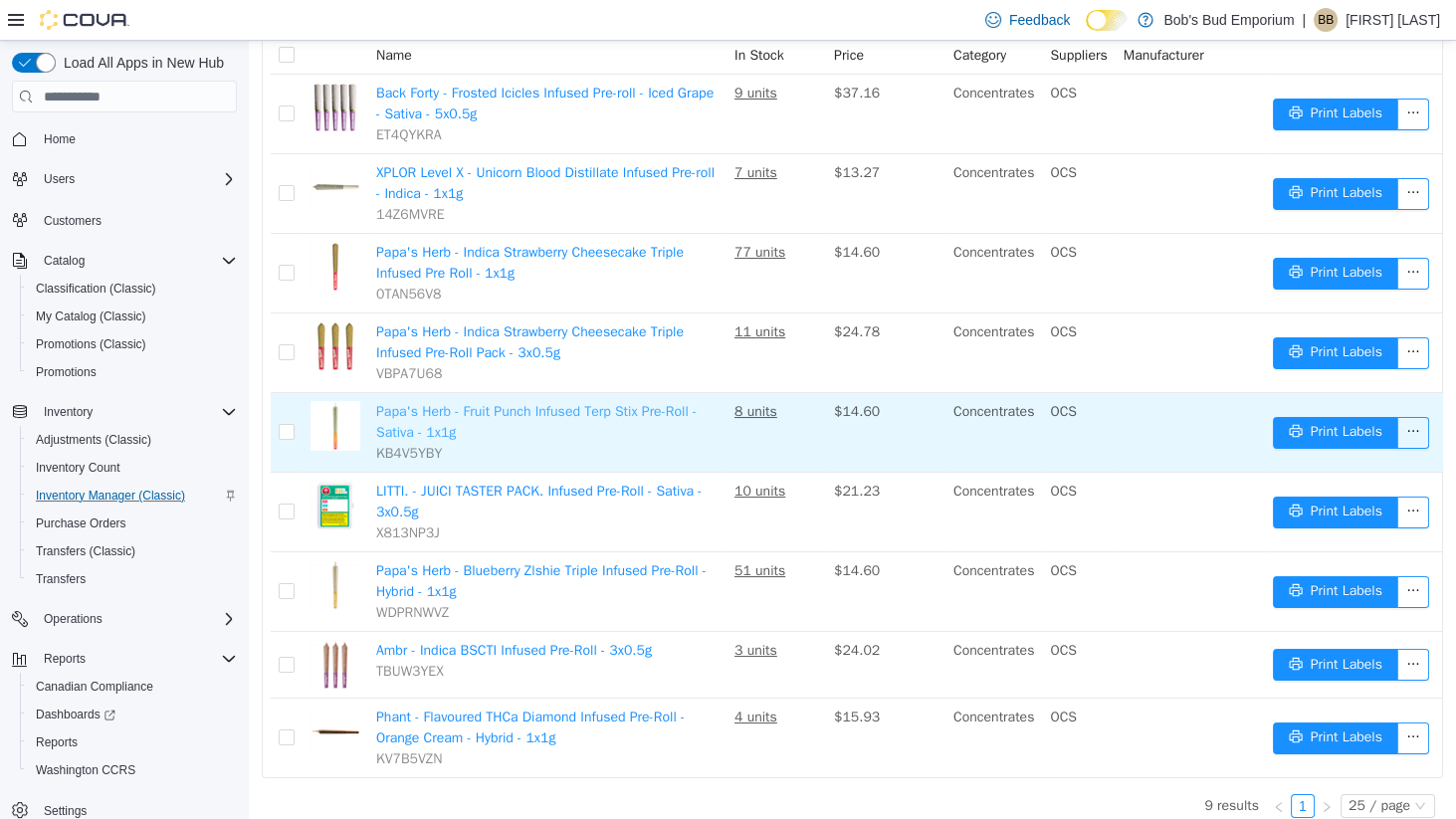 click on "Papa's Herb - Fruit Punch Infused Terp Stix Pre-Roll - Sativa - 1x1g" at bounding box center [536, 422] 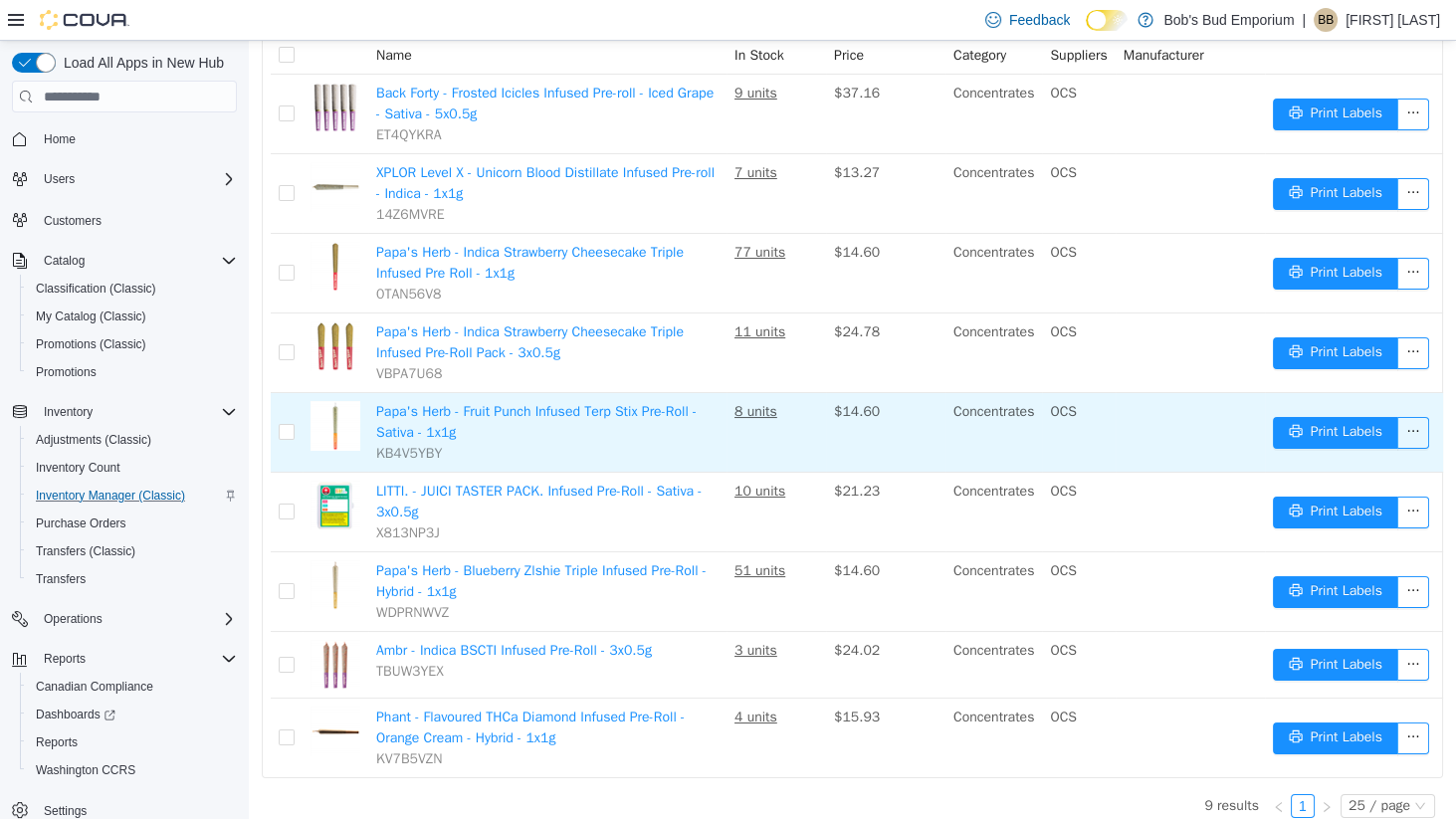 scroll, scrollTop: 0, scrollLeft: 0, axis: both 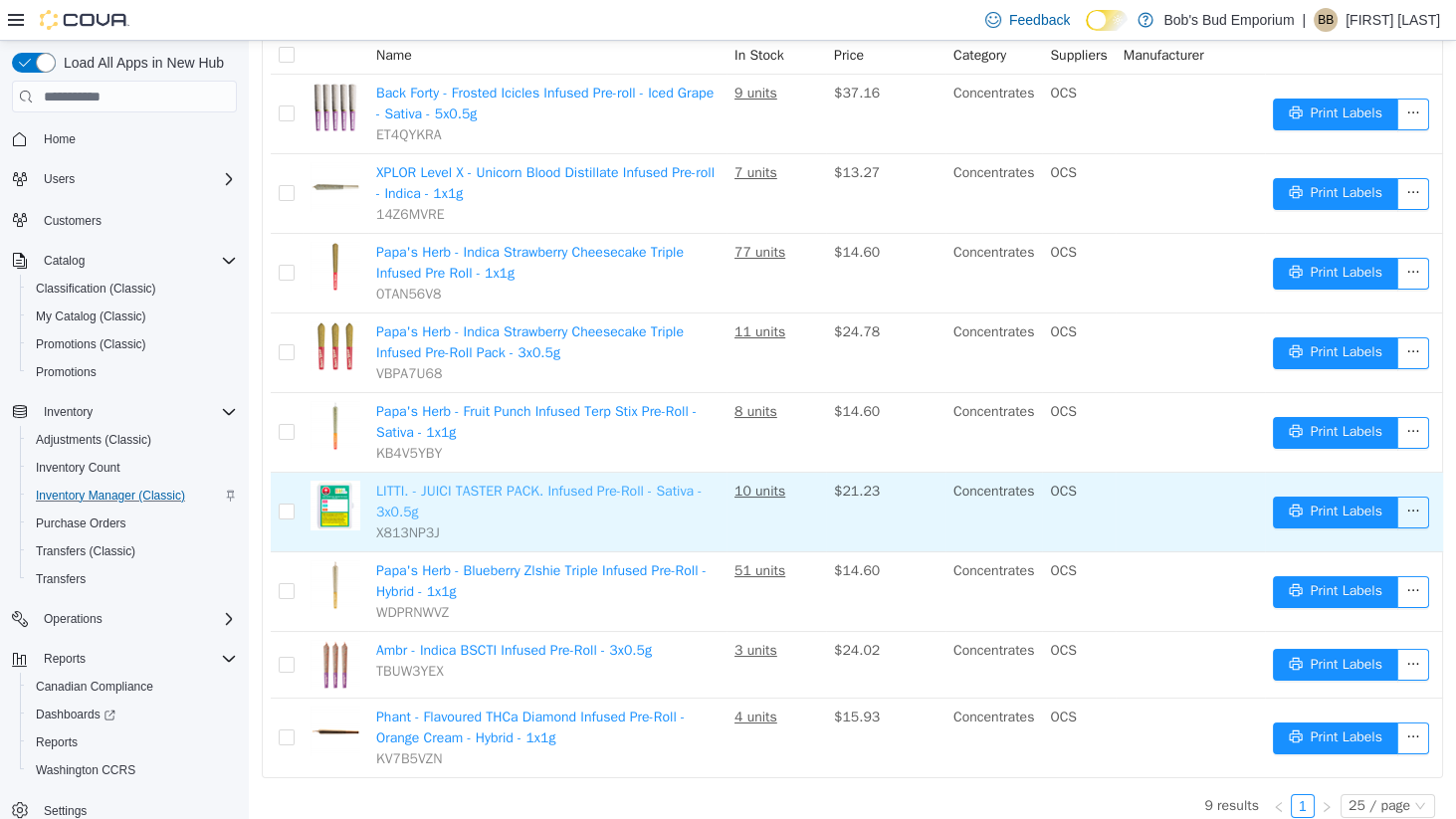 click on "LITTI. - JUICI TASTER PACK. Infused Pre-Roll - Sativa - 3x0.5g" at bounding box center (539, 502) 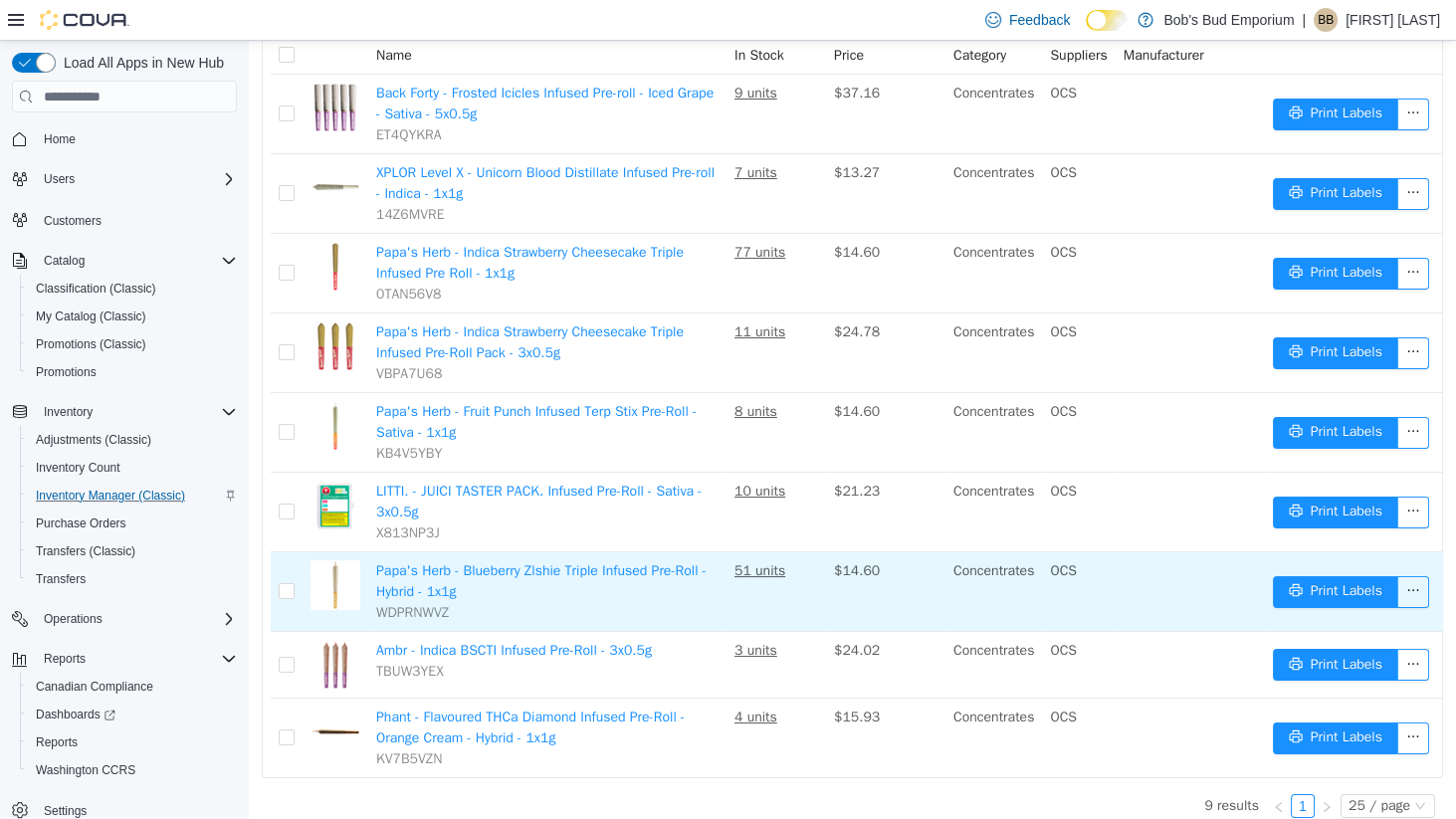 click on "Papa's Herb - Blueberry Zlshie Triple Infused Pre-Roll - Hybrid - 1x1g WDPRNWVZ" at bounding box center [547, 592] 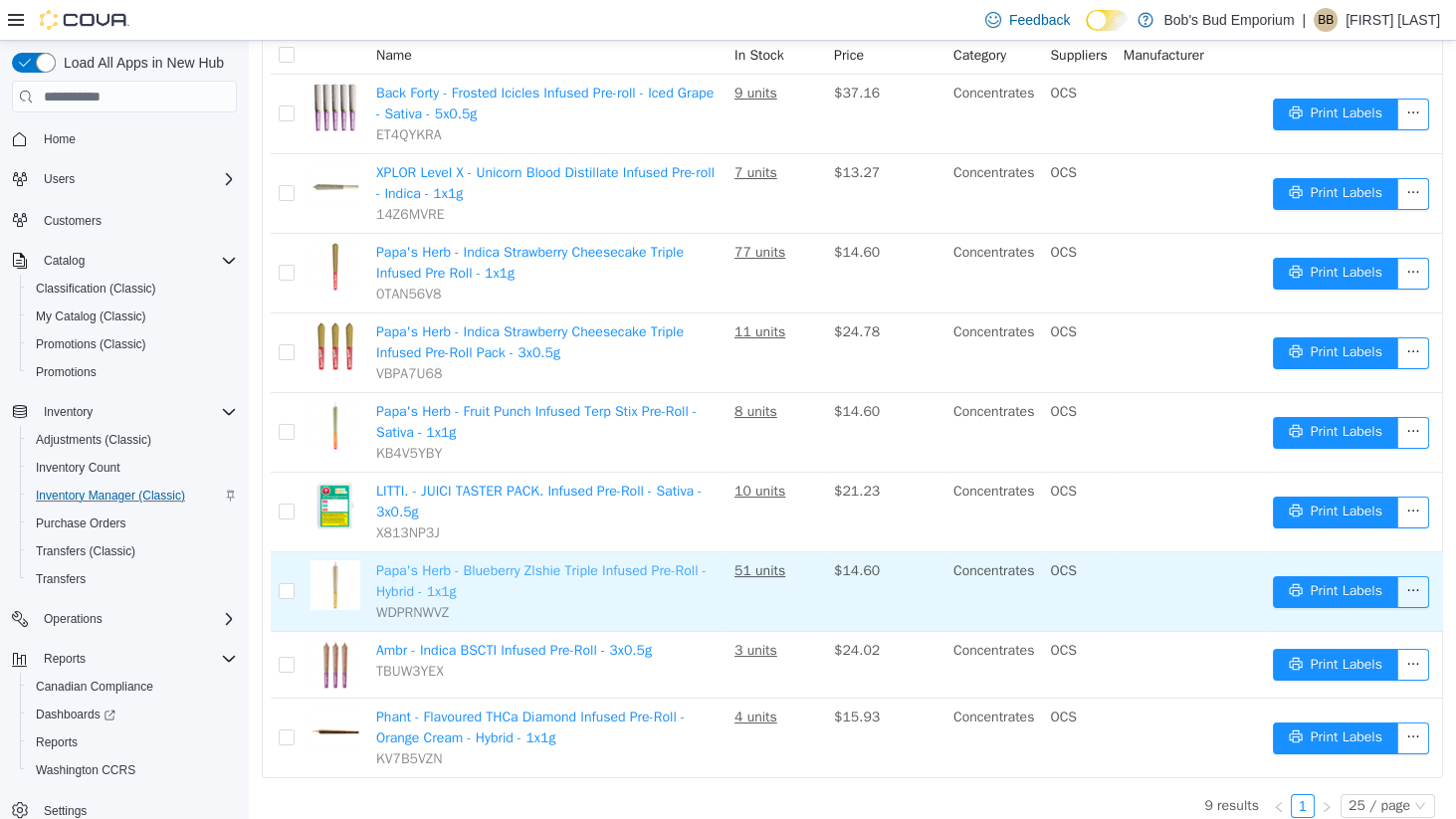 click on "Papa's Herb - Blueberry Zlshie Triple Infused Pre-Roll - Hybrid - 1x1g" at bounding box center [541, 581] 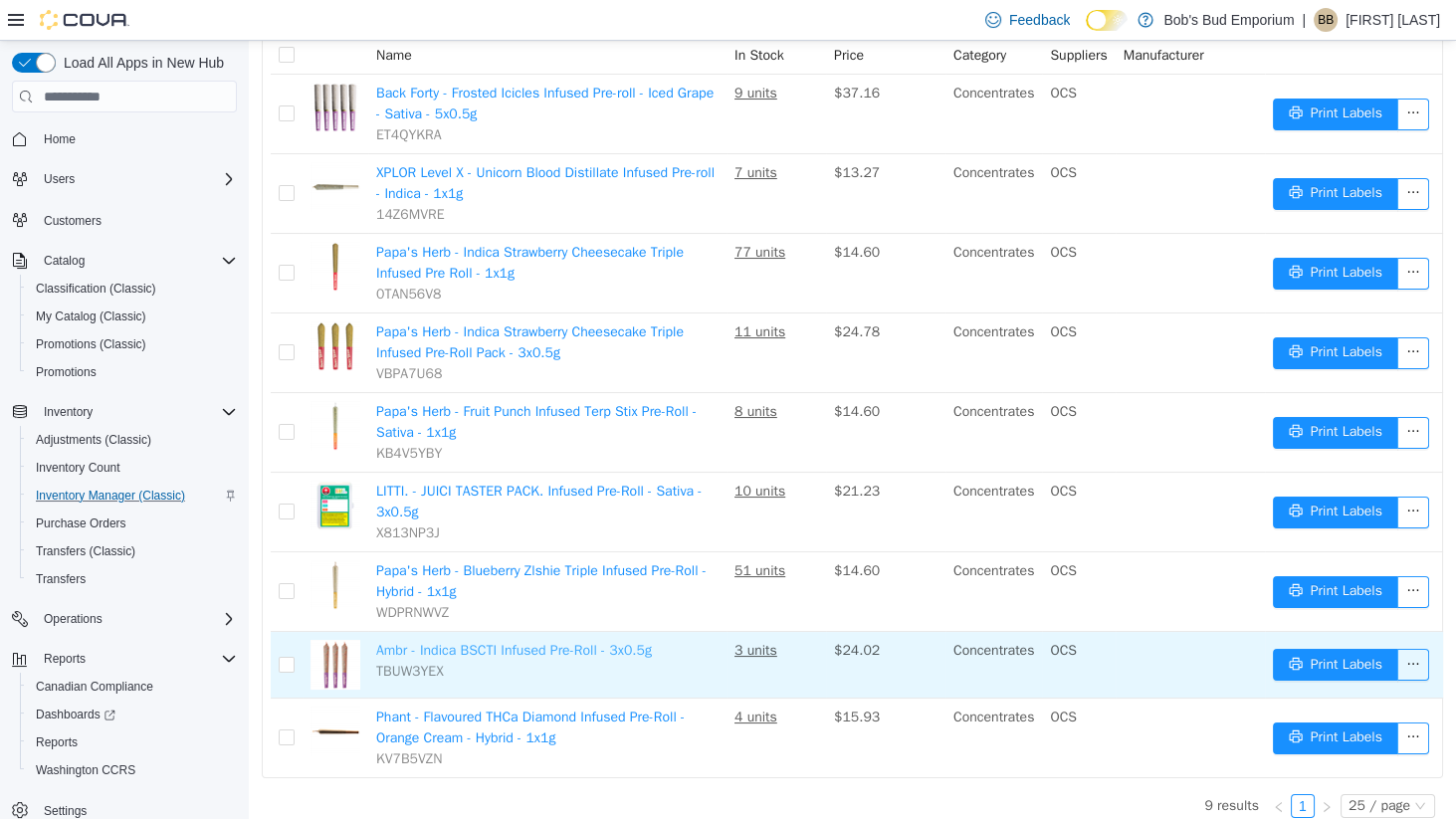 click on "Ambr - Indica BSCTI Infused Pre-Roll - 3x0.5g" at bounding box center (514, 650) 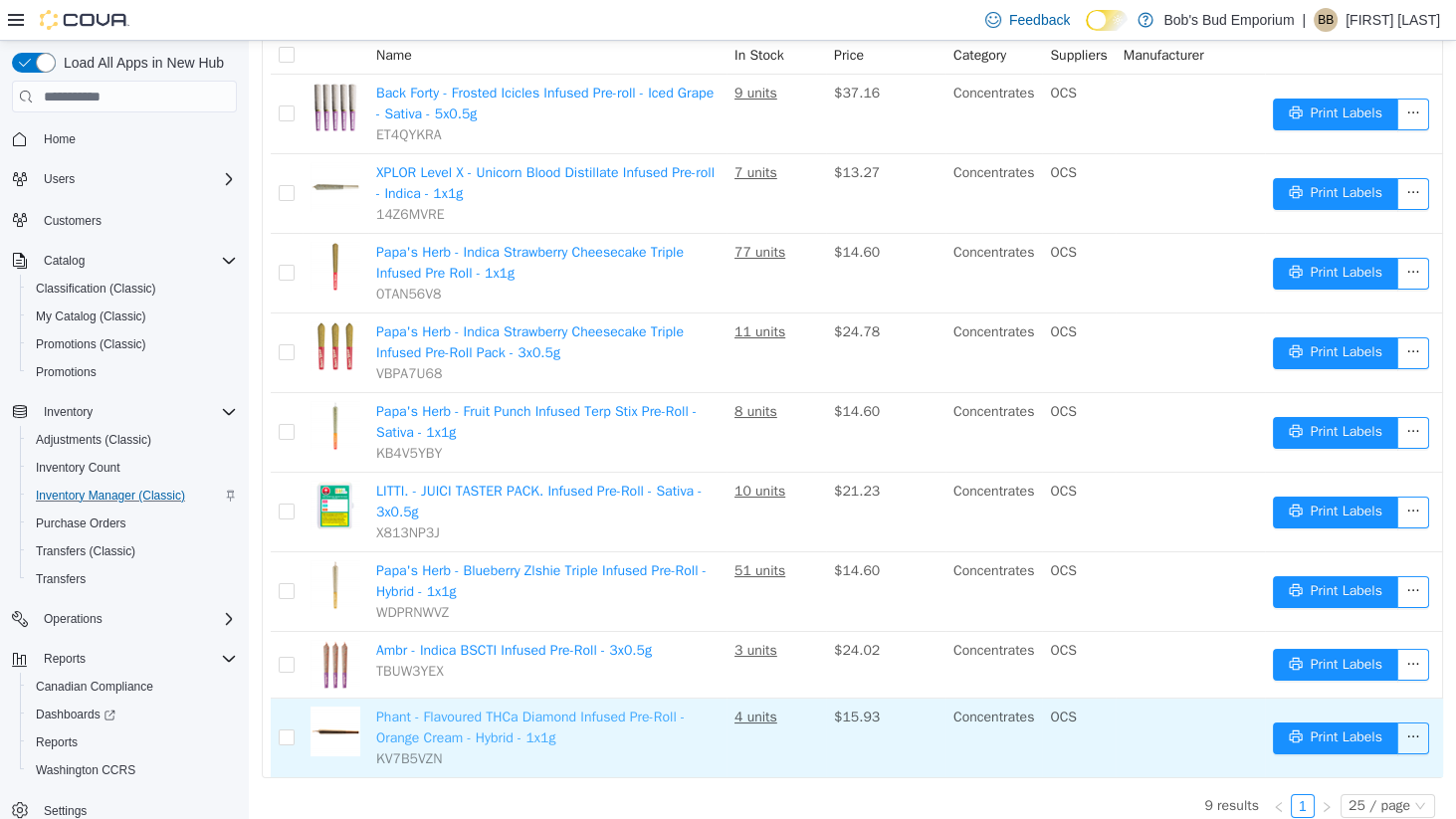 click on "Phant - Flavoured THCa Diamond Infused Pre-Roll - Orange Cream - Hybrid - 1x1g" at bounding box center [530, 727] 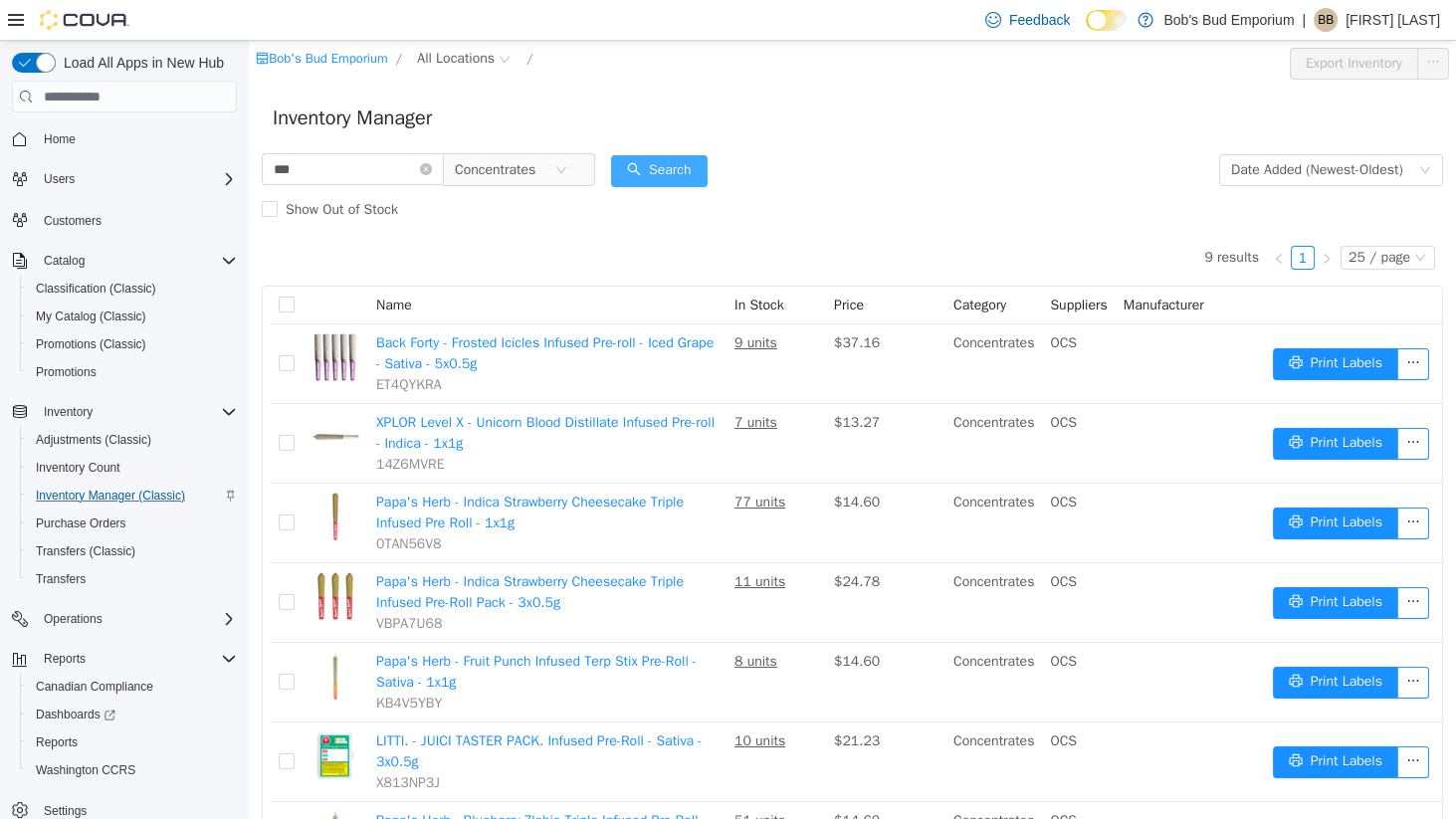 scroll, scrollTop: 0, scrollLeft: 0, axis: both 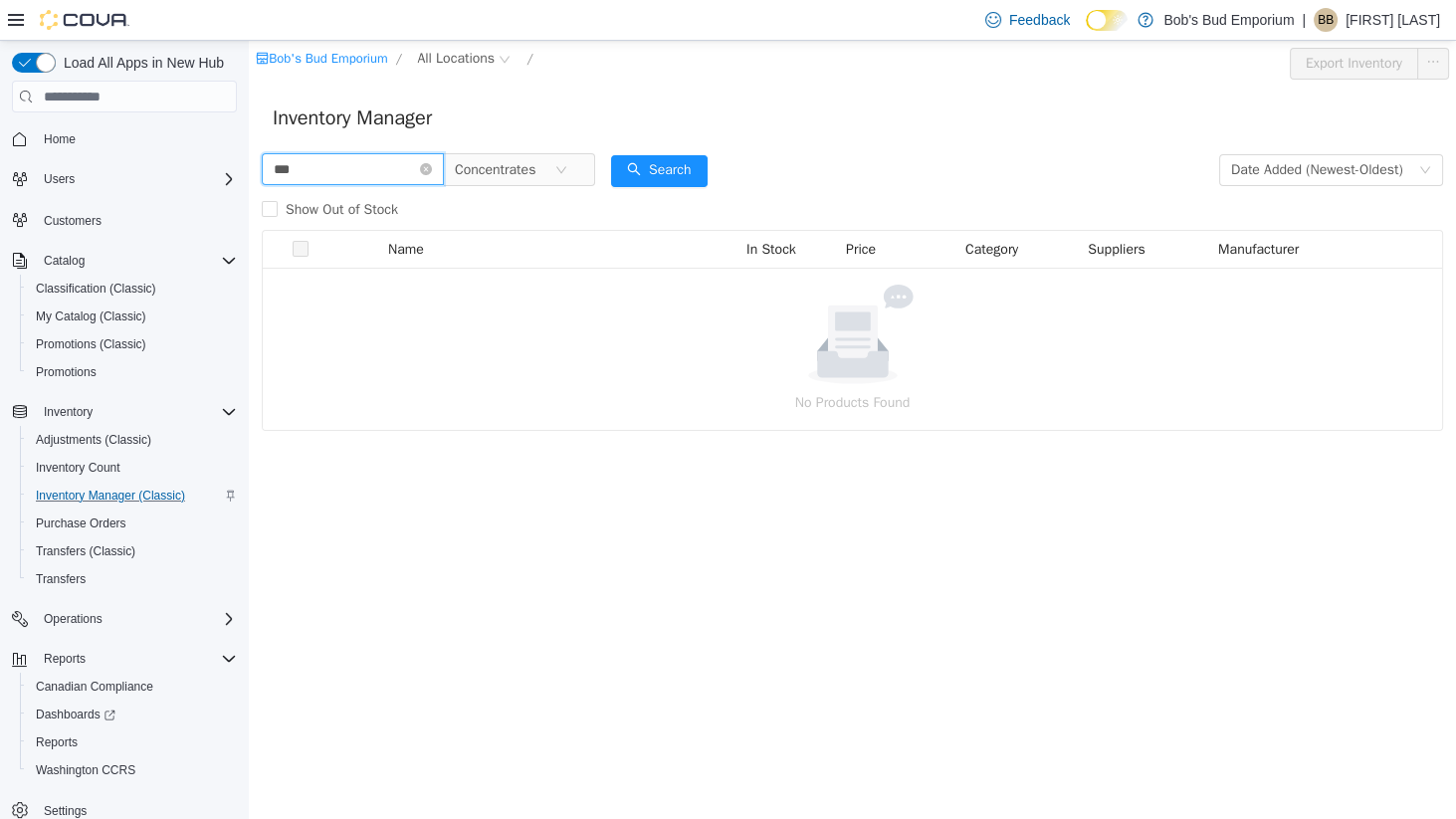 click on "***" at bounding box center [352, 169] 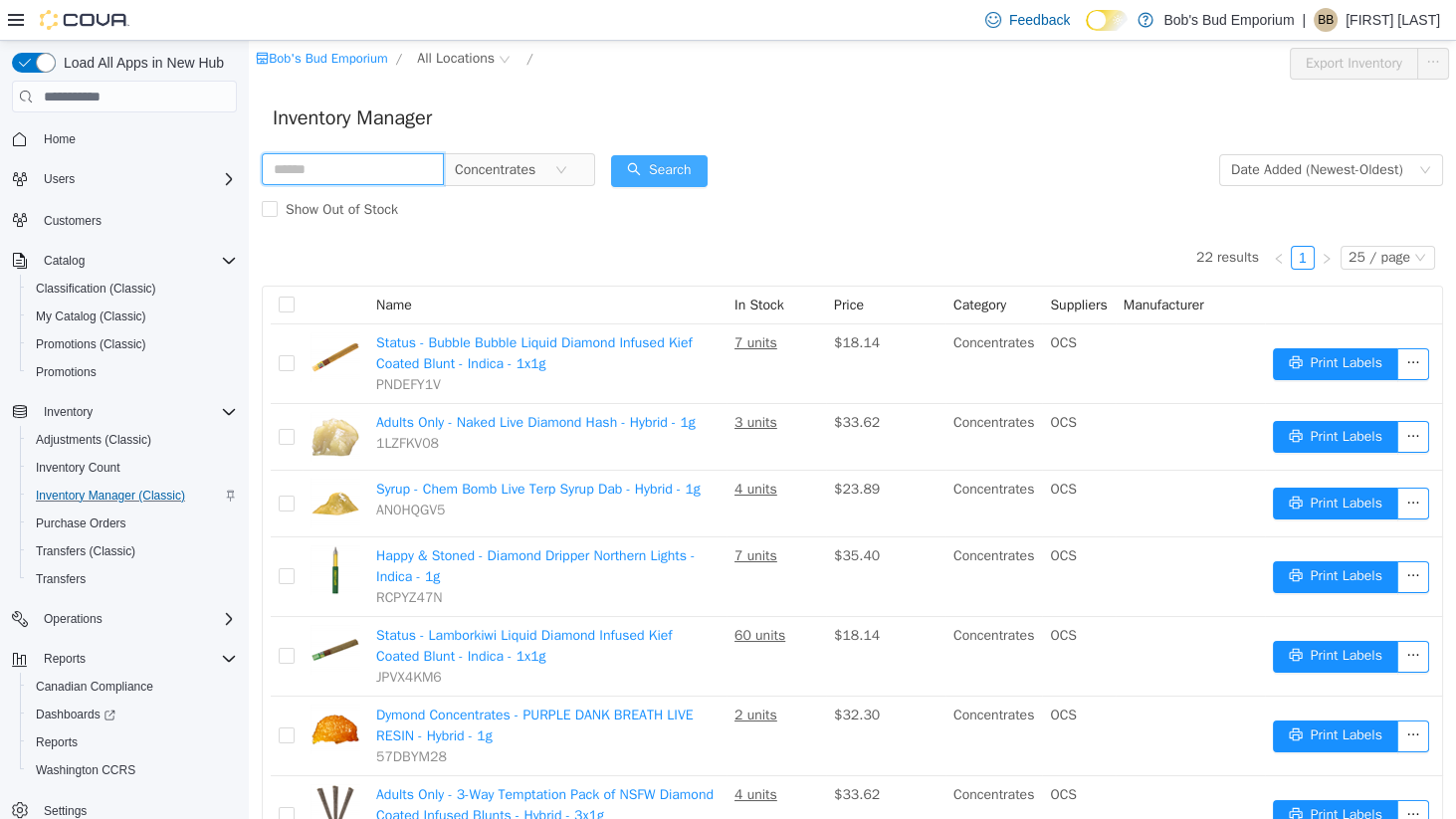 type 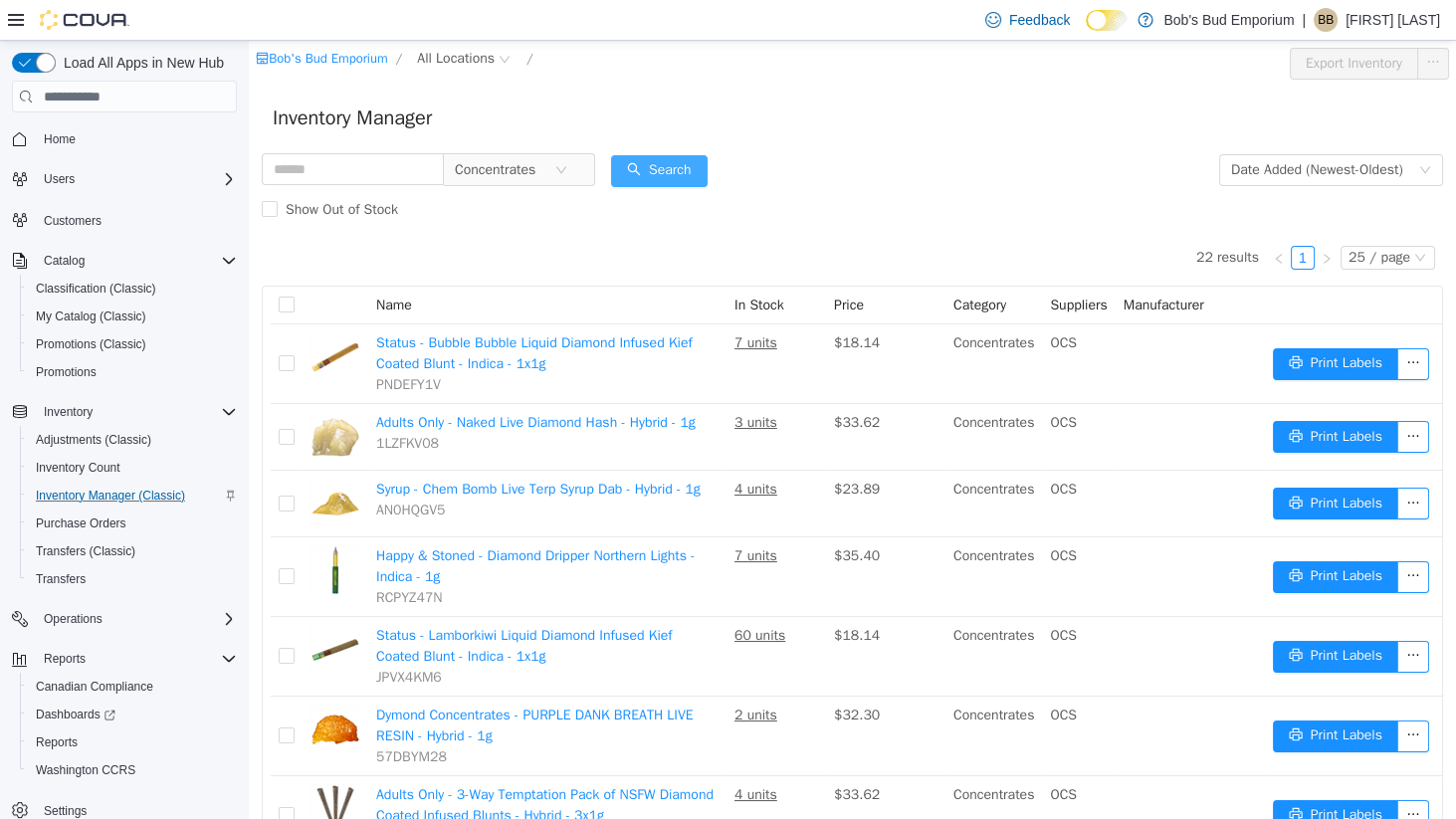 click on "Search" at bounding box center [659, 171] 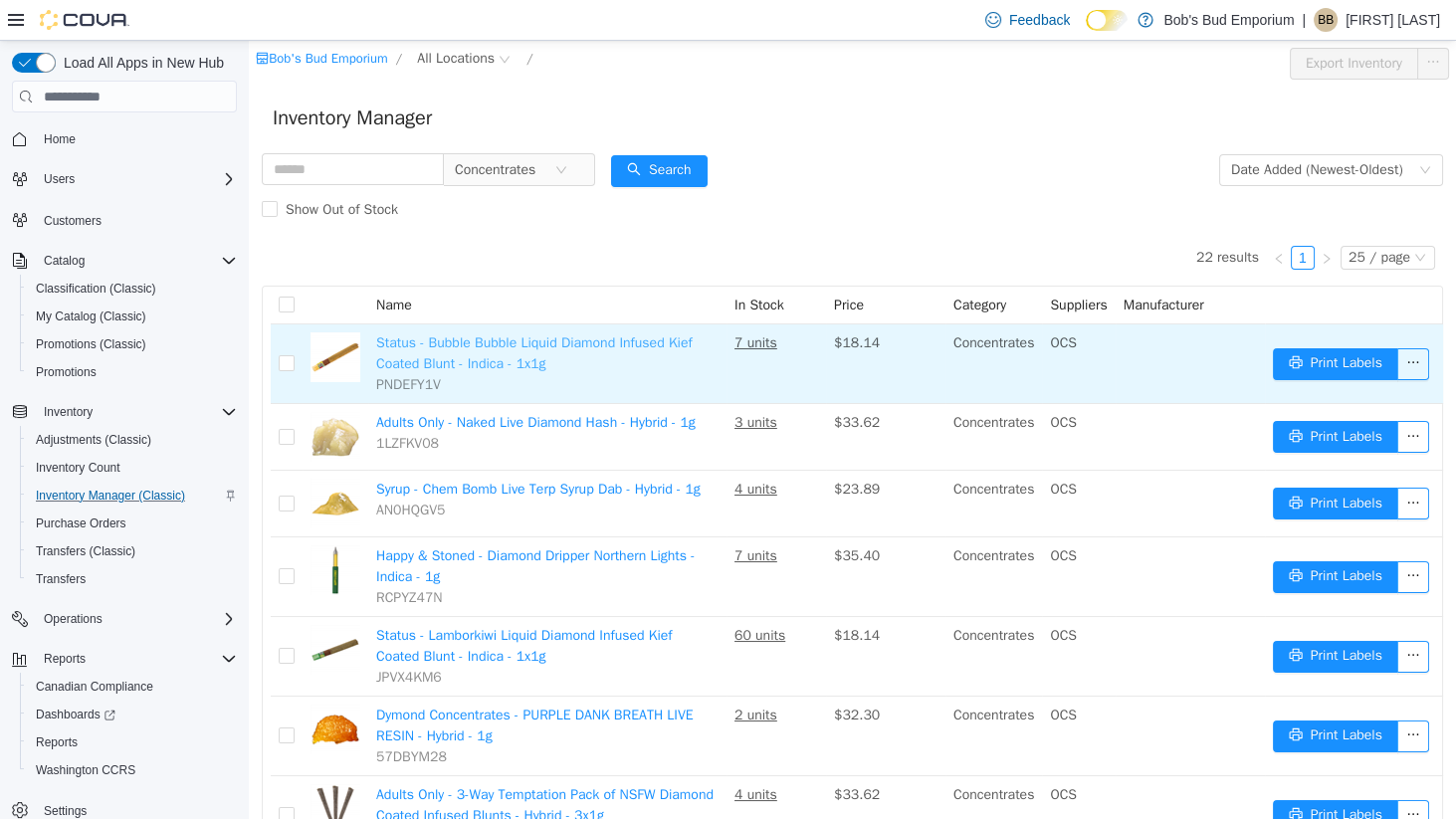 click on "Status - Bubble Bubble Liquid Diamond Infused Kief Coated Blunt - Indica - 1x1g" at bounding box center [534, 353] 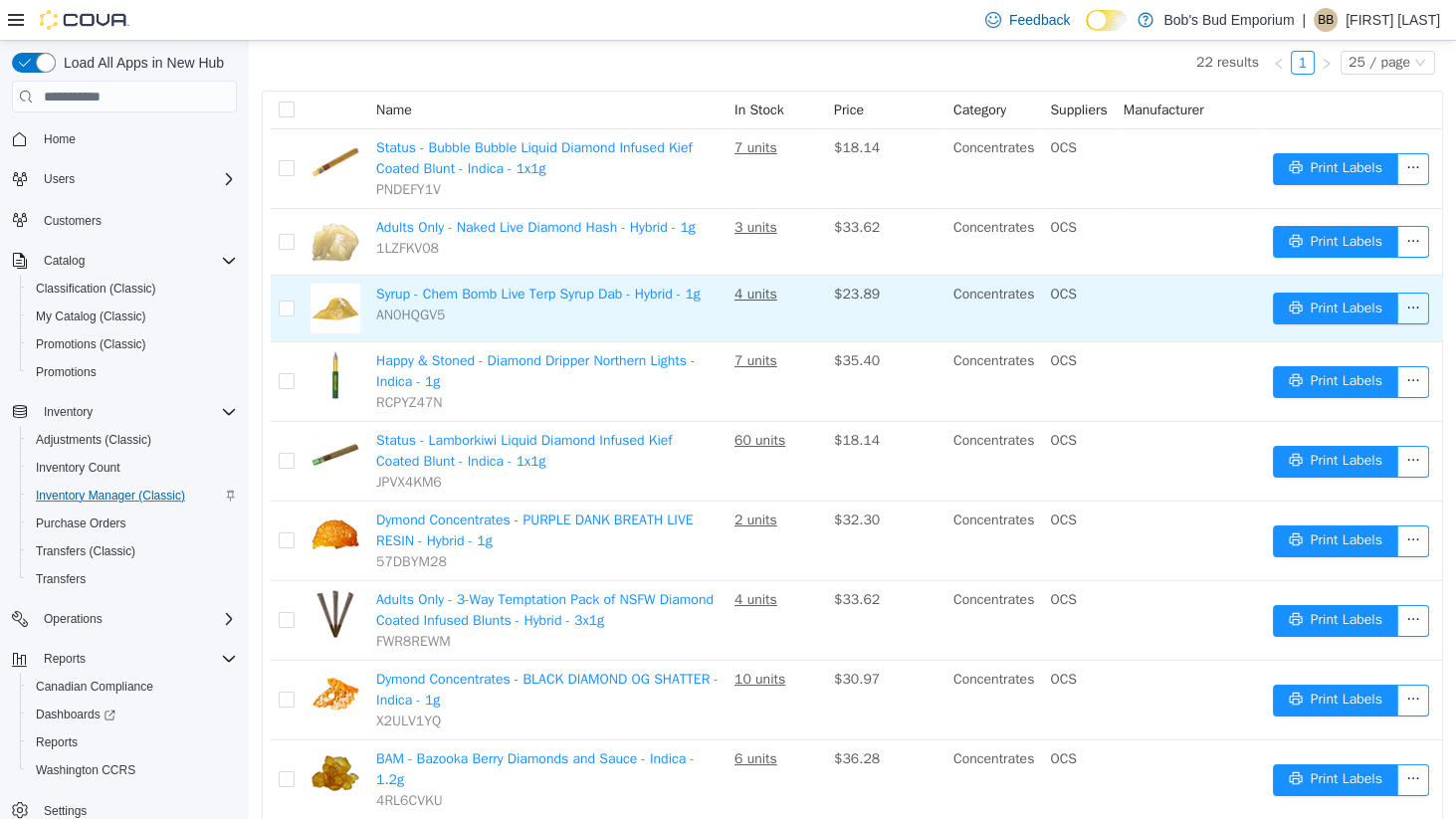 scroll, scrollTop: 203, scrollLeft: 0, axis: vertical 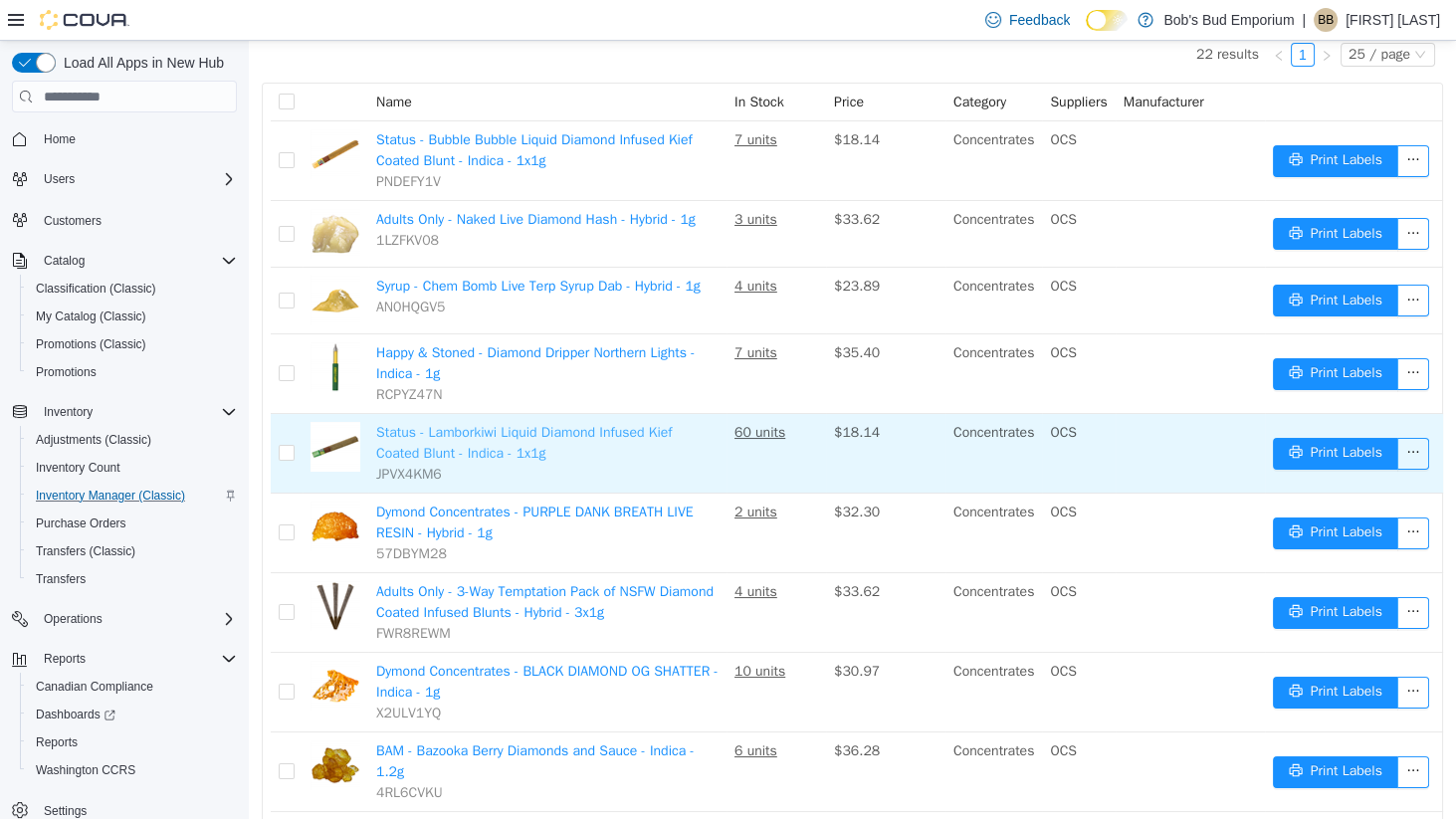 click on "Status - Lamborkiwi Liquid Diamond Infused Kief Coated Blunt - Indica - 1x1g" at bounding box center (524, 443) 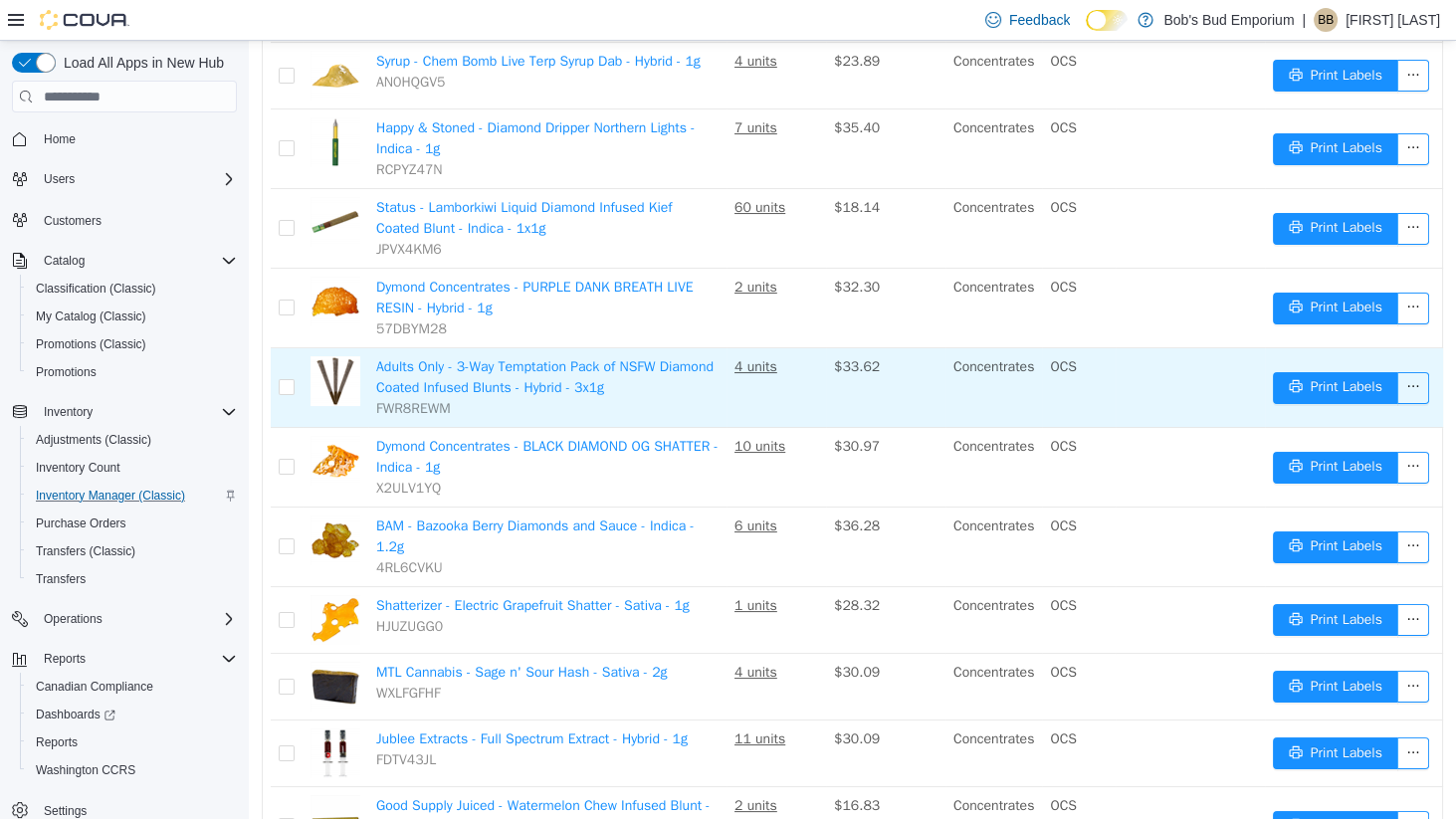scroll, scrollTop: 436, scrollLeft: 0, axis: vertical 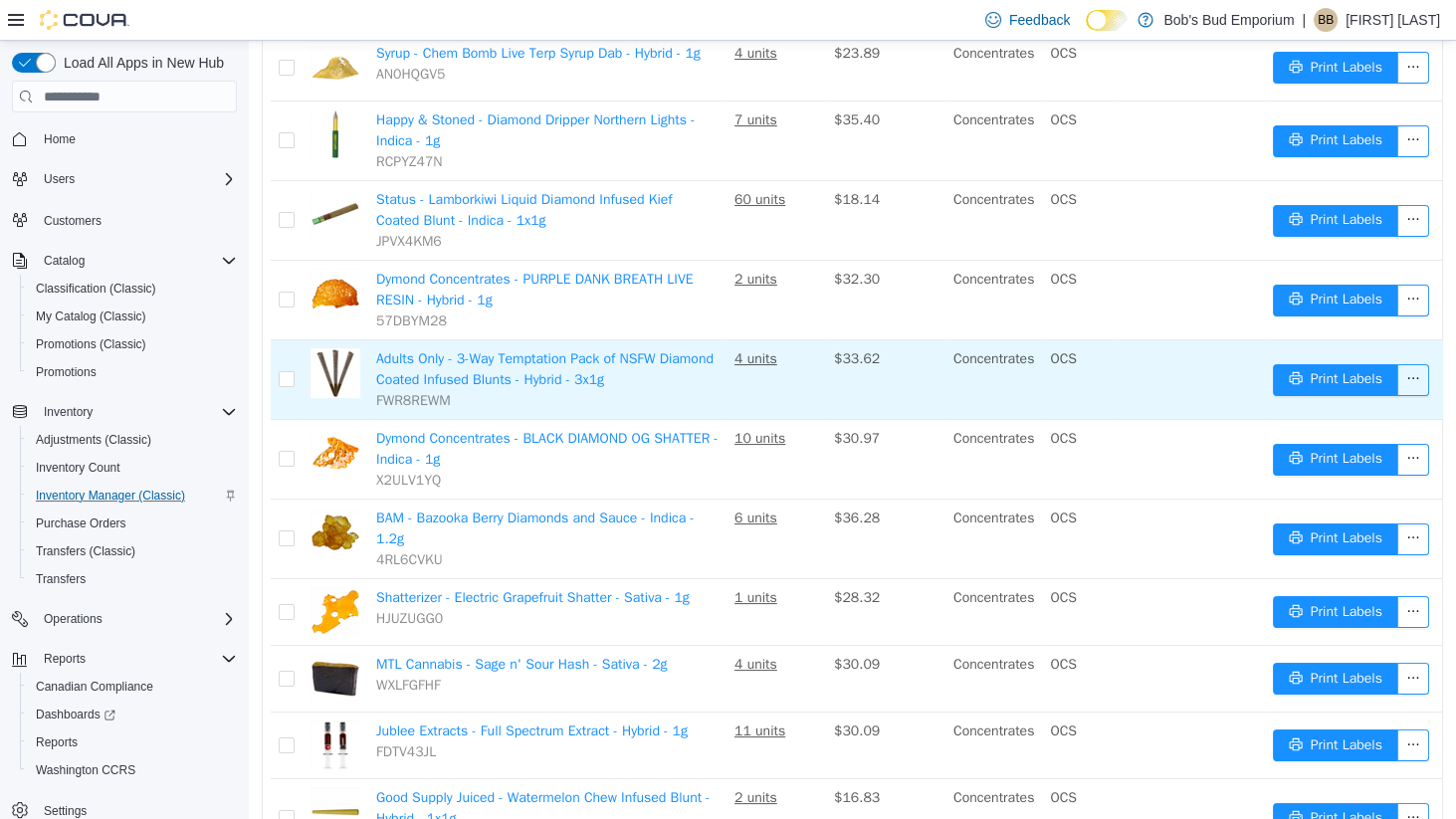 click on "Adults Only - 3-Way Temptation Pack of NSFW Diamond Coated Infused Blunts - Hybrid - 3x1g FWR8REWM" at bounding box center (547, 380) 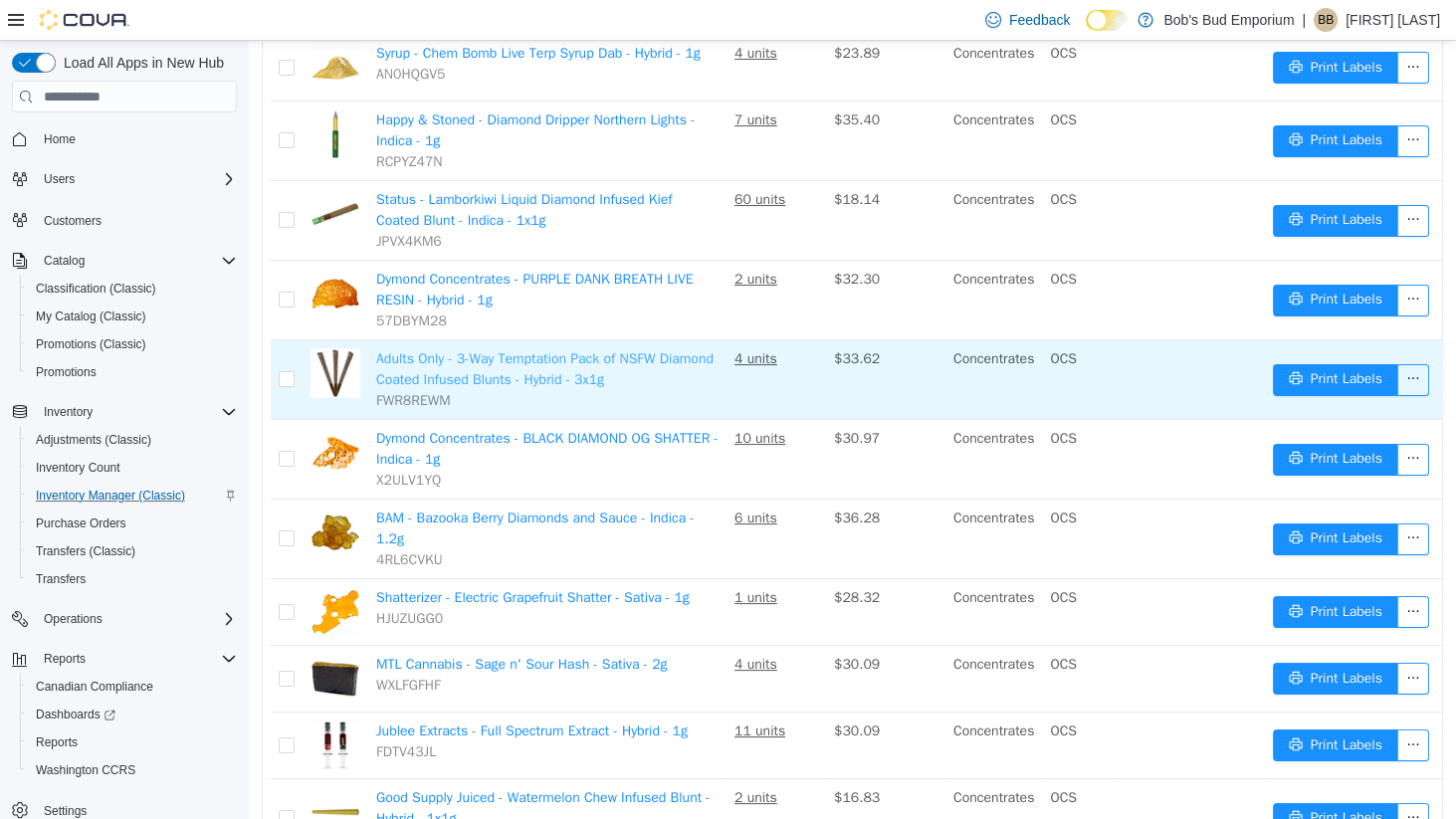 click on "Adults Only - 3-Way Temptation Pack of NSFW Diamond Coated Infused Blunts - Hybrid - 3x1g" at bounding box center (544, 369) 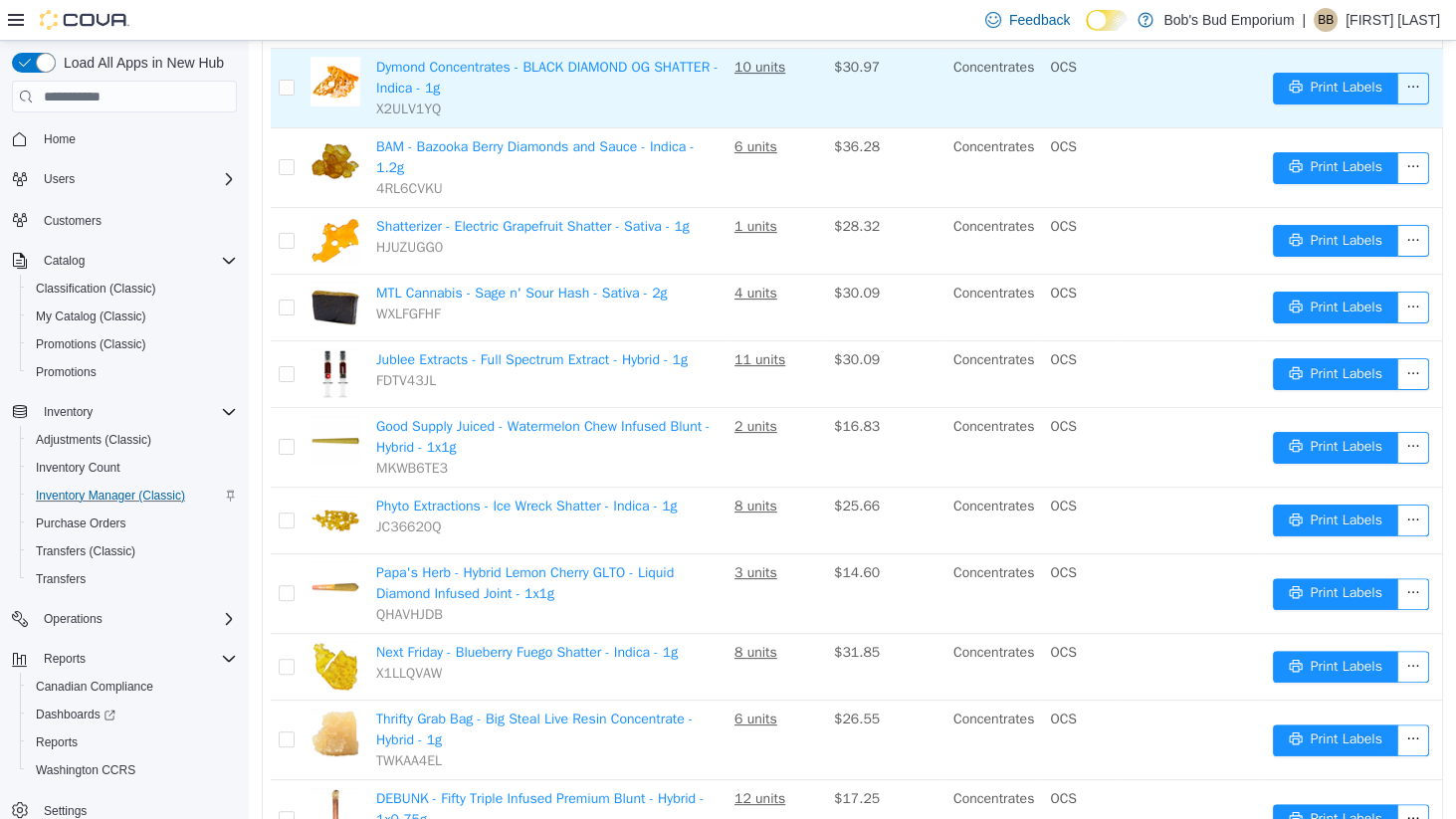 scroll, scrollTop: 808, scrollLeft: 0, axis: vertical 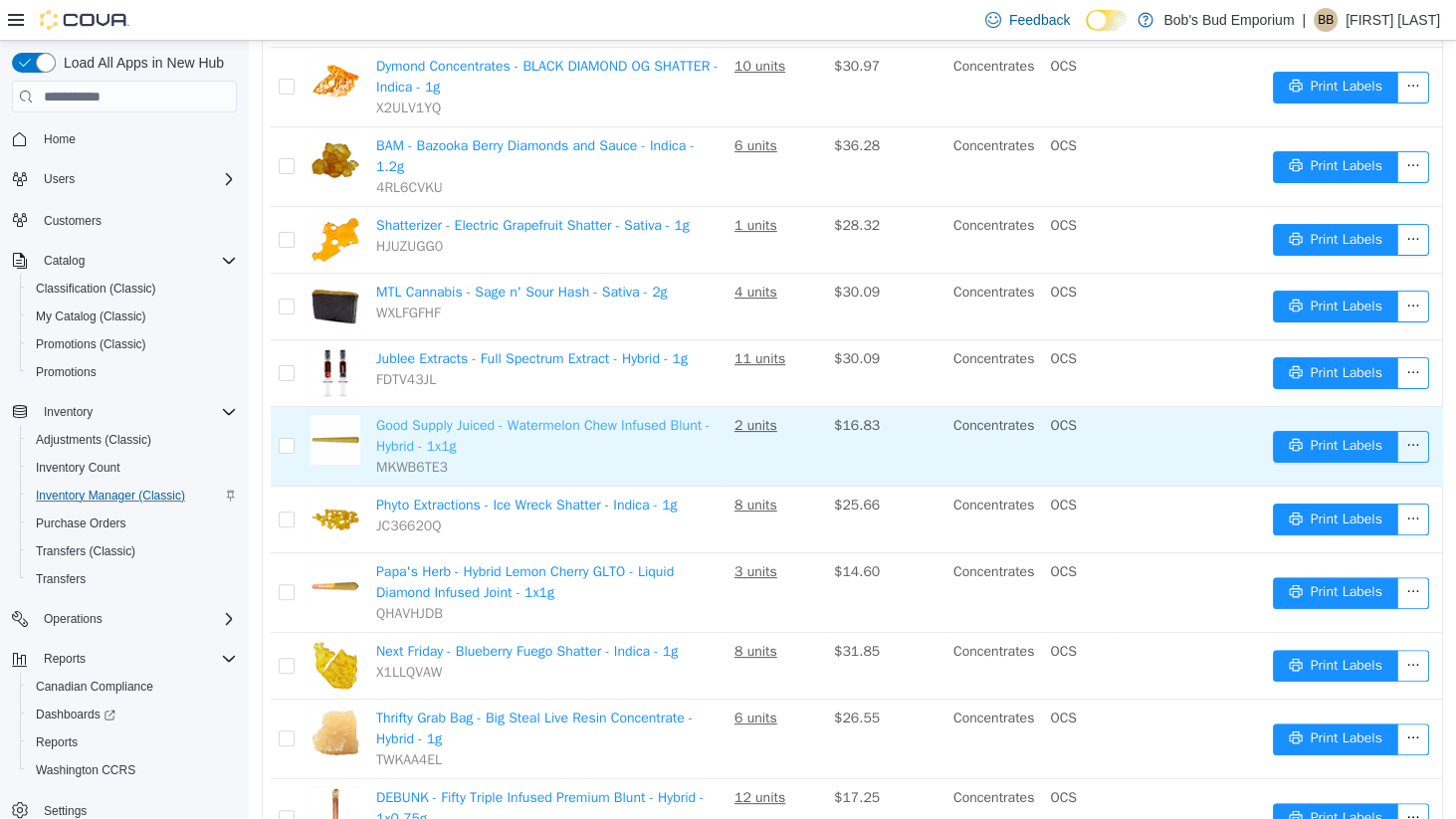 click on "Good Supply Juiced - Watermelon Chew Infused Blunt - Hybrid - 1x1g" at bounding box center [543, 436] 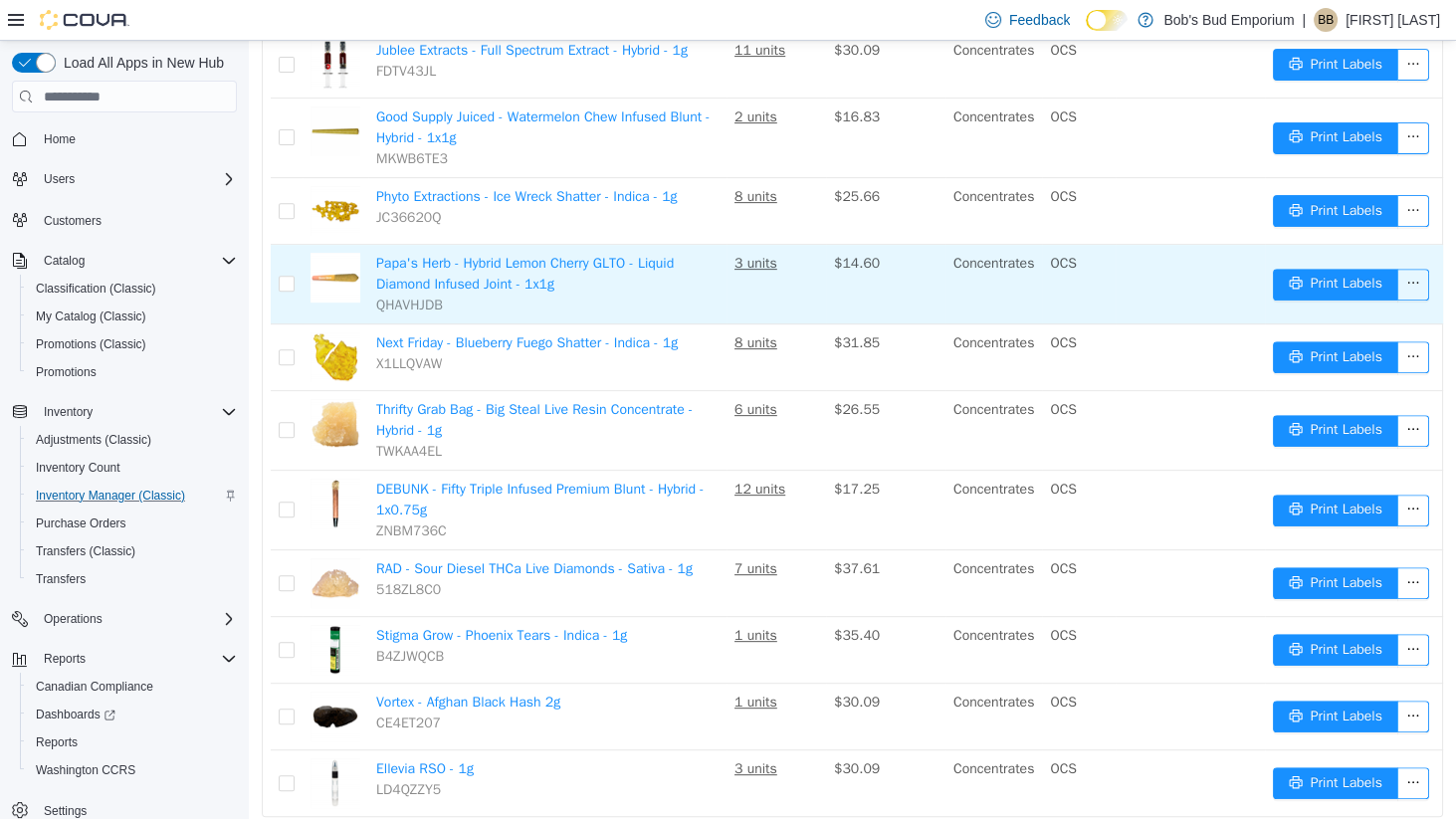 scroll, scrollTop: 1163, scrollLeft: 0, axis: vertical 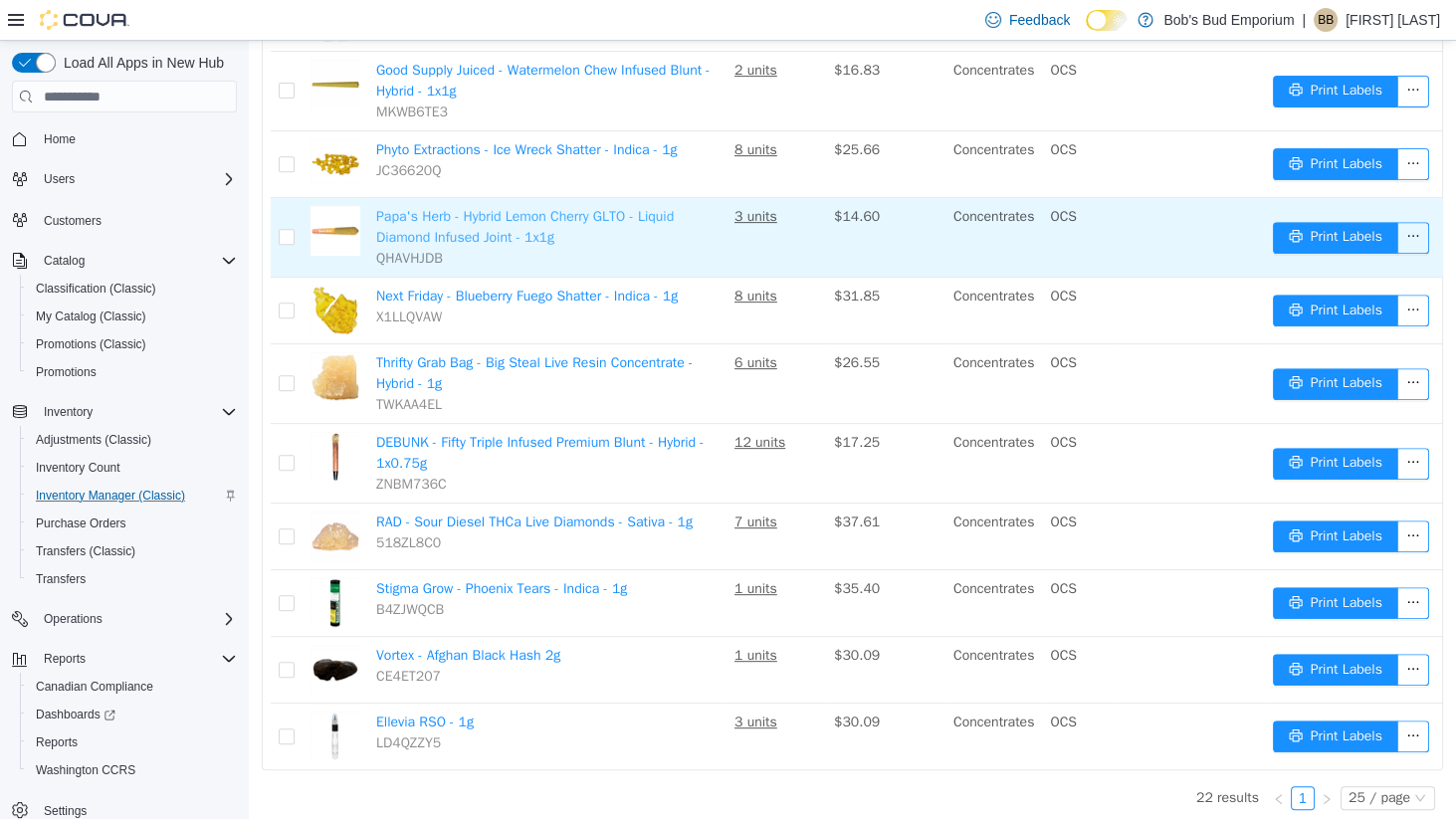 click on "Papa's Herb - Hybrid Lemon Cherry GLTO - Liquid Diamond Infused Joint - 1x1g" at bounding box center (524, 227) 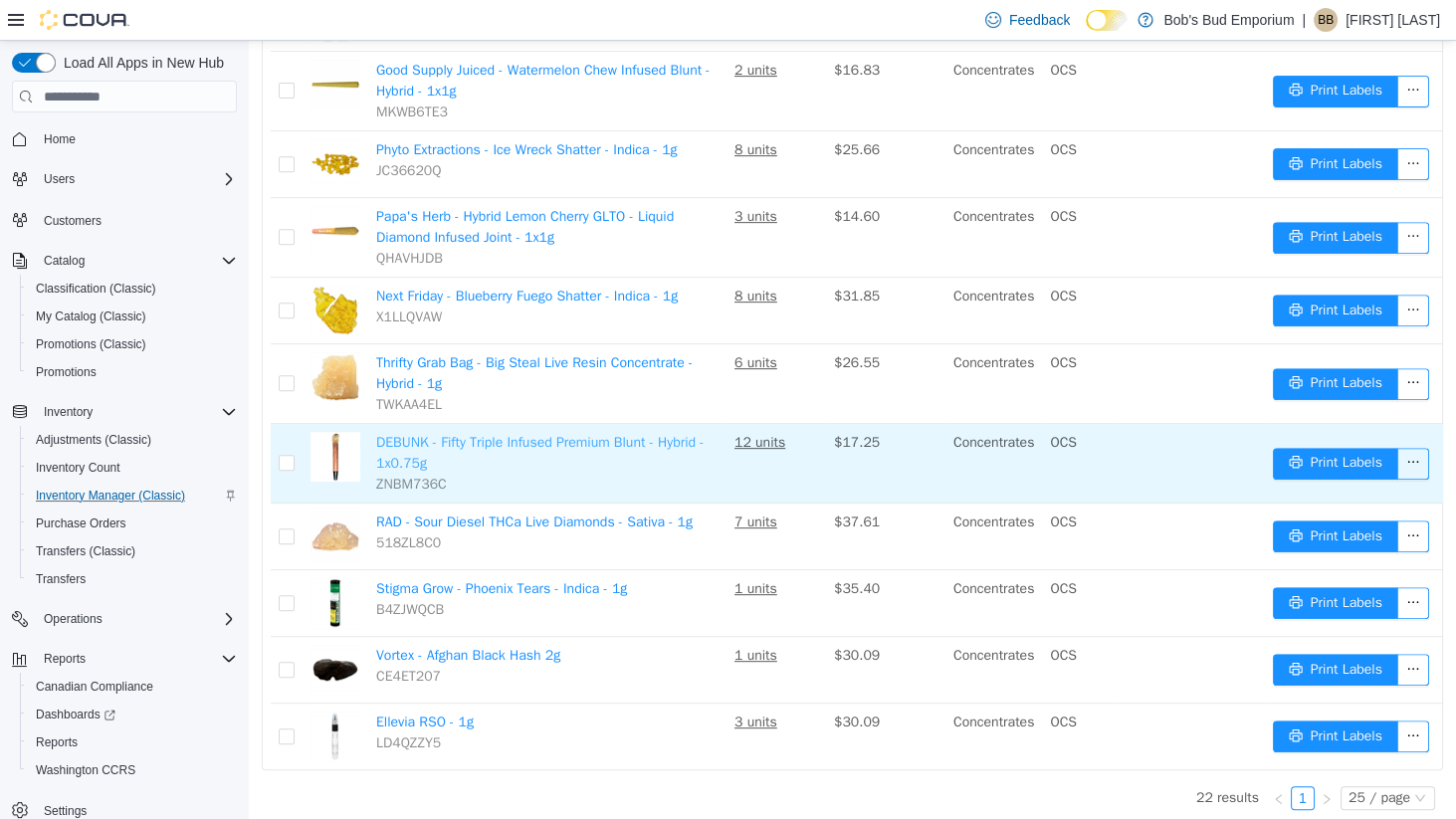 click on "DEBUNK - Fifty Triple Infused Premium Blunt - Hybrid - 1x0.75g" at bounding box center [539, 453] 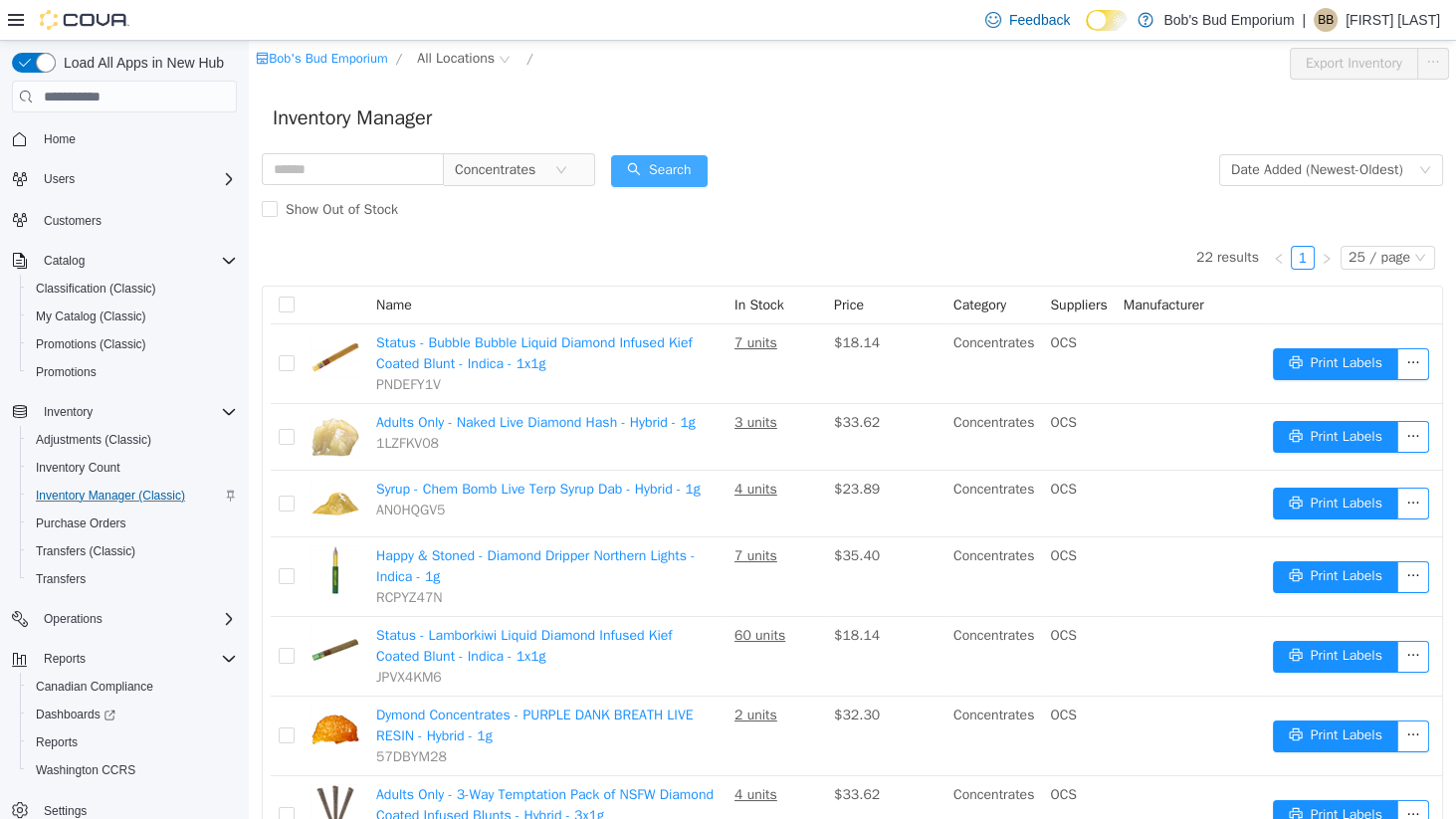 scroll, scrollTop: 0, scrollLeft: 0, axis: both 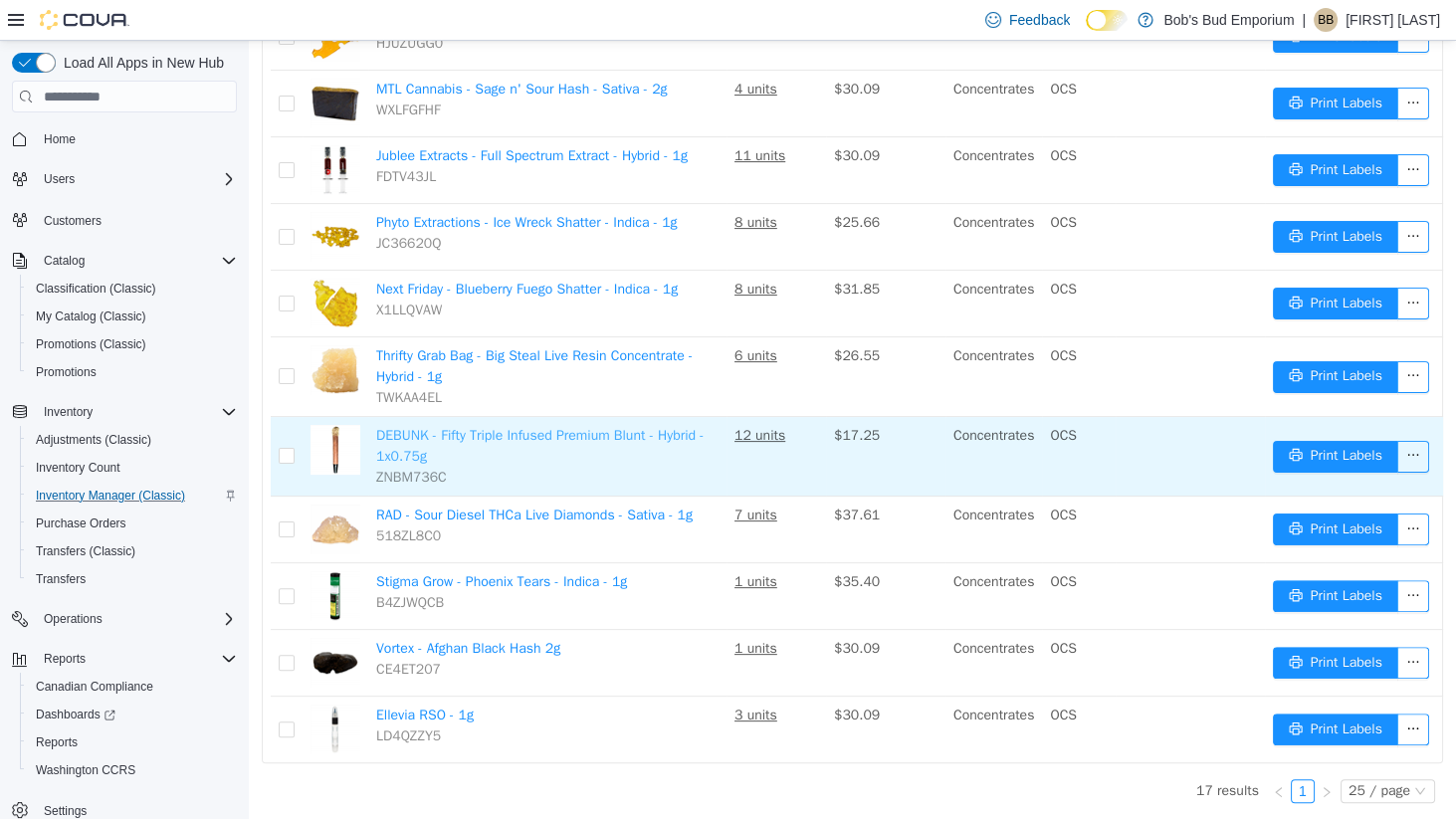 click on "DEBUNK - Fifty Triple Infused Premium Blunt - Hybrid - 1x0.75g" at bounding box center (539, 446) 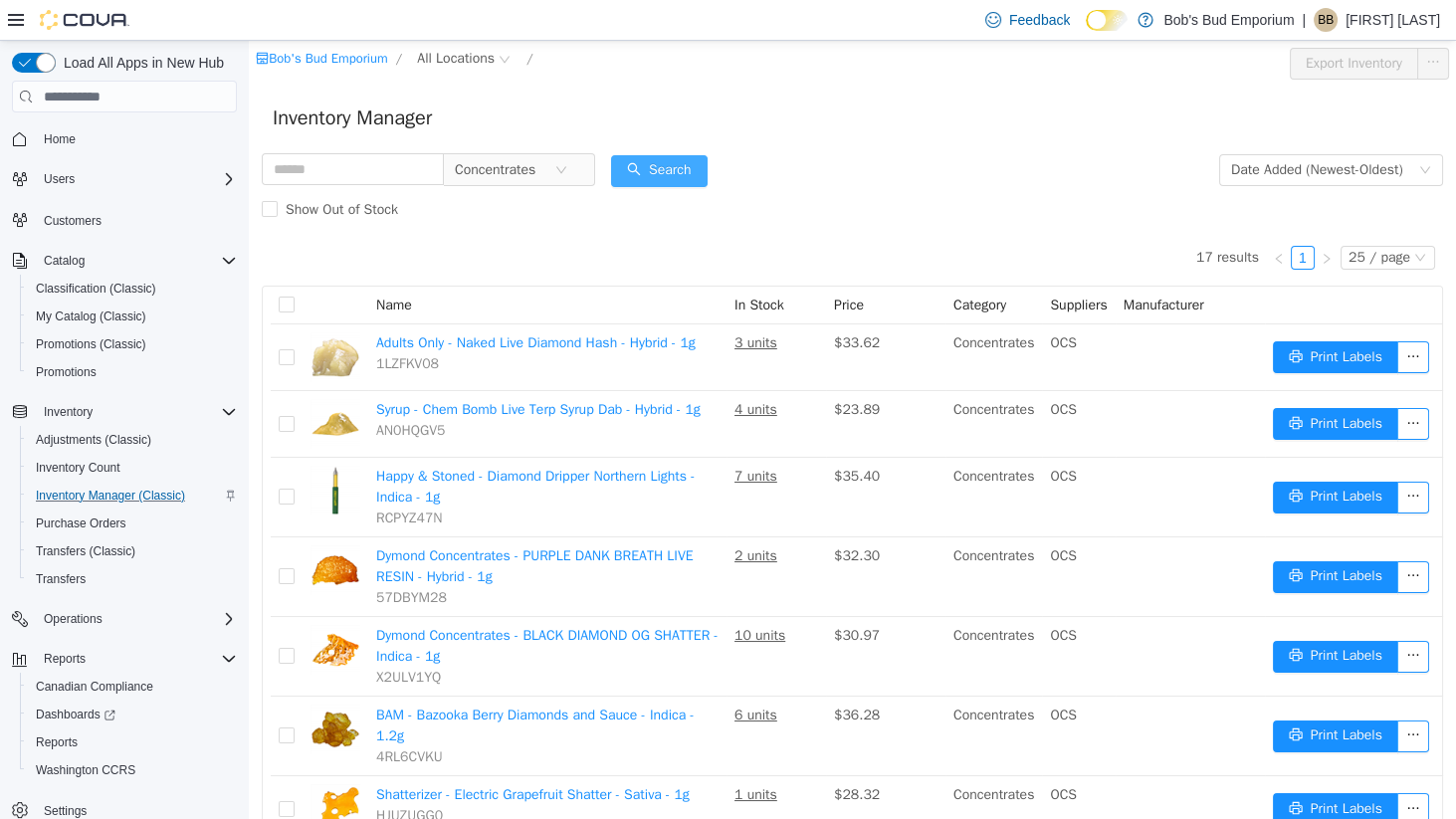 scroll, scrollTop: 0, scrollLeft: 0, axis: both 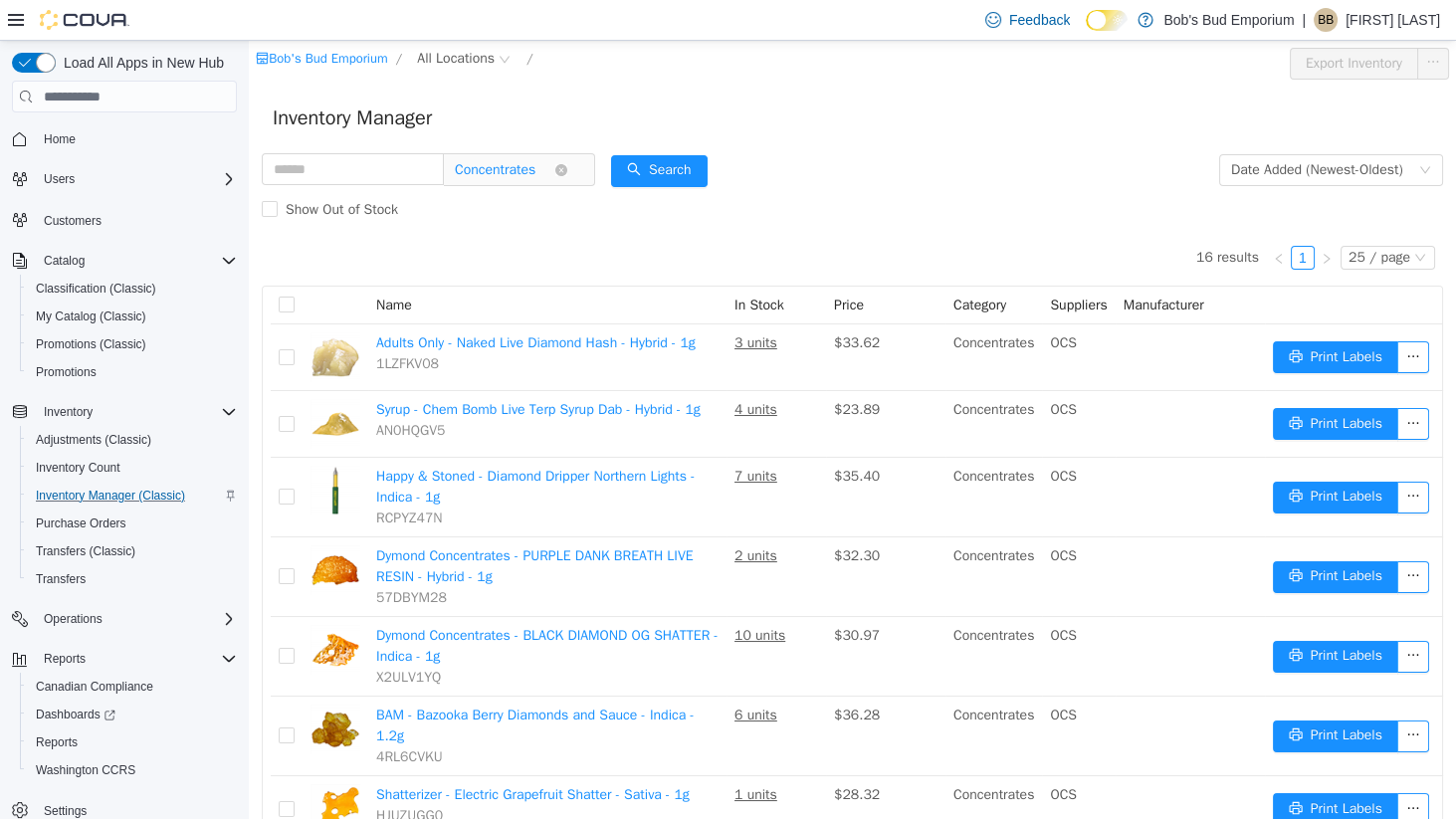 click on "Concentrates" at bounding box center (495, 170) 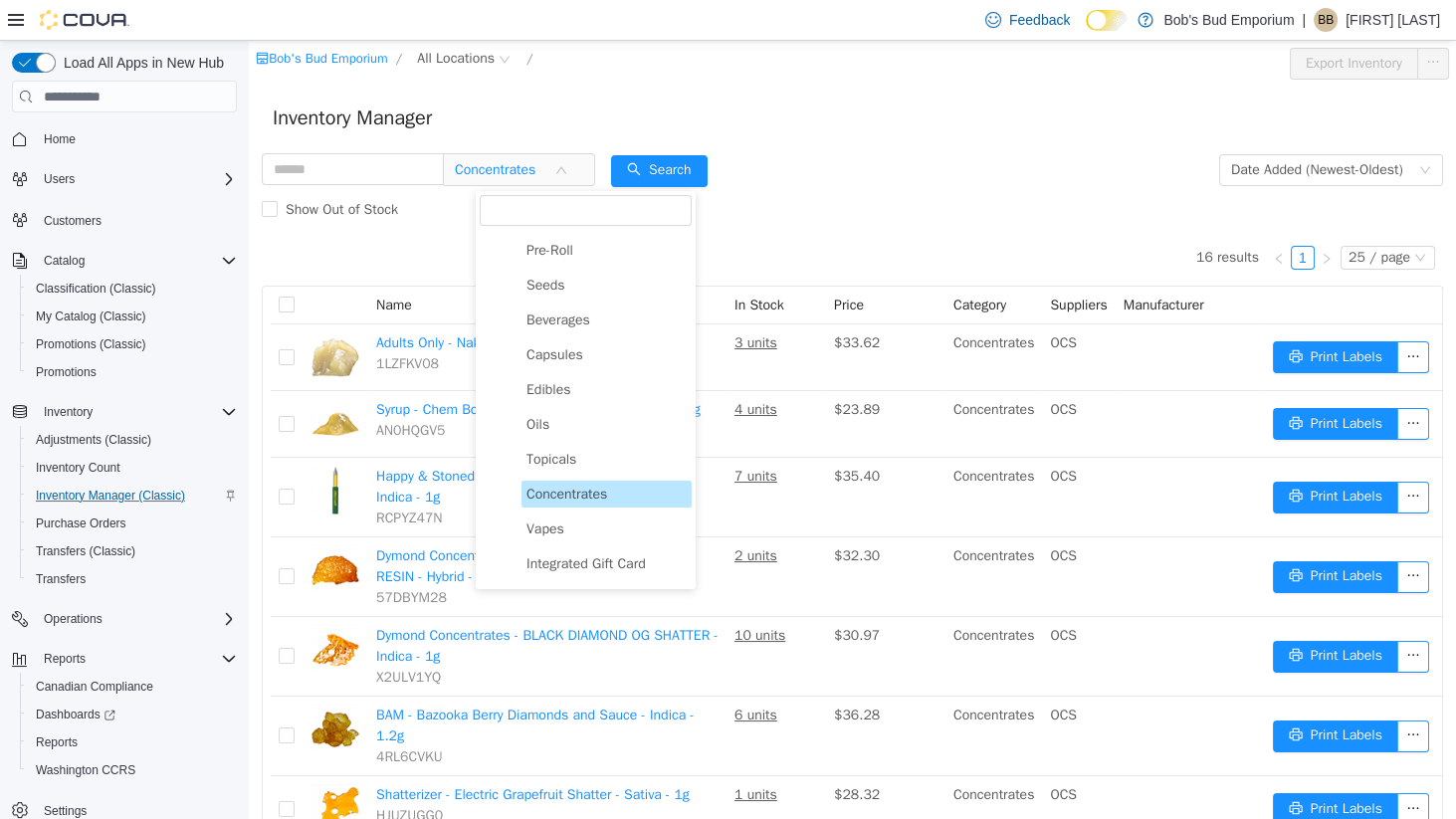 click on "Concentrates" at bounding box center [566, 494] 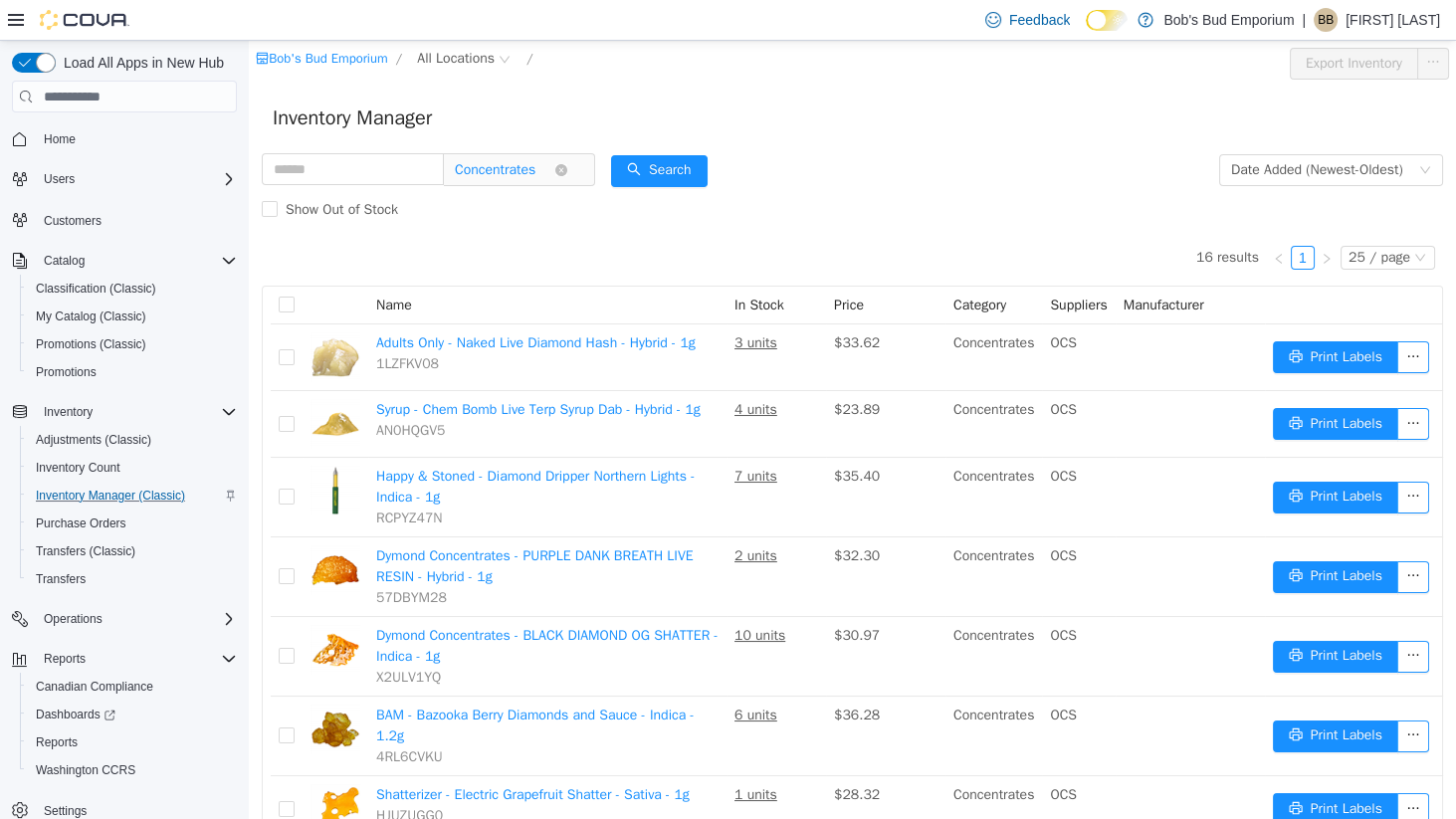 click on "Concentrates" at bounding box center [505, 170] 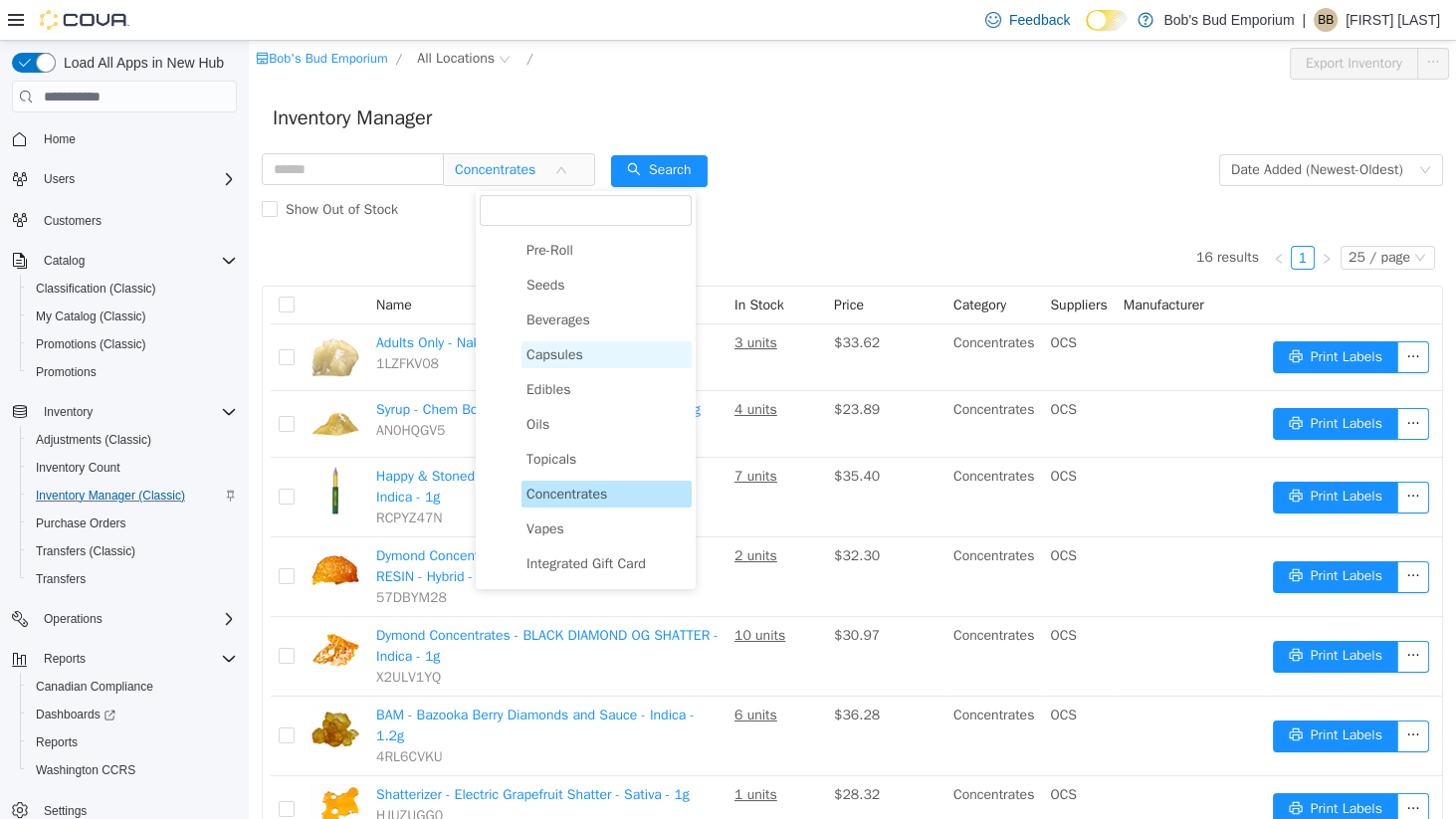 click on "Capsules" at bounding box center [554, 354] 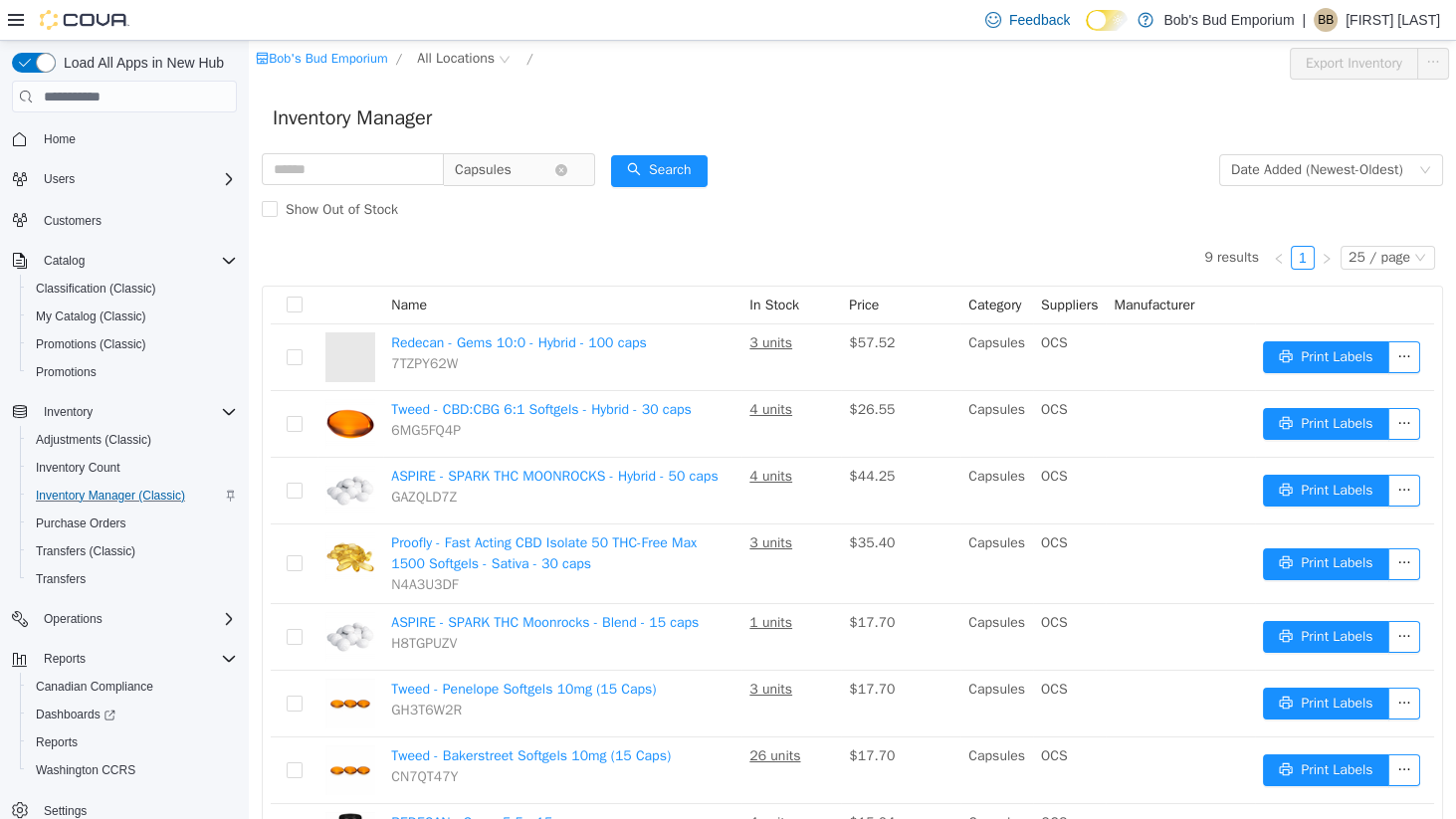 scroll, scrollTop: 0, scrollLeft: 0, axis: both 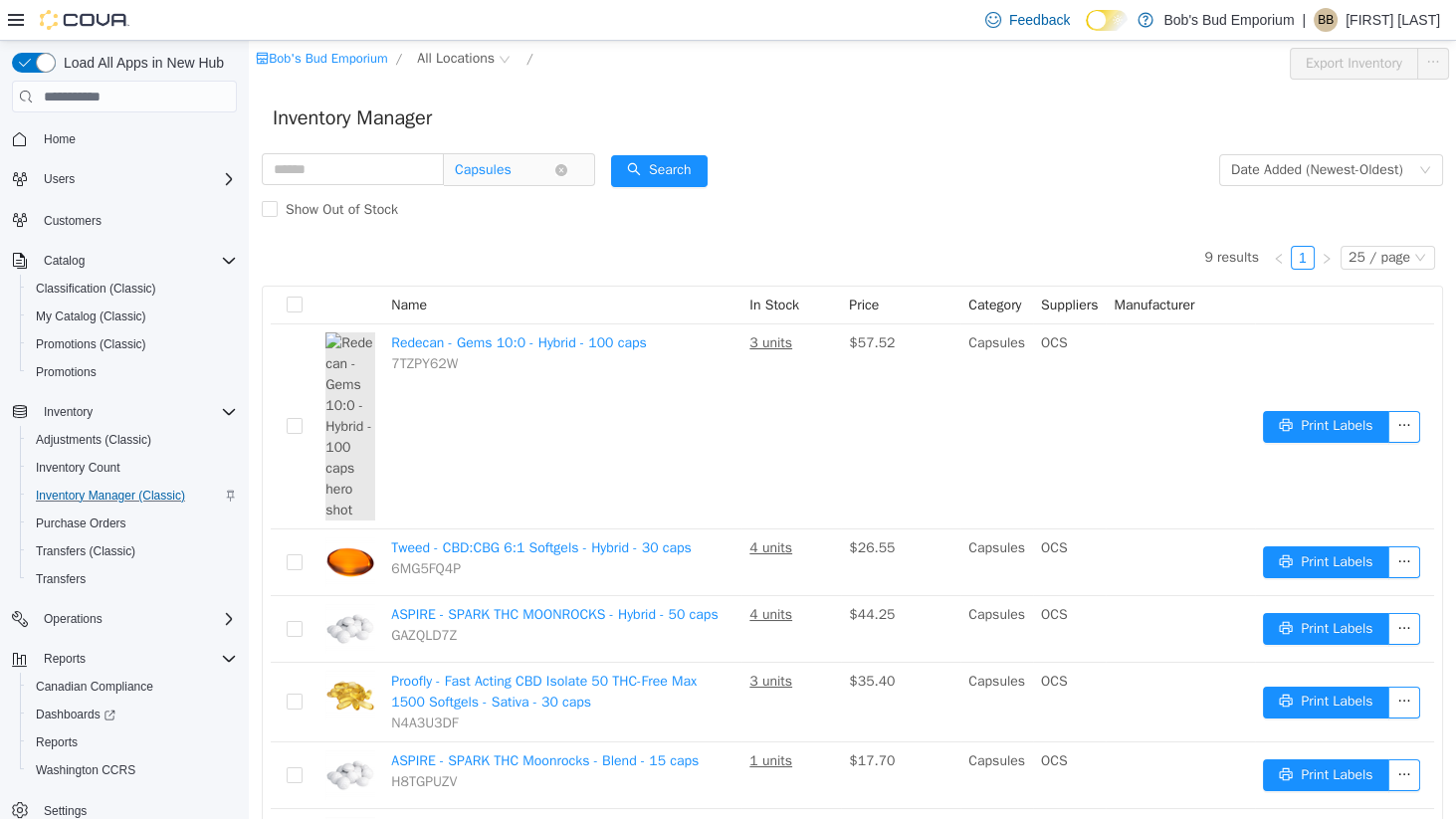 click on "Capsules" at bounding box center (505, 170) 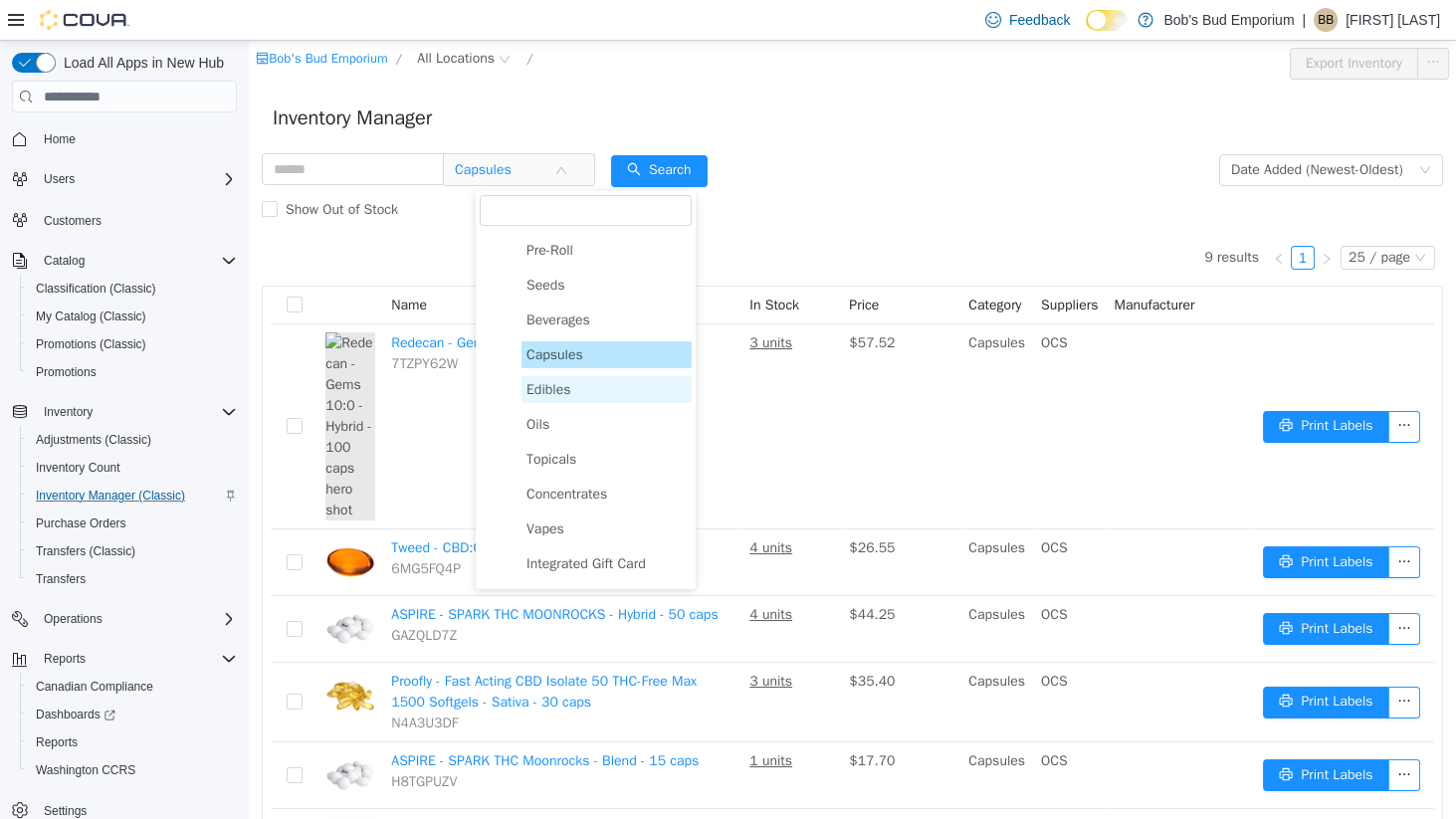 click on "Edibles" at bounding box center (606, 389) 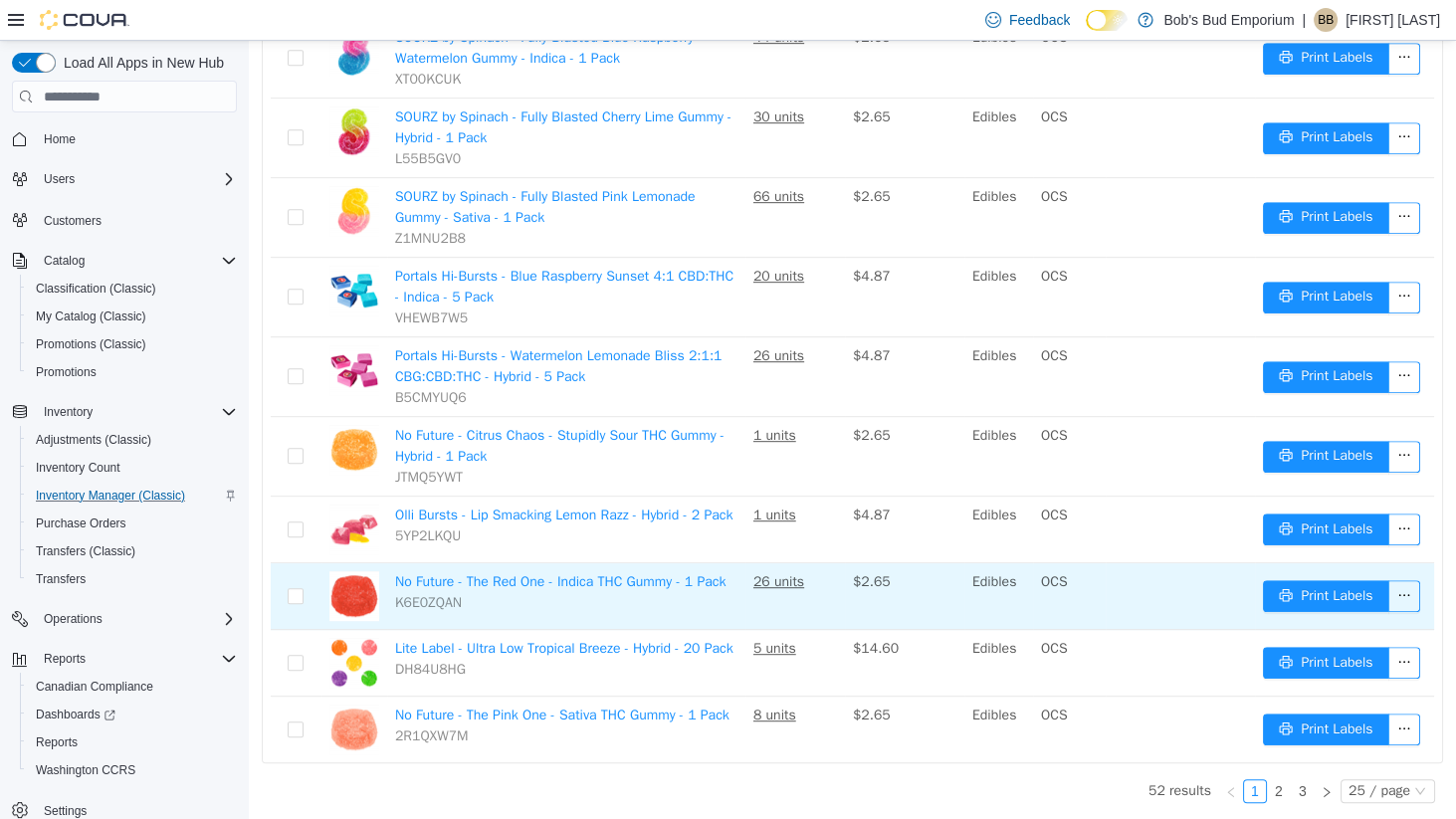 scroll, scrollTop: 0, scrollLeft: 0, axis: both 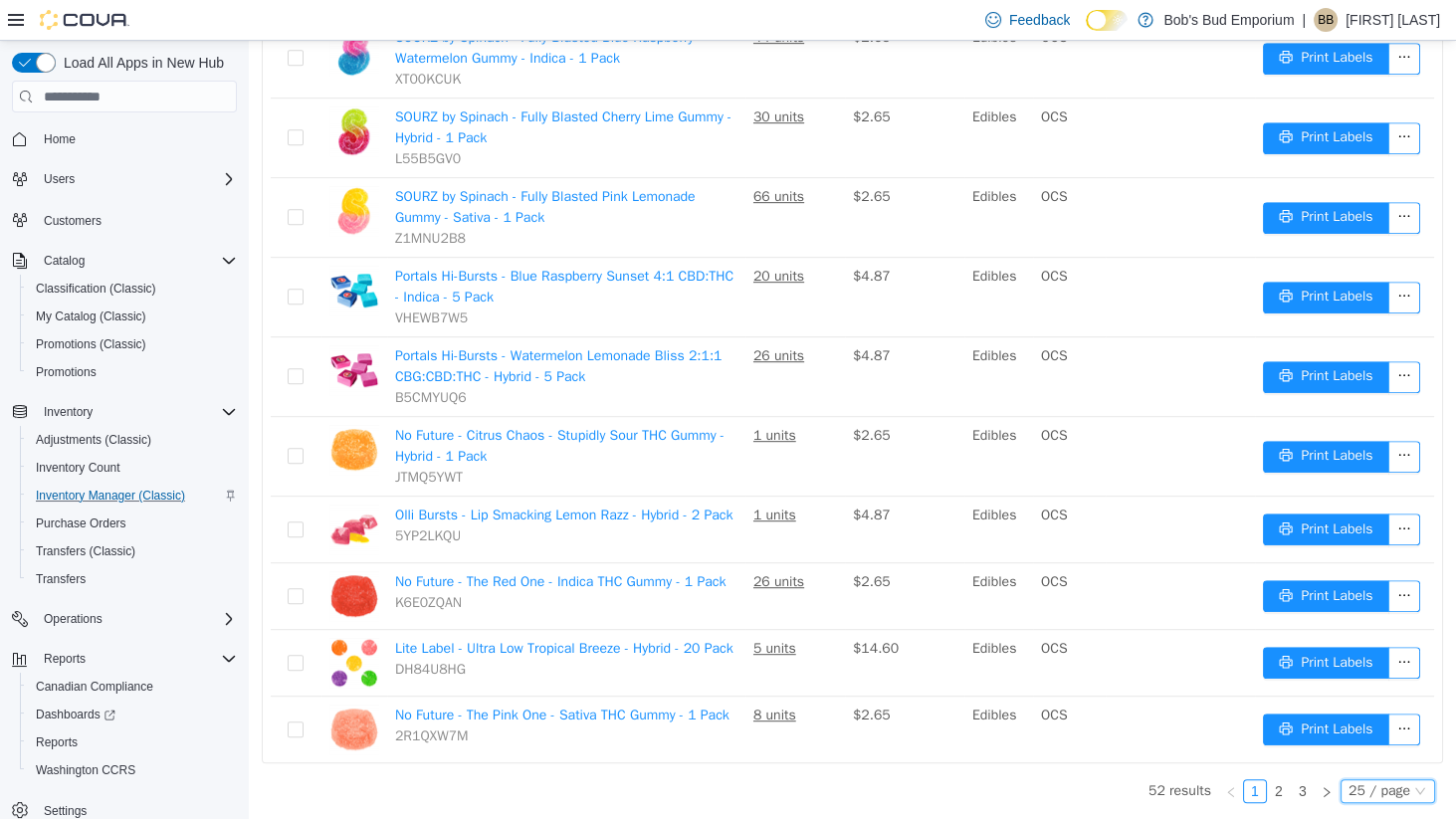 click on "25 / page" at bounding box center [1379, 791] 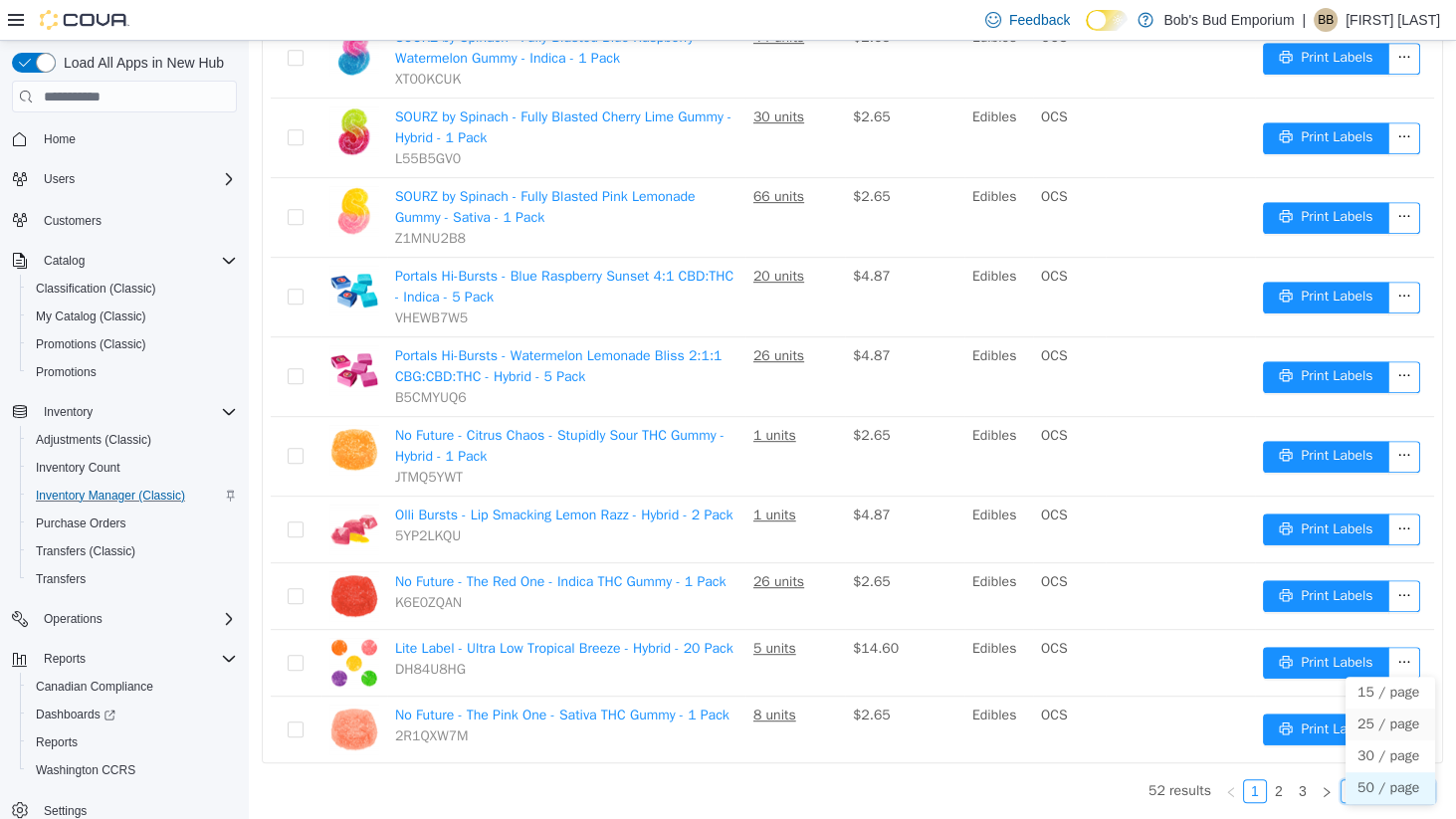 scroll, scrollTop: 0, scrollLeft: 0, axis: both 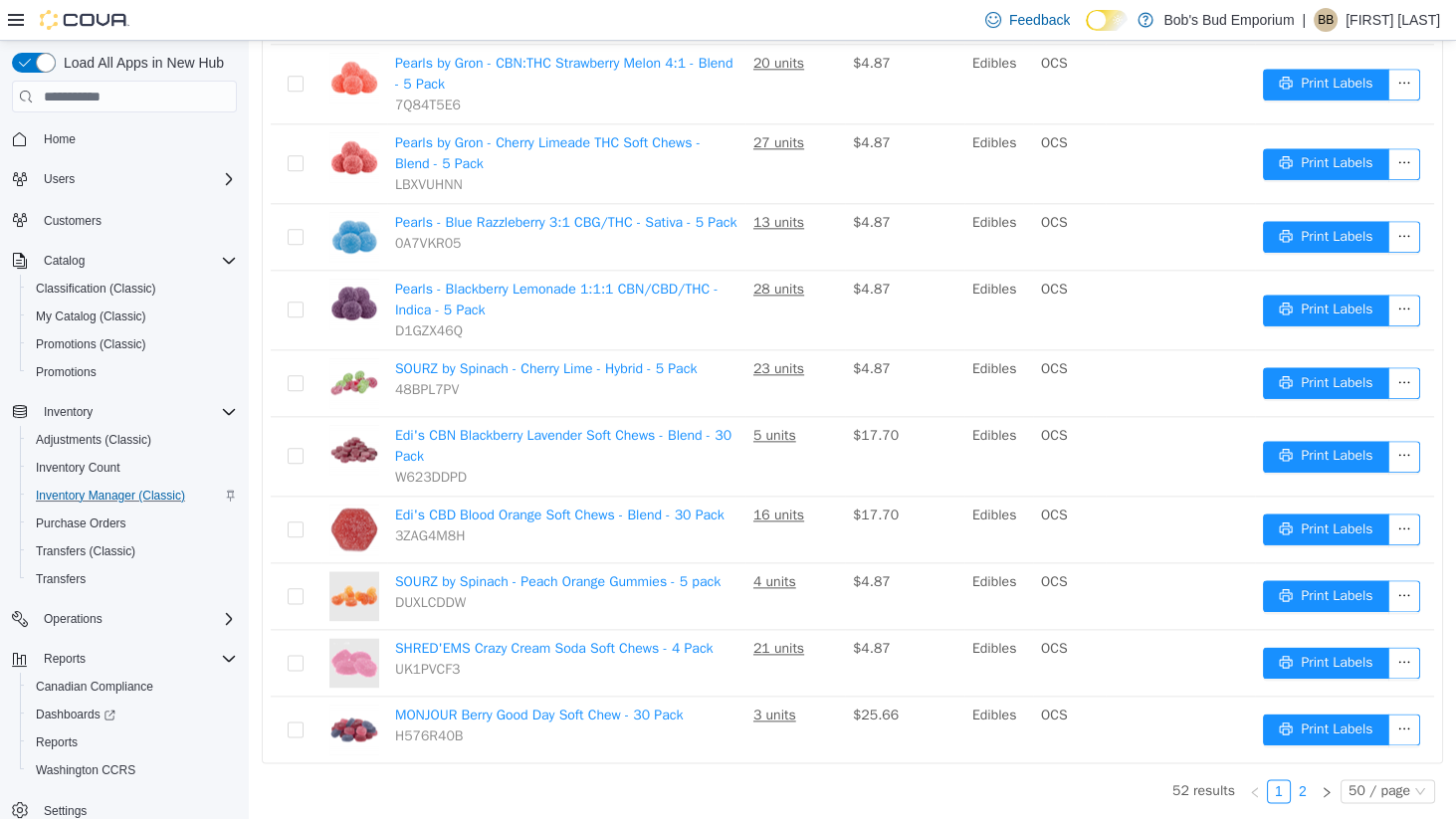 click on "2" at bounding box center [1303, 791] 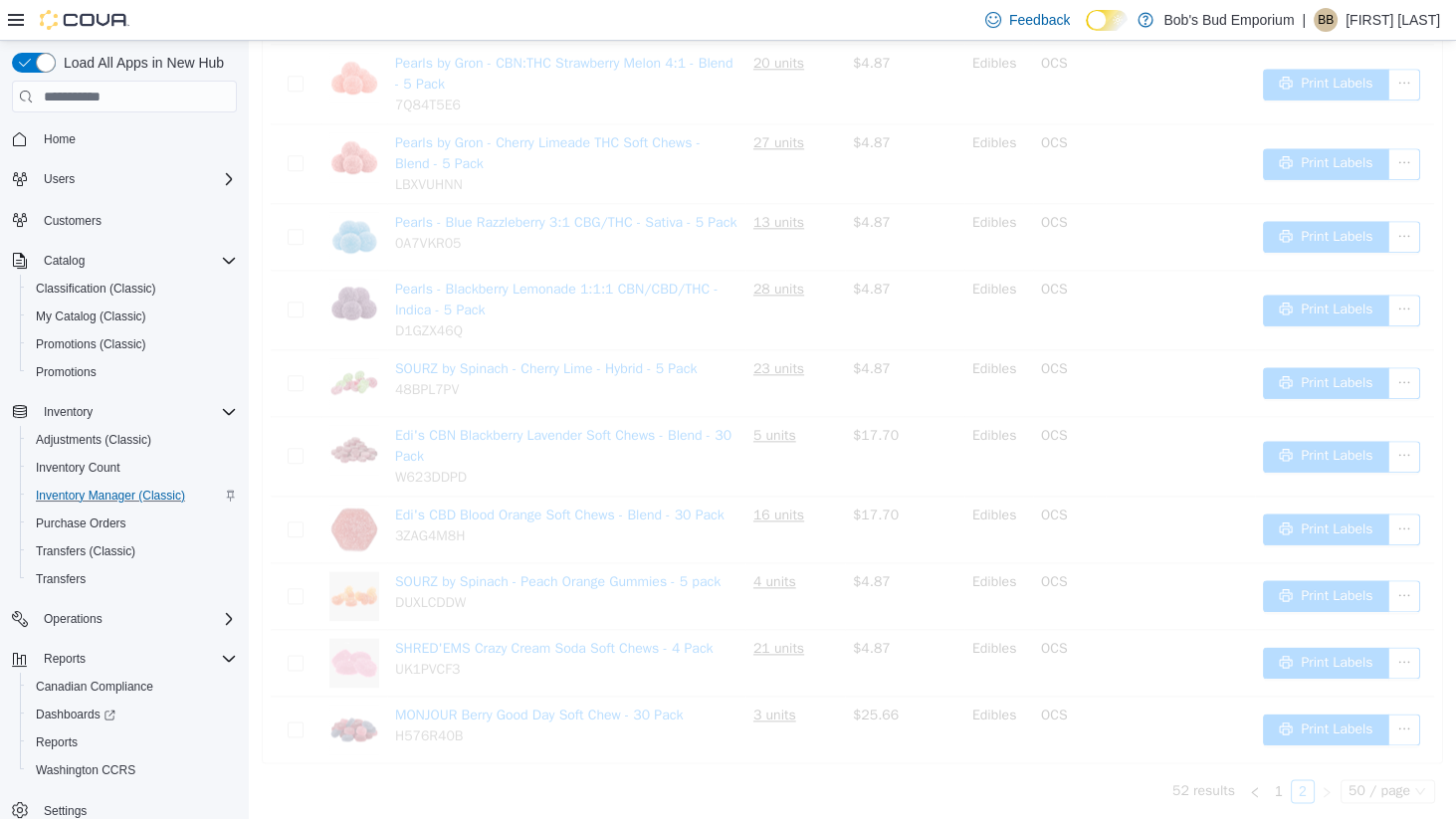 scroll, scrollTop: 0, scrollLeft: 0, axis: both 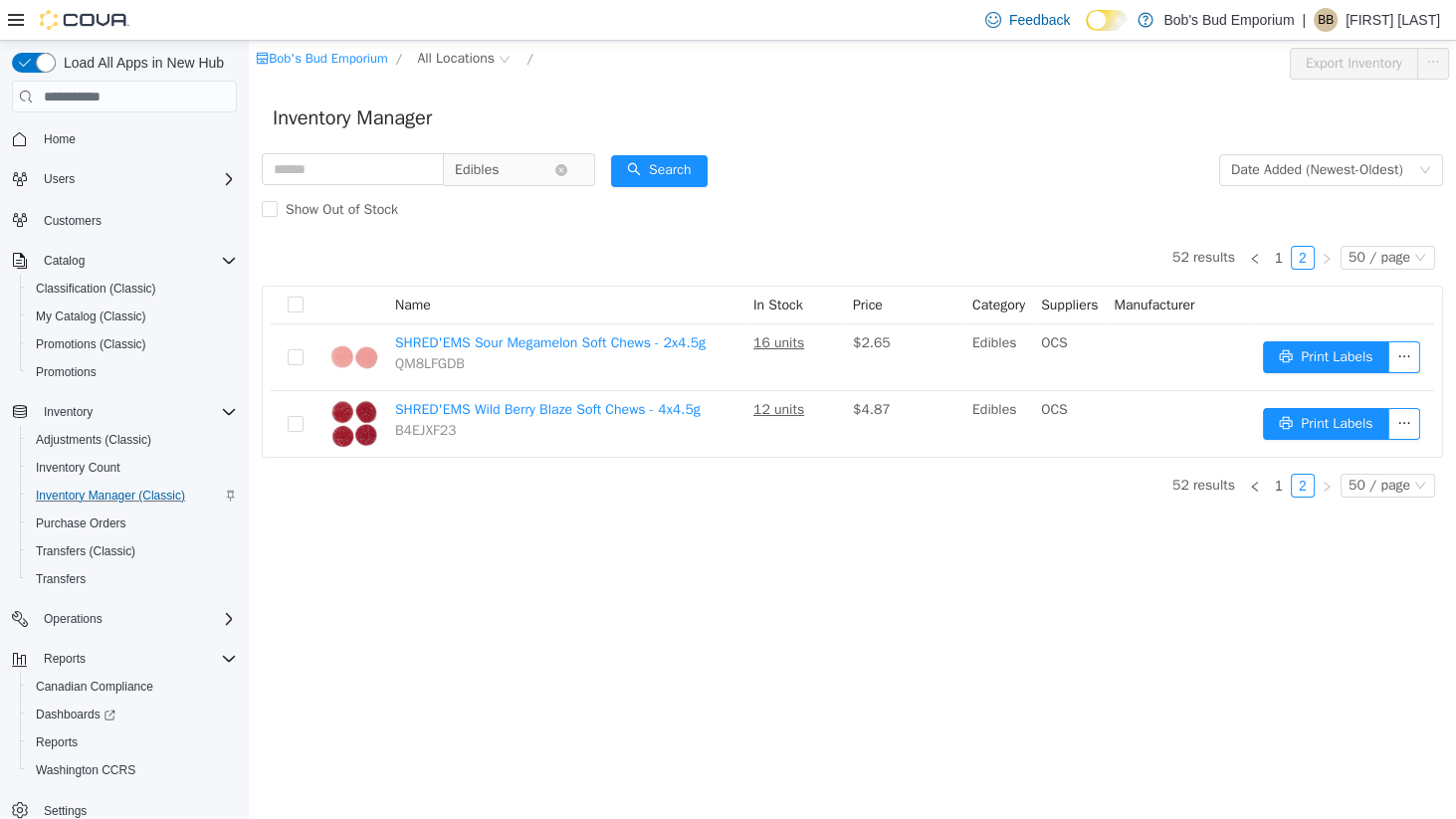 click on "Edibles" at bounding box center [505, 170] 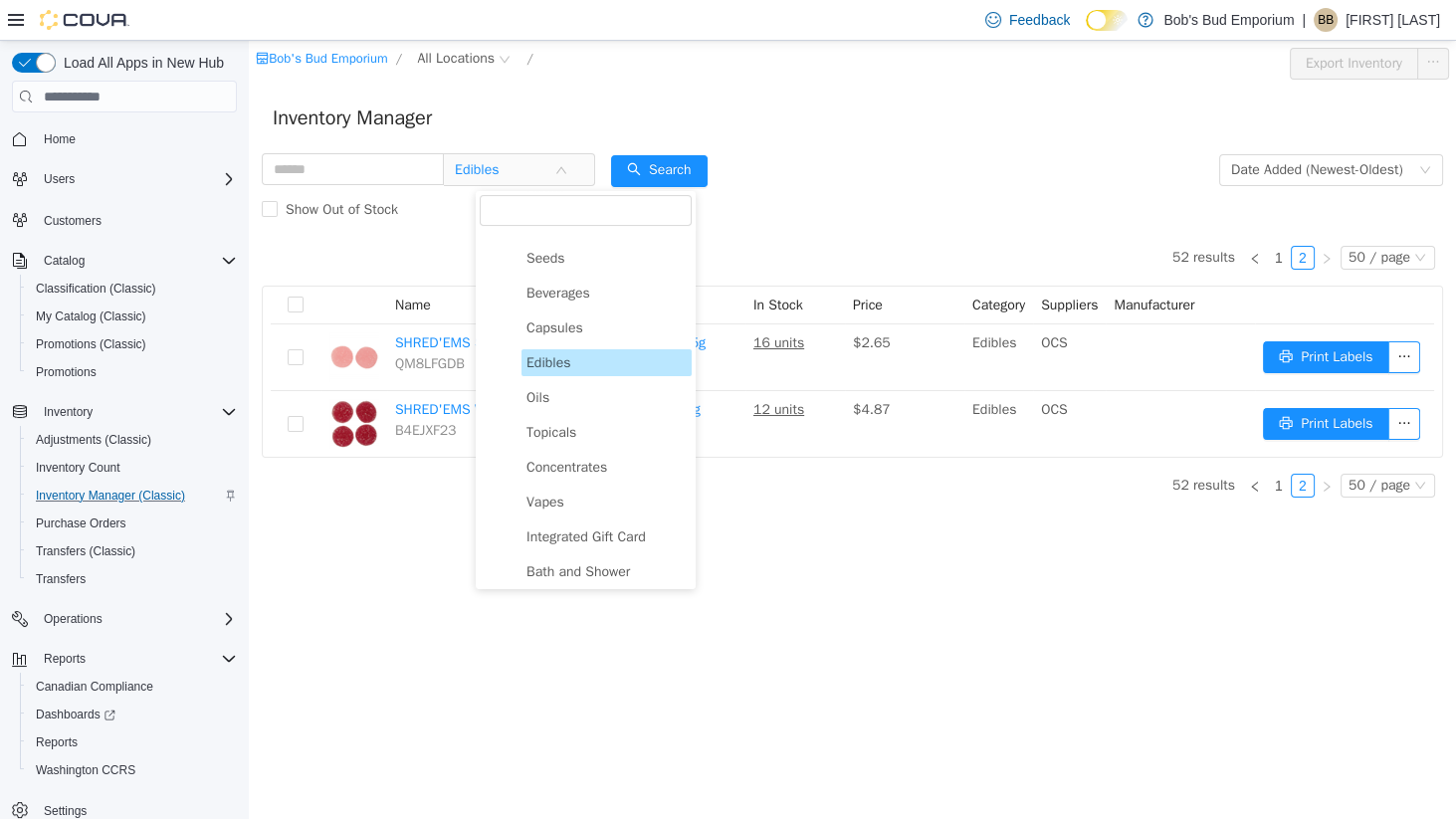 scroll, scrollTop: 96, scrollLeft: 0, axis: vertical 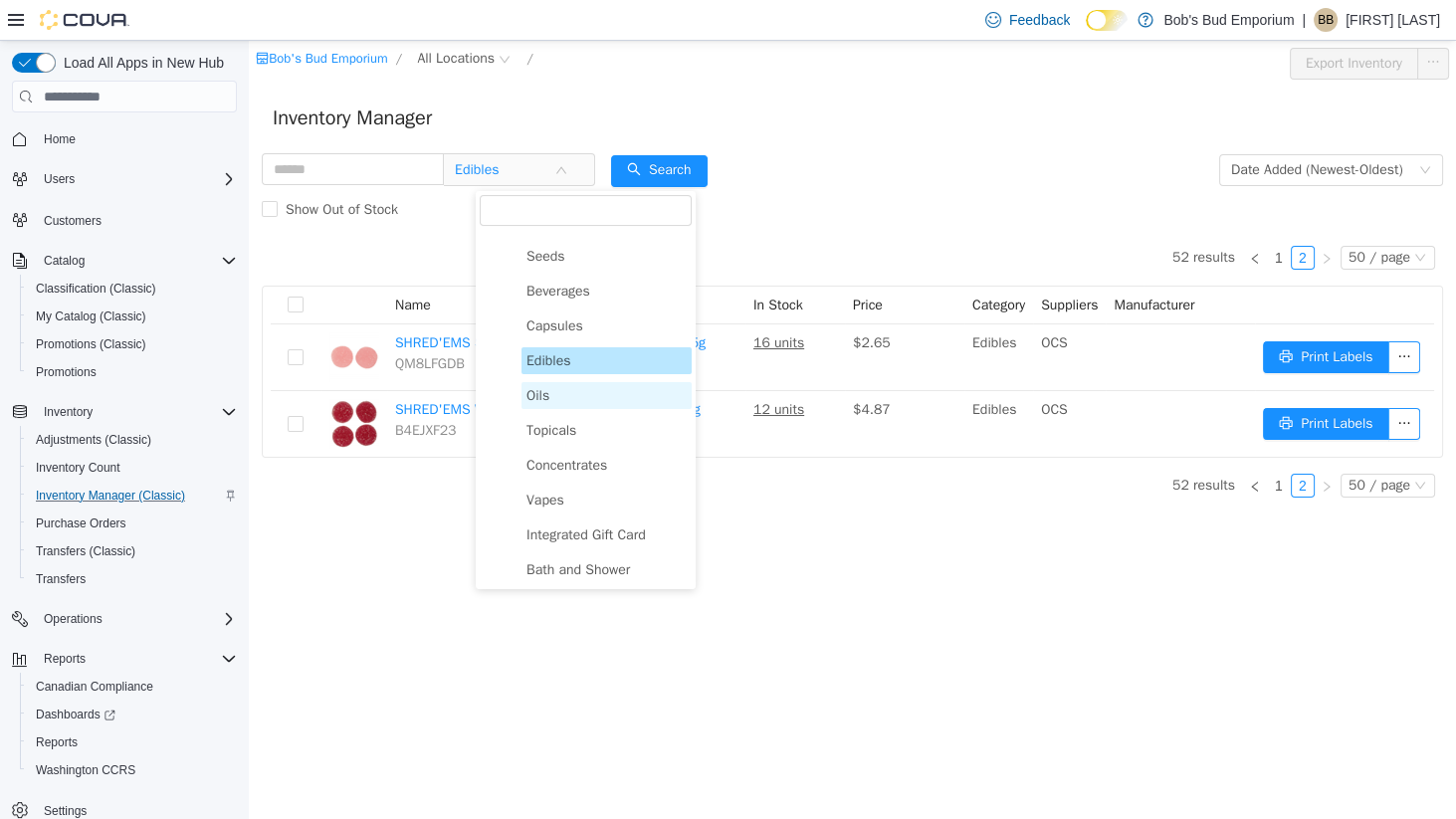 click on "Oils" at bounding box center [606, 395] 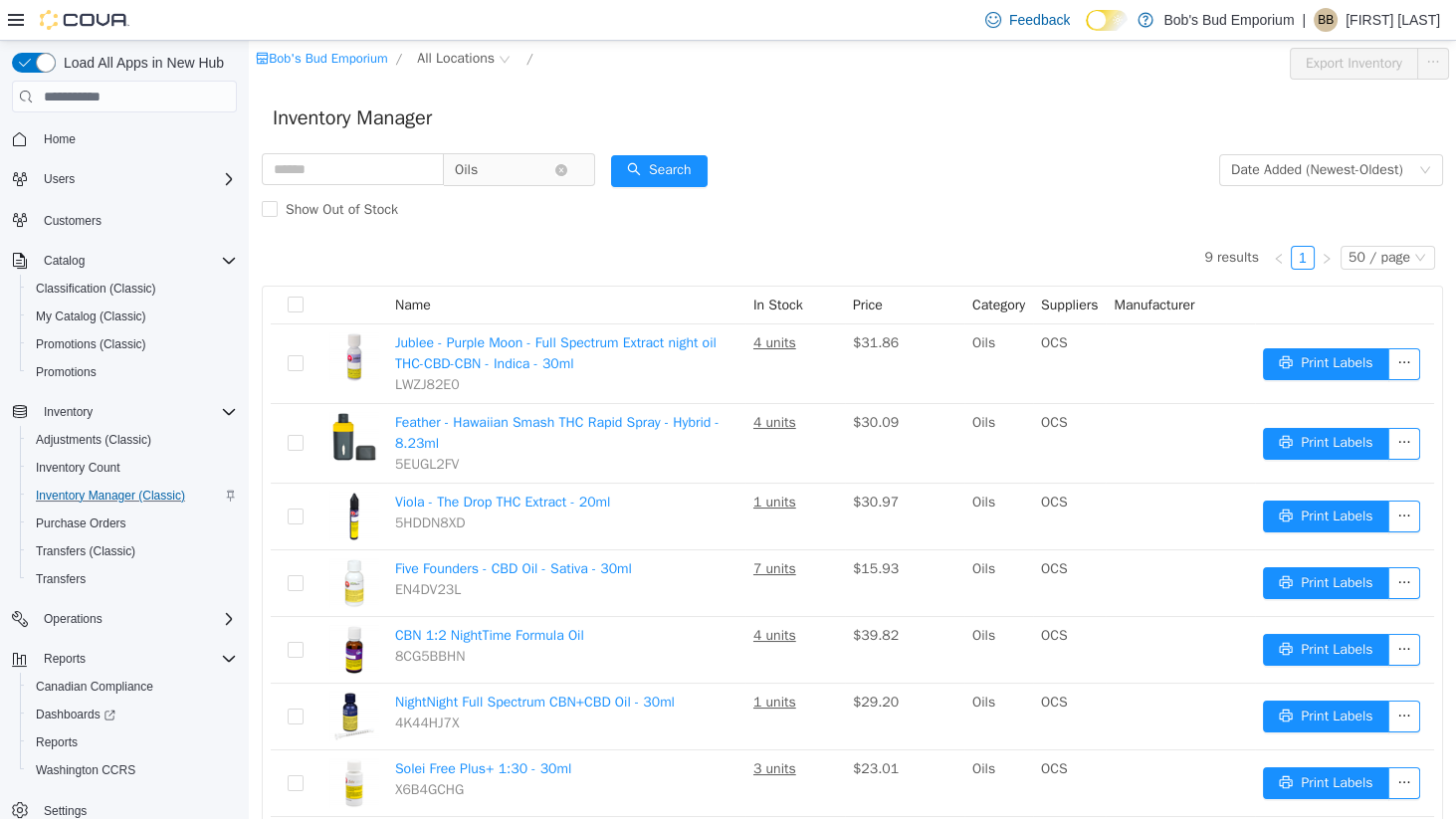 scroll, scrollTop: 0, scrollLeft: 0, axis: both 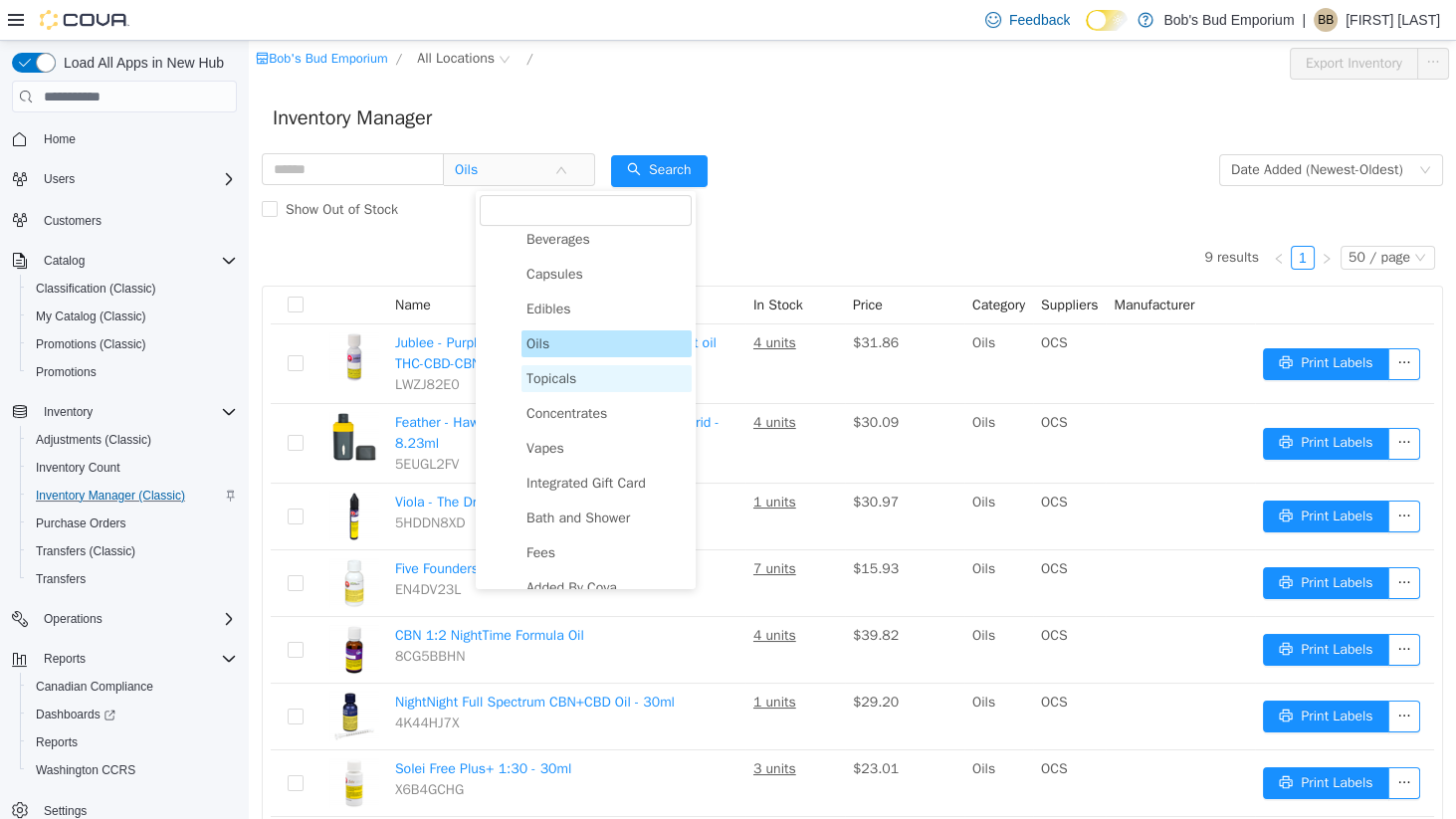 click on "Topicals" at bounding box center [606, 378] 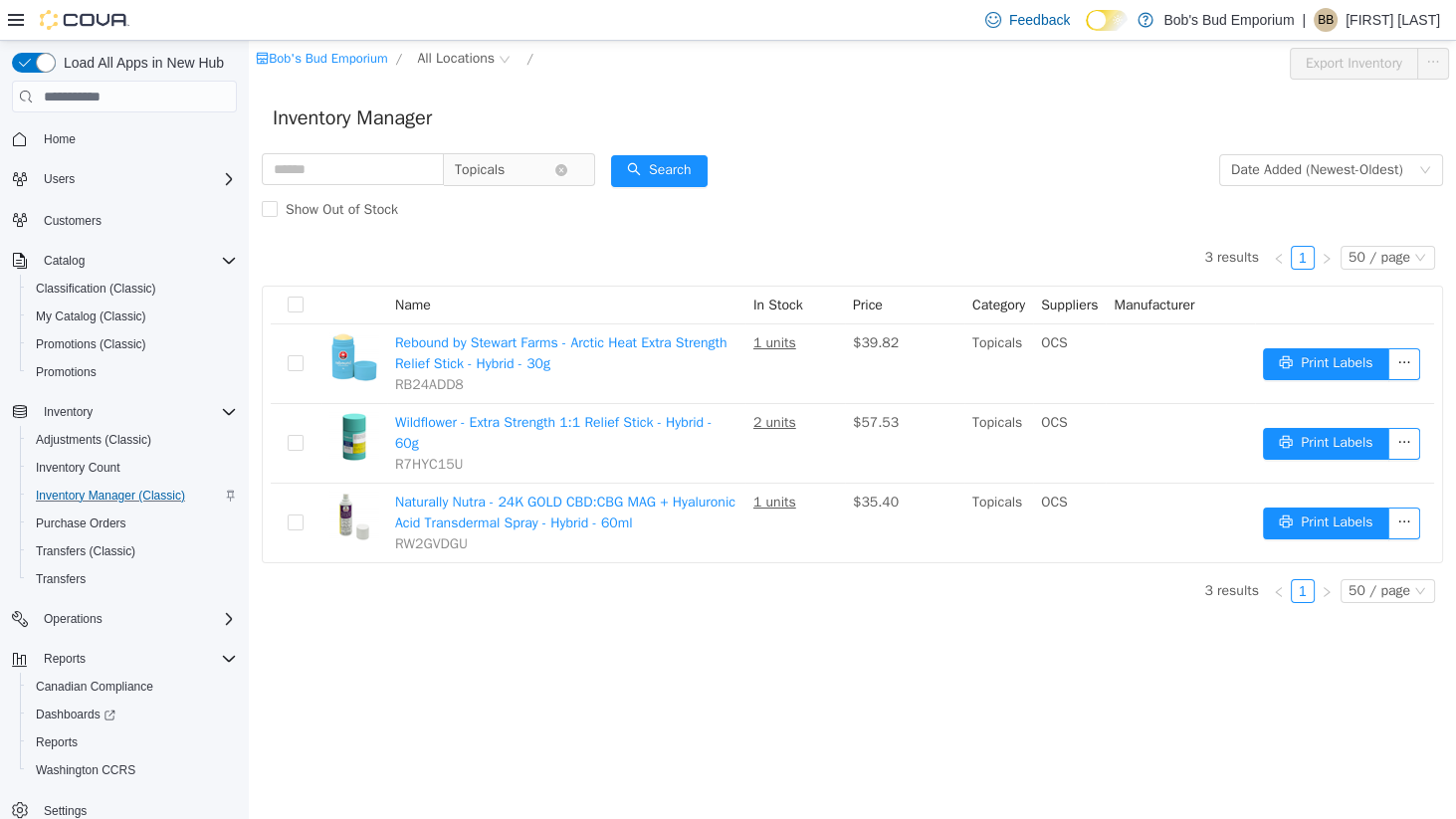 click on "Topicals" at bounding box center (505, 170) 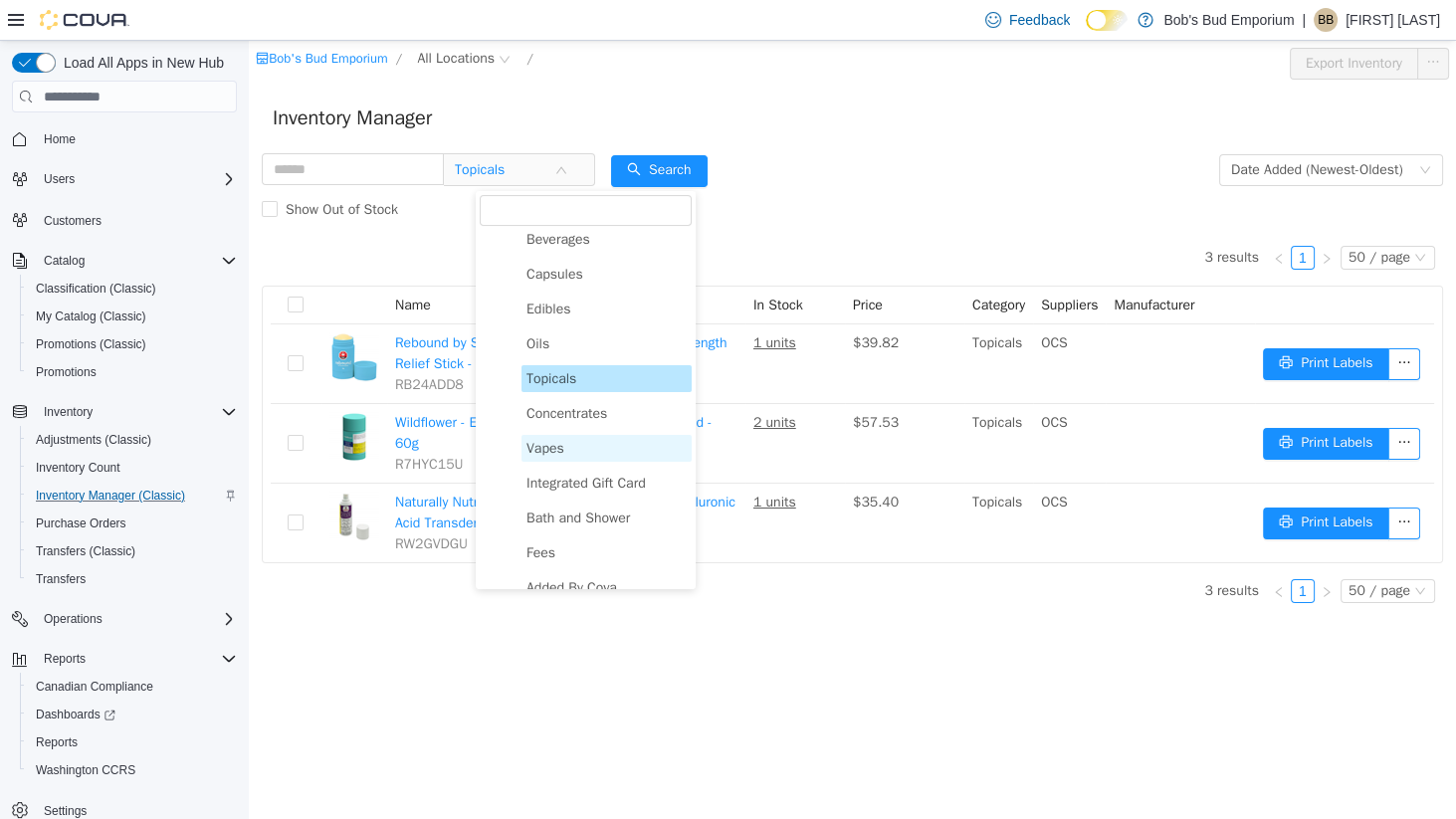 click on "Vapes" at bounding box center [606, 448] 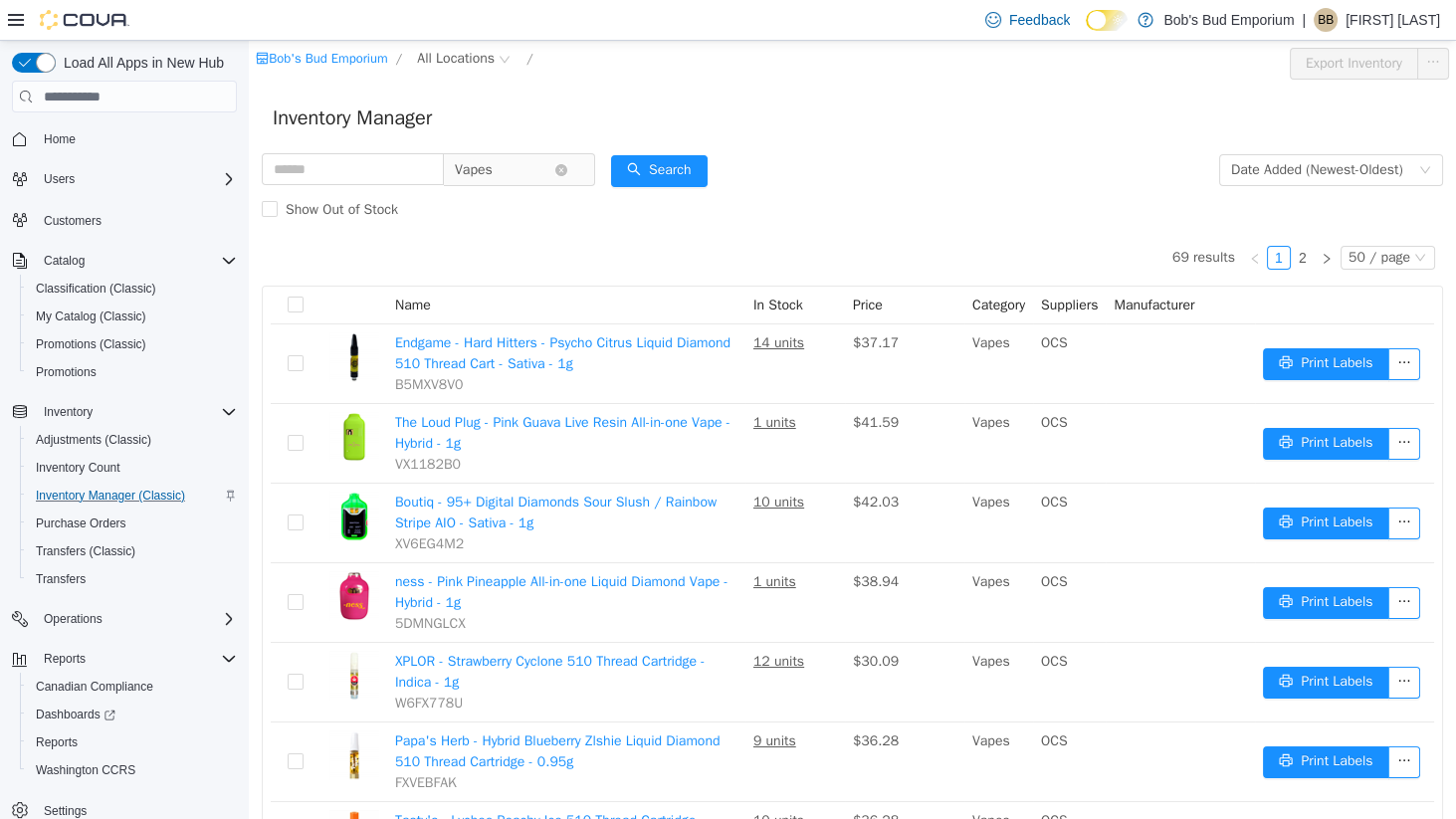 scroll, scrollTop: 0, scrollLeft: 0, axis: both 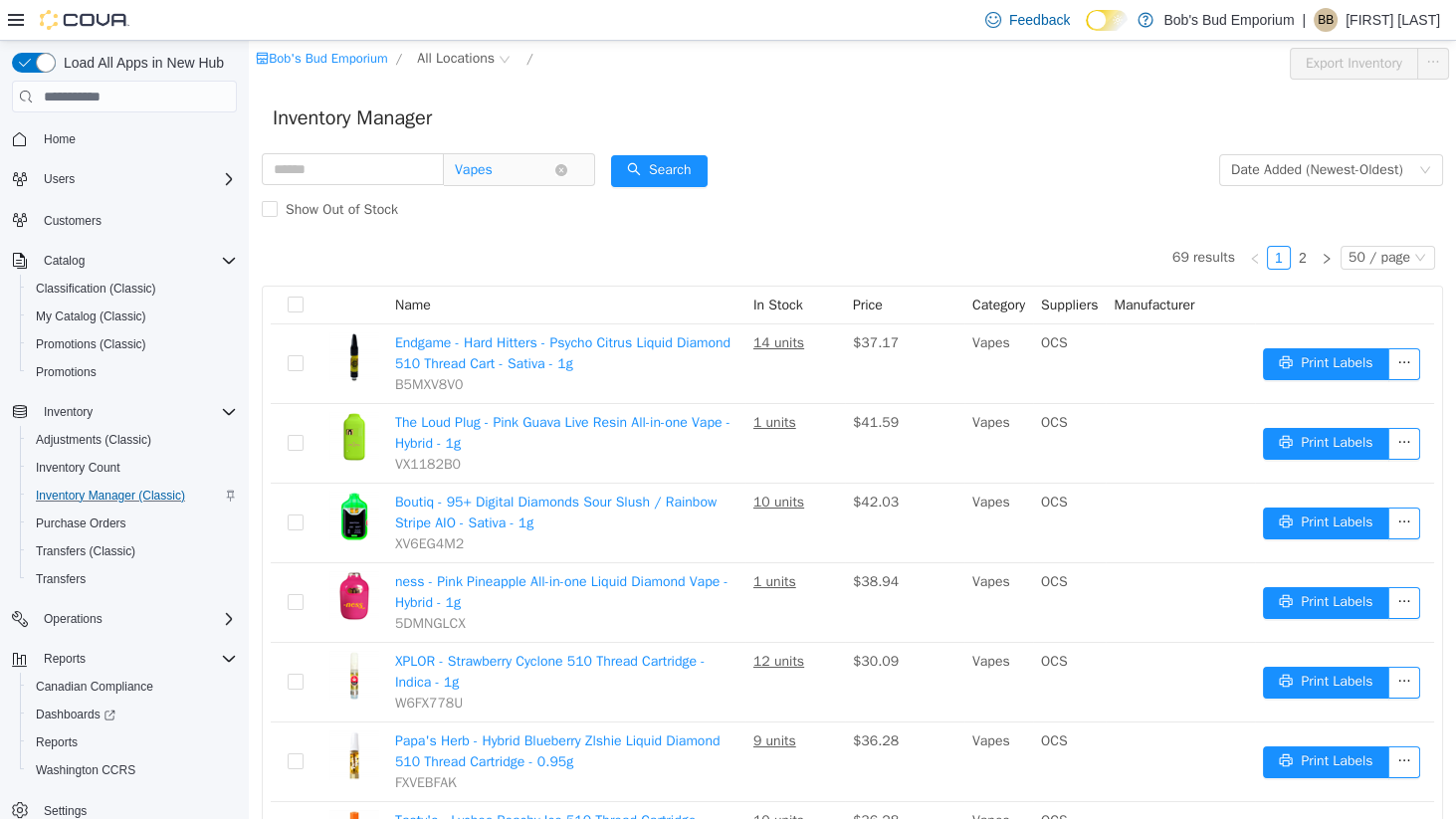 click on "Vapes" at bounding box center [505, 170] 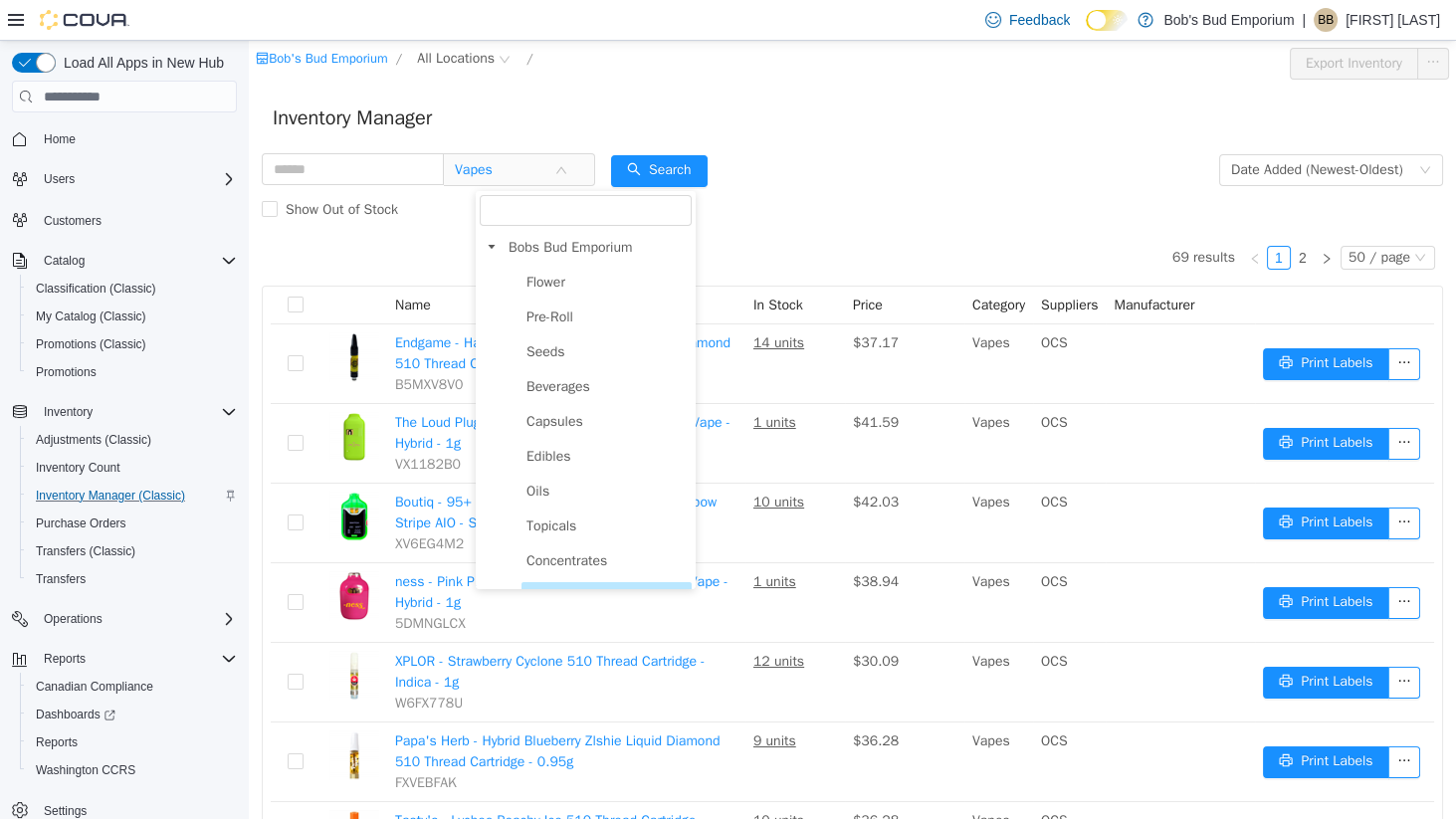 scroll, scrollTop: 0, scrollLeft: 0, axis: both 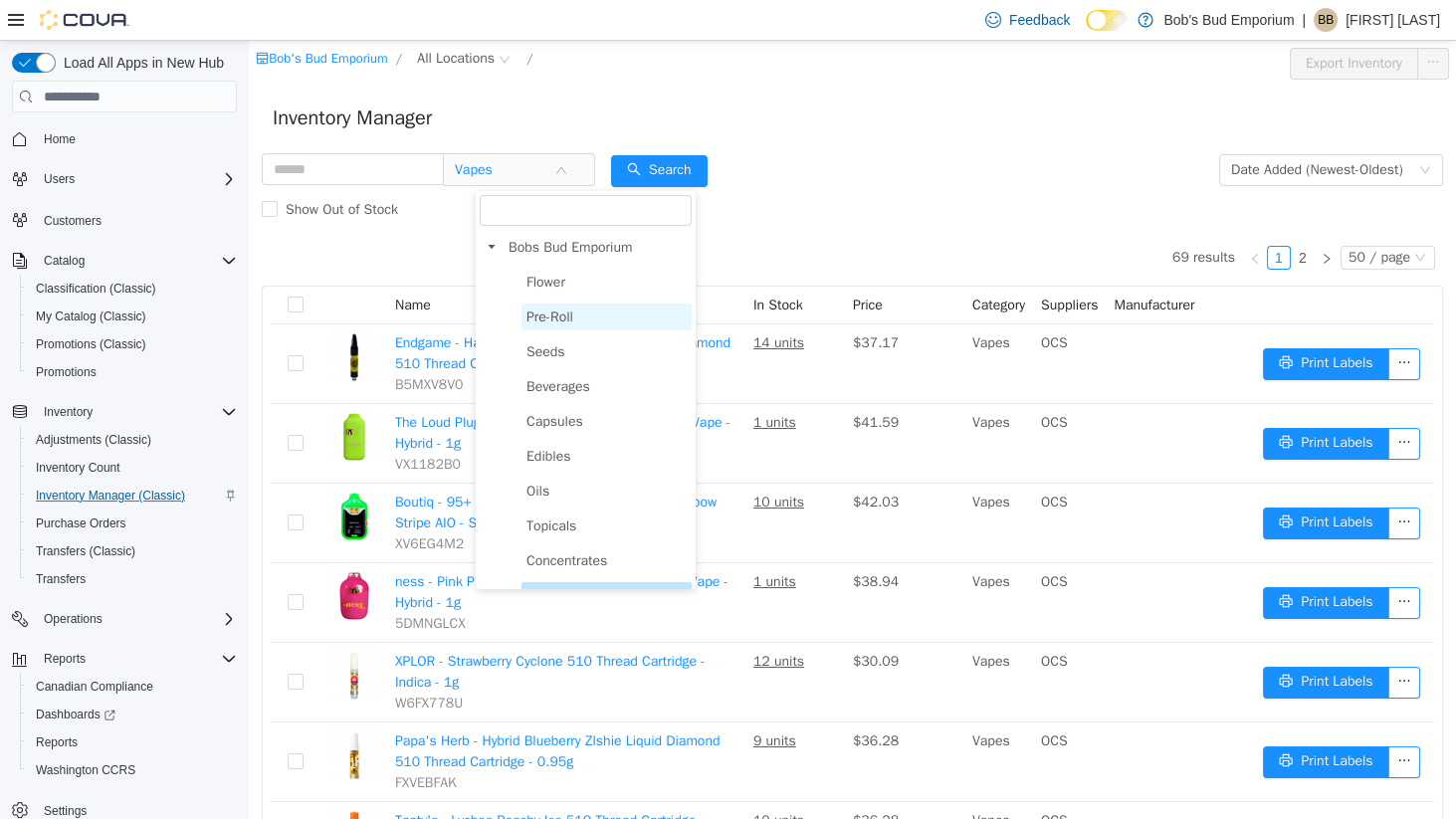 click on "Pre-Roll" at bounding box center (606, 316) 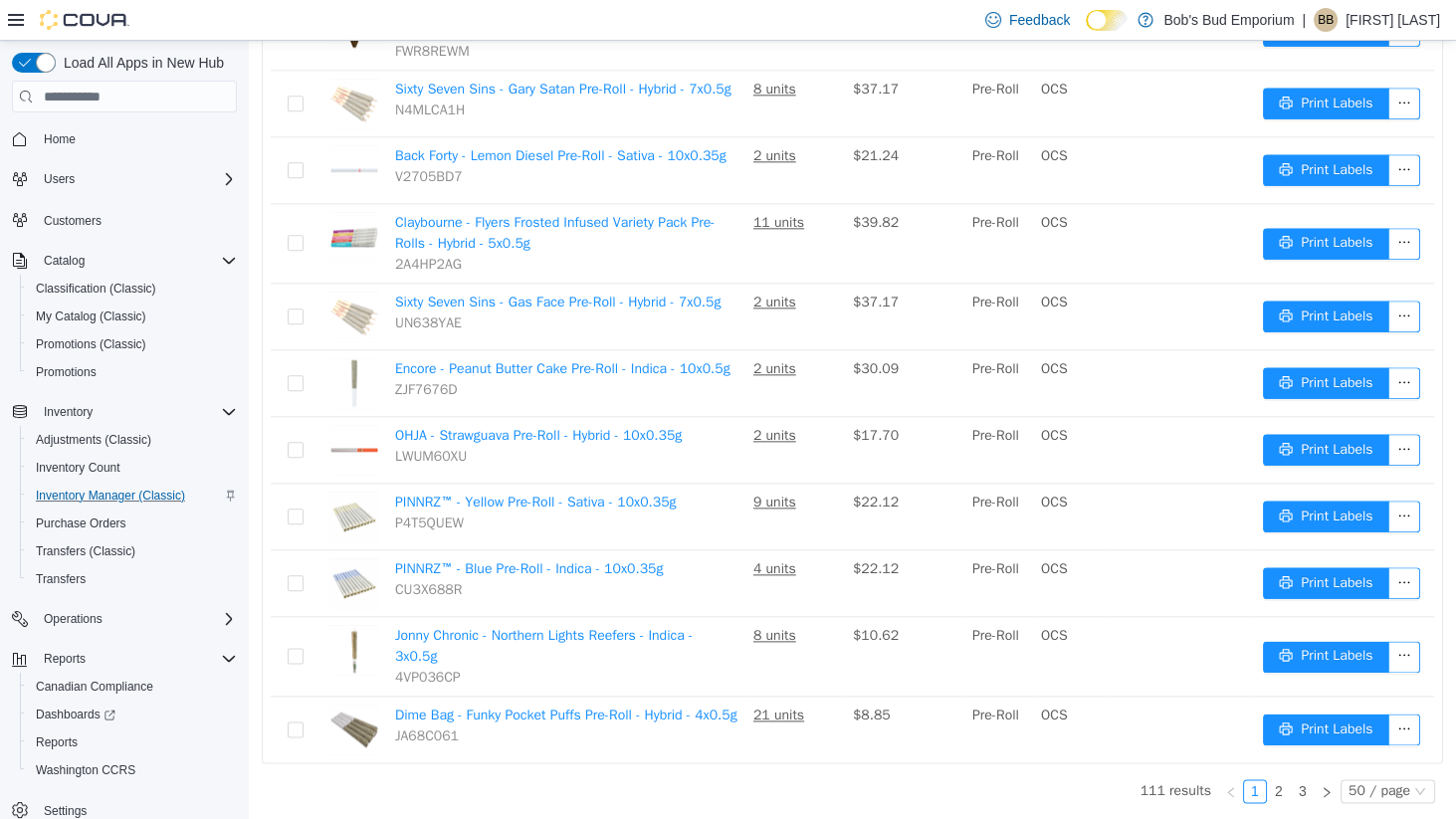 scroll, scrollTop: 2, scrollLeft: 0, axis: vertical 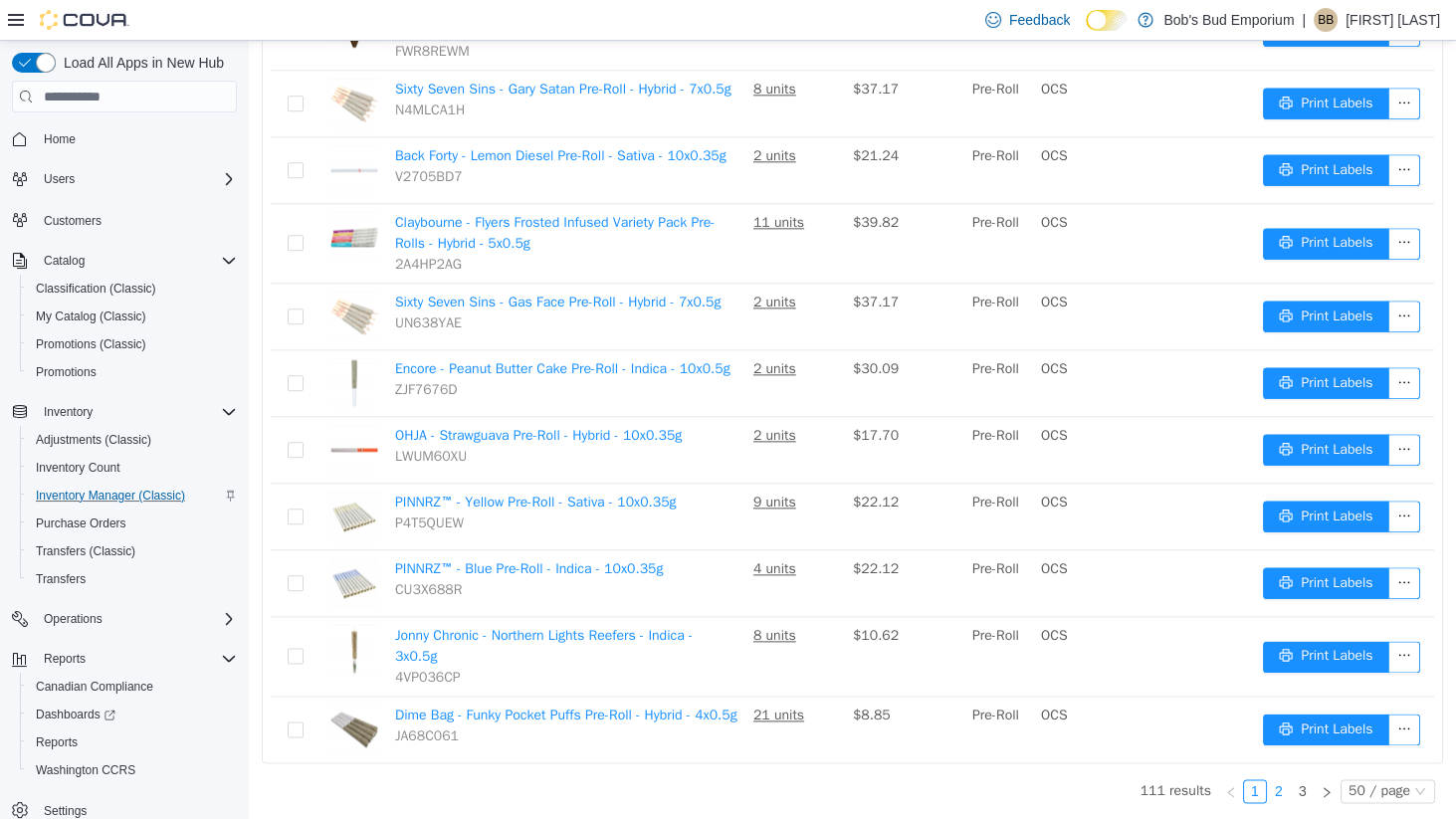 click on "2" at bounding box center (1279, 791) 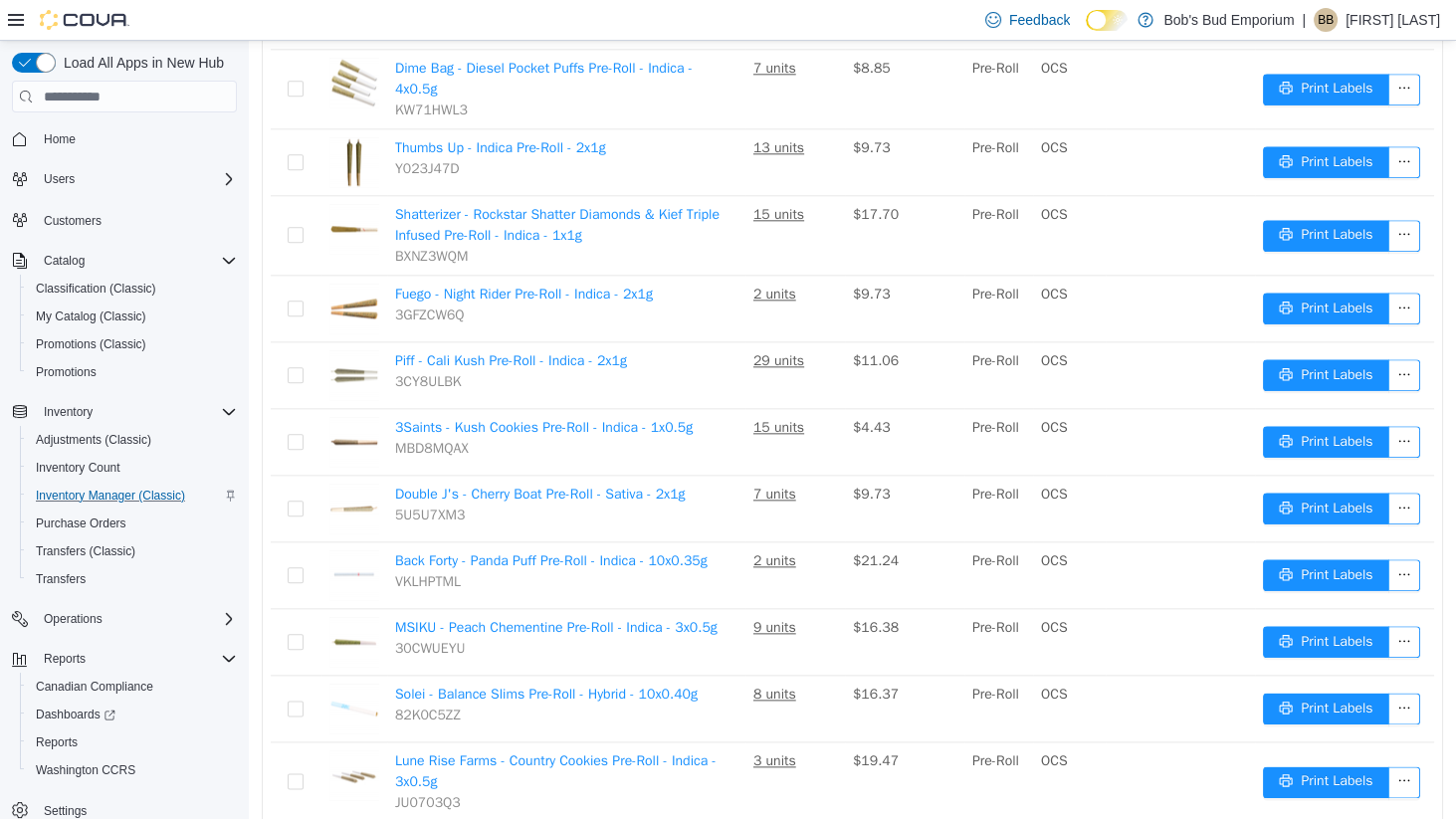 click on "3" at bounding box center (1303, 996) 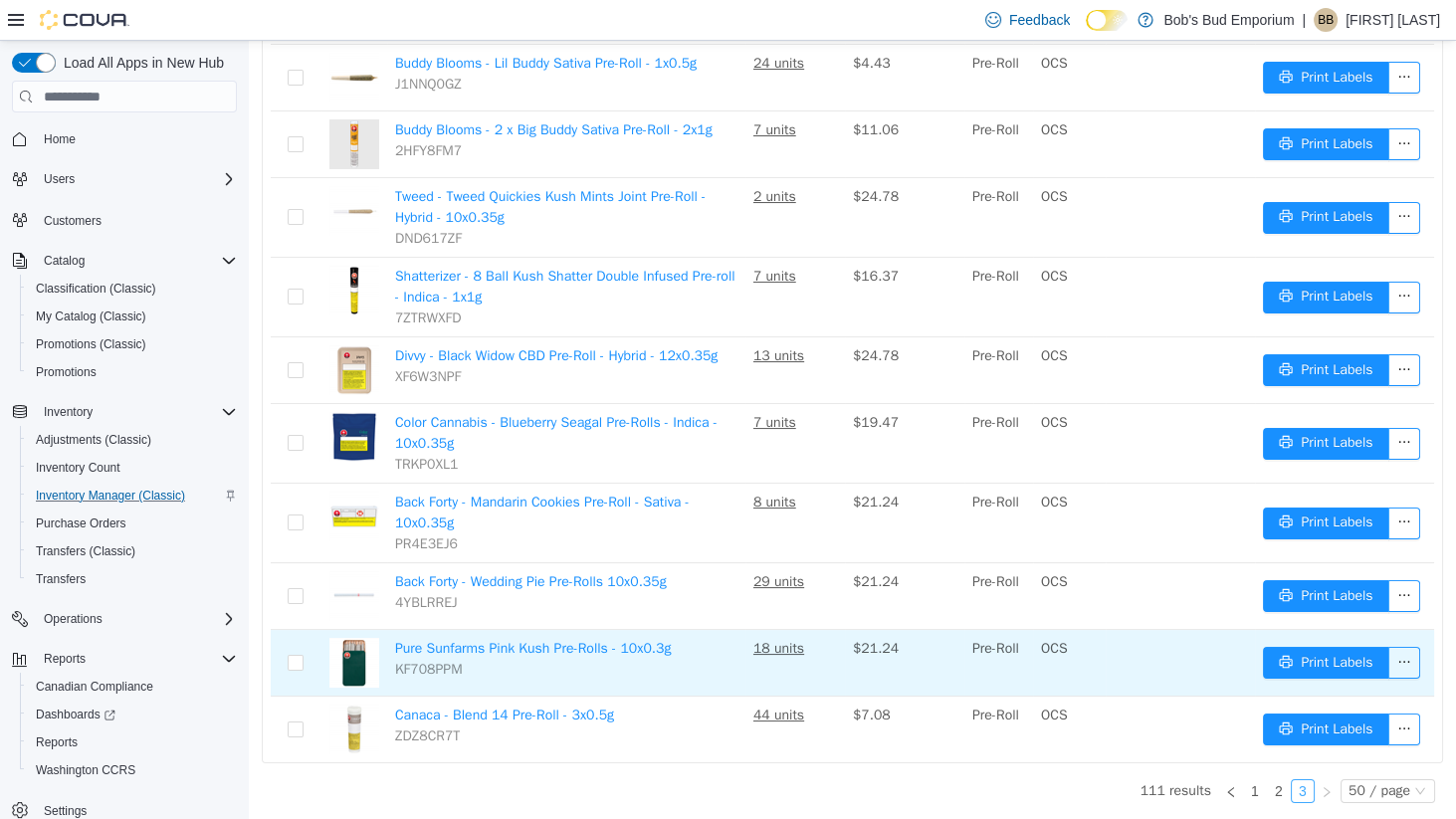 scroll, scrollTop: 348, scrollLeft: 0, axis: vertical 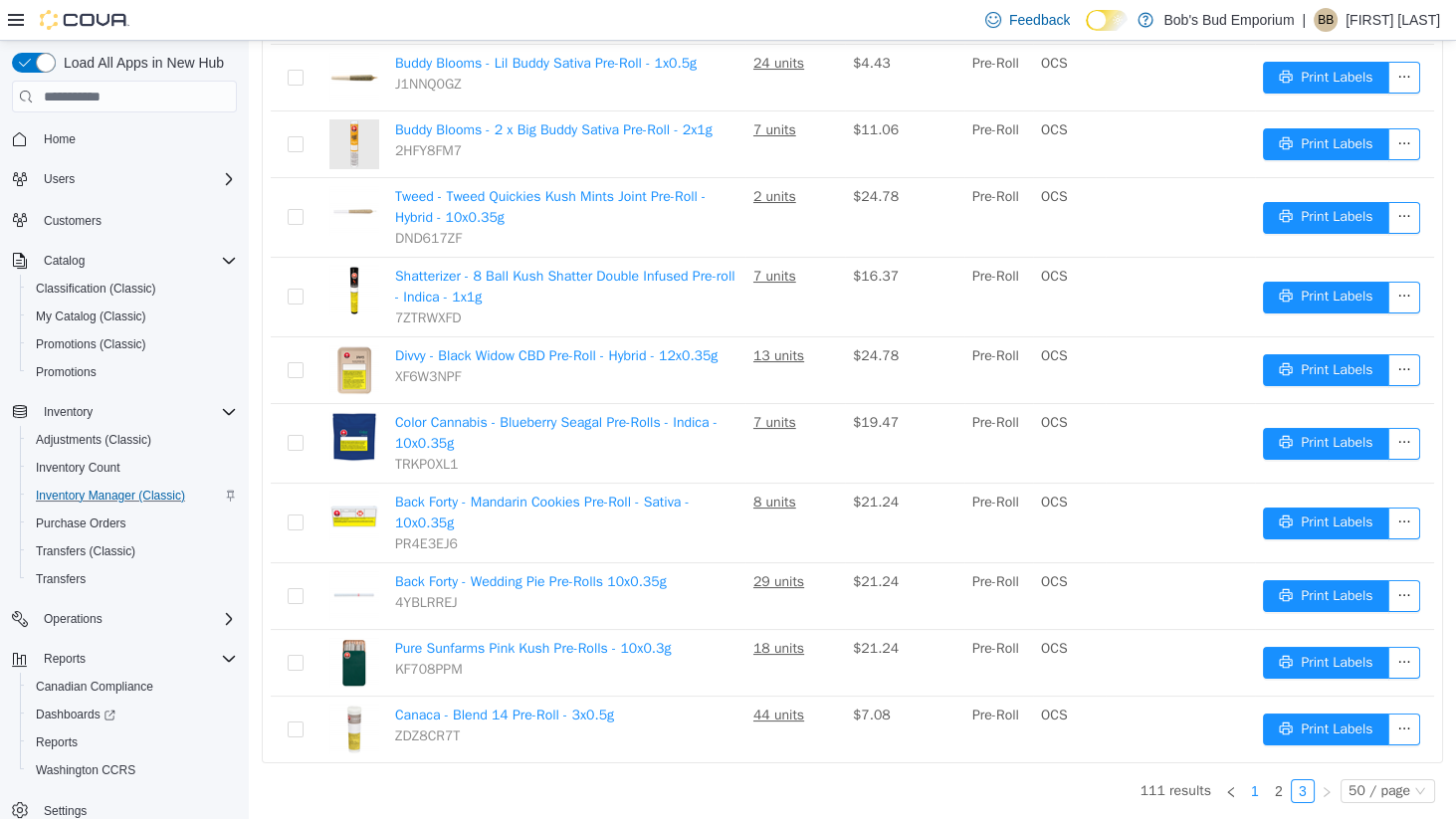 click on "1" at bounding box center (1255, 791) 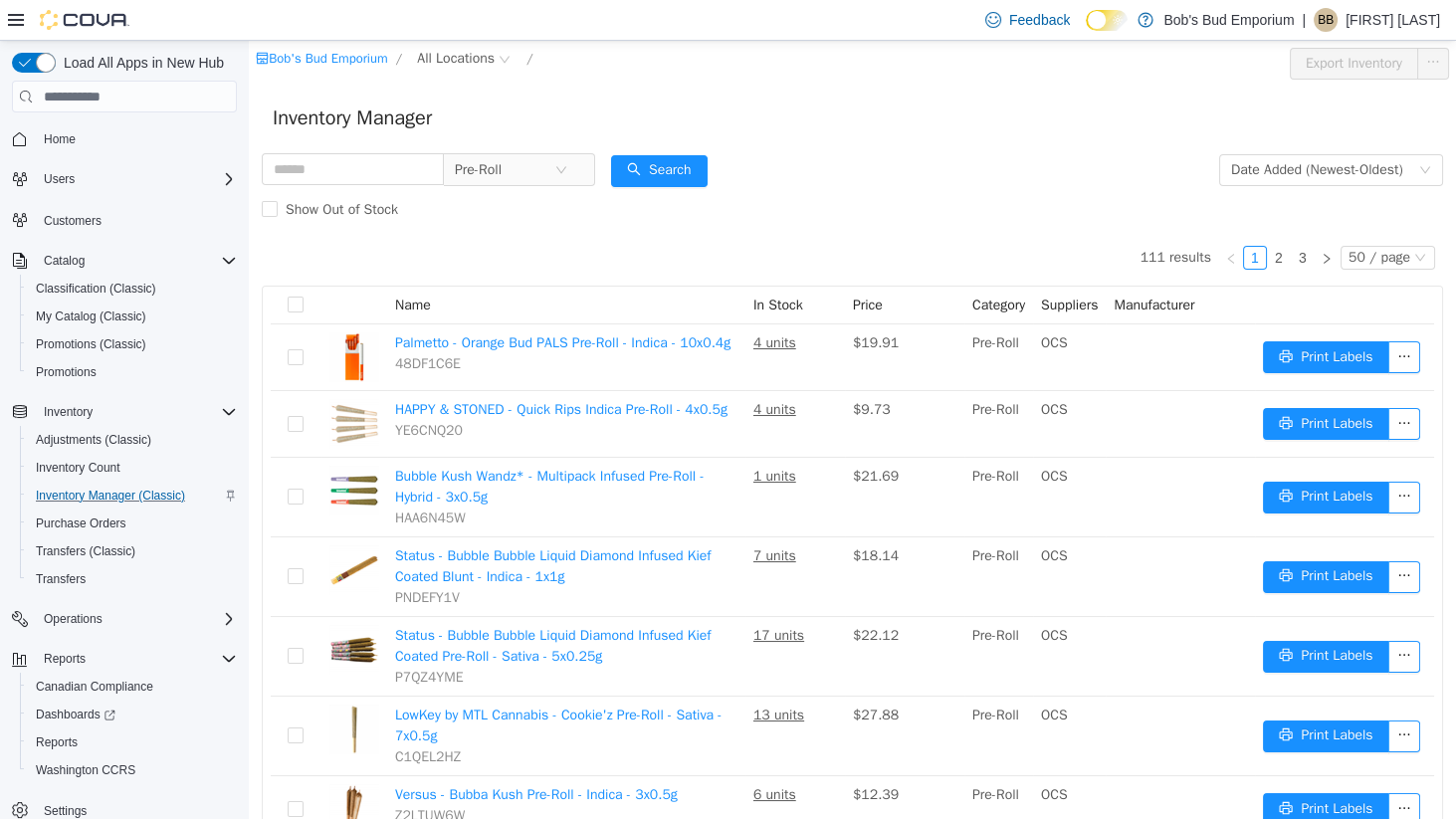scroll, scrollTop: -2, scrollLeft: 0, axis: vertical 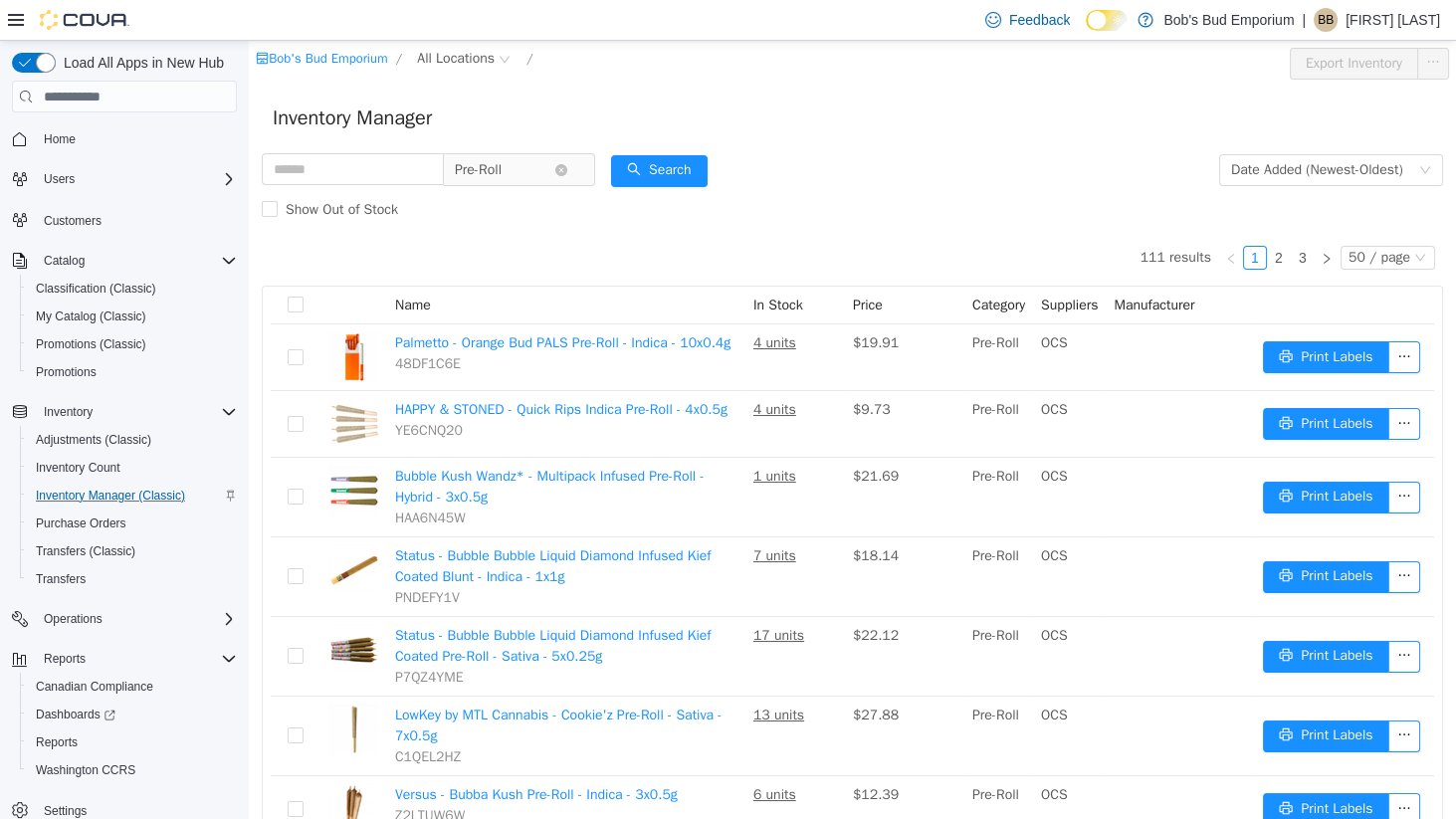 click on "Pre-Roll" at bounding box center [505, 170] 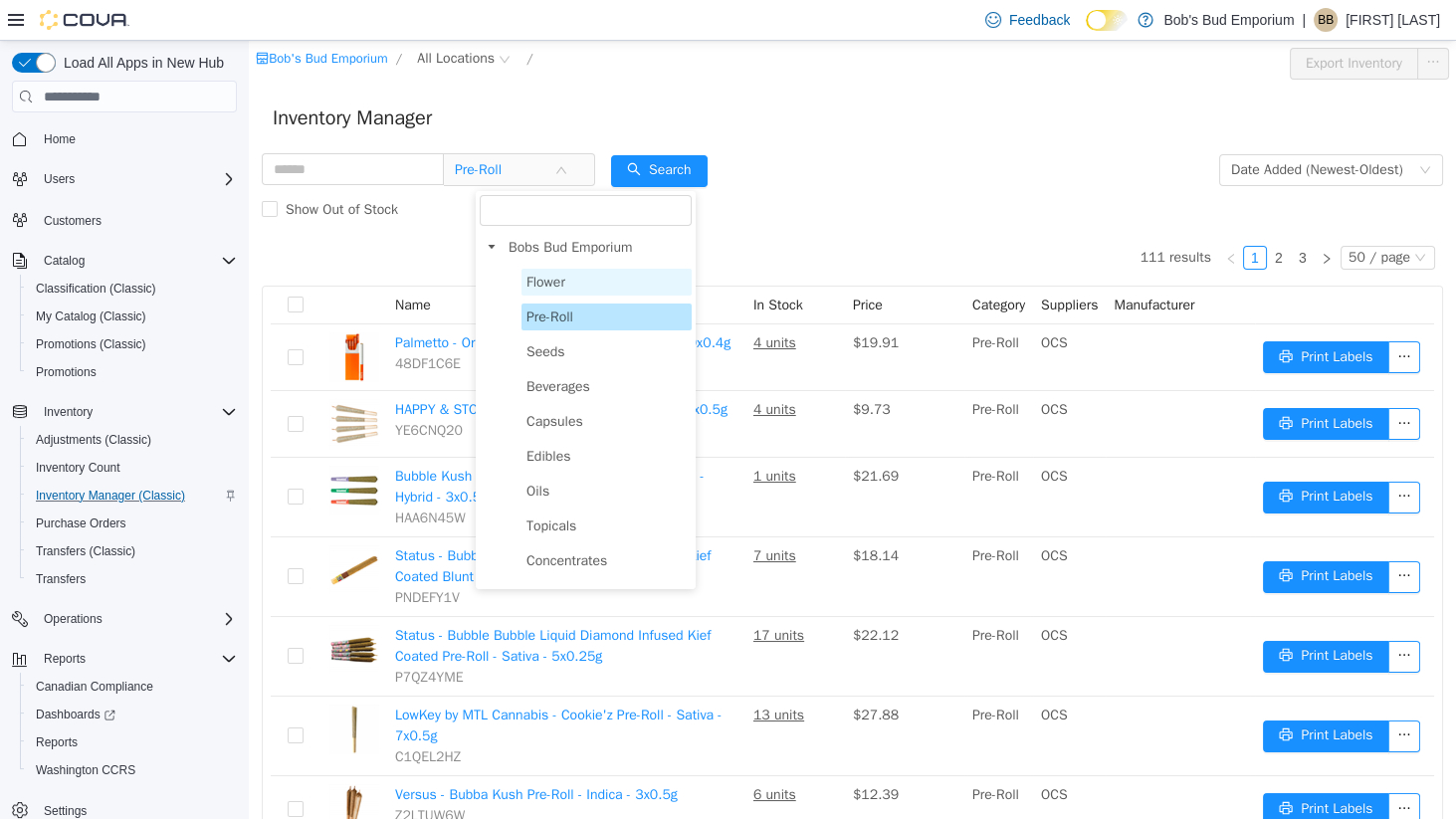 click on "Flower" at bounding box center (606, 282) 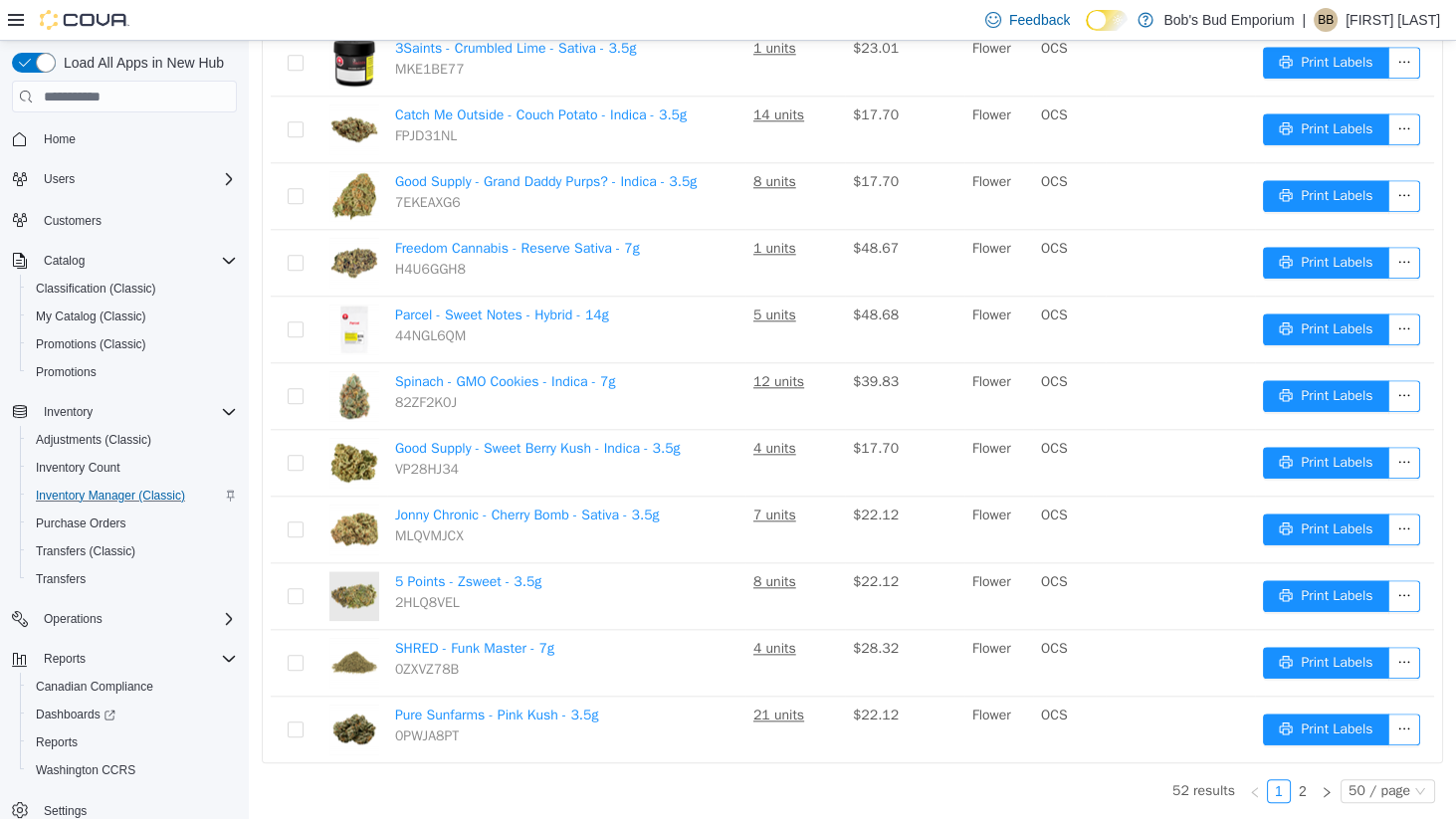 scroll, scrollTop: 0, scrollLeft: 0, axis: both 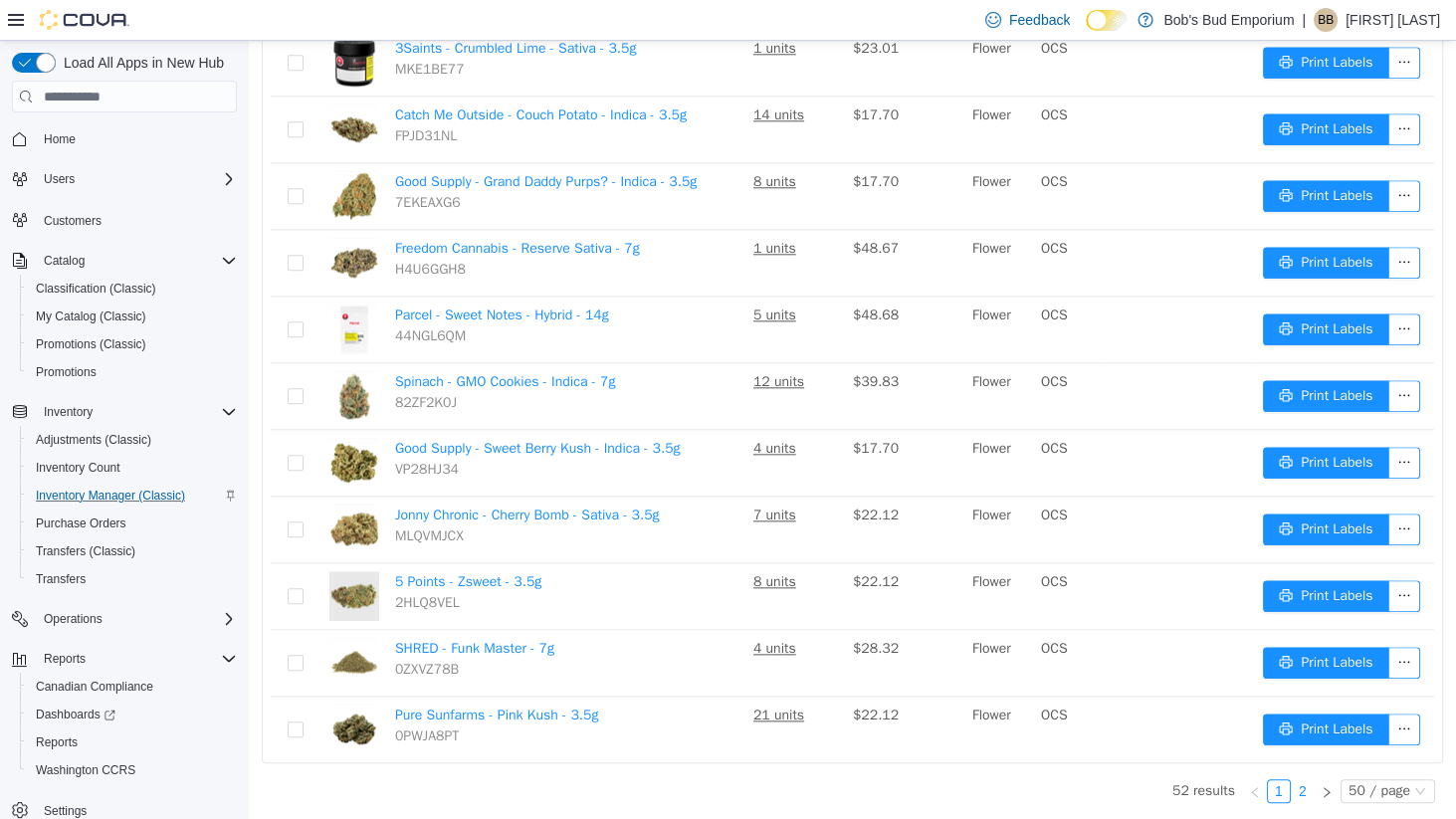 click on "2" at bounding box center [1303, 791] 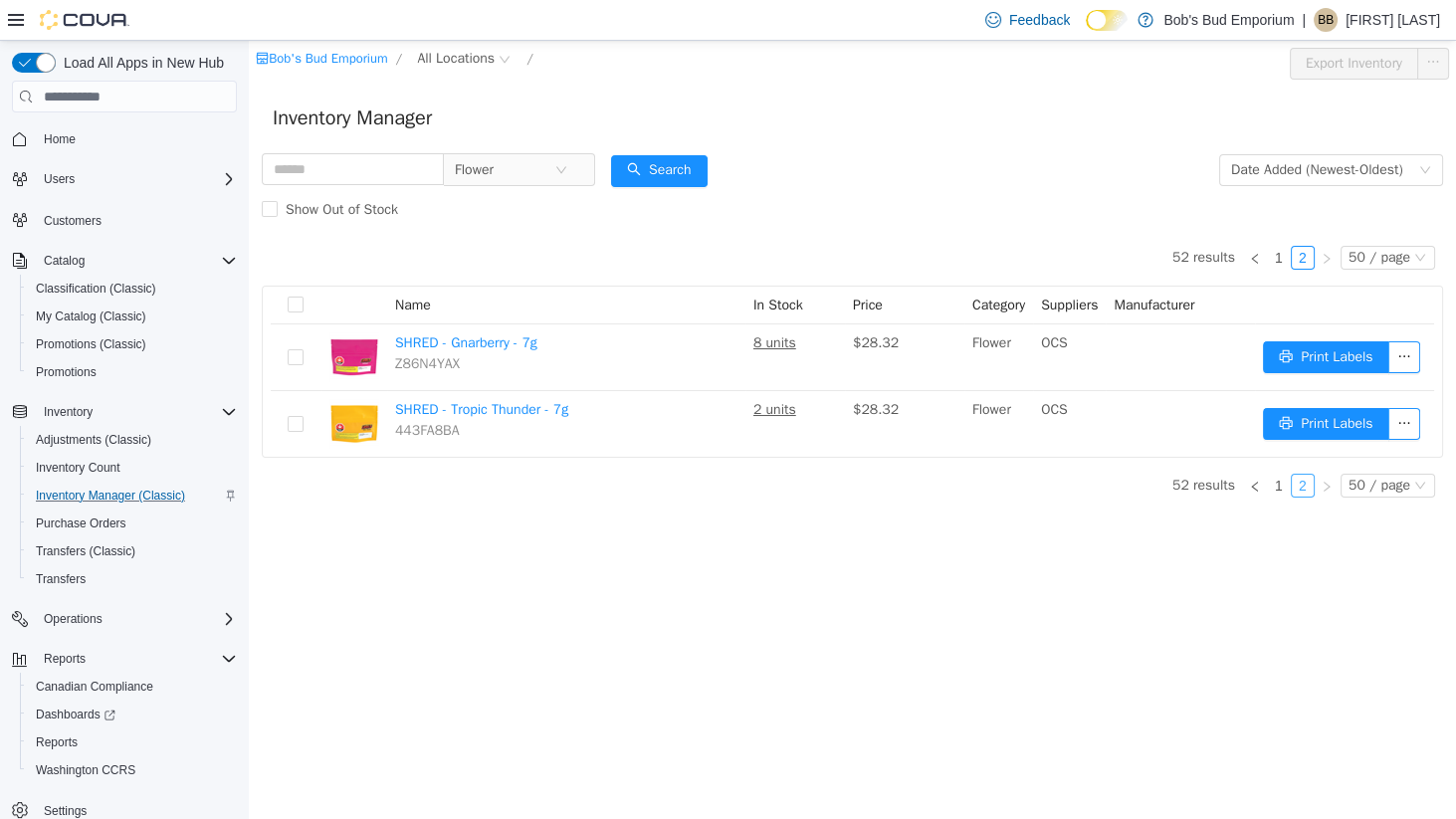 scroll, scrollTop: 0, scrollLeft: 0, axis: both 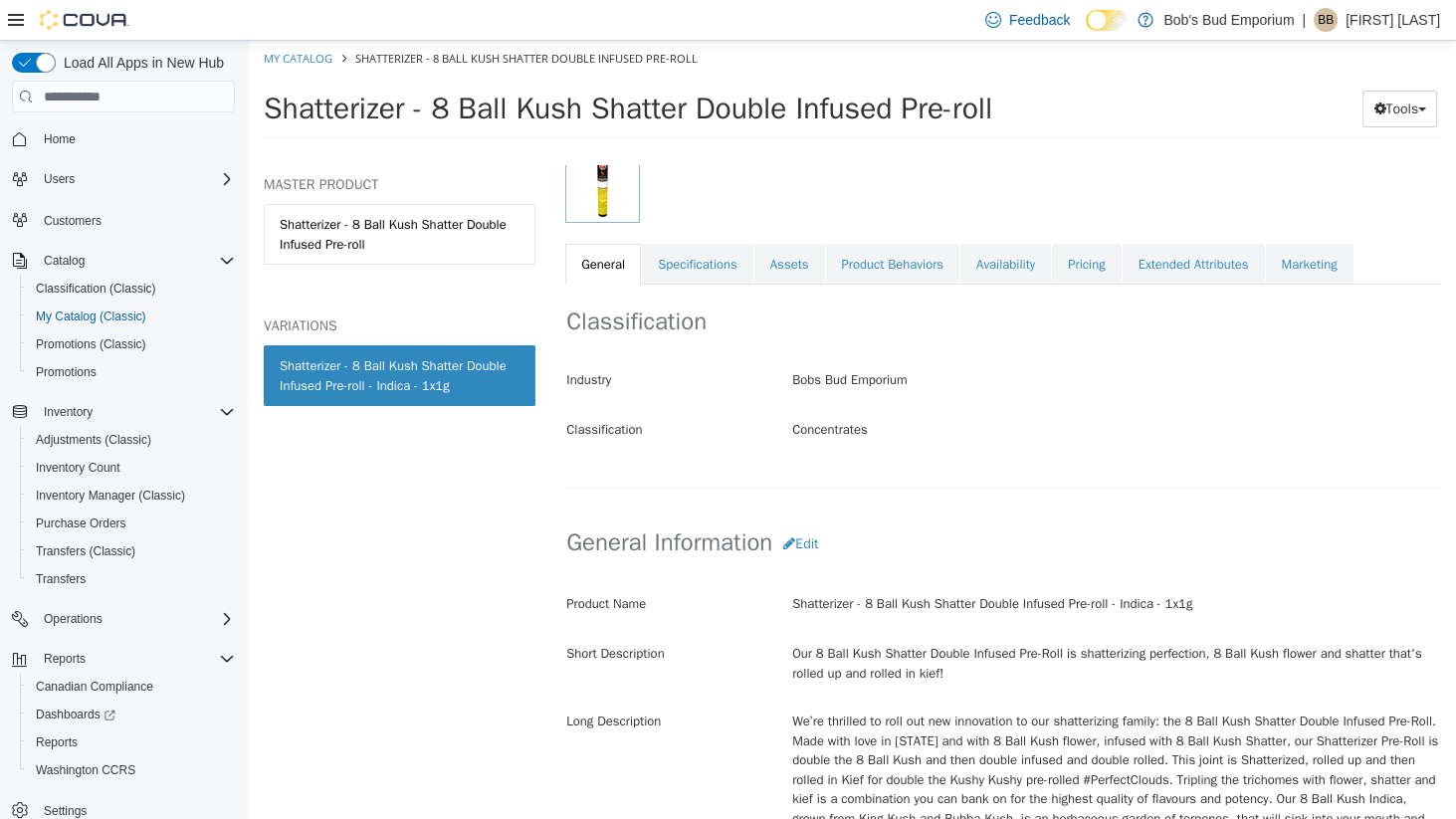 click on "Concentrates
Shatterizer - 8 Ball Kush Shatter Double Infused Pre-roll - Indica - 1x1g
[Variation] Active   CATALOG SKU - 7ZTRWXFD     English - US                             Last Updated:  [DATE]
General Specifications Assets Product Behaviors Availability Pricing
Extended Attributes
Marketing Classification Industry
Bobs Bud Emporium
Classification
Concentrates
Cancel Save Changes General Information  Edit Product Name
Shatterizer - 8 Ball Kush Shatter Double Infused Pre-roll - Indica - 1x1g
Short Description
Our 8 Ball Kush Shatter Double Infused Pre-Roll is shatterizing perfection, 8 Ball Kush flower and shatter that's rolled up and rolled in kief!
Long Description
MSRP
< empty >
Release Date
< empty >
Cancel Save Changes Manufacturer Manufacturer
< empty >
Cancel Save Manufacturer SKUs  Edit SKU Description
310282
Cancel Save Supplier SKUs  Edit SKU Supplier Description
310282_1x1g___
OCS
Cancel Save UPCs  Edit UPC" at bounding box center [1003, 84] 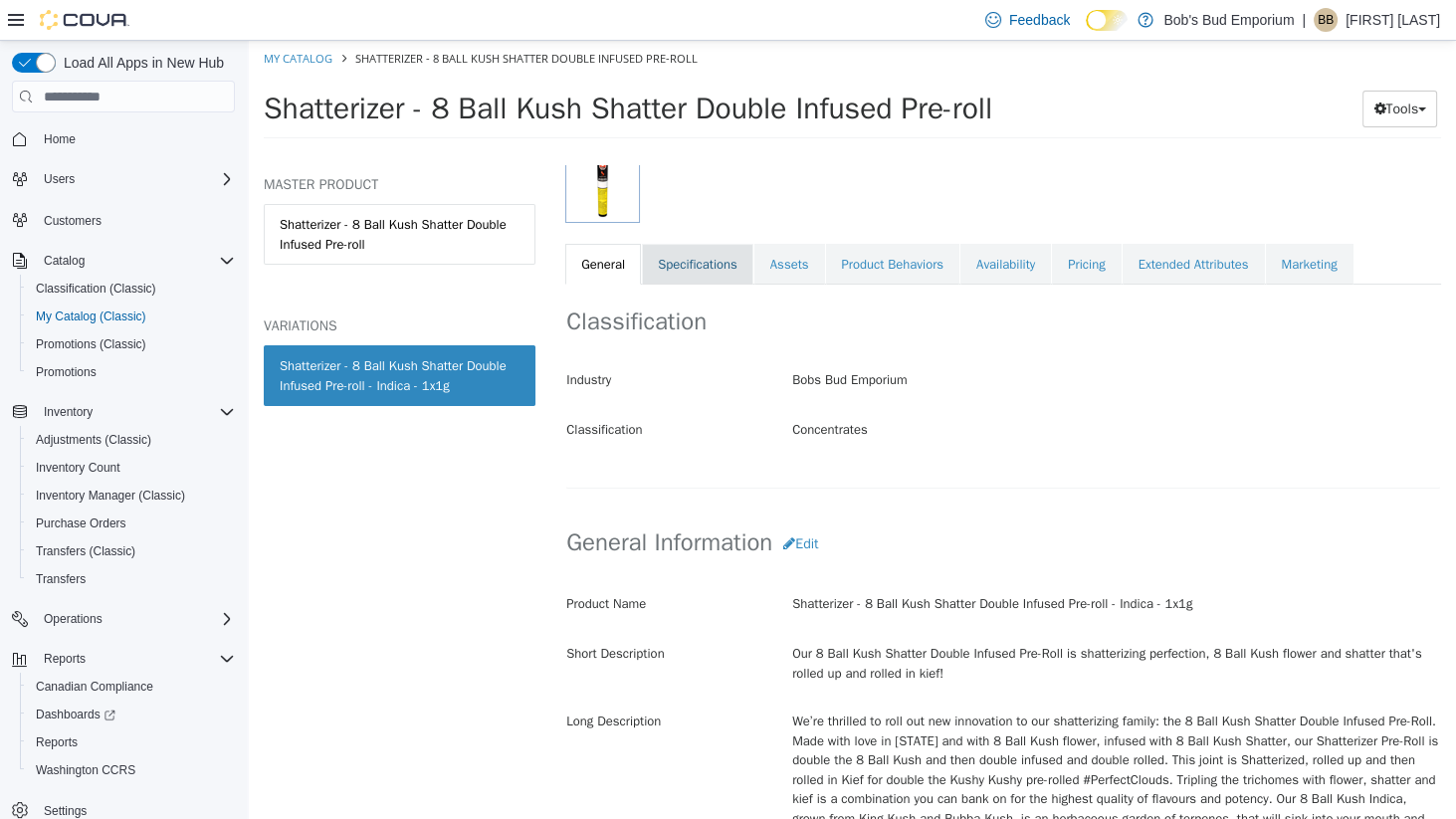 click on "Specifications" at bounding box center (698, 265) 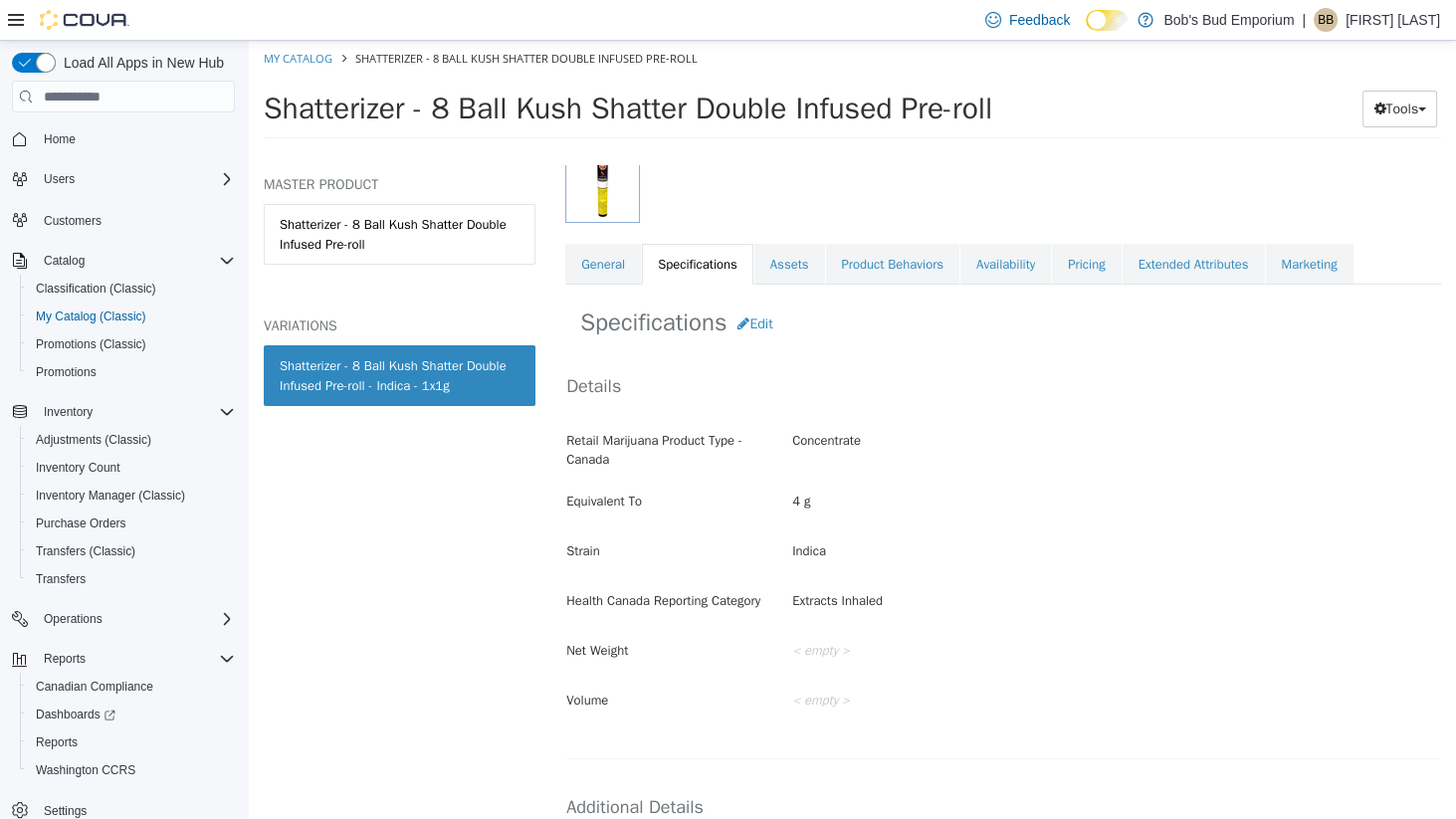 scroll, scrollTop: 293, scrollLeft: 0, axis: vertical 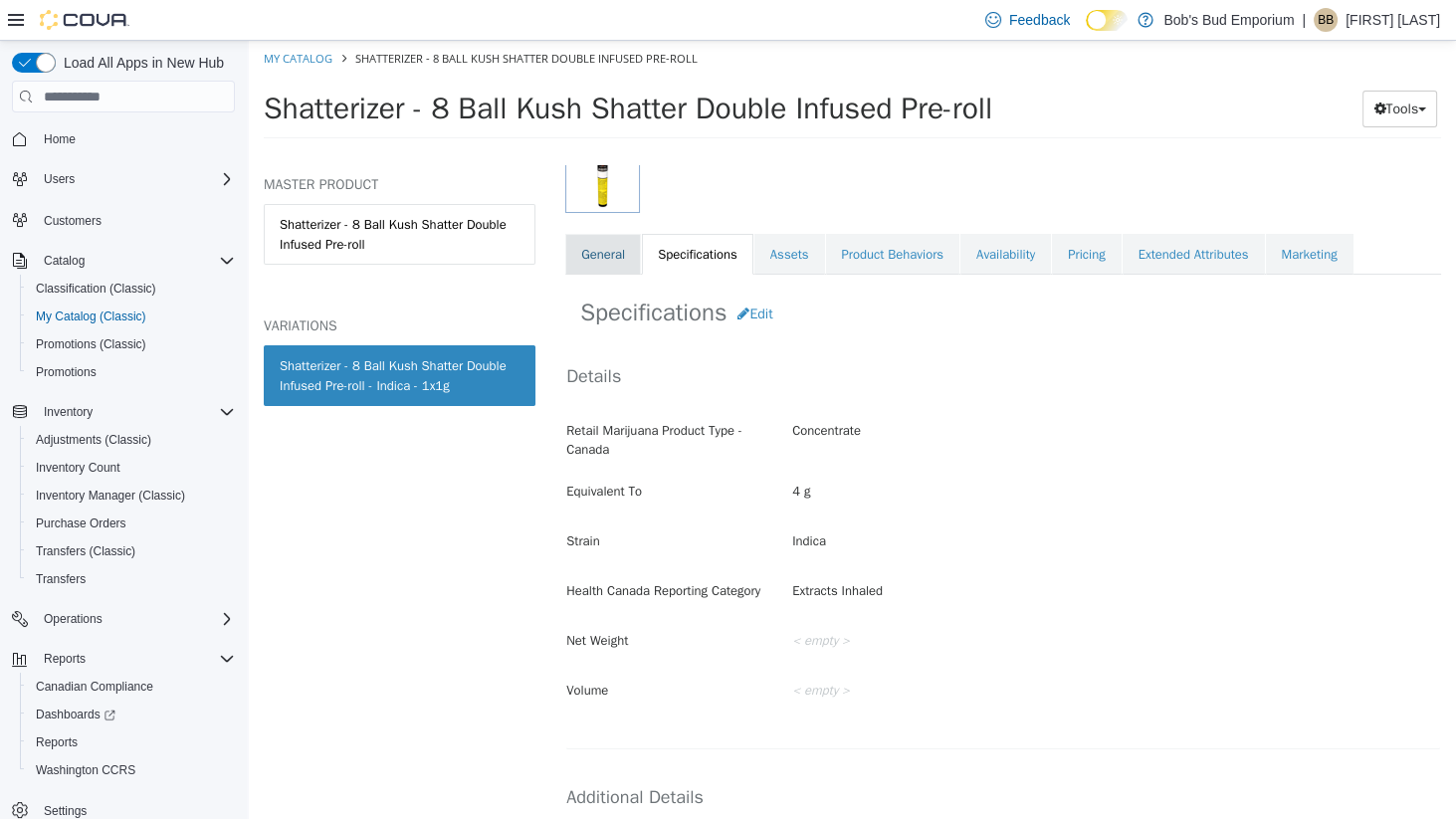 click on "General" at bounding box center [603, 255] 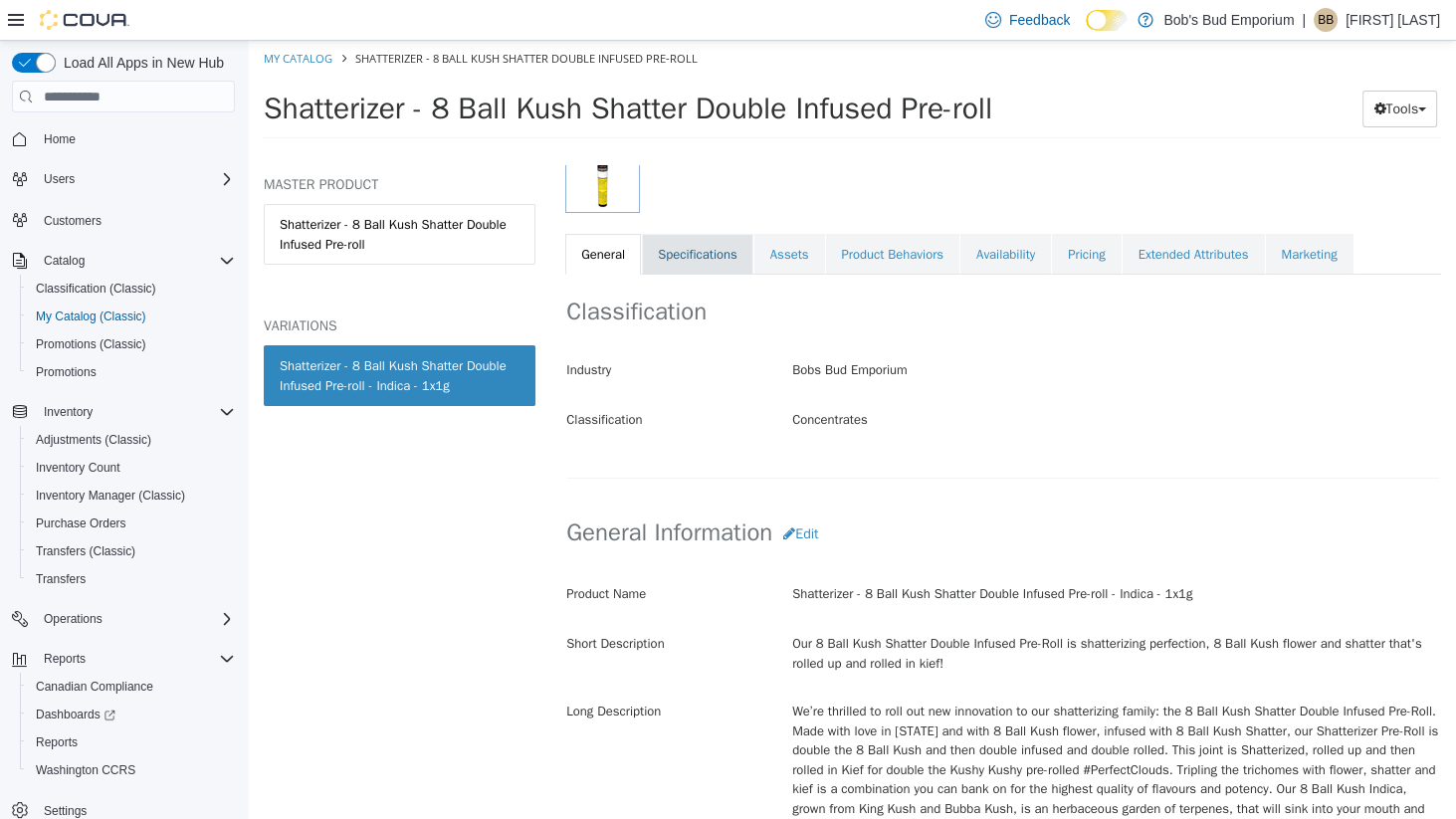 click on "Specifications" at bounding box center (698, 255) 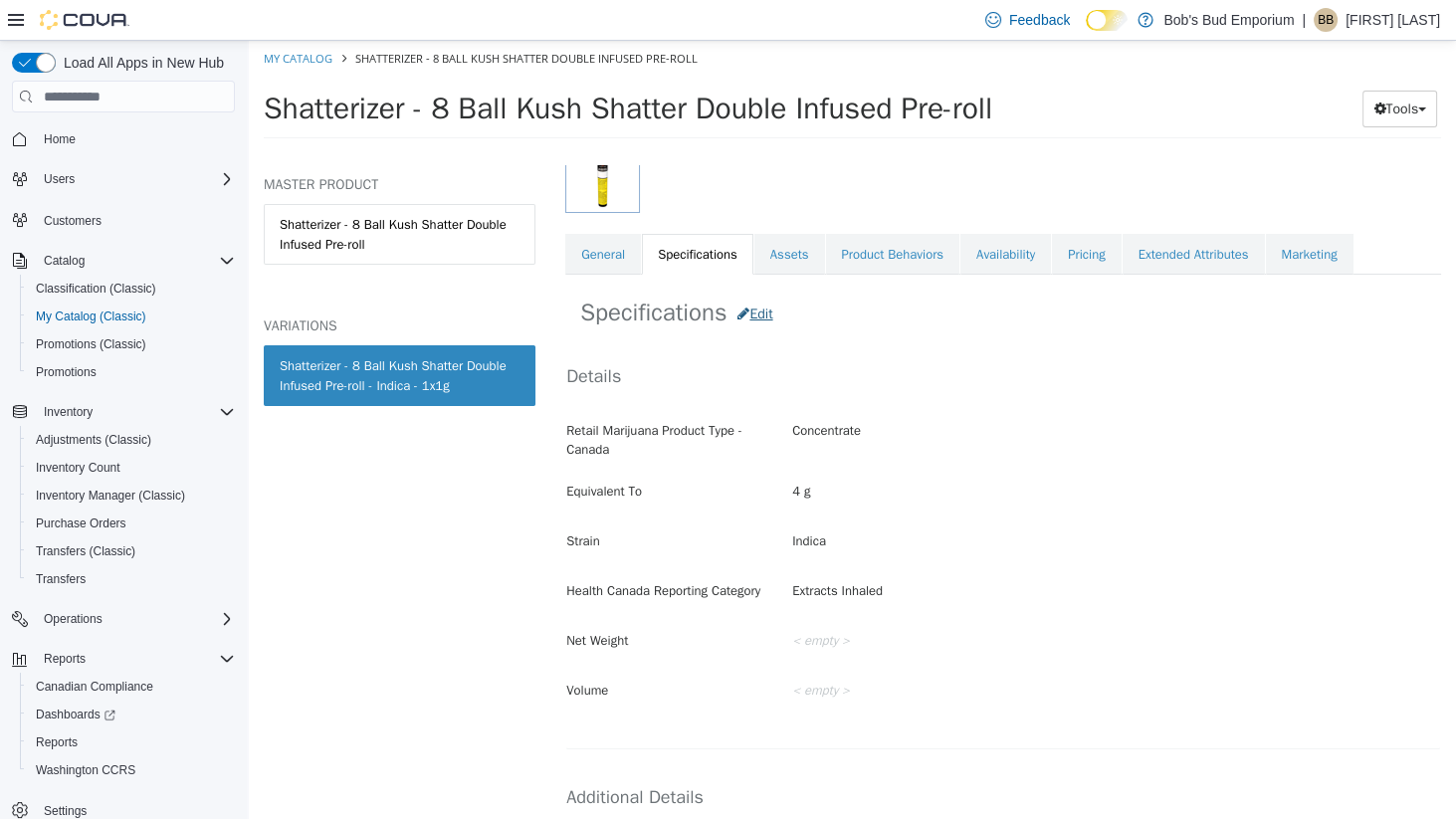 click on "Edit" at bounding box center [754, 313] 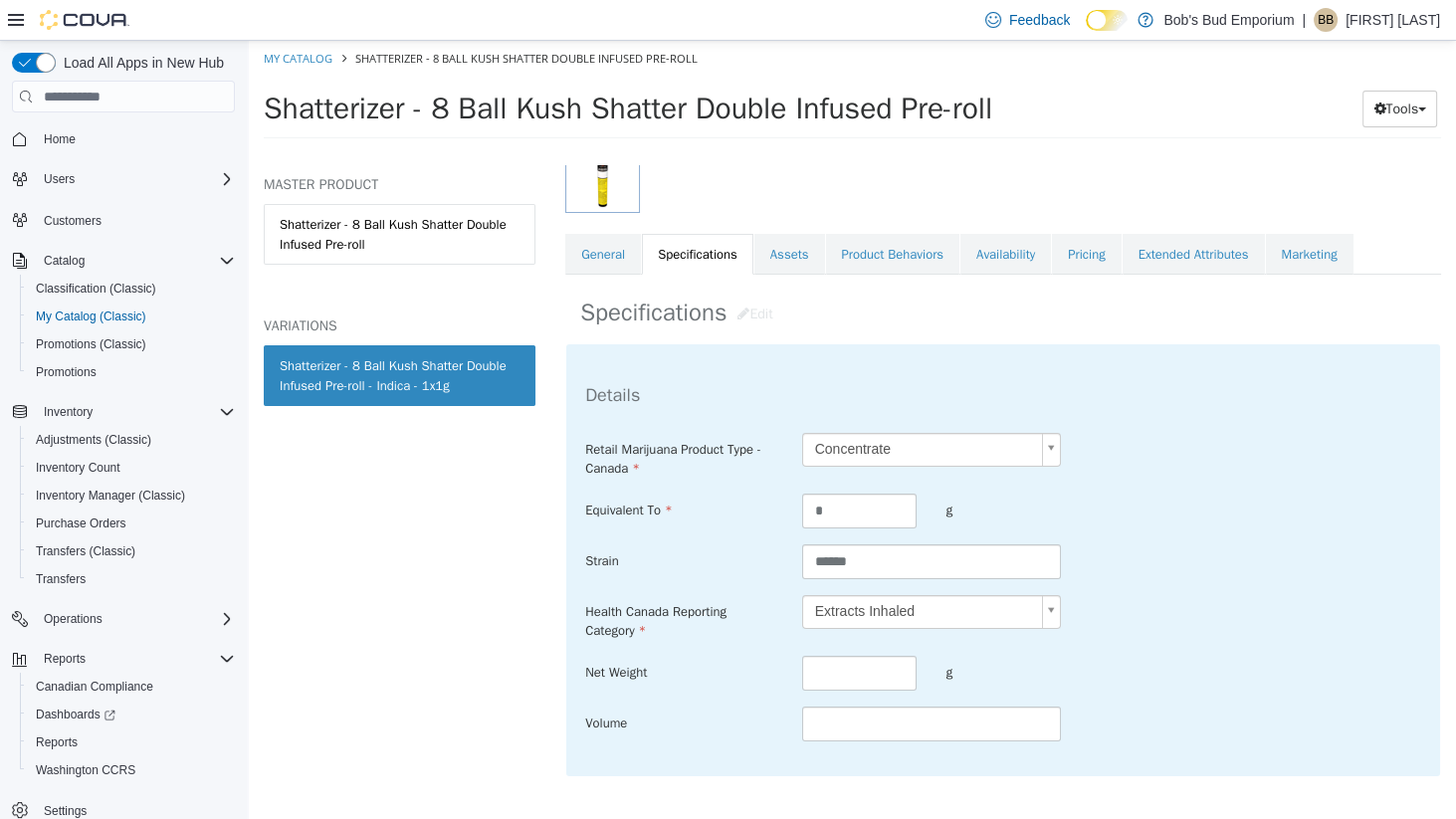 click on "**********" at bounding box center [852, 96] 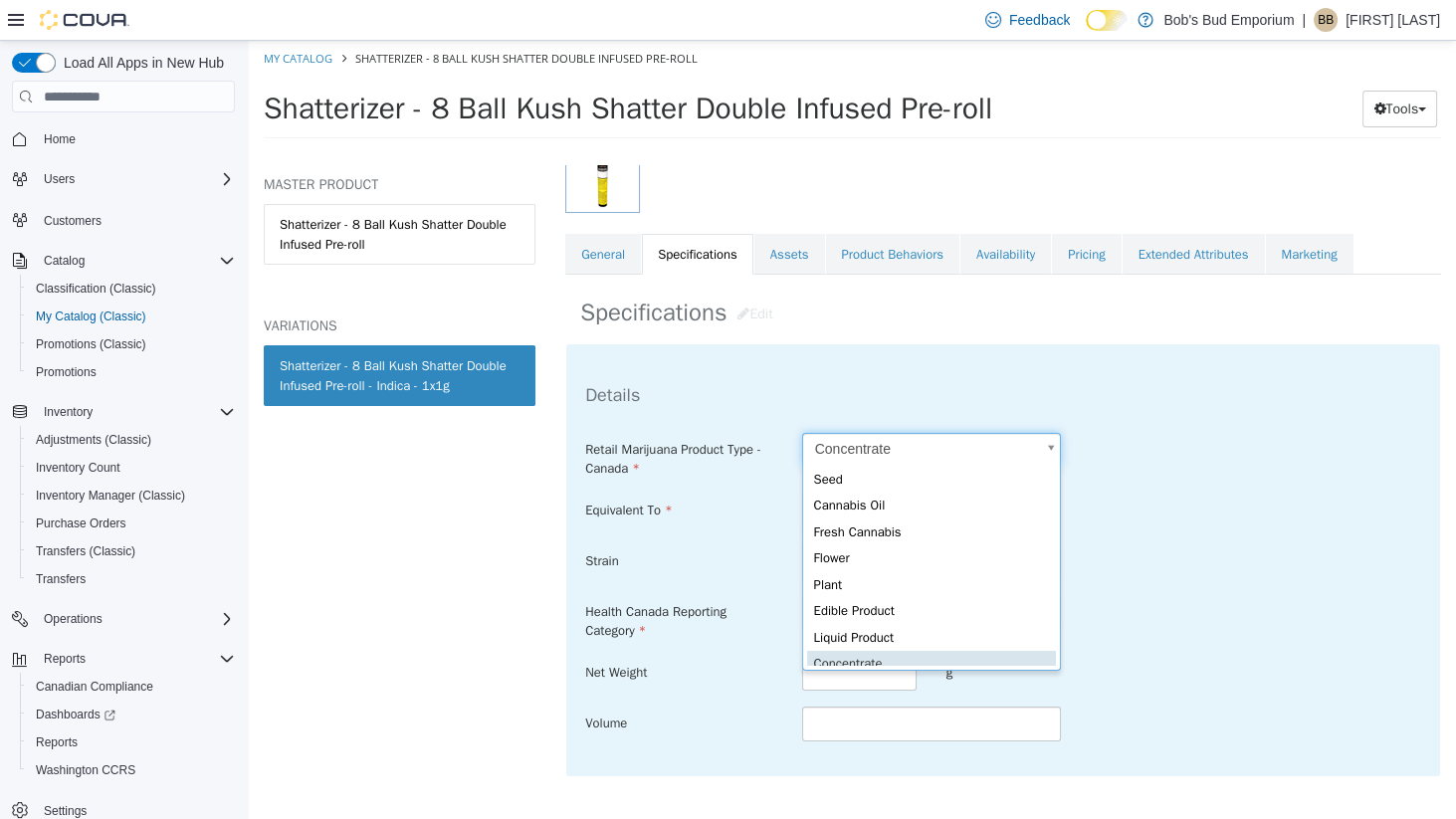 scroll, scrollTop: 0, scrollLeft: 5, axis: horizontal 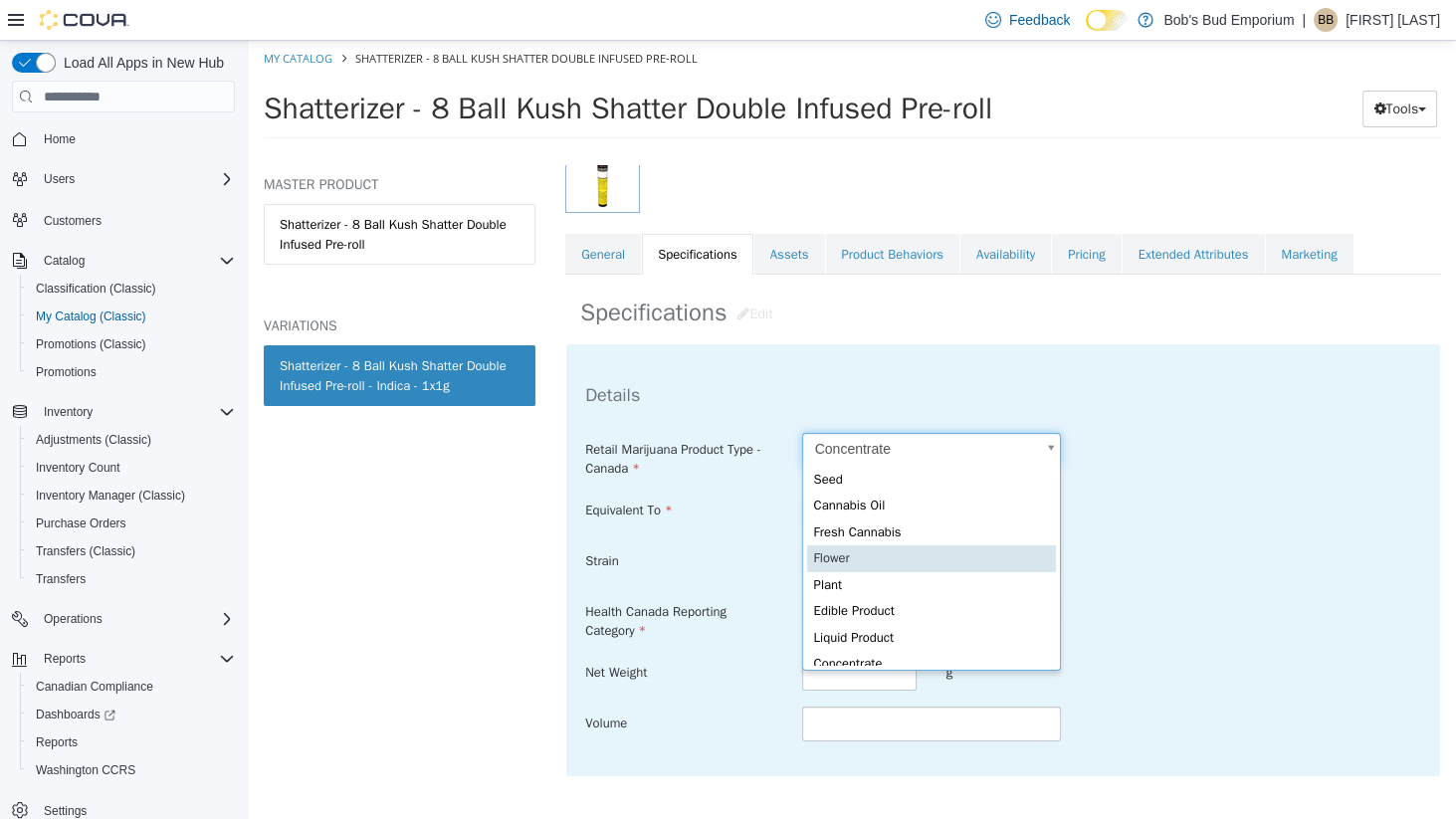 type on "***" 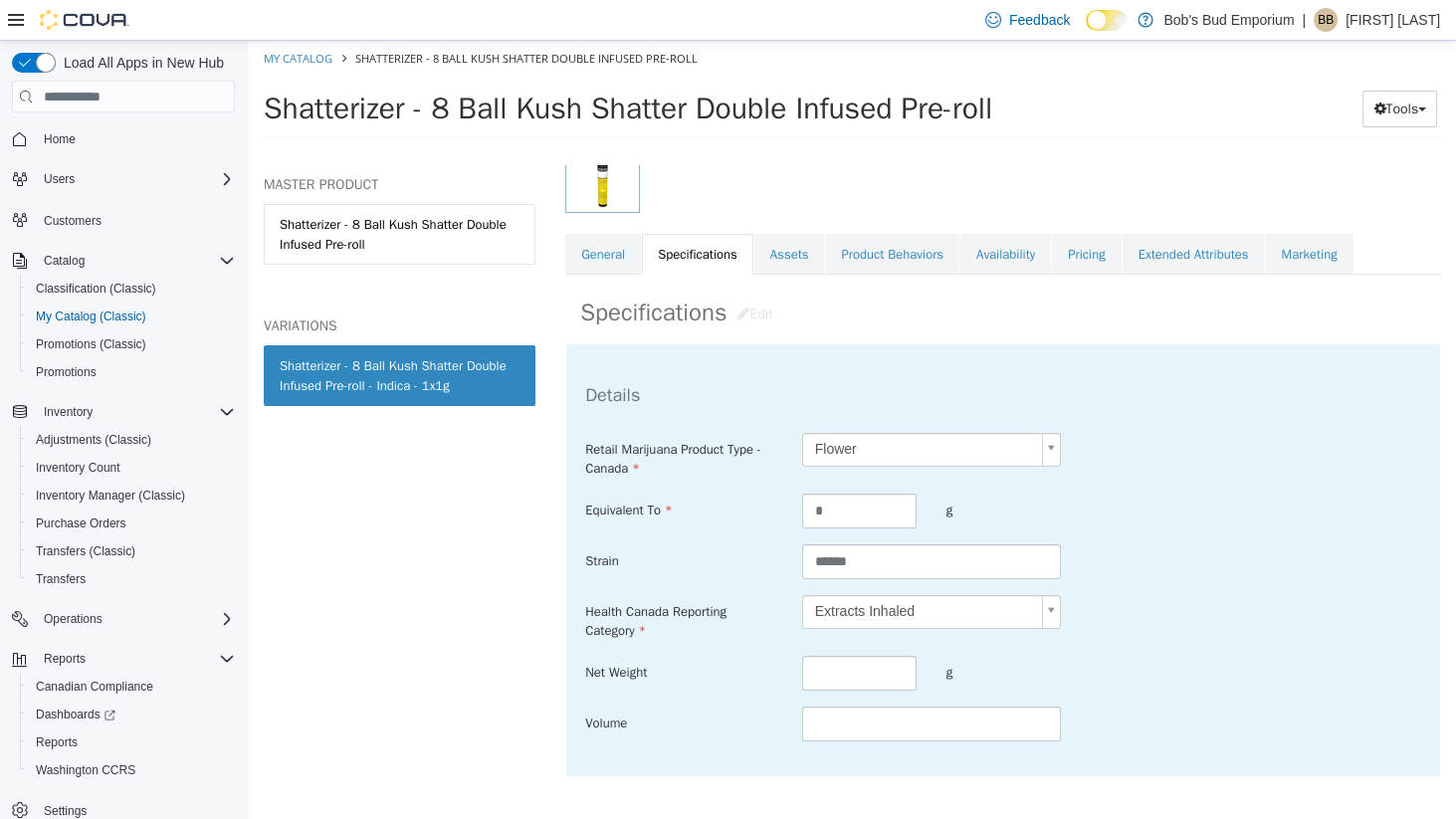 click on "Equivalent To
*
g" at bounding box center (1003, 512) 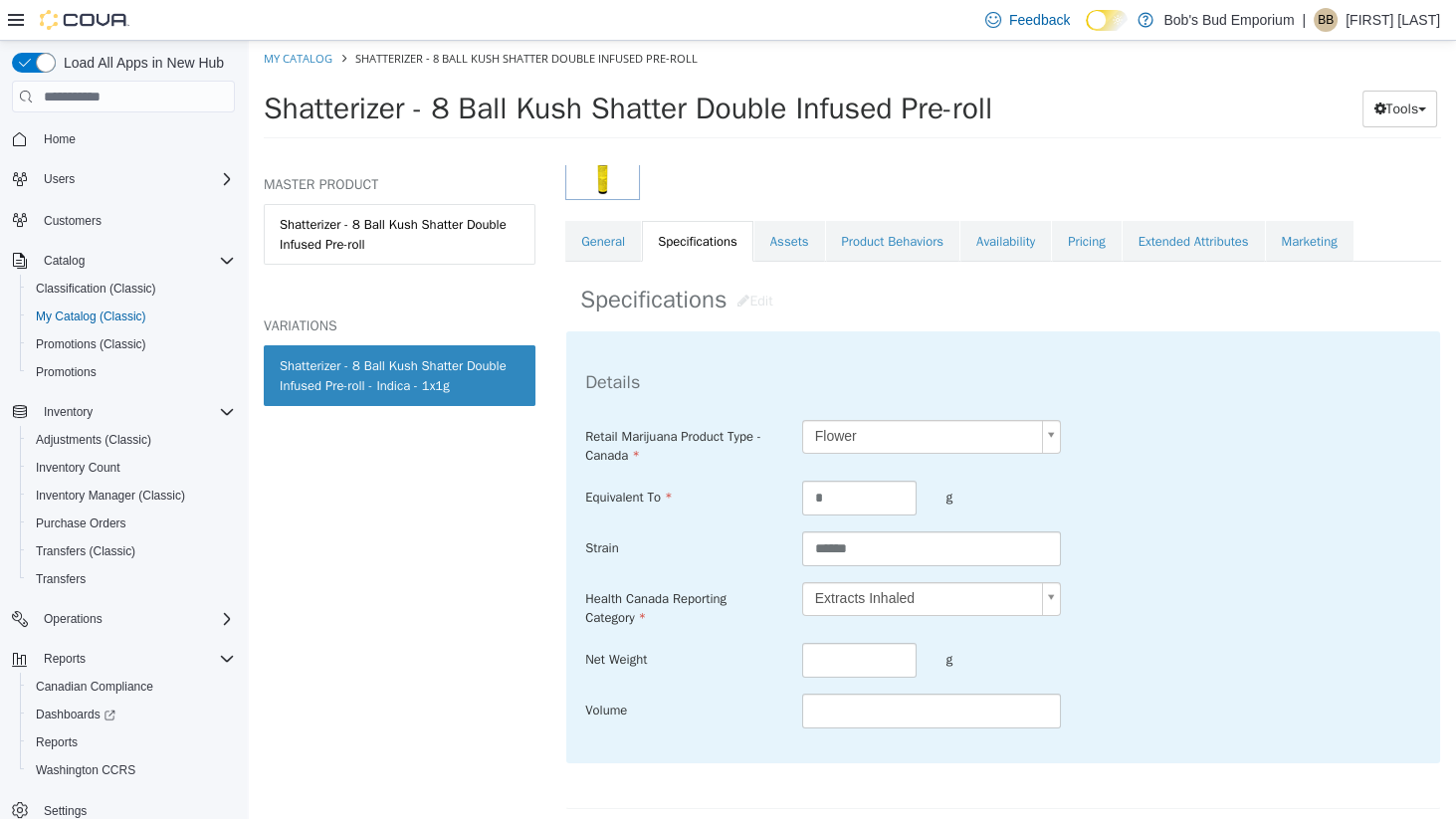 scroll, scrollTop: 312, scrollLeft: 0, axis: vertical 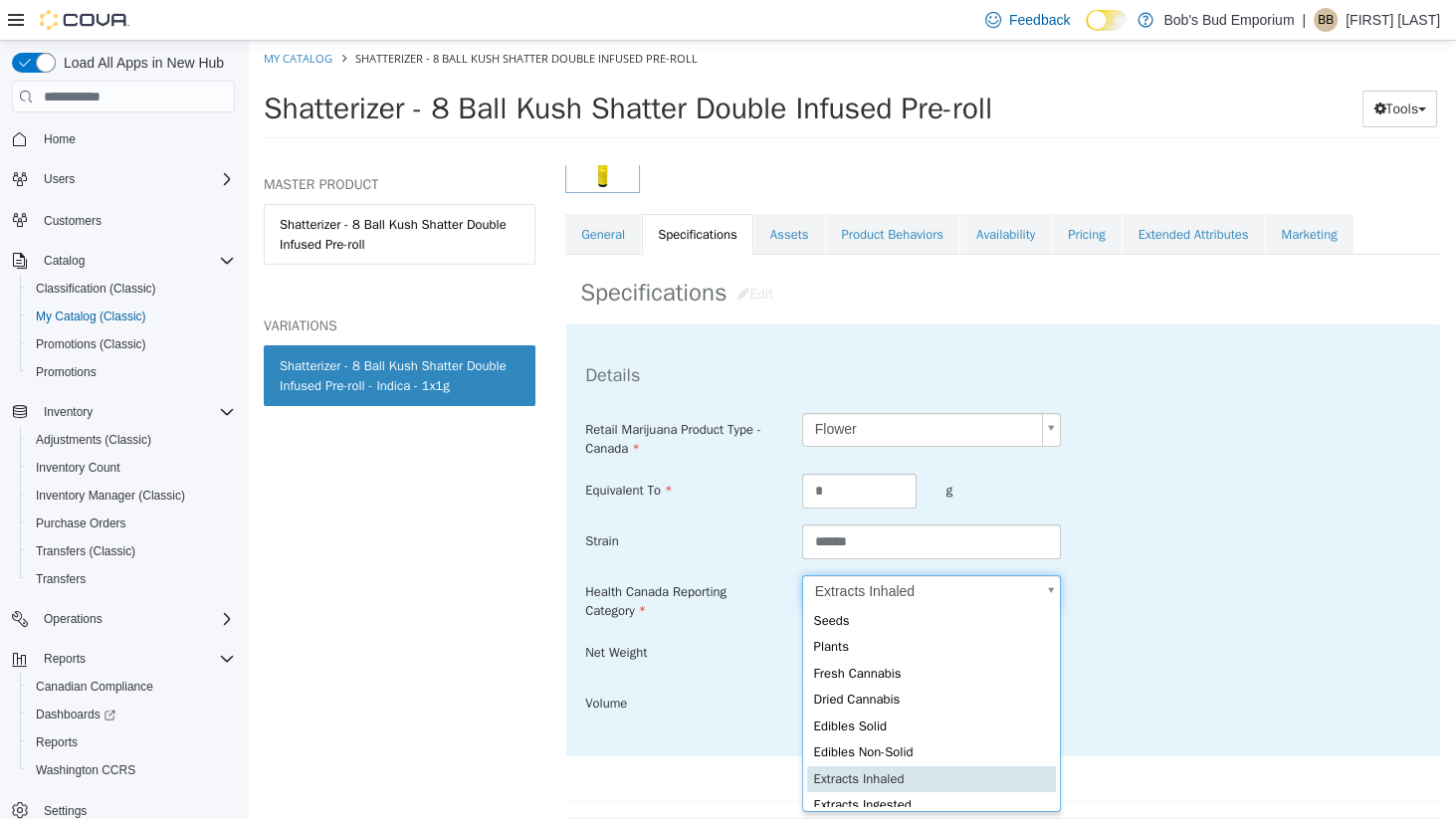 click on "**********" at bounding box center [852, 96] 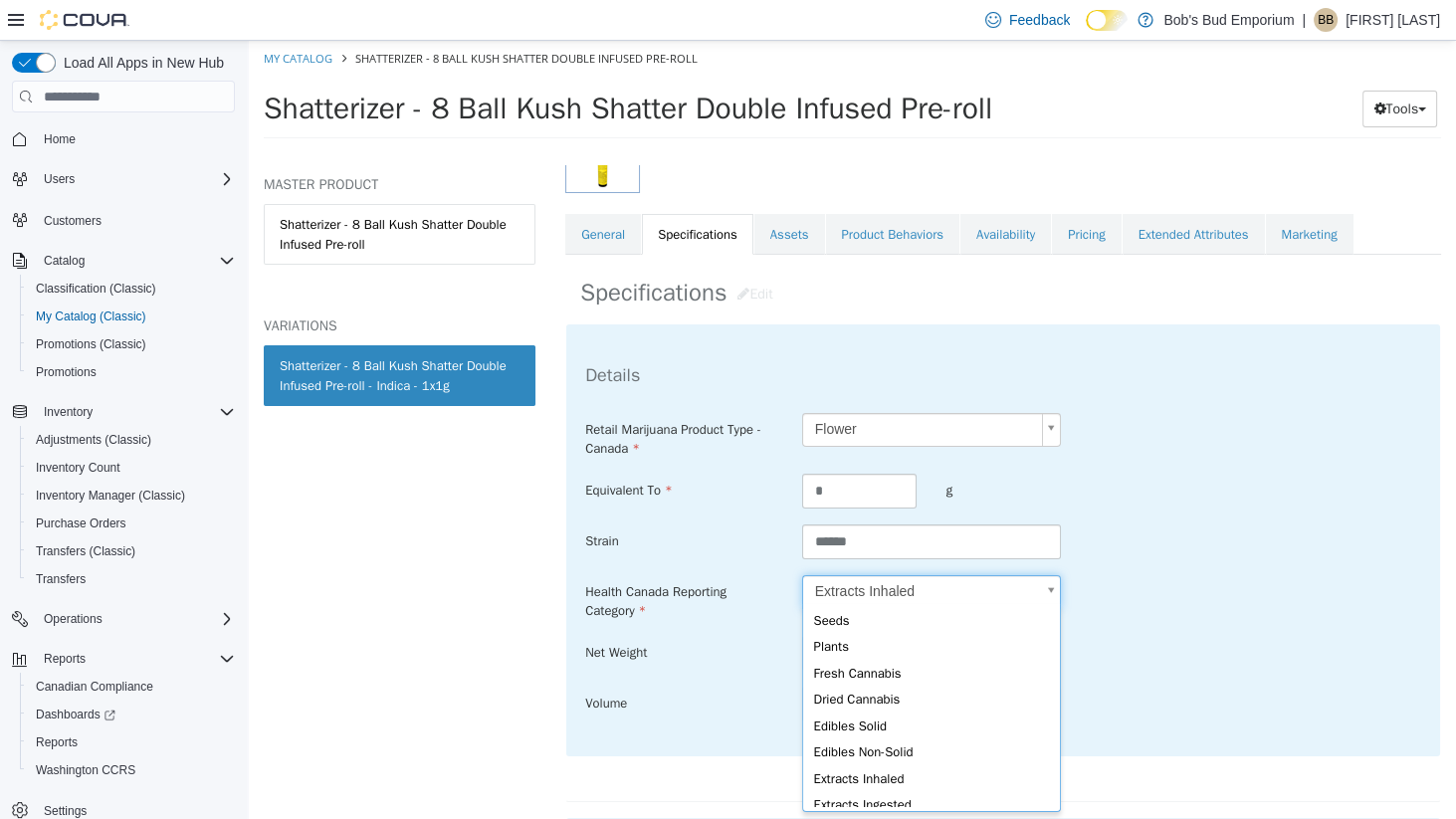 scroll, scrollTop: 0, scrollLeft: 0, axis: both 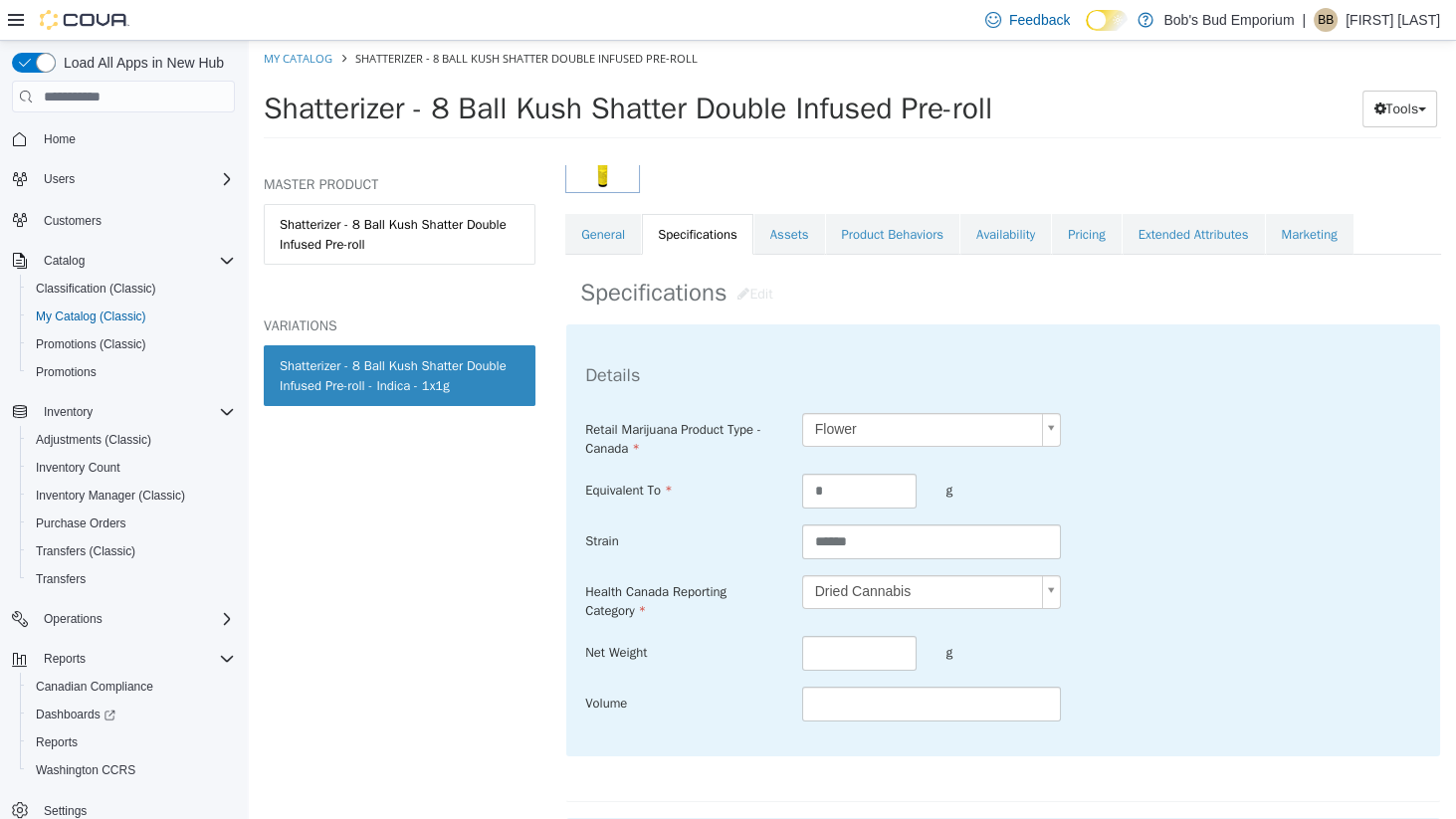 click on "**********" at bounding box center (852, 96) 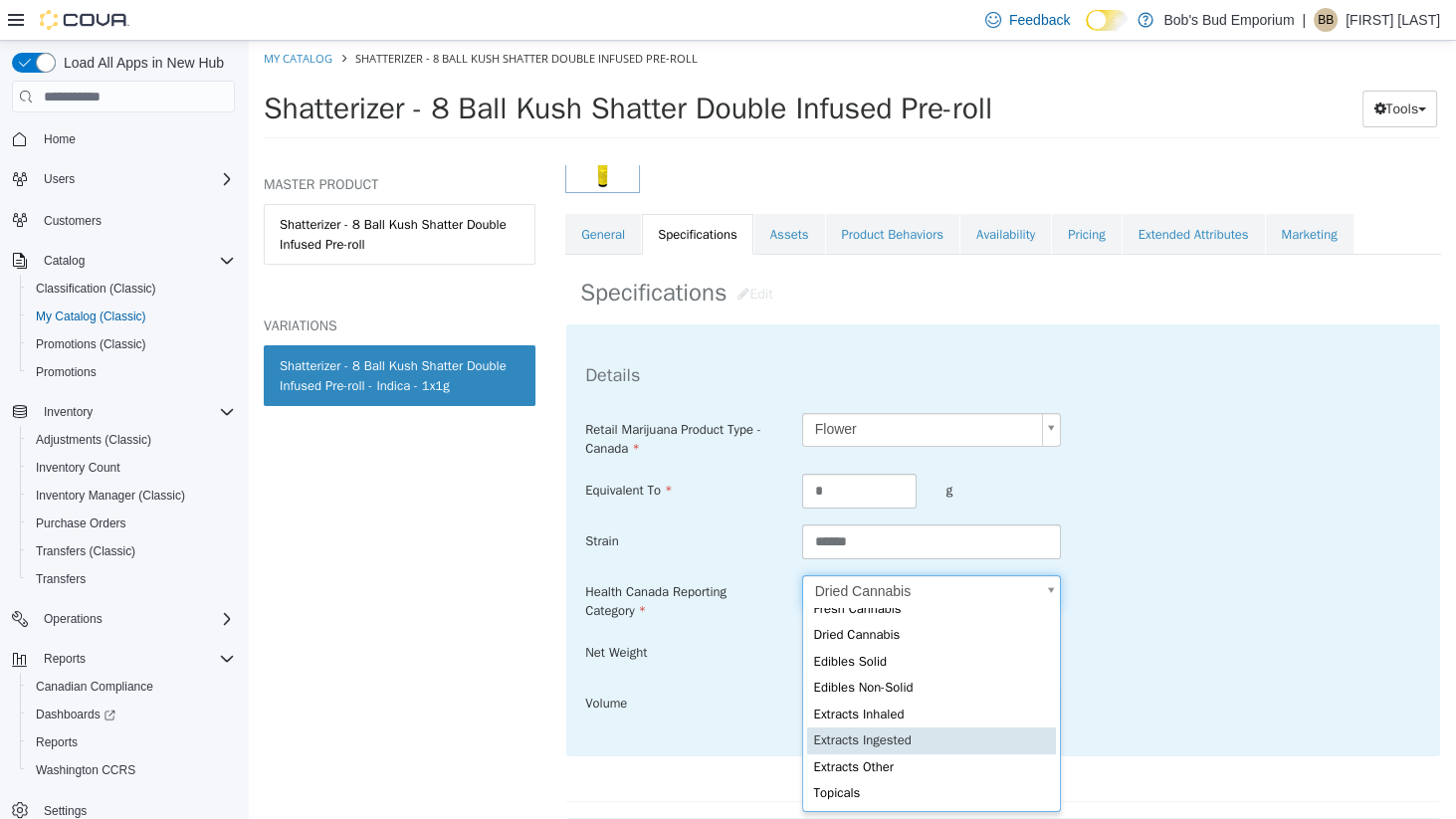 scroll, scrollTop: 65, scrollLeft: 0, axis: vertical 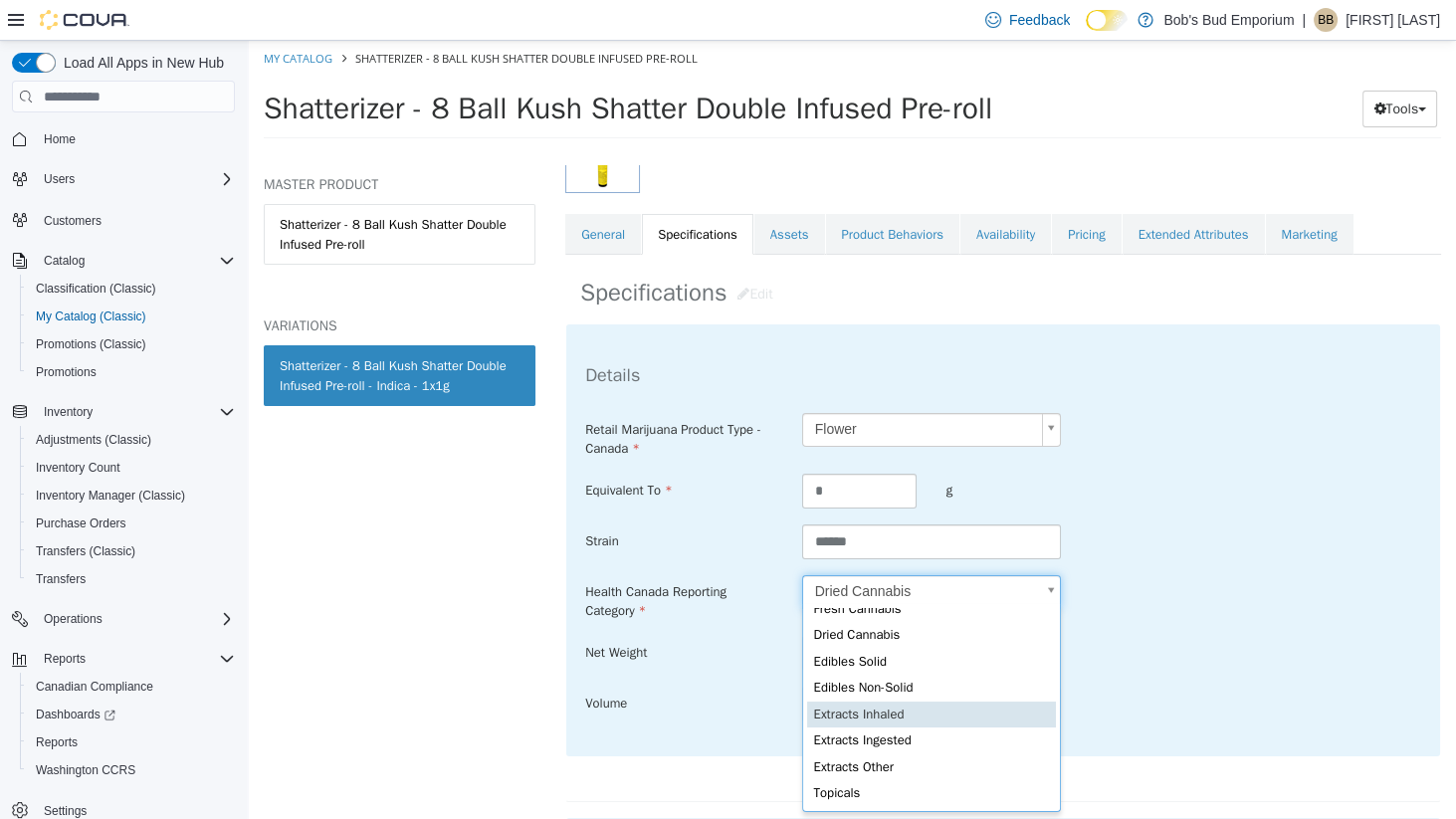 type on "**********" 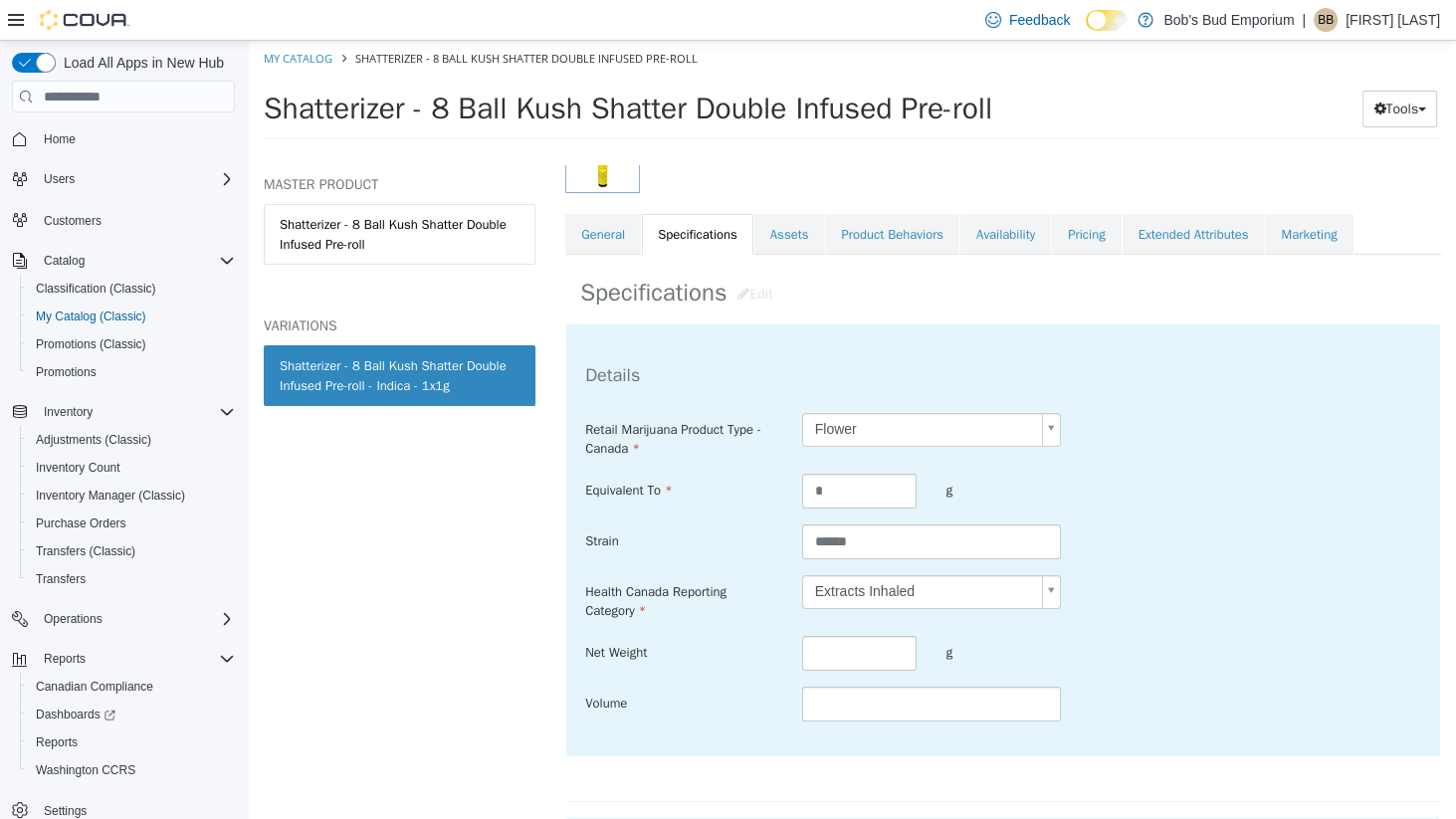 click on "**********" at bounding box center [852, 96] 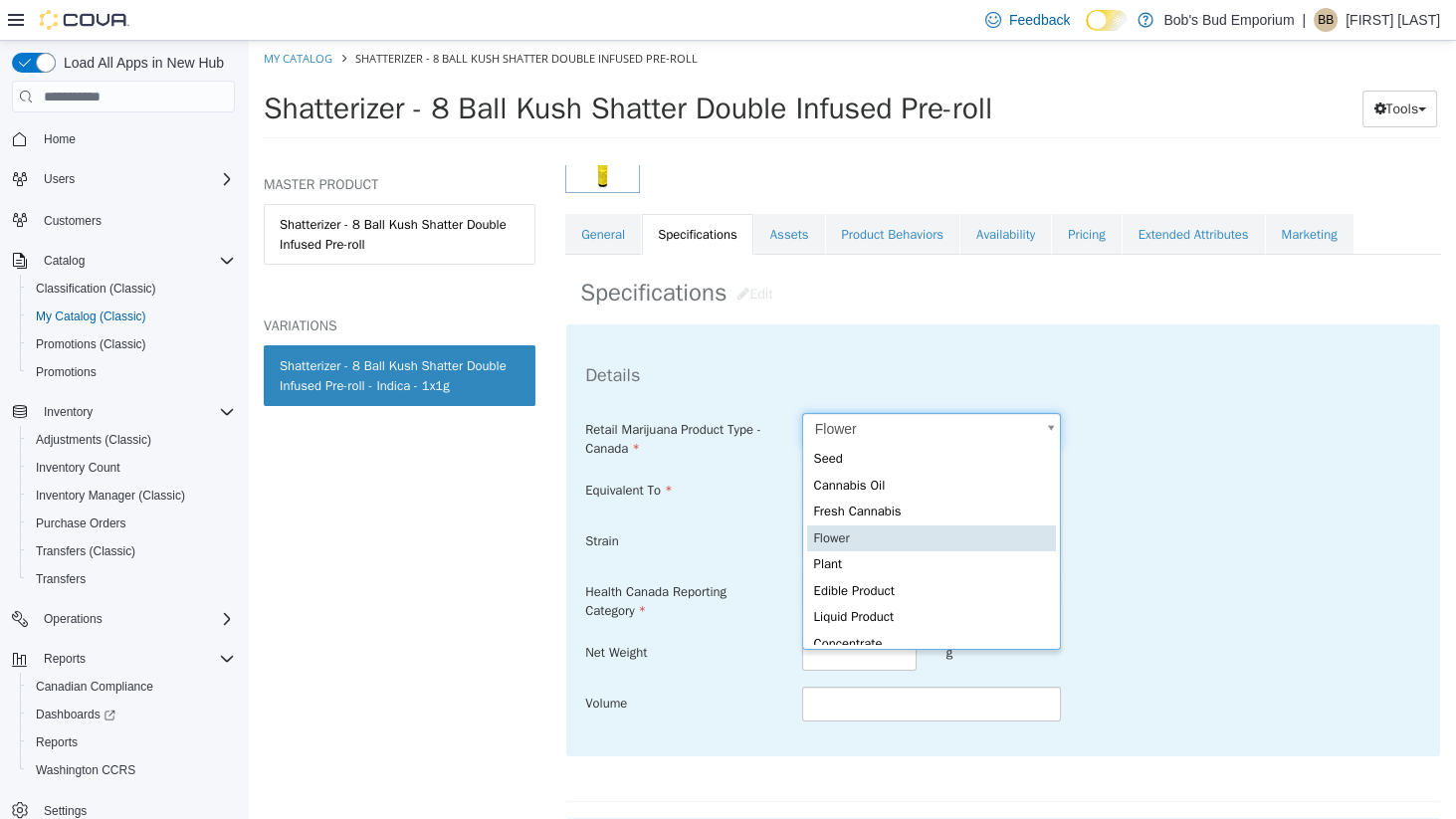 scroll, scrollTop: 0, scrollLeft: 5, axis: horizontal 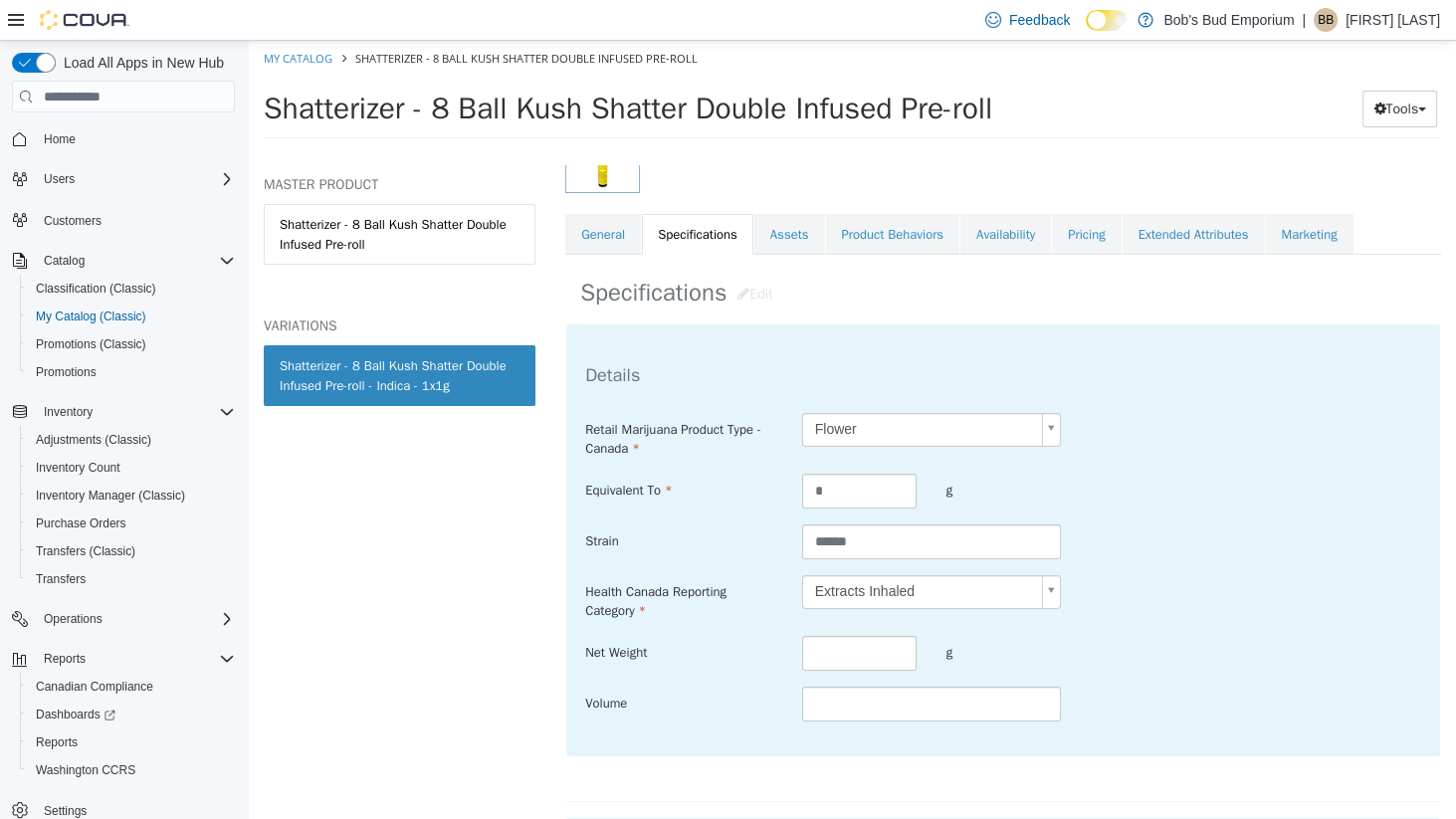 click on "Strain" at bounding box center (678, 537) 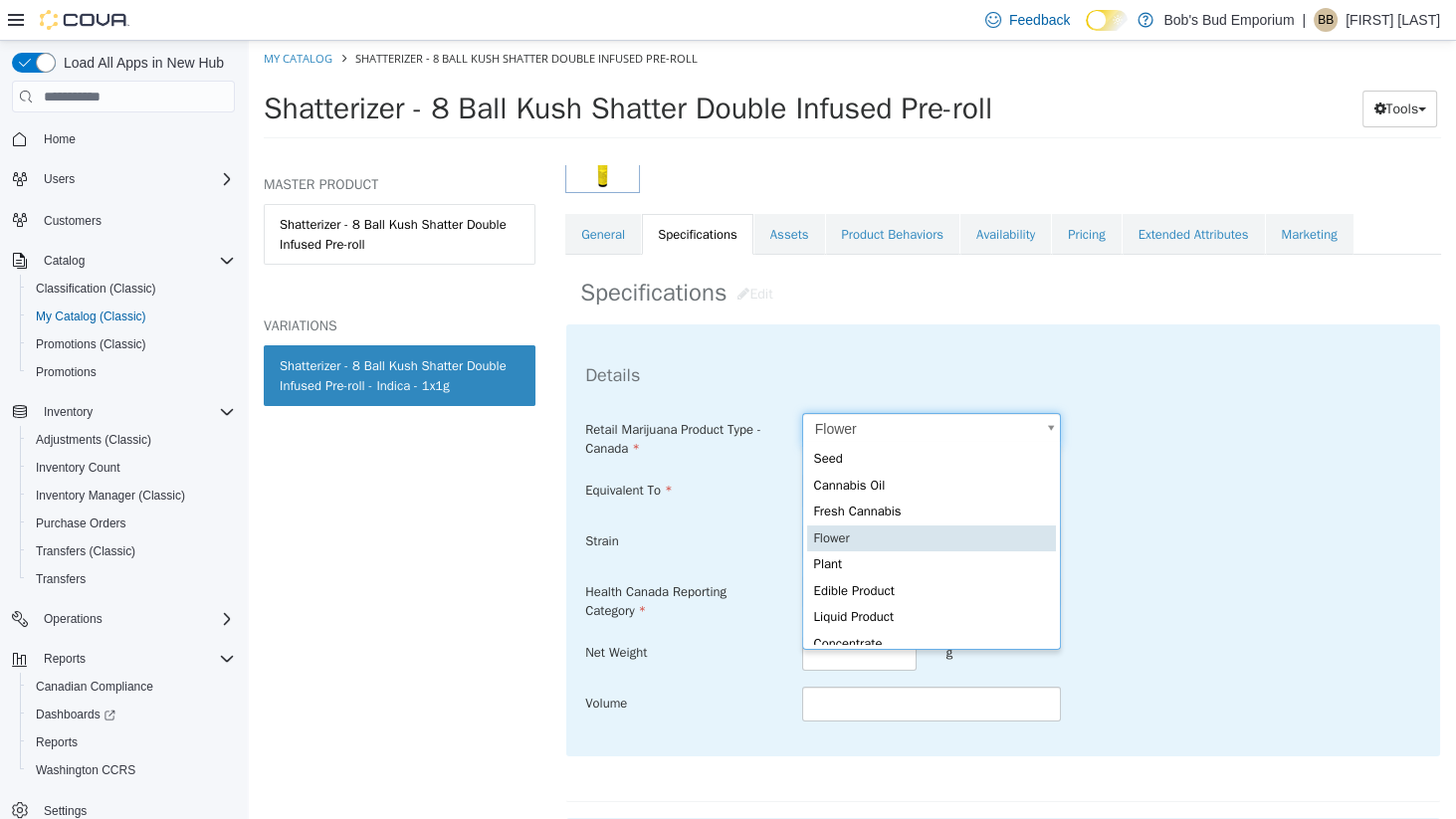 click on "**********" at bounding box center (852, 96) 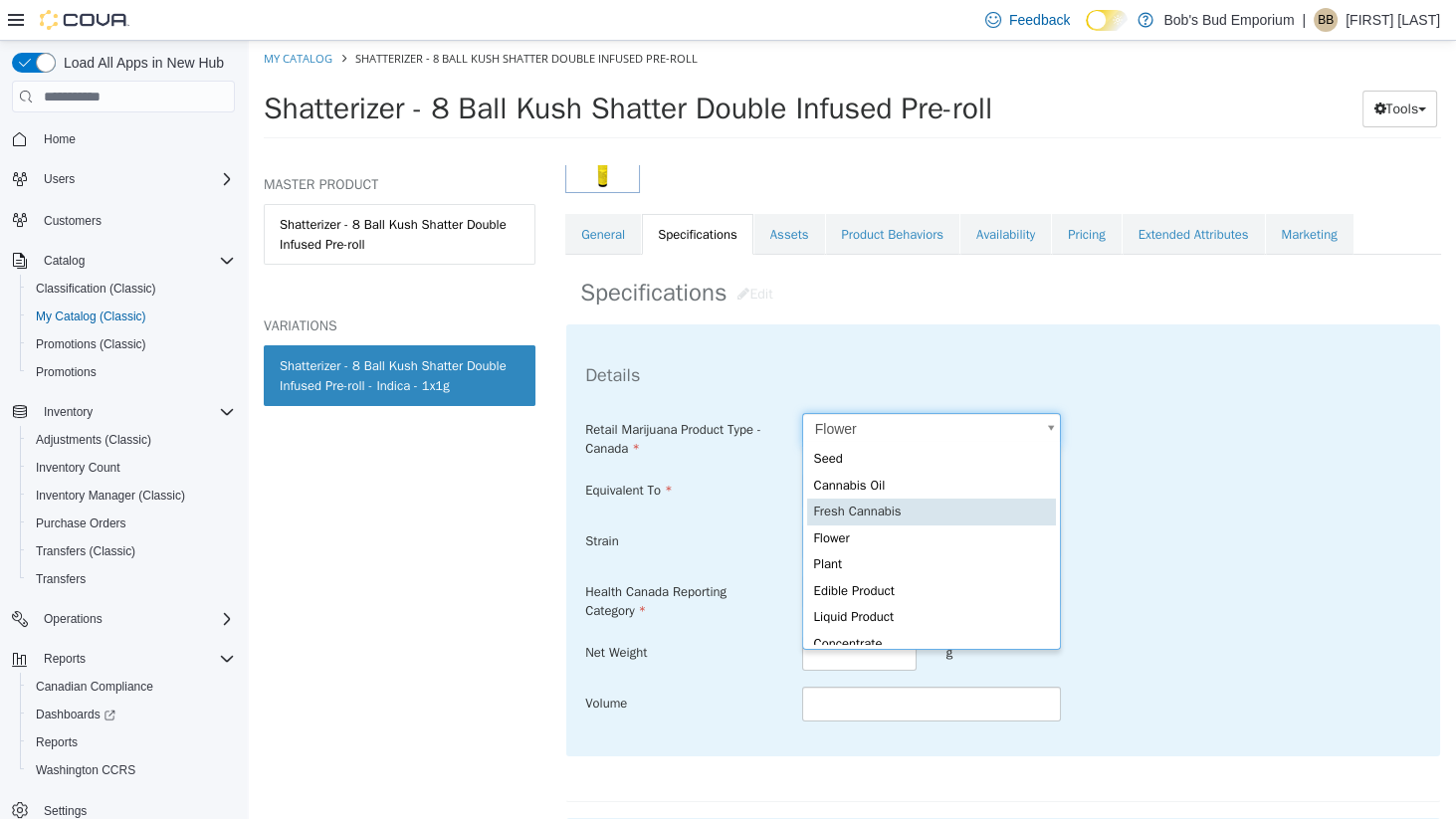scroll, scrollTop: 0, scrollLeft: 0, axis: both 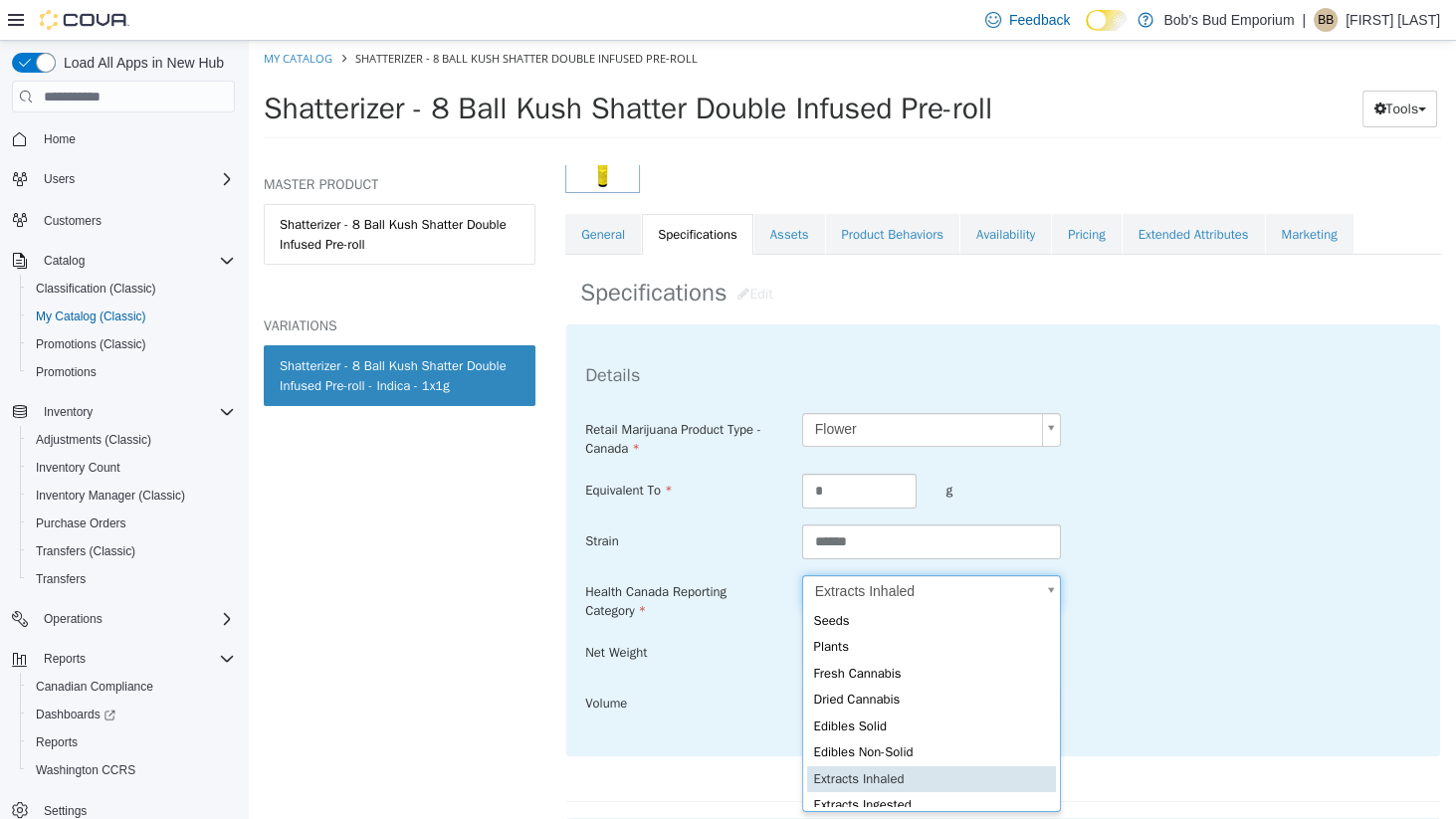 click on "**********" at bounding box center [852, 96] 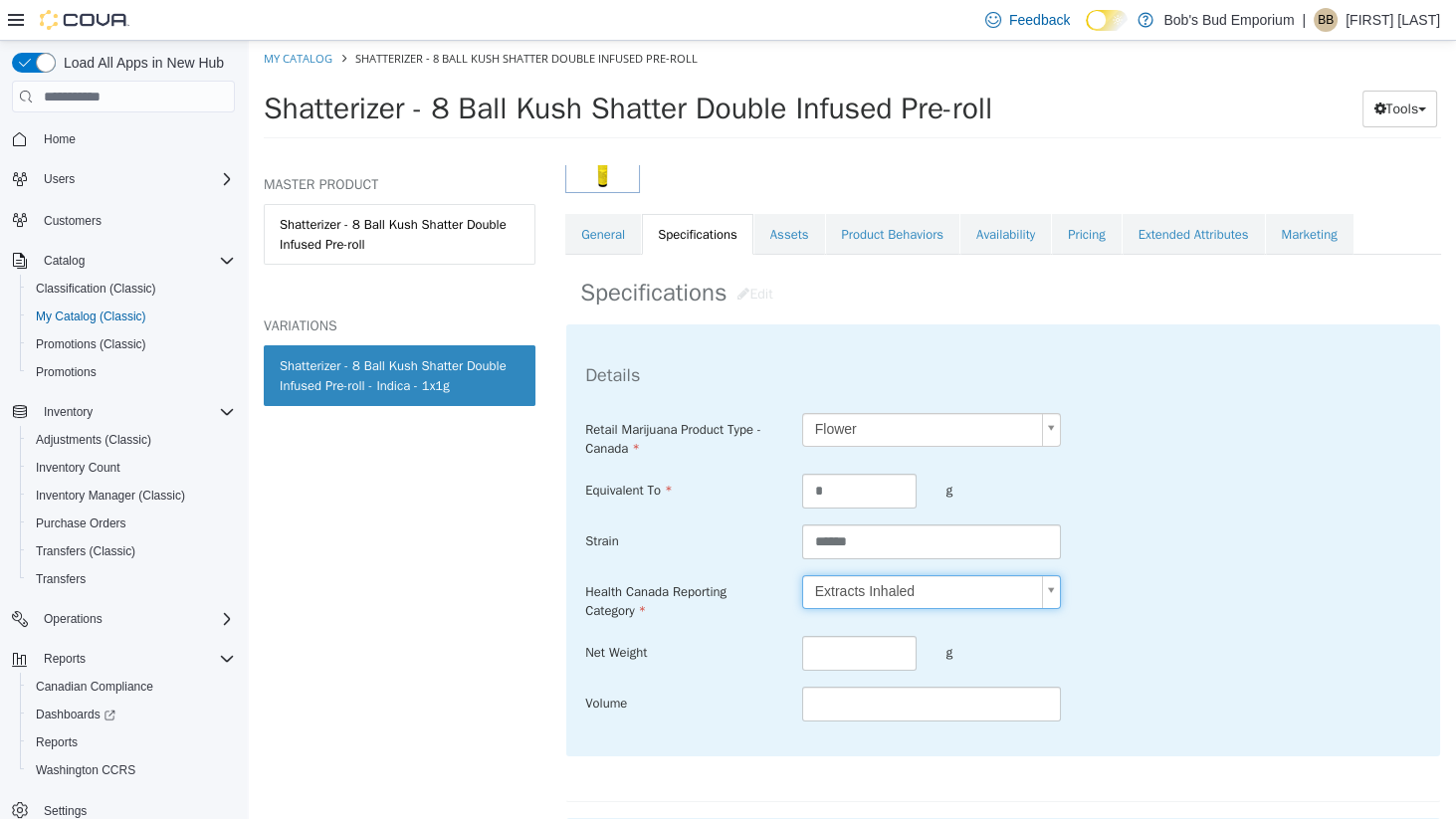 click on "**********" at bounding box center (852, 96) 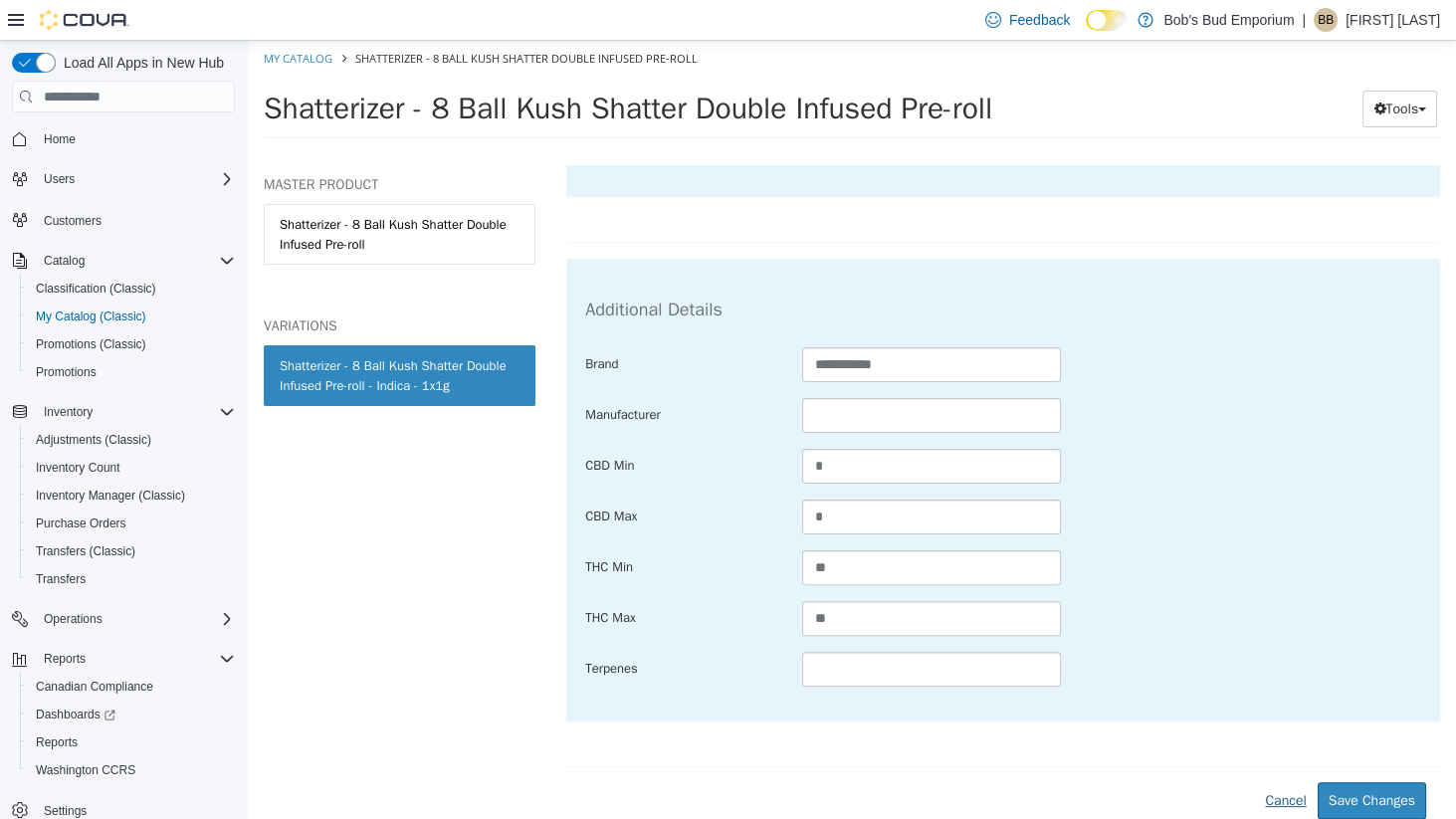 click on "Cancel" at bounding box center [1285, 800] 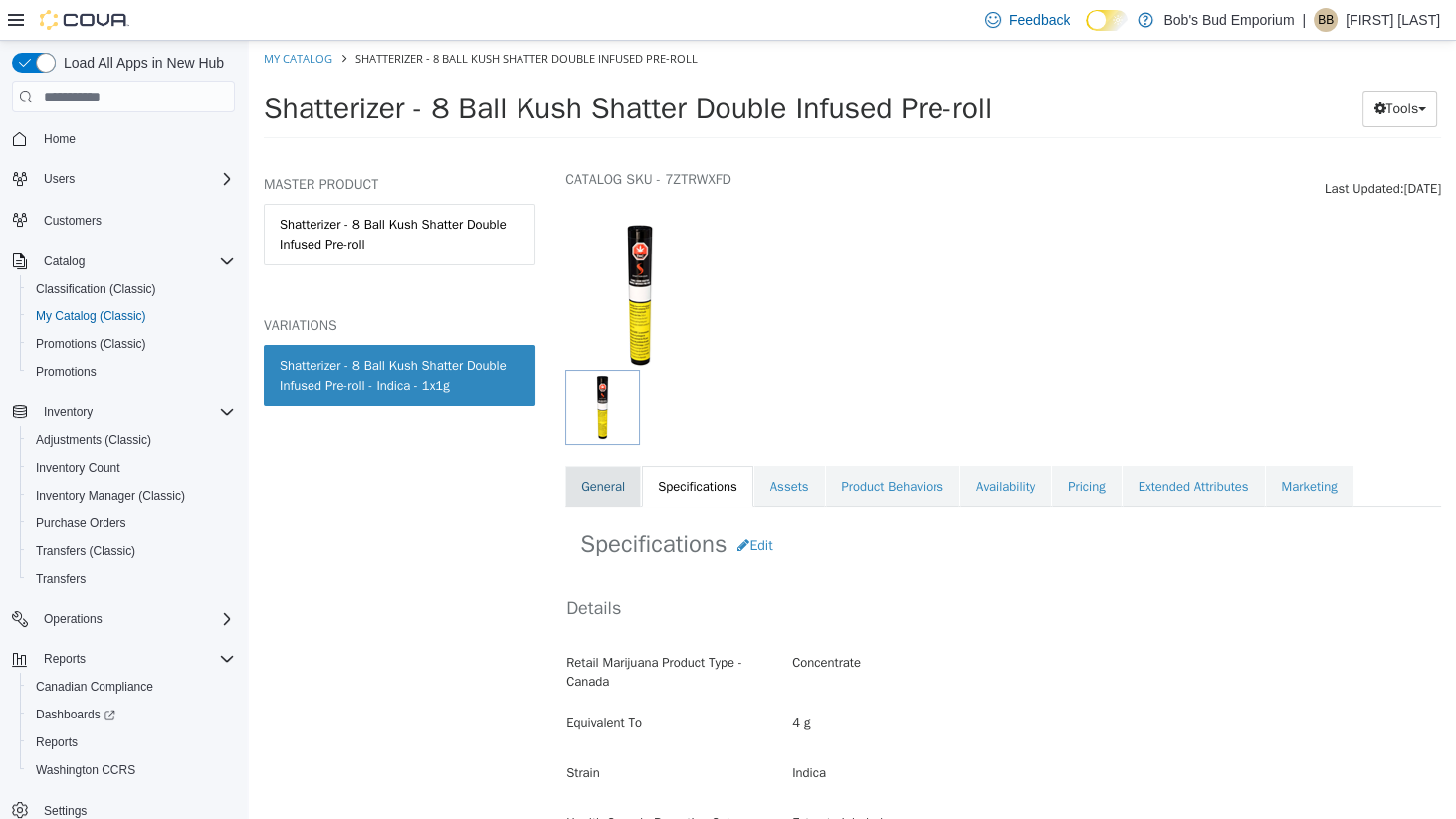 click on "General" at bounding box center (603, 487) 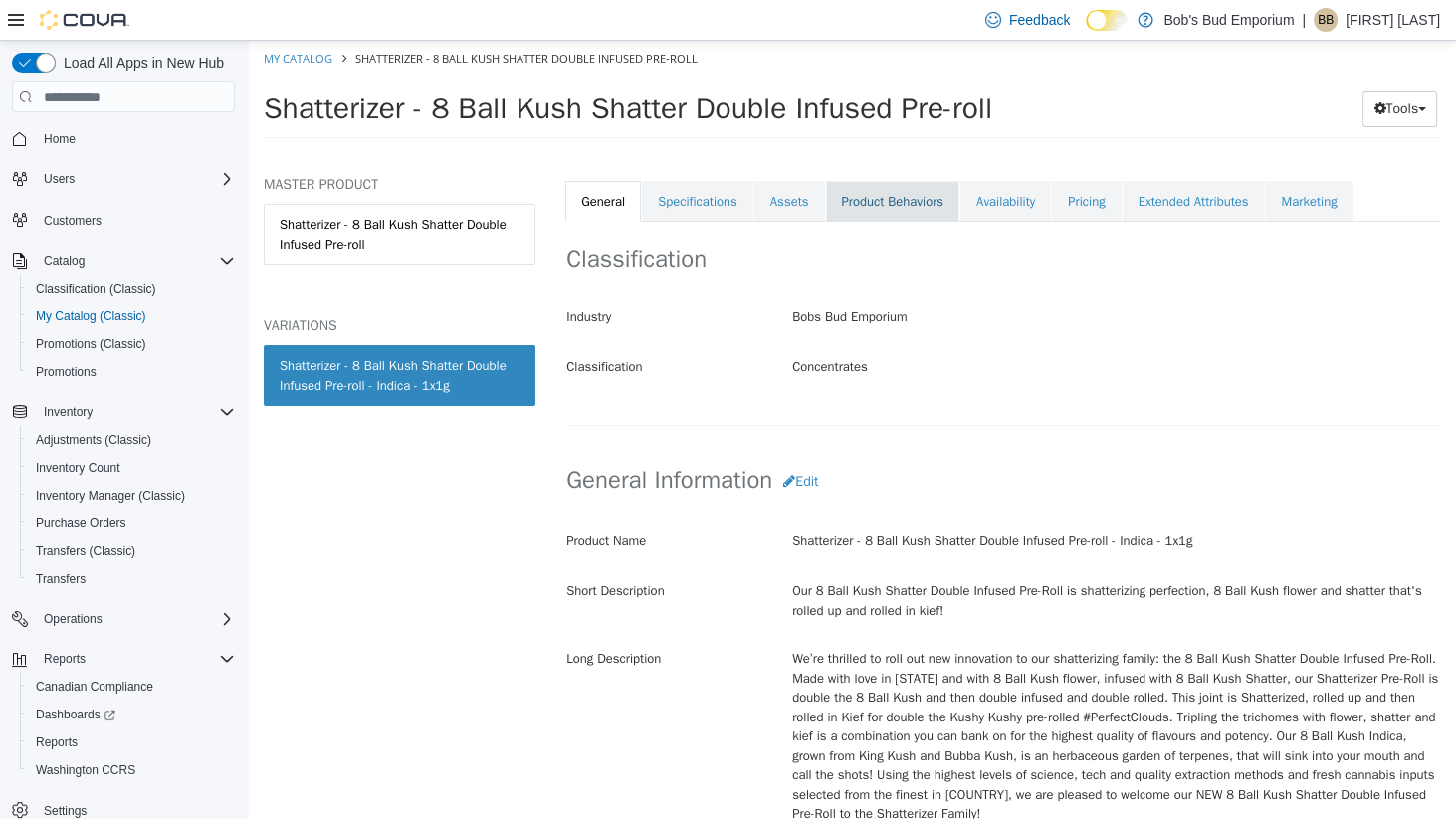 click on "Product Behaviors" at bounding box center [893, 202] 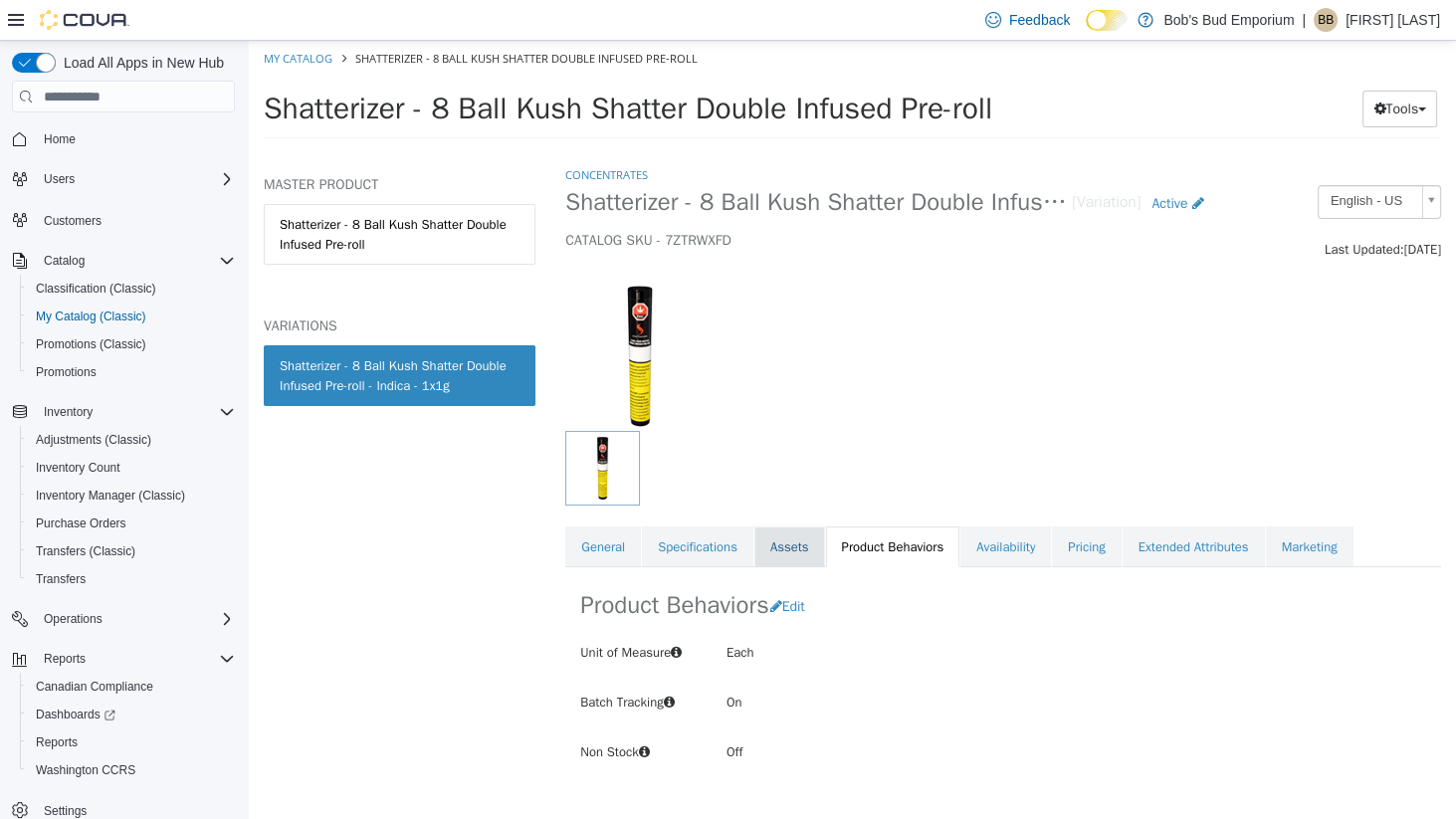 click on "Assets" at bounding box center [789, 547] 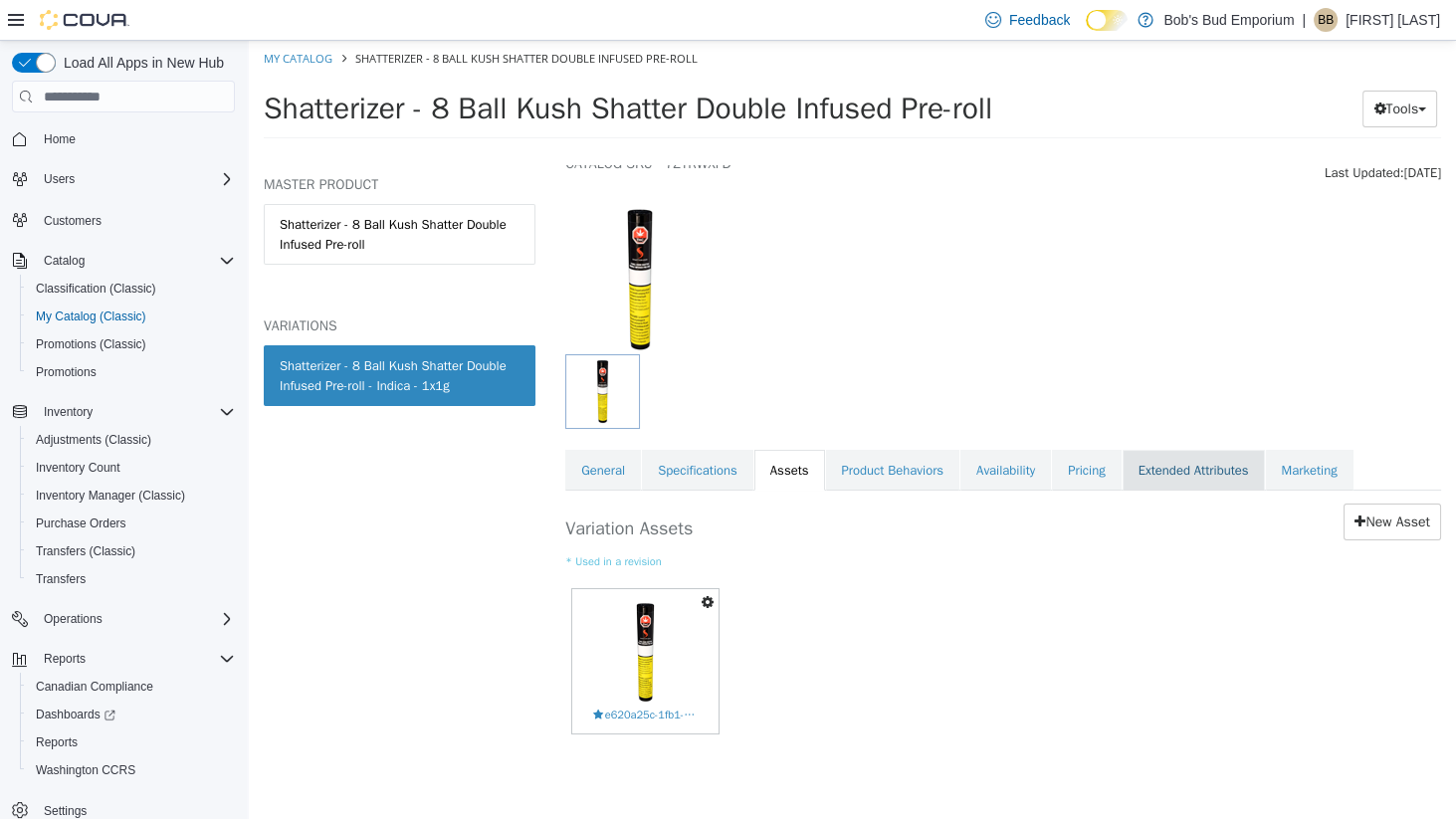 click on "Extended Attributes" at bounding box center (1193, 471) 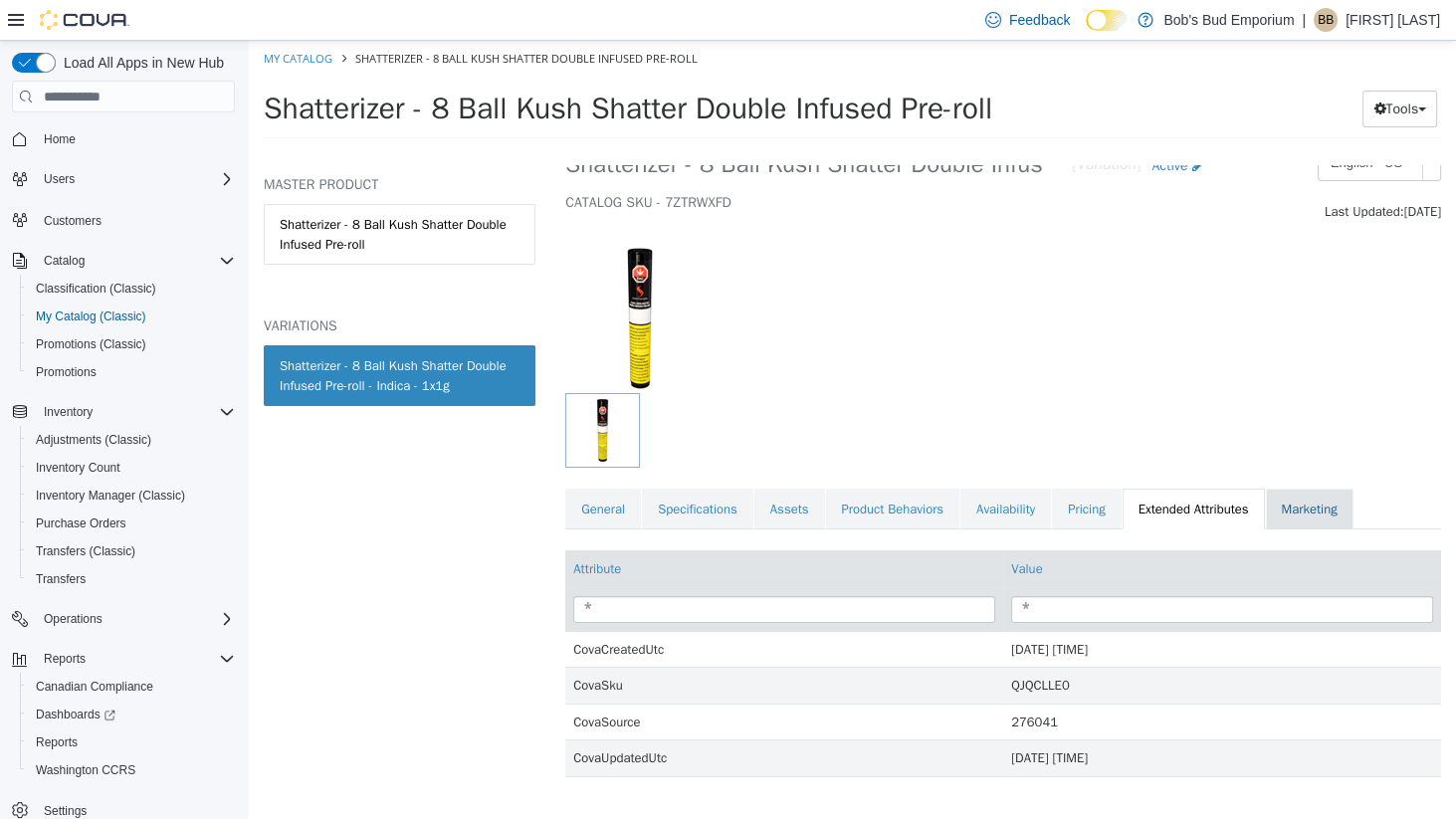 click on "Marketing" at bounding box center [1310, 510] 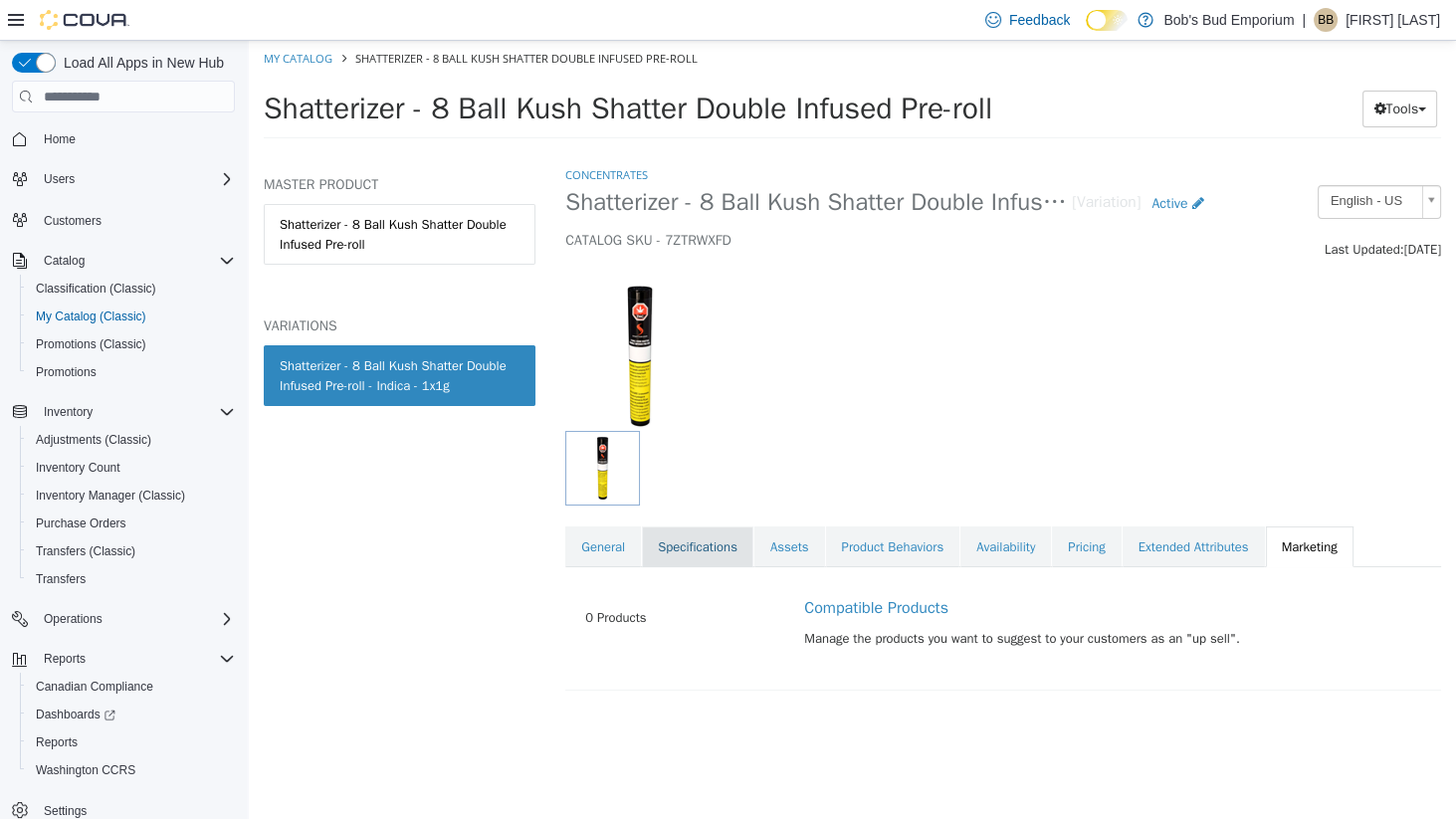 click on "Specifications" at bounding box center [698, 547] 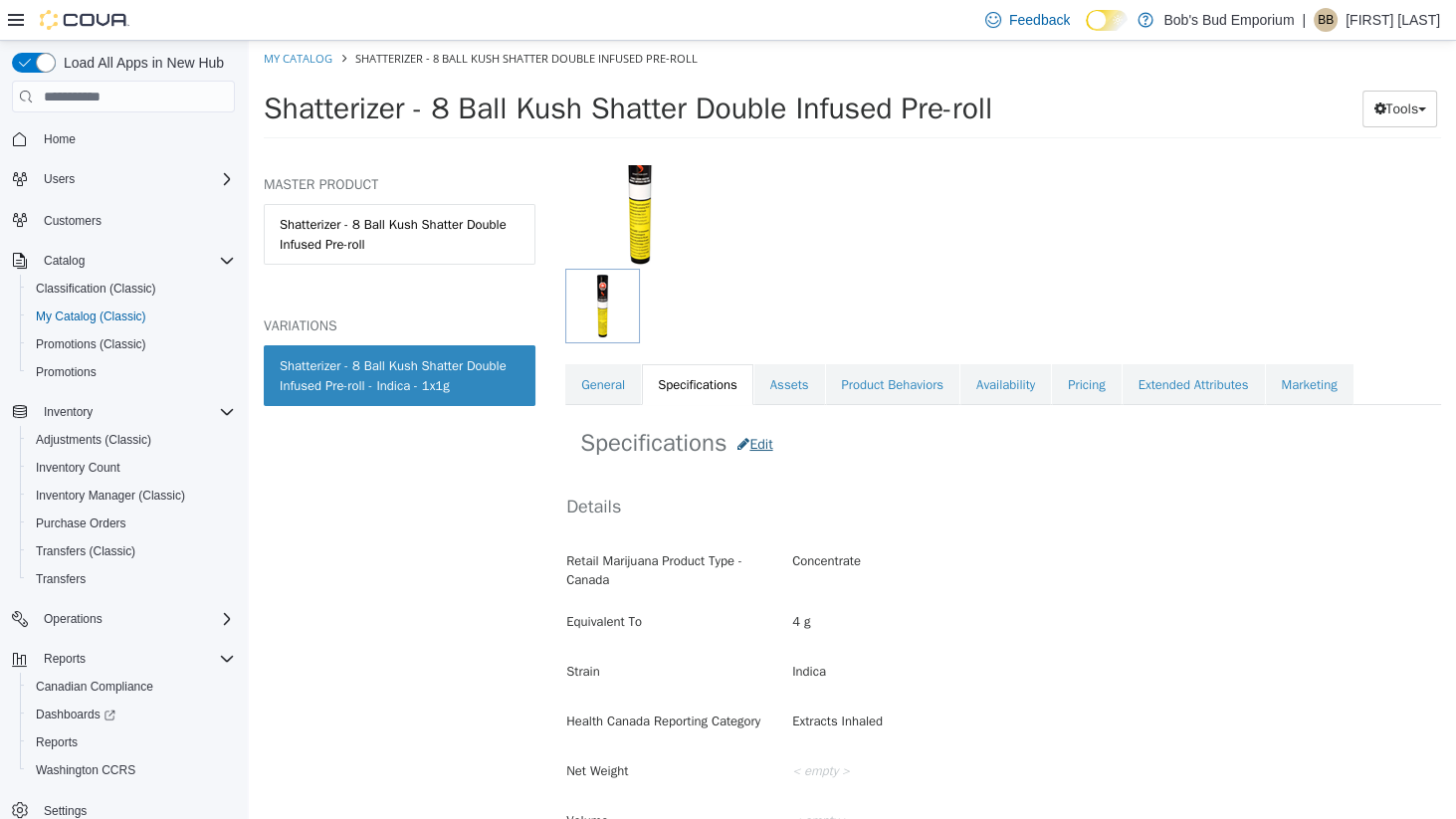 click on "Edit" at bounding box center (754, 444) 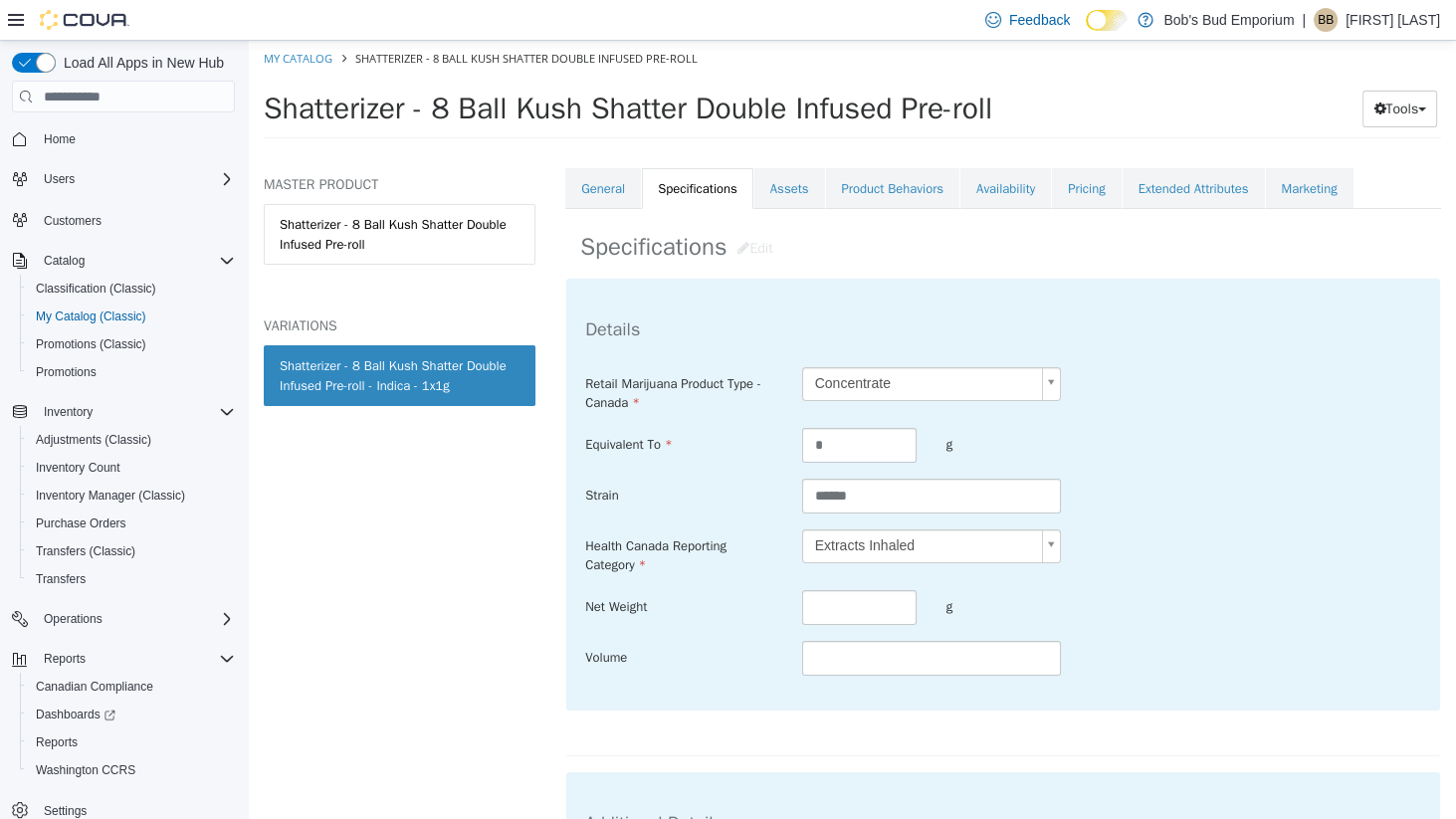 click on "**********" at bounding box center (852, 96) 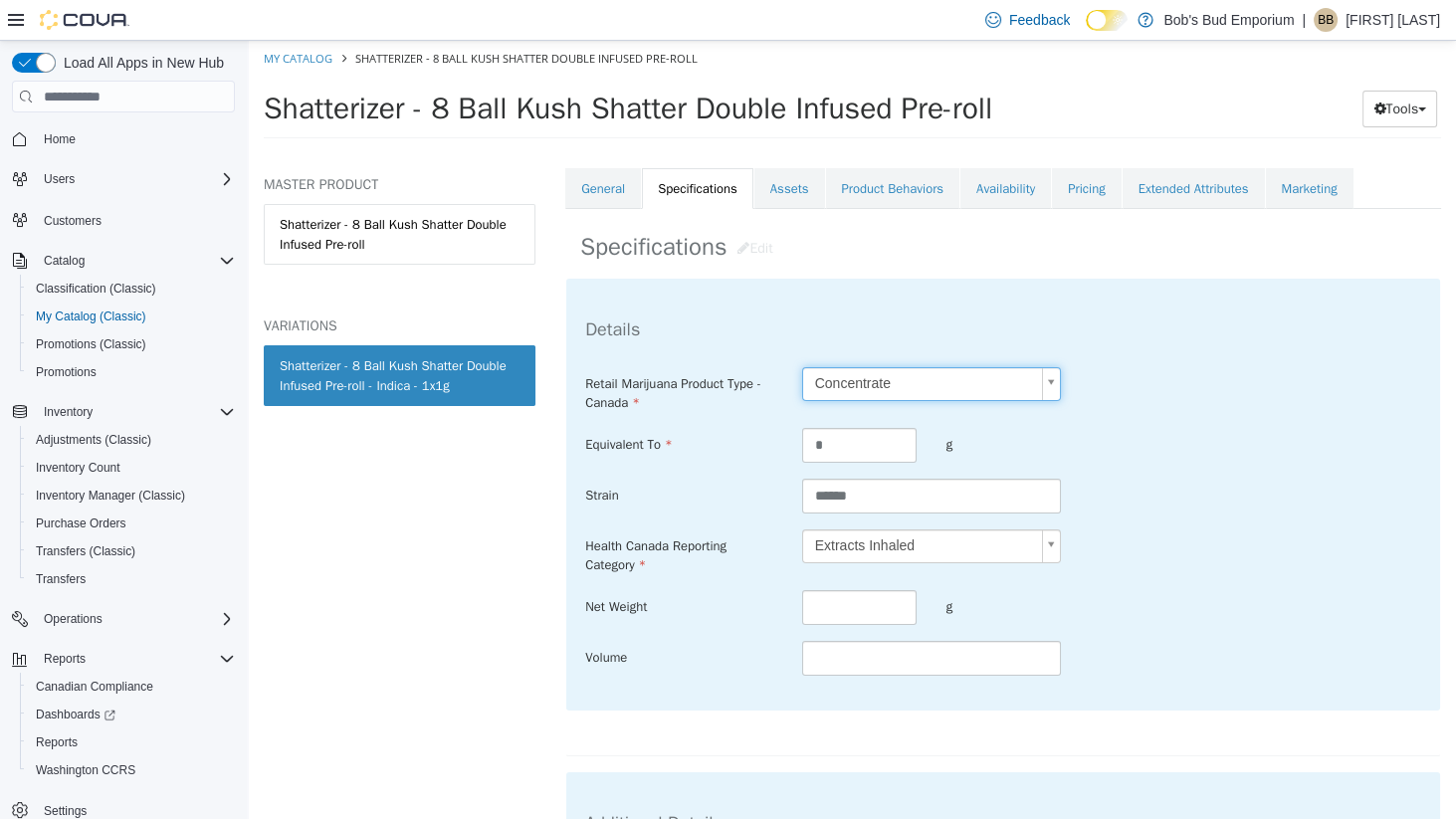 click on "**********" at bounding box center [852, 96] 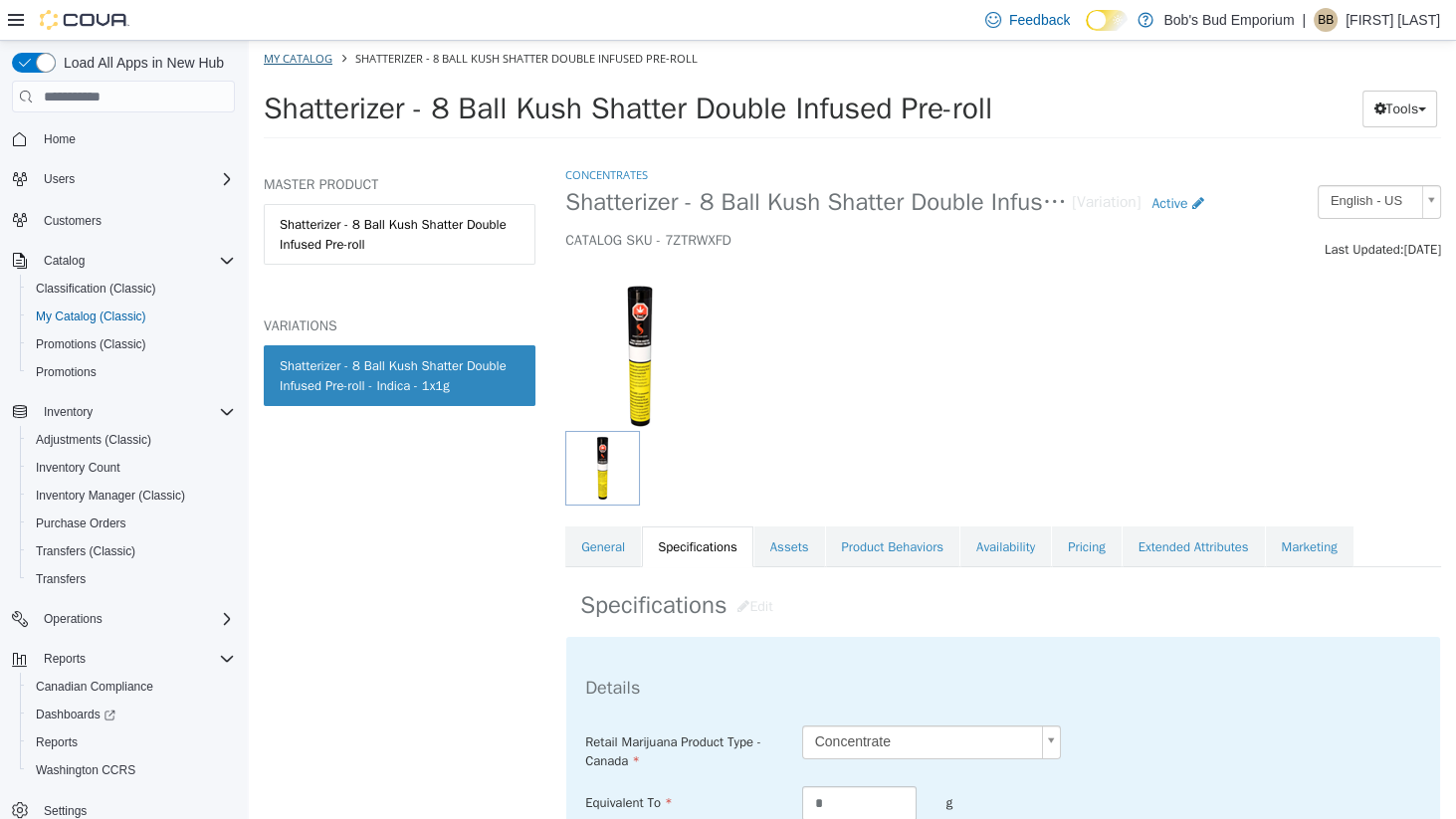 click on "My Catalog" at bounding box center [298, 58] 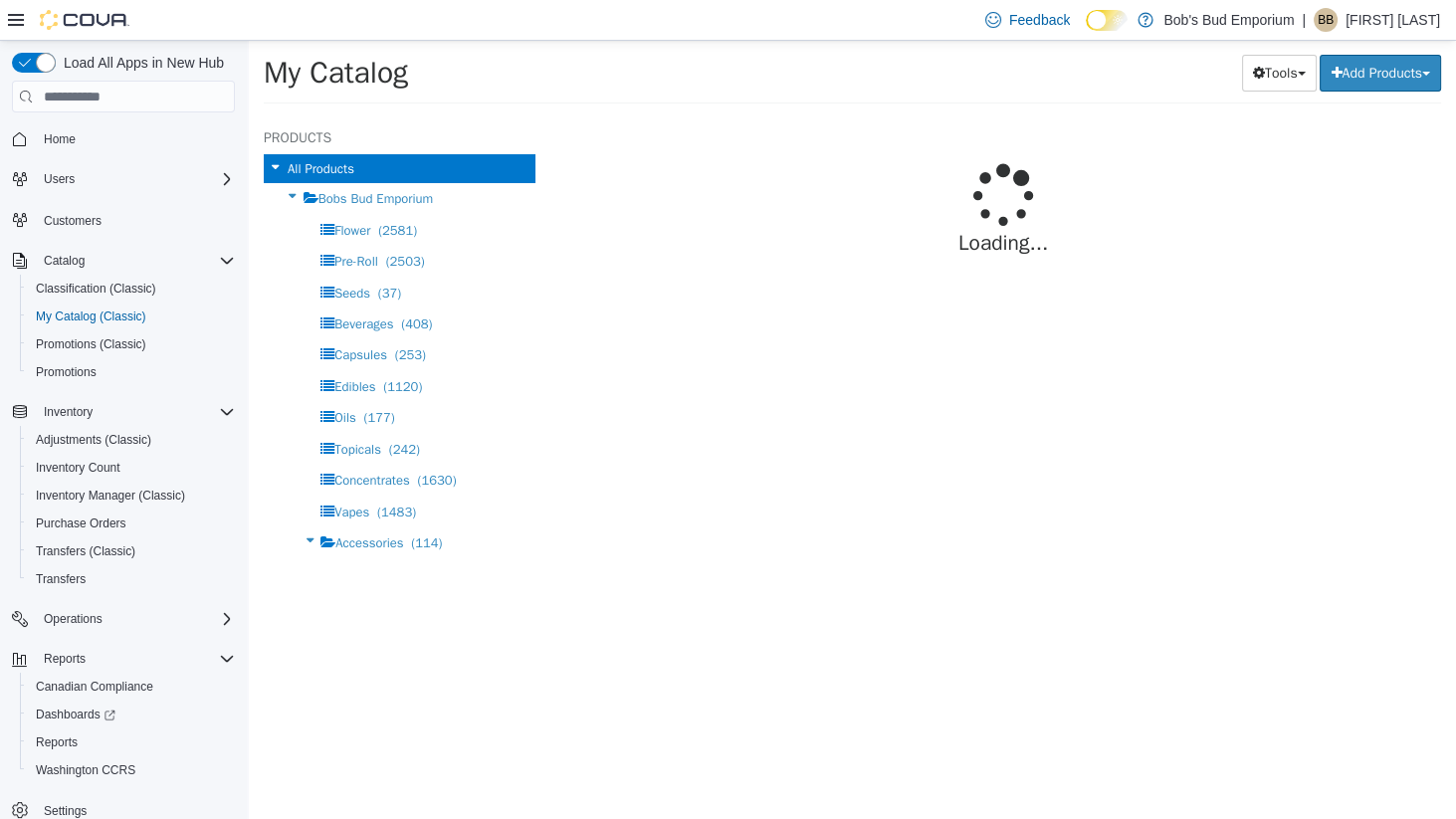 select on "**********" 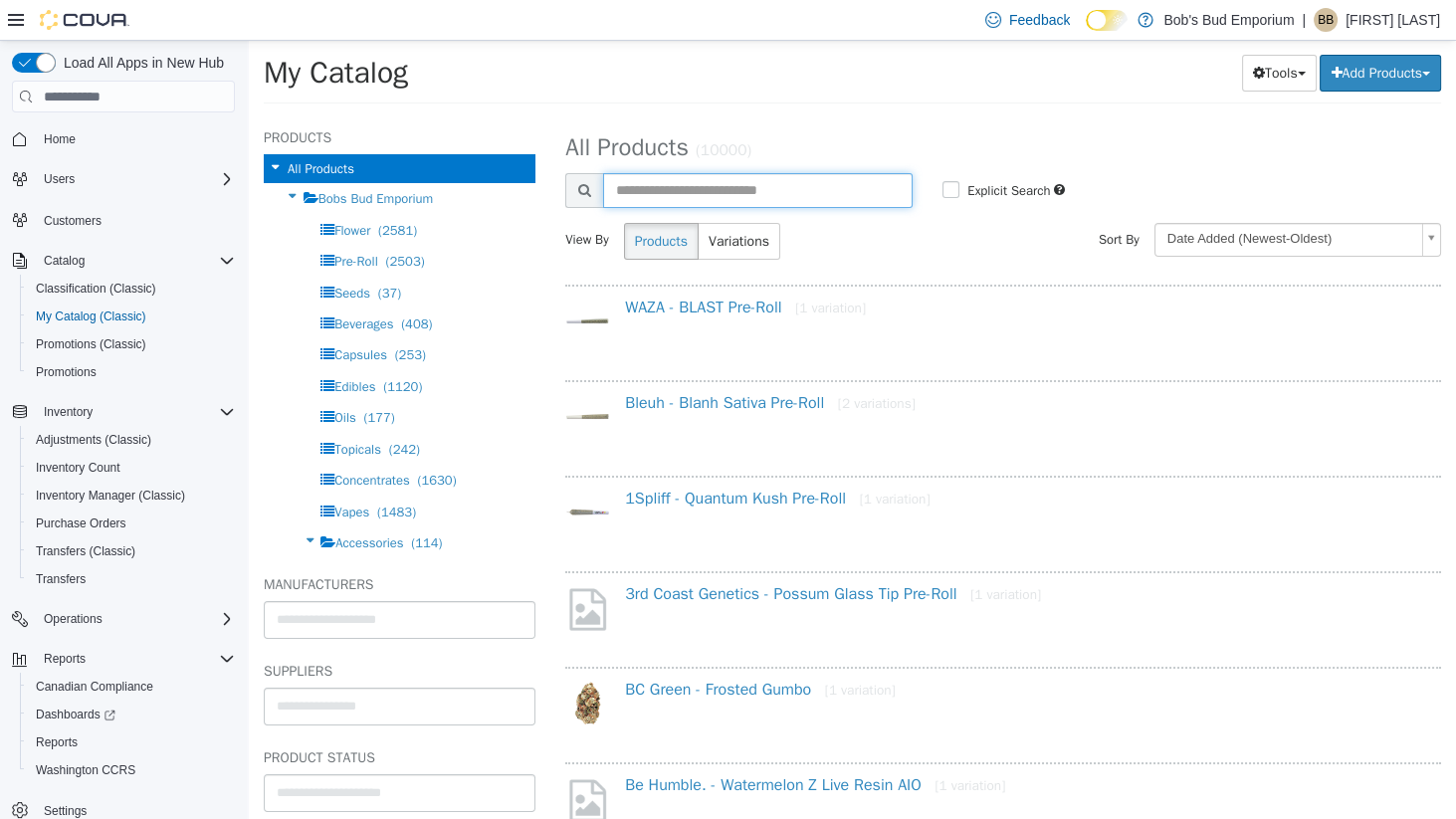 click at bounding box center (757, 190) 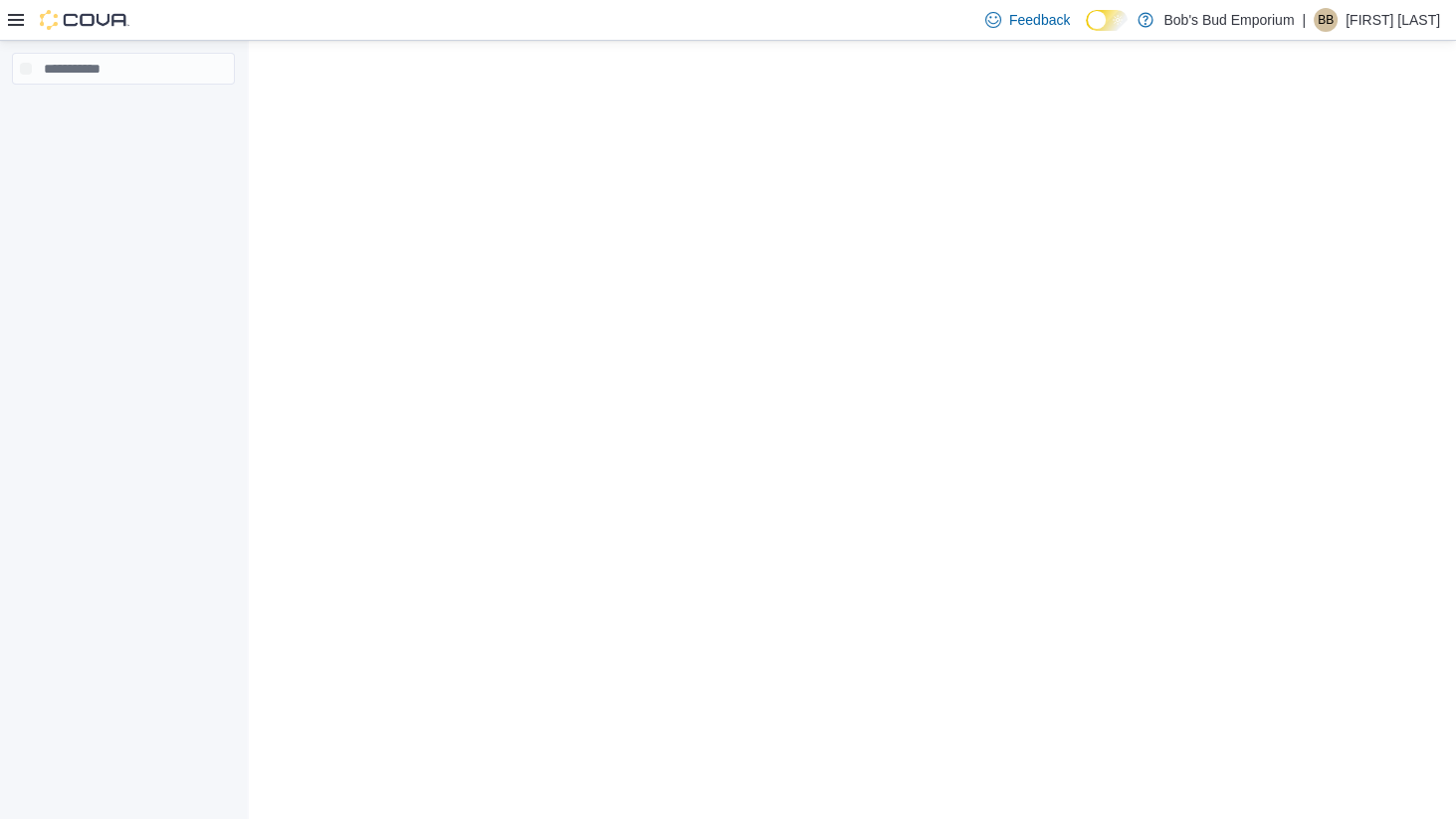 scroll, scrollTop: 0, scrollLeft: 0, axis: both 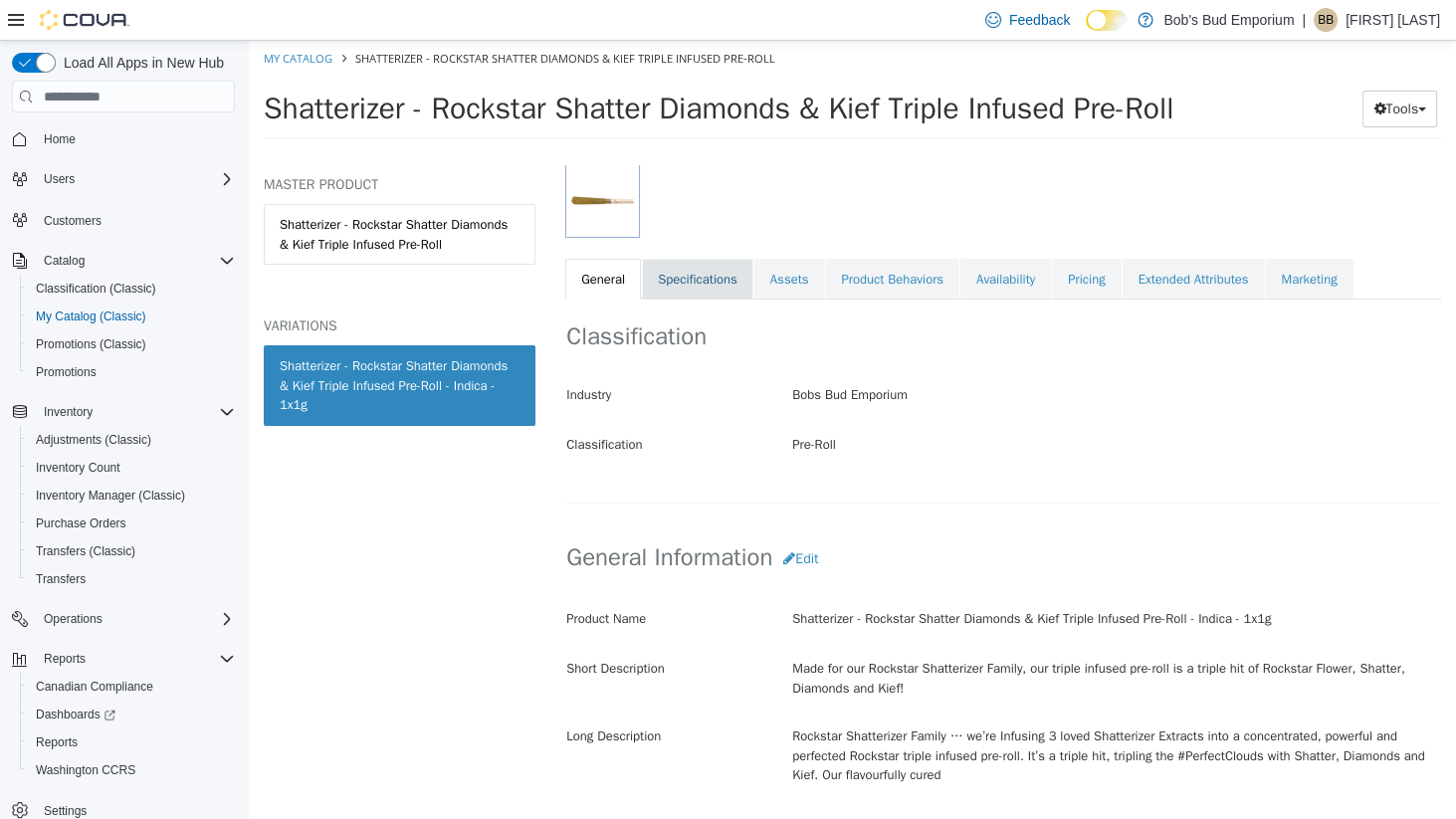 click on "Specifications" at bounding box center [698, 280] 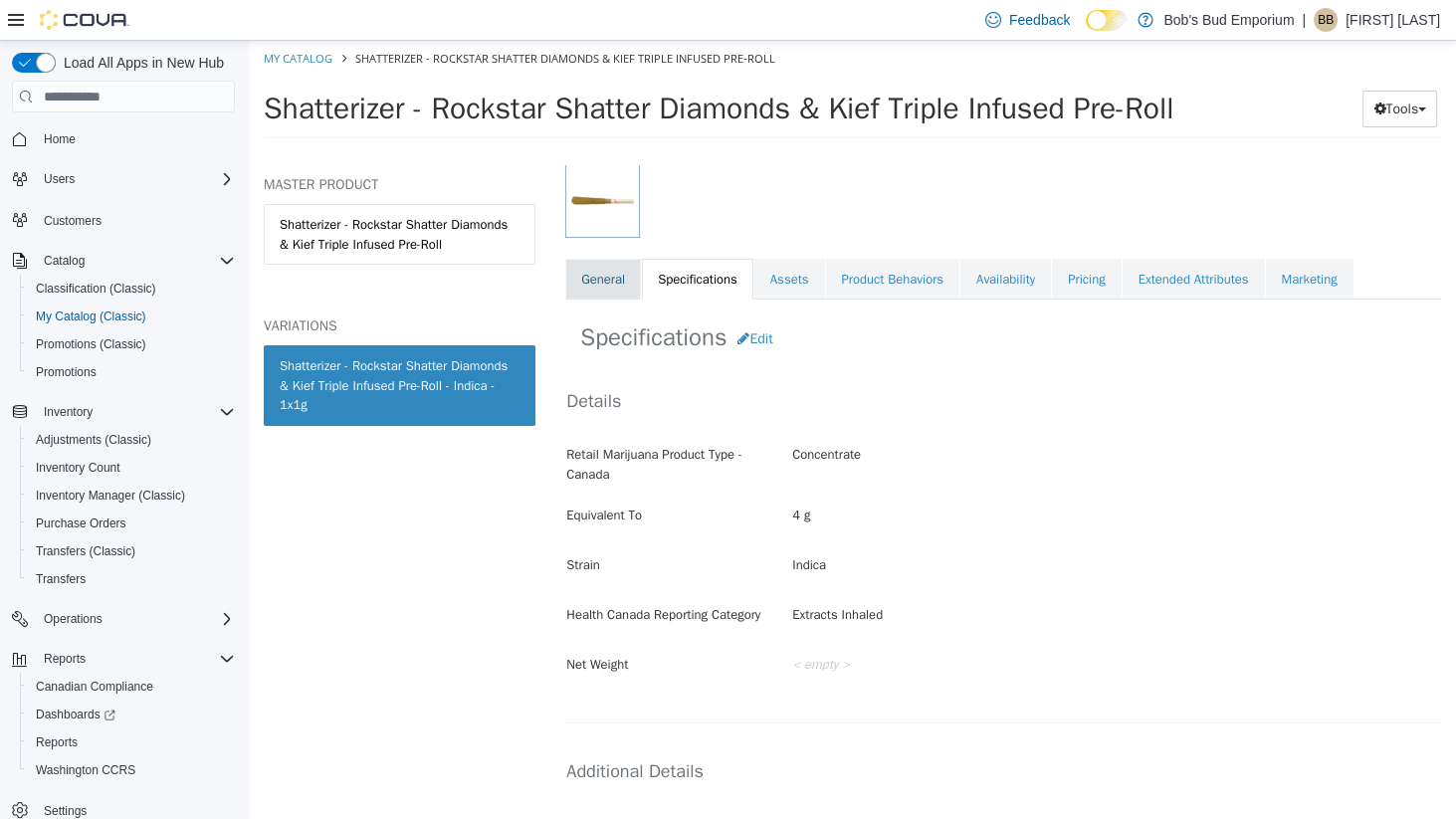 click on "General" at bounding box center (603, 280) 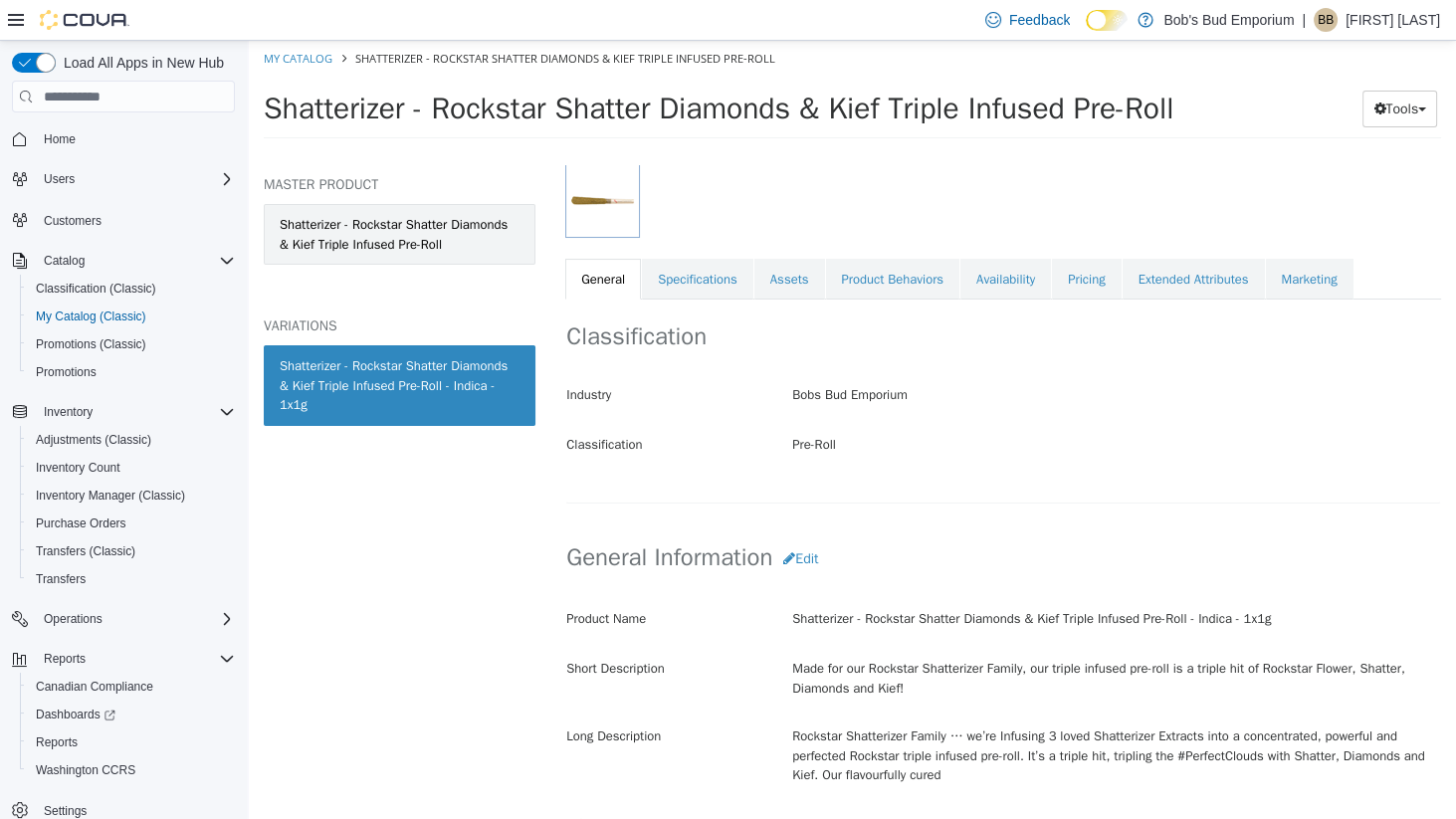 click on "Shatterizer - Rockstar Shatter Diamonds & Kief Triple Infused Pre-Roll" at bounding box center [399, 234] 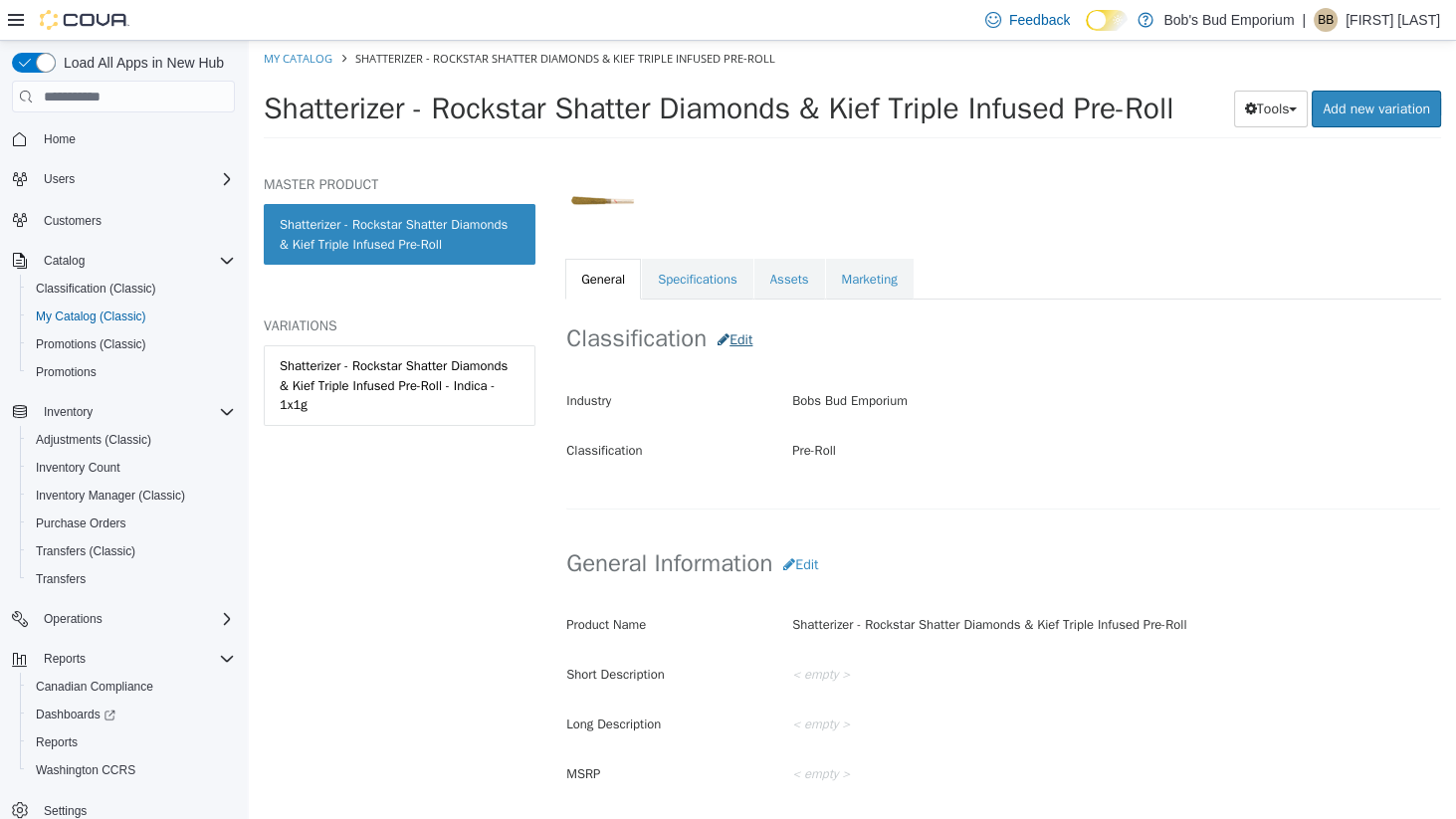 click on "Edit" at bounding box center [734, 339] 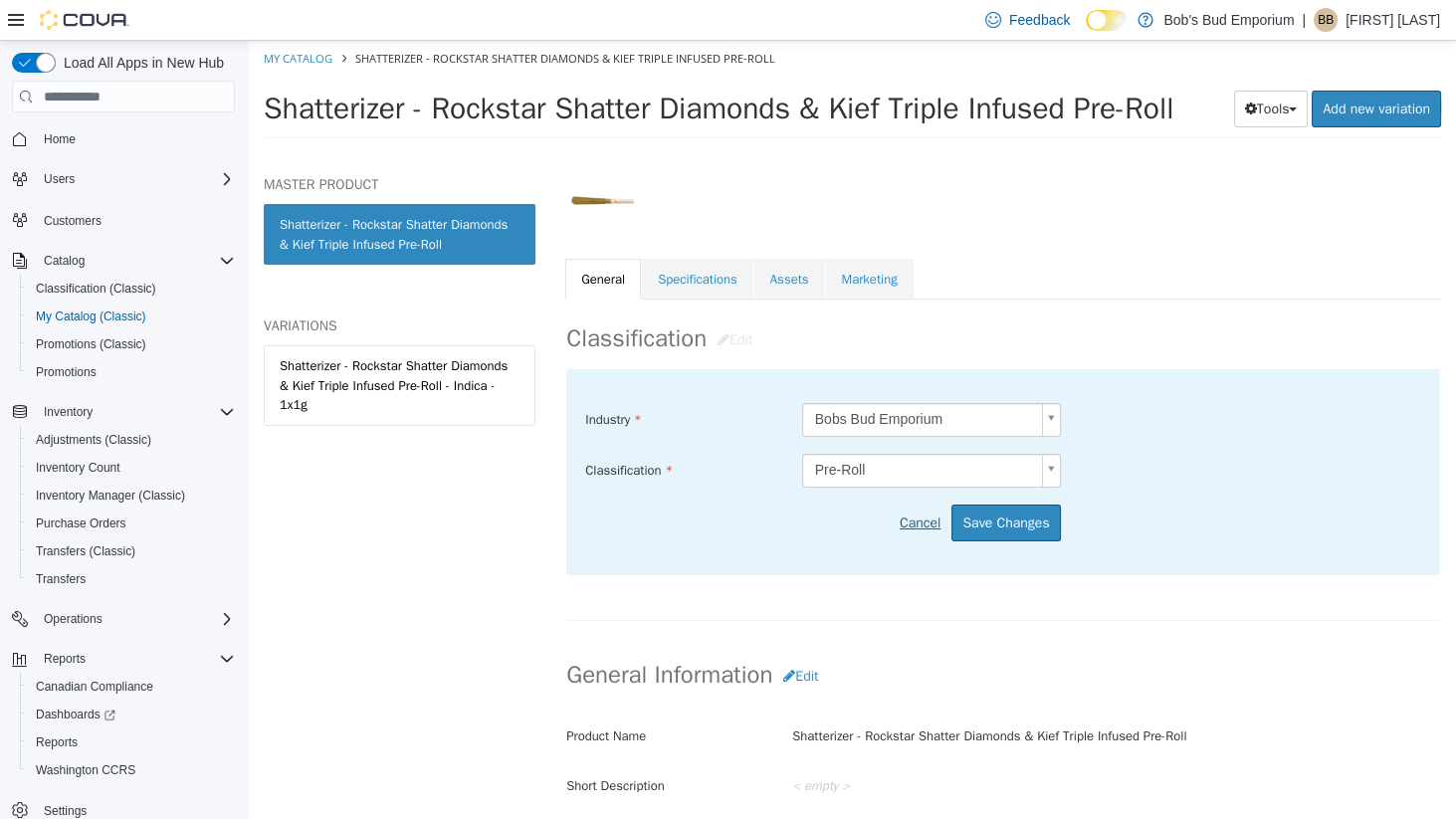 click on "Cancel" at bounding box center (925, 522) 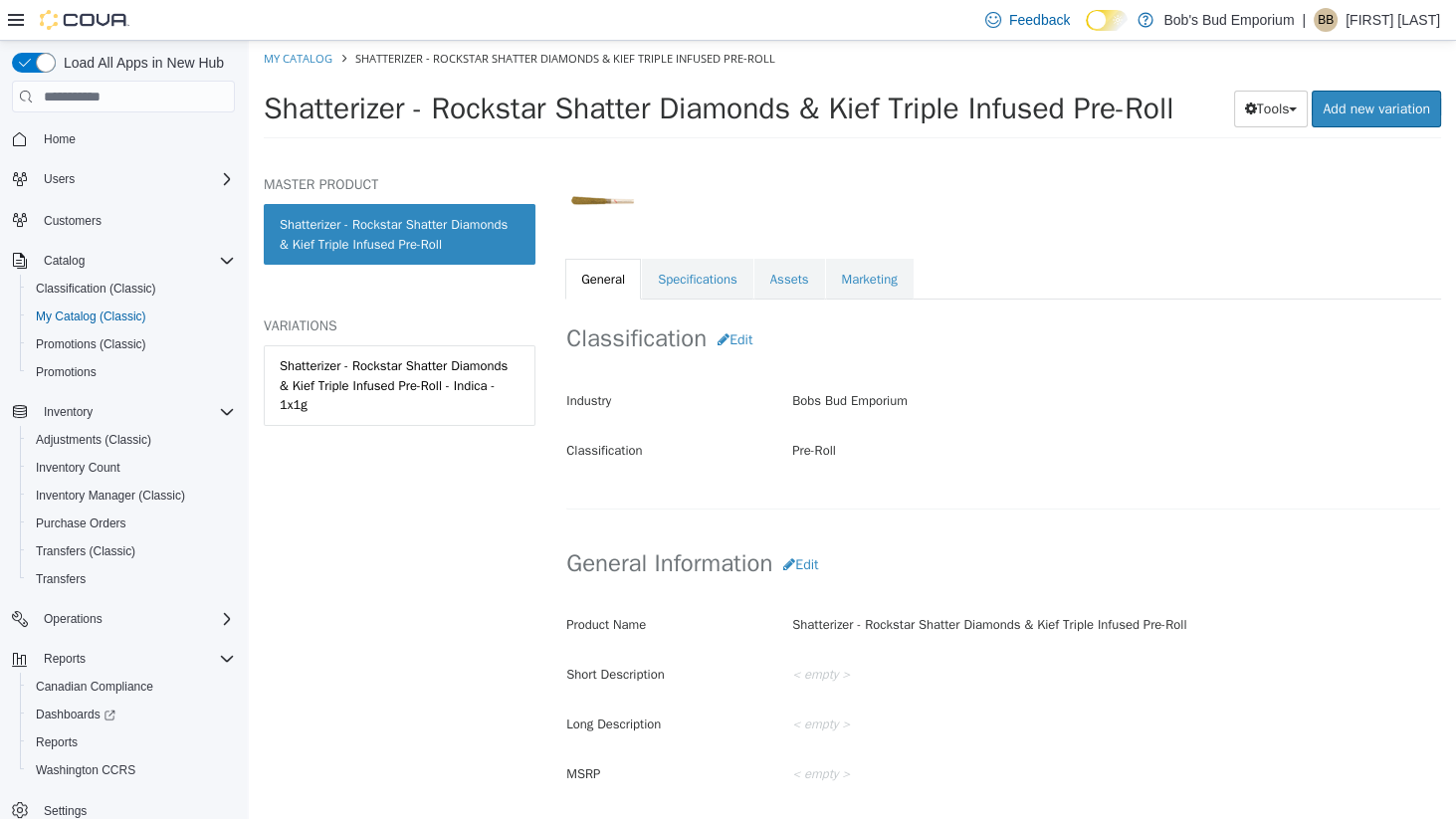 drag, startPoint x: 31, startPoint y: 13, endPoint x: 372, endPoint y: -41, distance: 345.2492 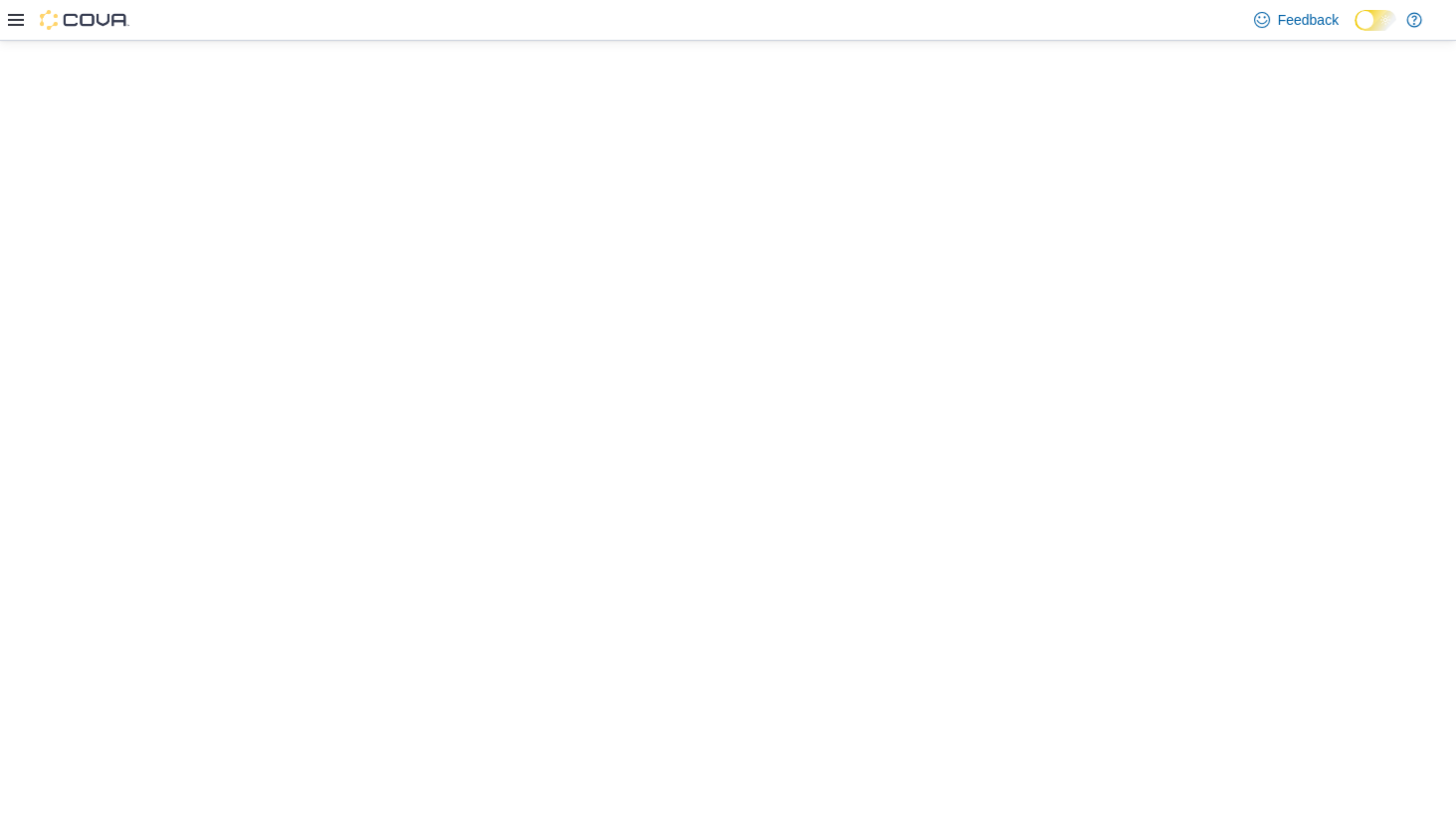 scroll, scrollTop: 0, scrollLeft: 0, axis: both 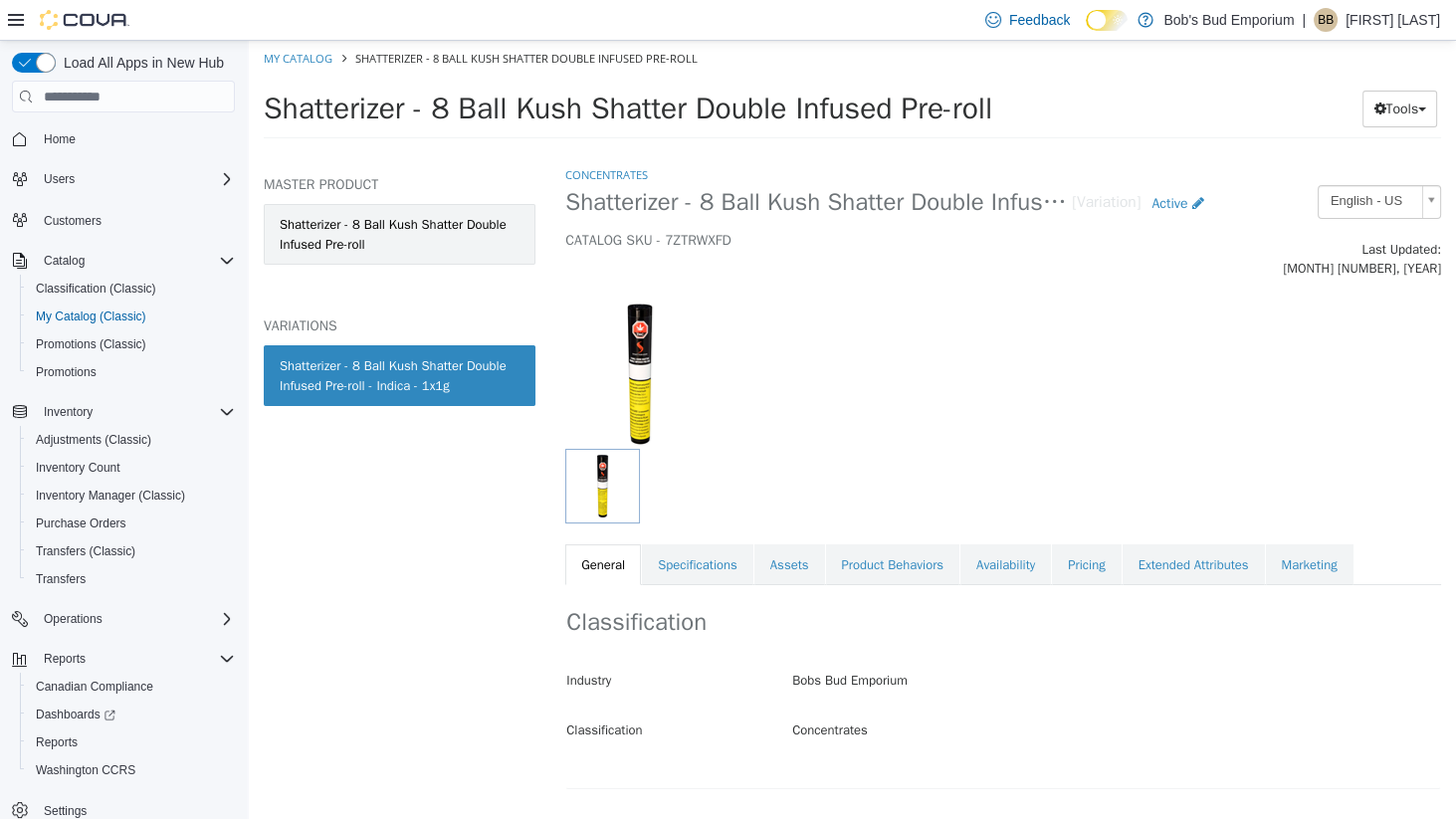 click on "Shatterizer - 8 Ball Kush Shatter Double Infused Pre-roll" at bounding box center [399, 234] 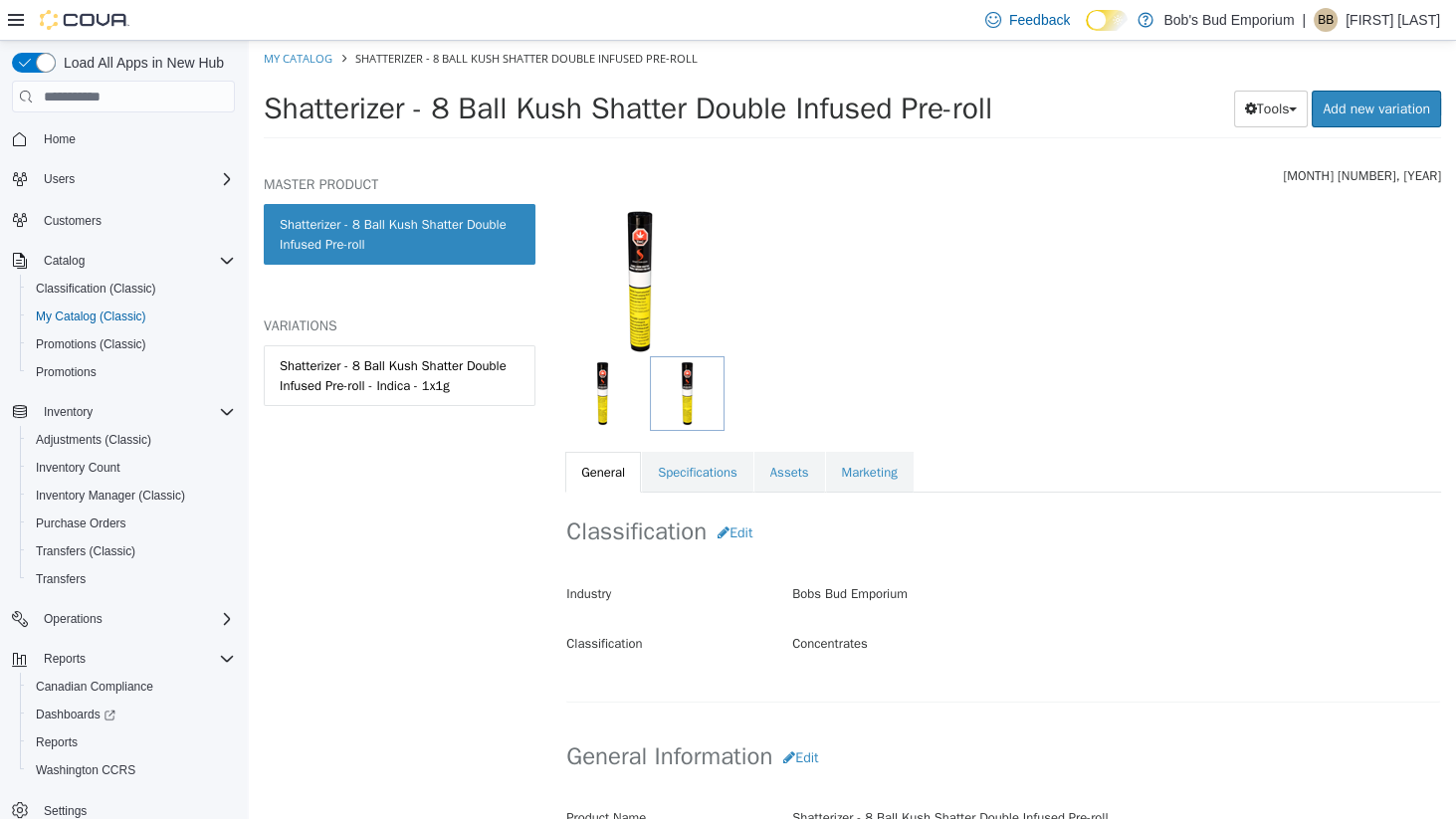 scroll, scrollTop: 96, scrollLeft: 0, axis: vertical 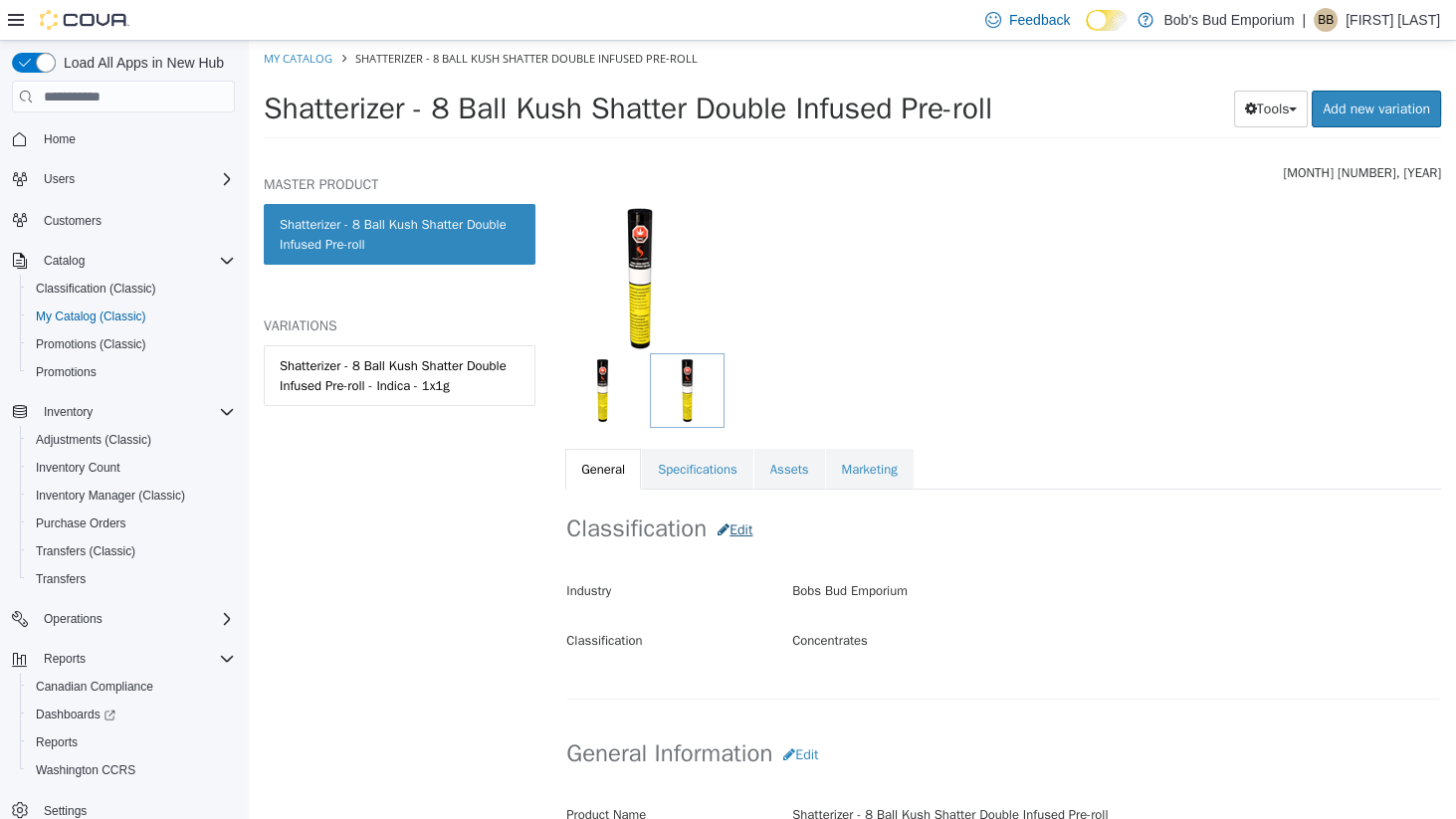 click on "Edit" at bounding box center (734, 529) 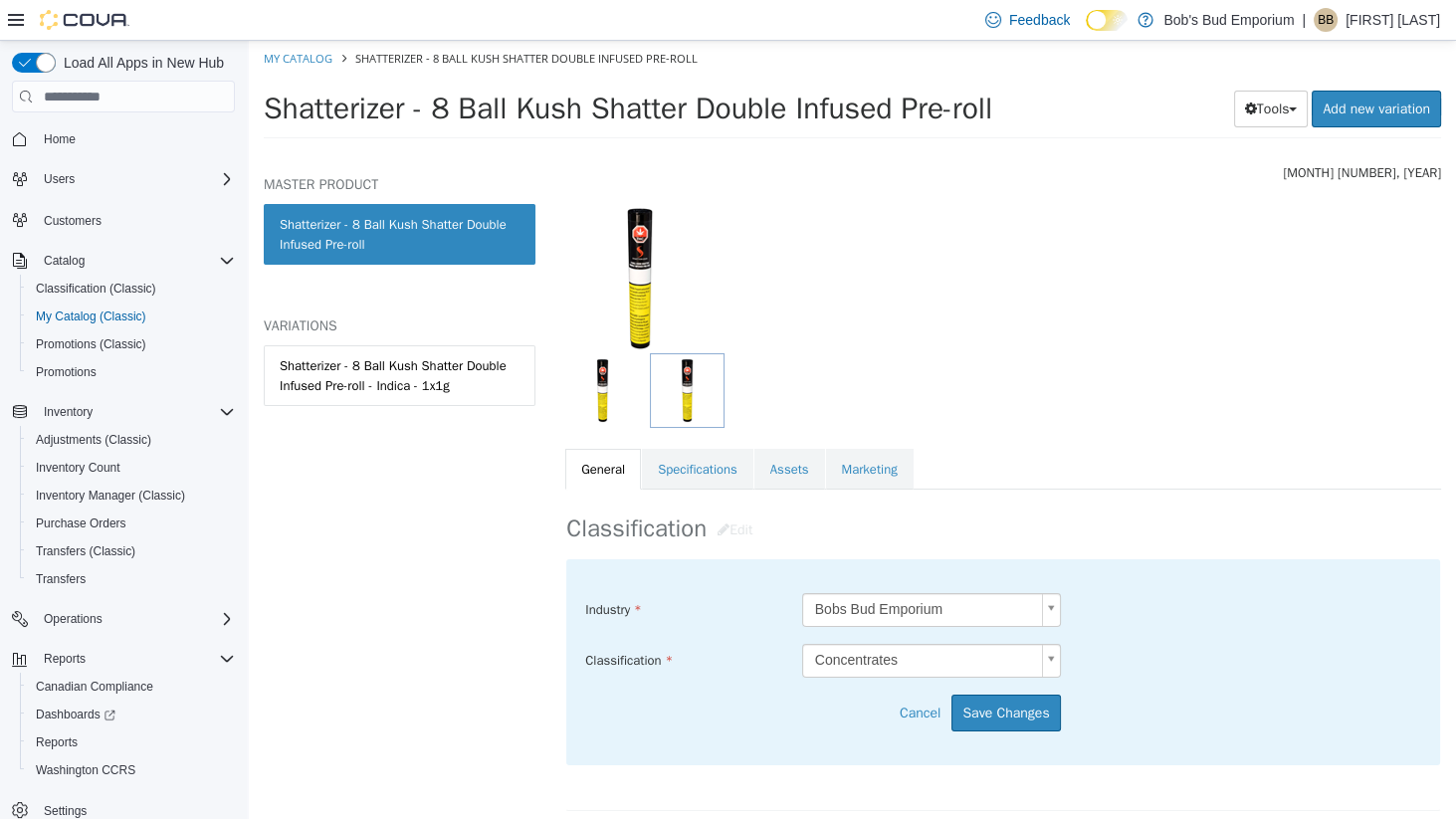 scroll, scrollTop: 29, scrollLeft: 0, axis: vertical 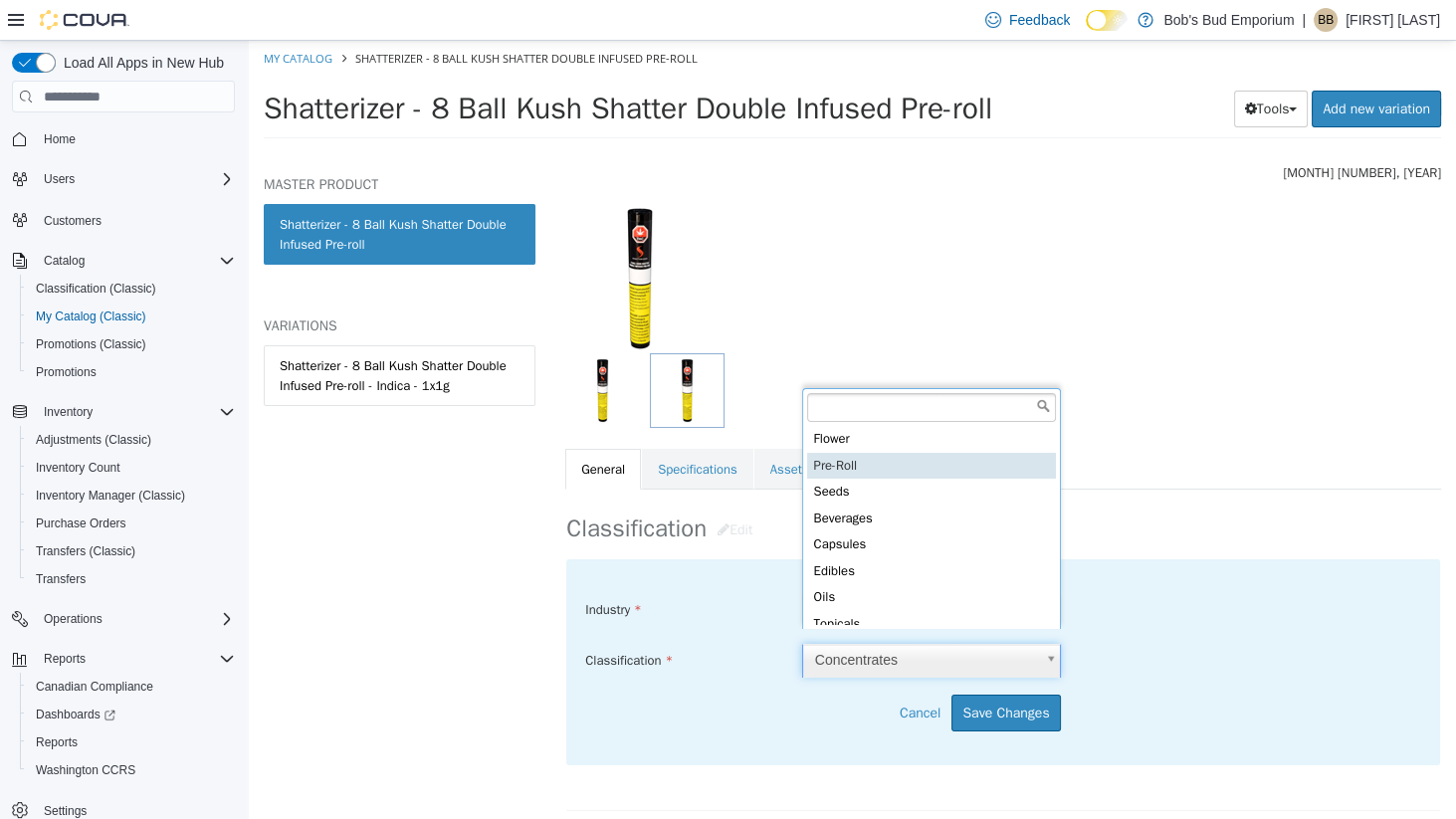 type on "*****" 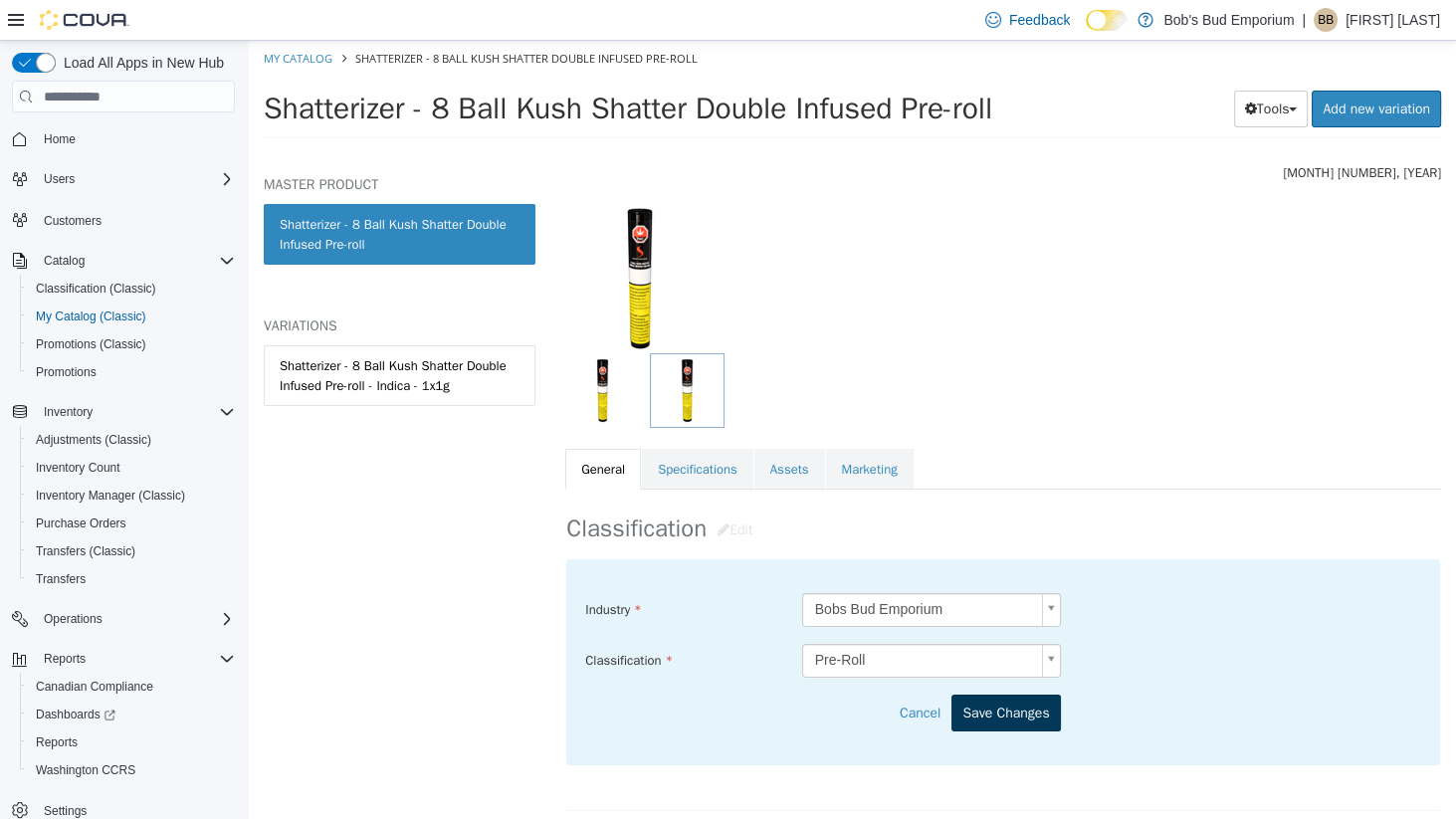 click on "Save Changes" at bounding box center [1005, 713] 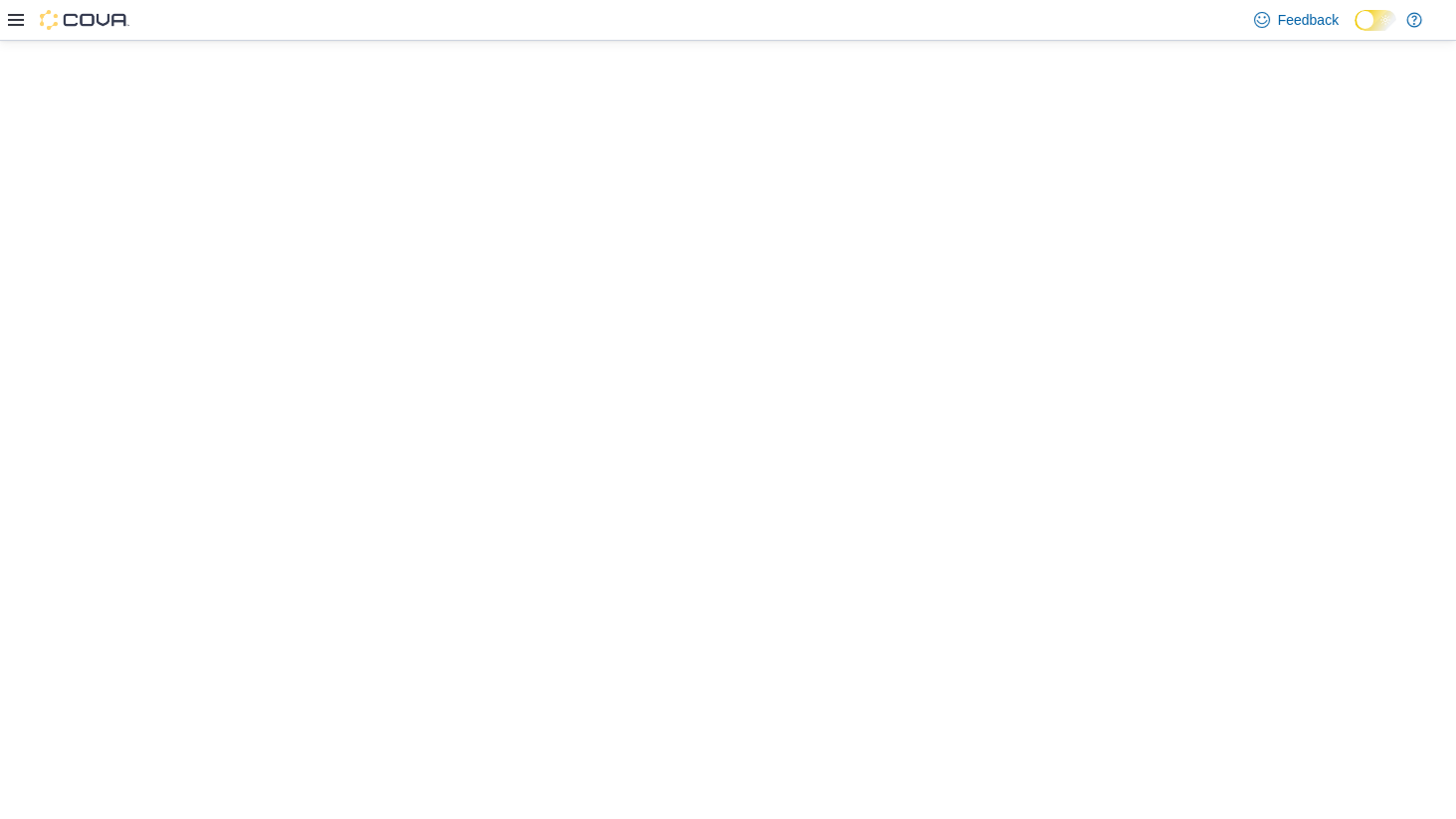 scroll, scrollTop: 0, scrollLeft: 0, axis: both 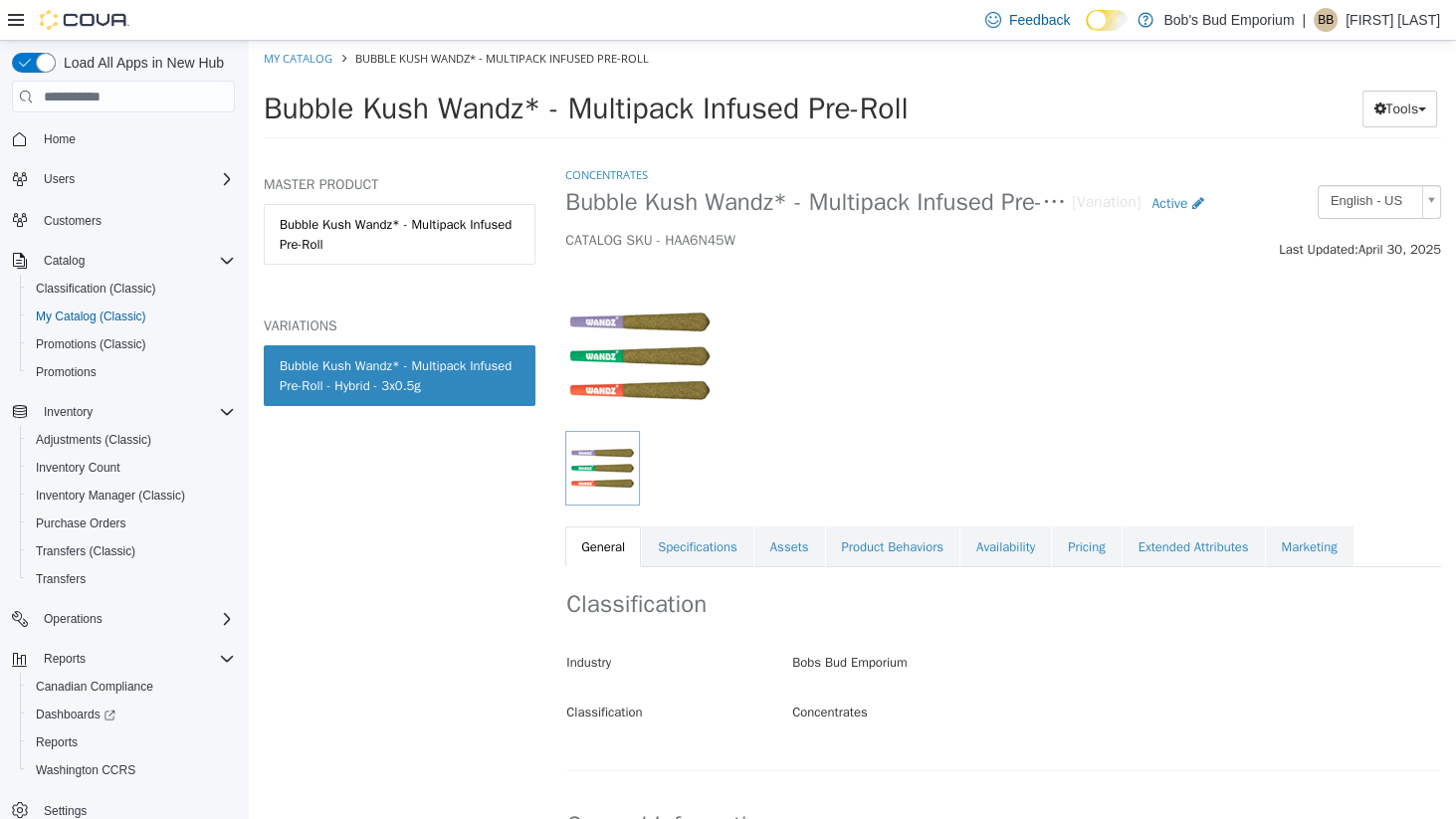 click on "MASTER PRODUCT" at bounding box center [399, 185] 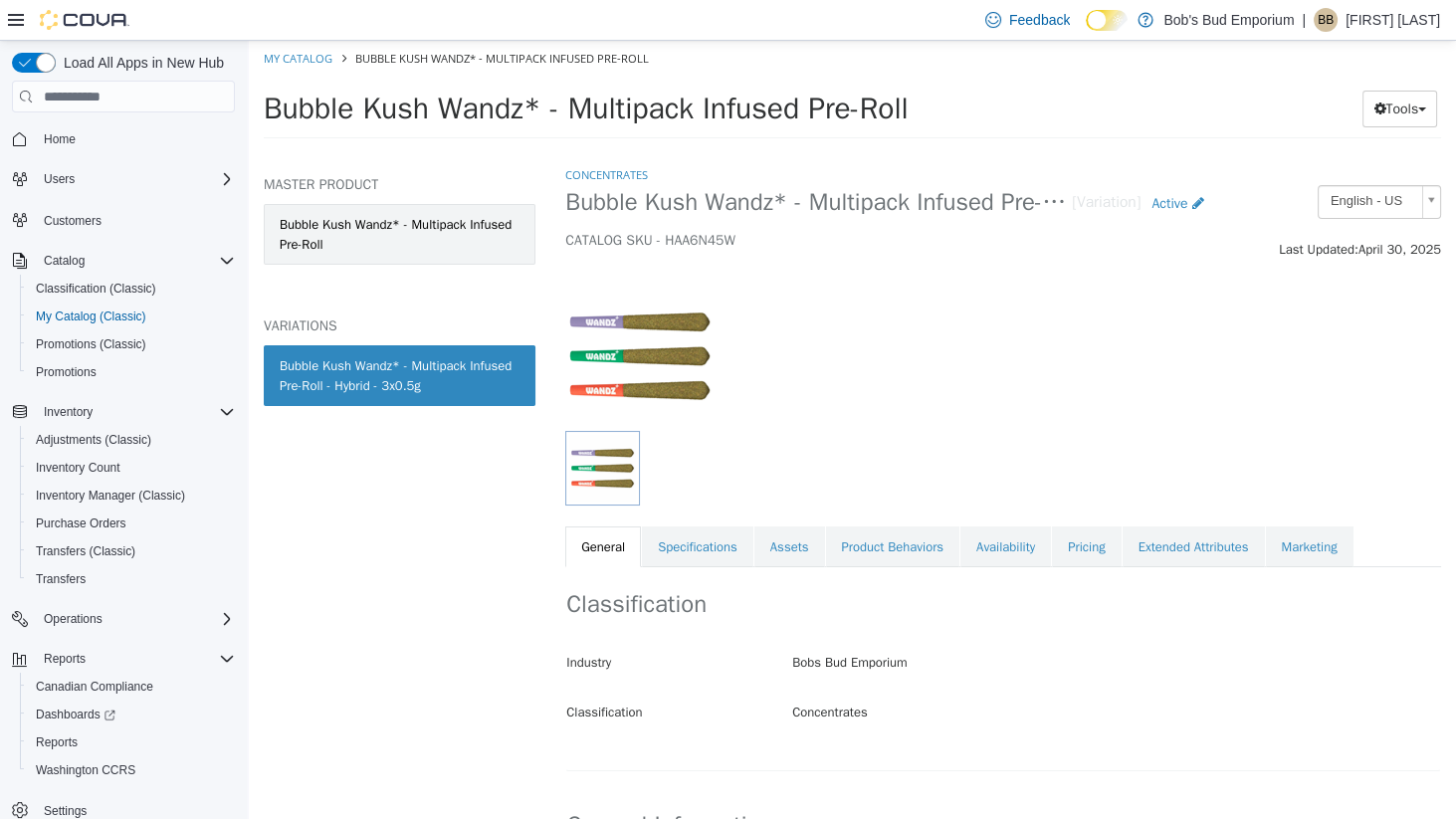 click on "Bubble Kush Wandz* - Multipack Infused Pre-Roll" at bounding box center (399, 234) 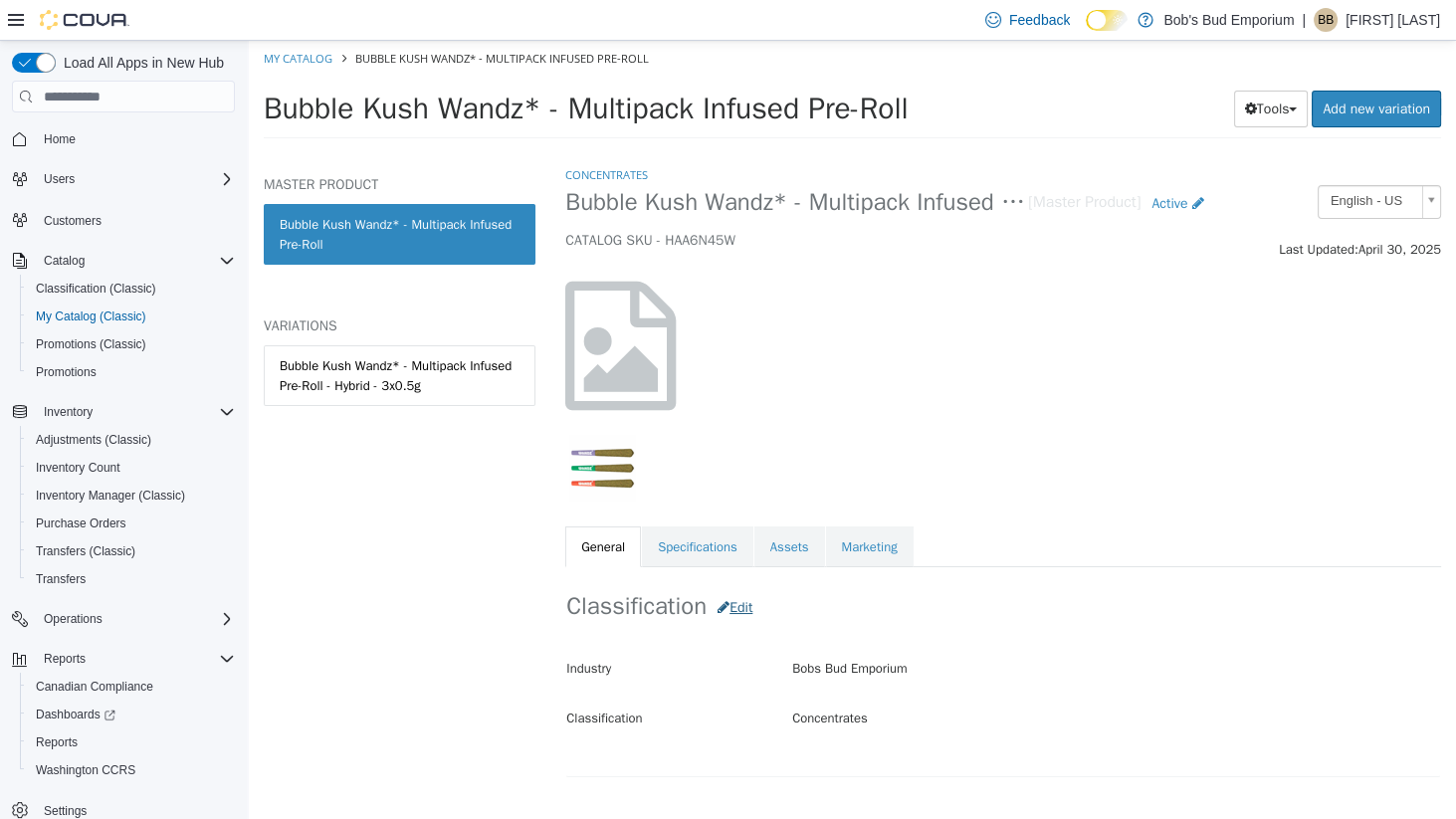 click on "Edit" at bounding box center [734, 607] 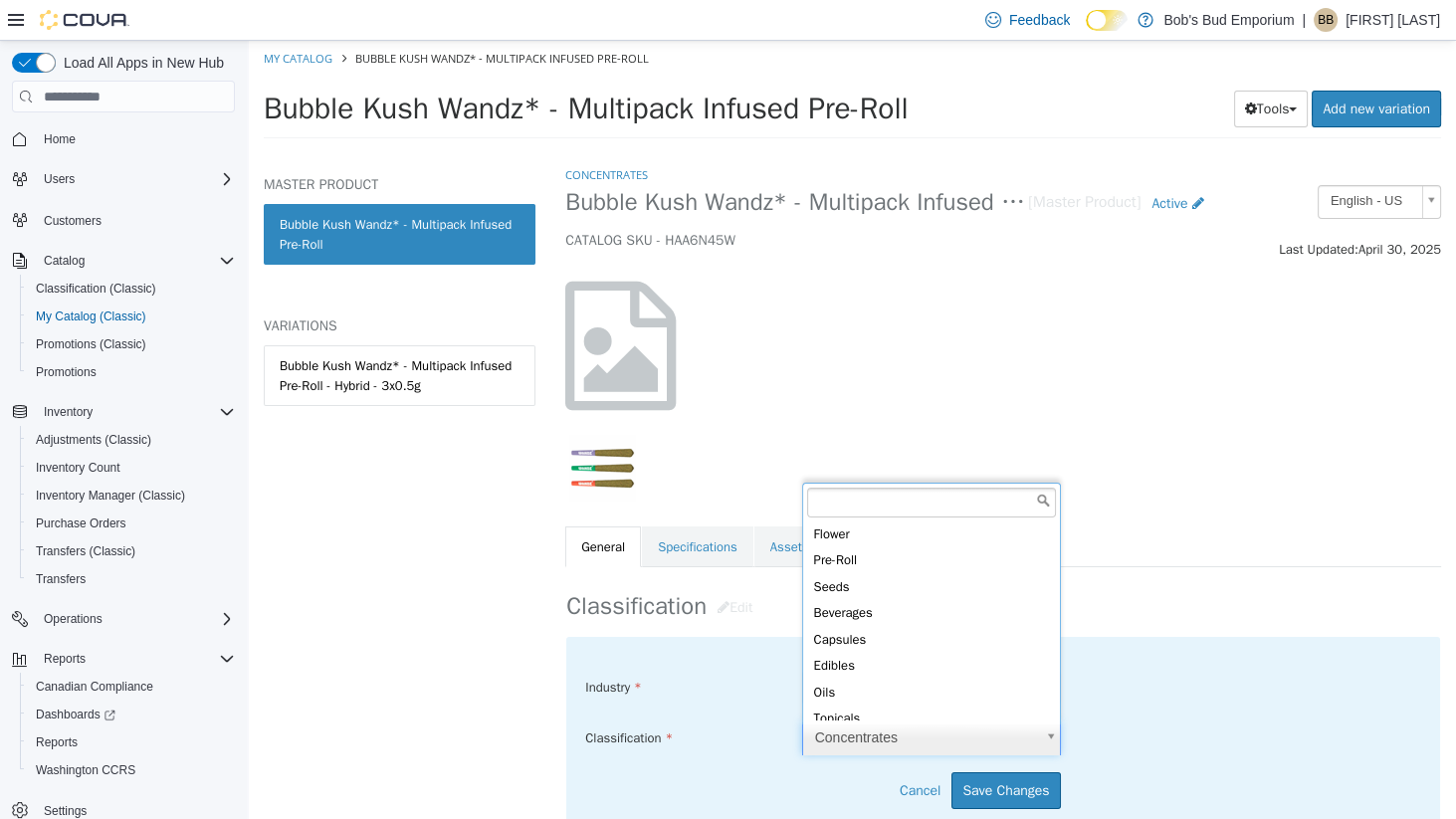 click on "Saving Bulk Changes...
×
My Catalog
Bubble Kush Wandz* - Multipack Infused Pre-Roll
Bubble Kush Wandz* - Multipack Infused Pre-Roll
Tools
Clone Print Labels   Add new variation
MASTER PRODUCT
Bubble Kush Wandz* - Multipack Infused Pre-Roll
VARIATIONS
Bubble Kush Wandz* - Multipack Infused Pre-Roll - Hybrid - 3x0.5g
Concentrates
Bubble Kush Wandz* - Multipack Infused Pre-Roll
[Master Product] Active   CATALOG SKU - HAA6N45W     English - US                             Last Updated:  April 30, 2025
General Specifications Assets Marketing Classification  Edit Industry
Bobs Bud Emporium                             ***** Classification
Concentrates     ***** Cancel Save Changes General Information  Edit Product Name
Bubble Kush Wandz* - Multipack Infused Pre-Roll
Short Description
< empty >
Long Description
< empty >
MSRP
< empty >
Release Date
< empty >" at bounding box center [852, 96] 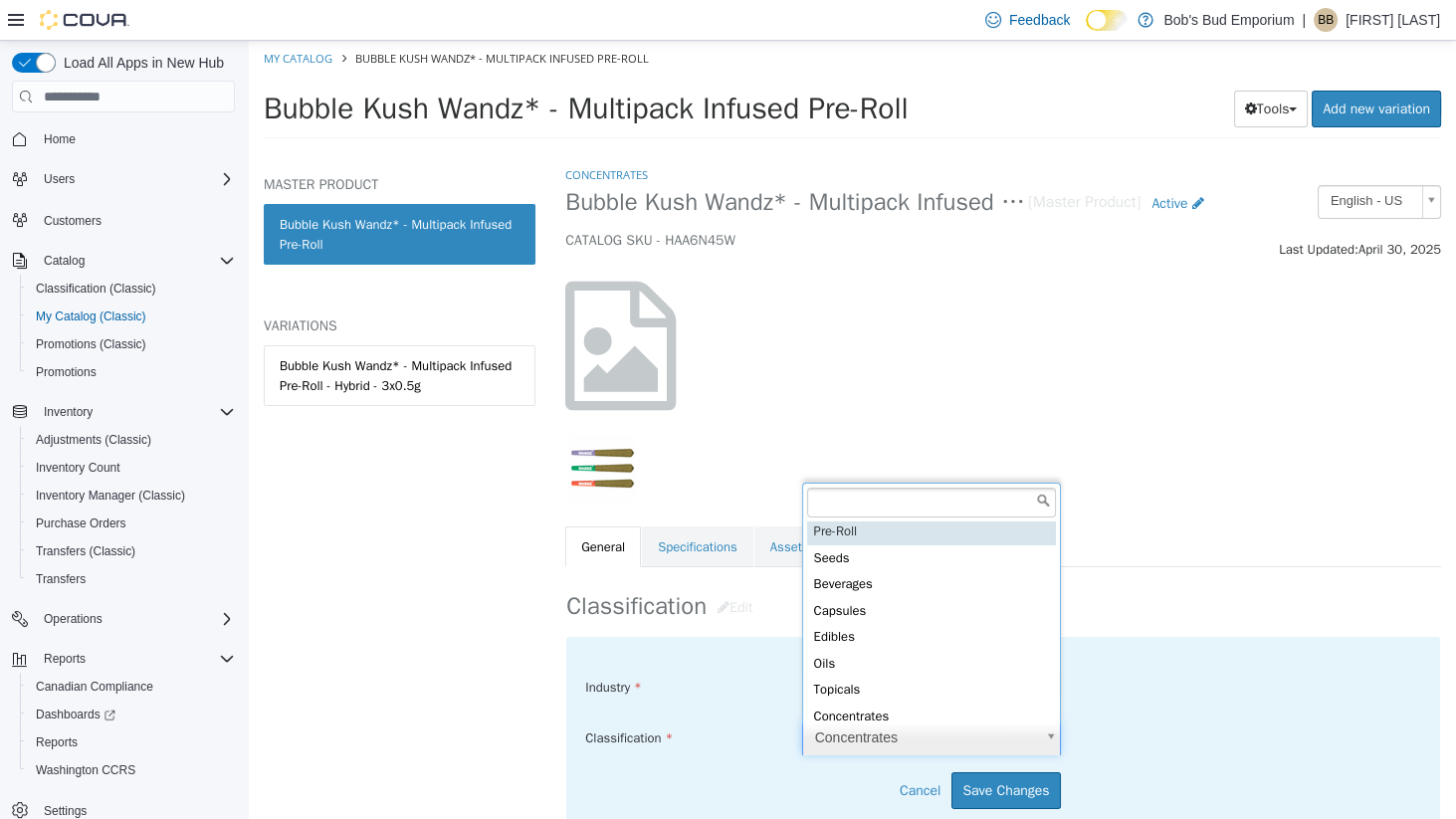 scroll, scrollTop: 26, scrollLeft: 0, axis: vertical 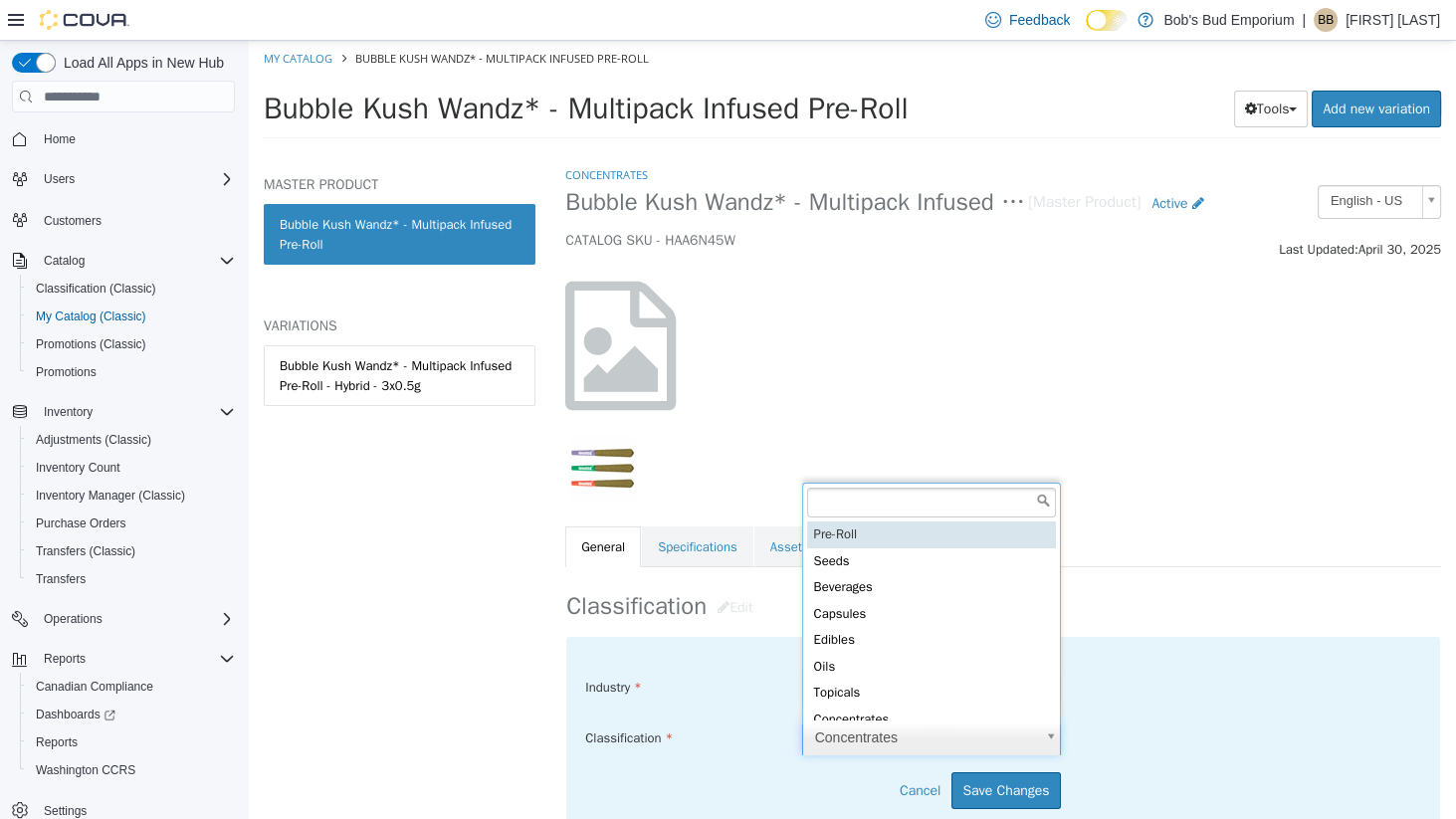 type on "*****" 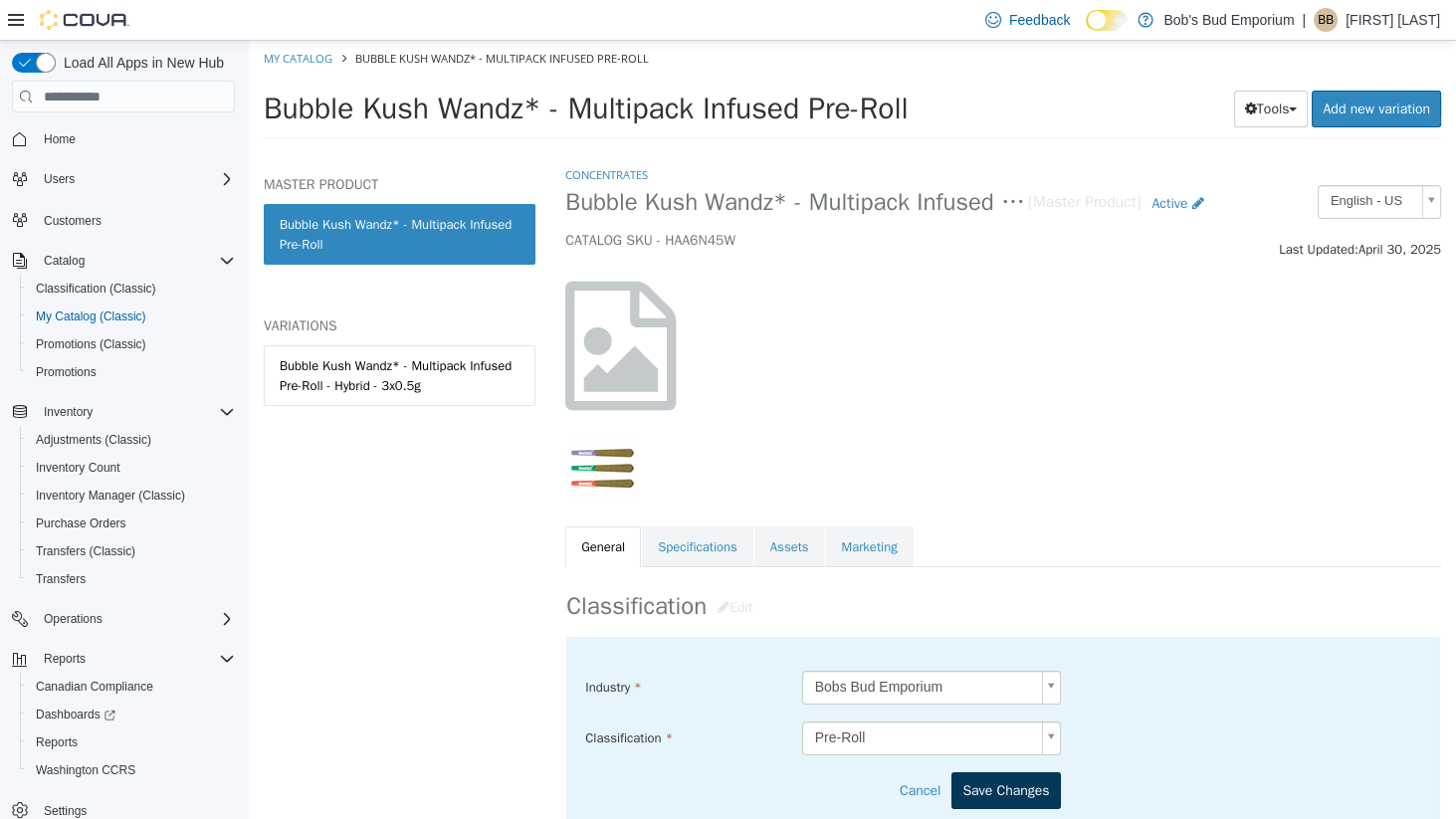click on "Save Changes" at bounding box center (1005, 790) 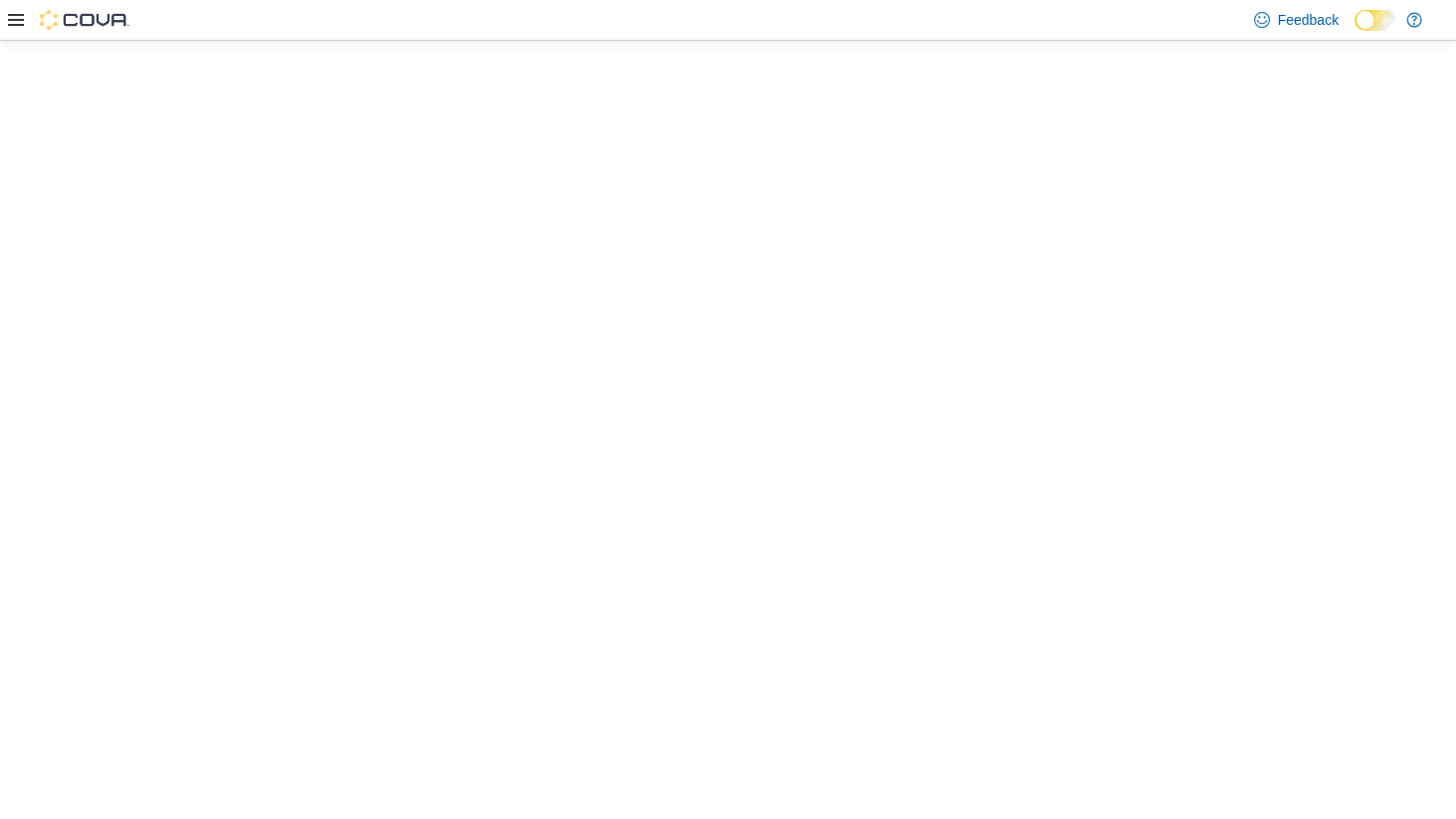 scroll, scrollTop: 0, scrollLeft: 0, axis: both 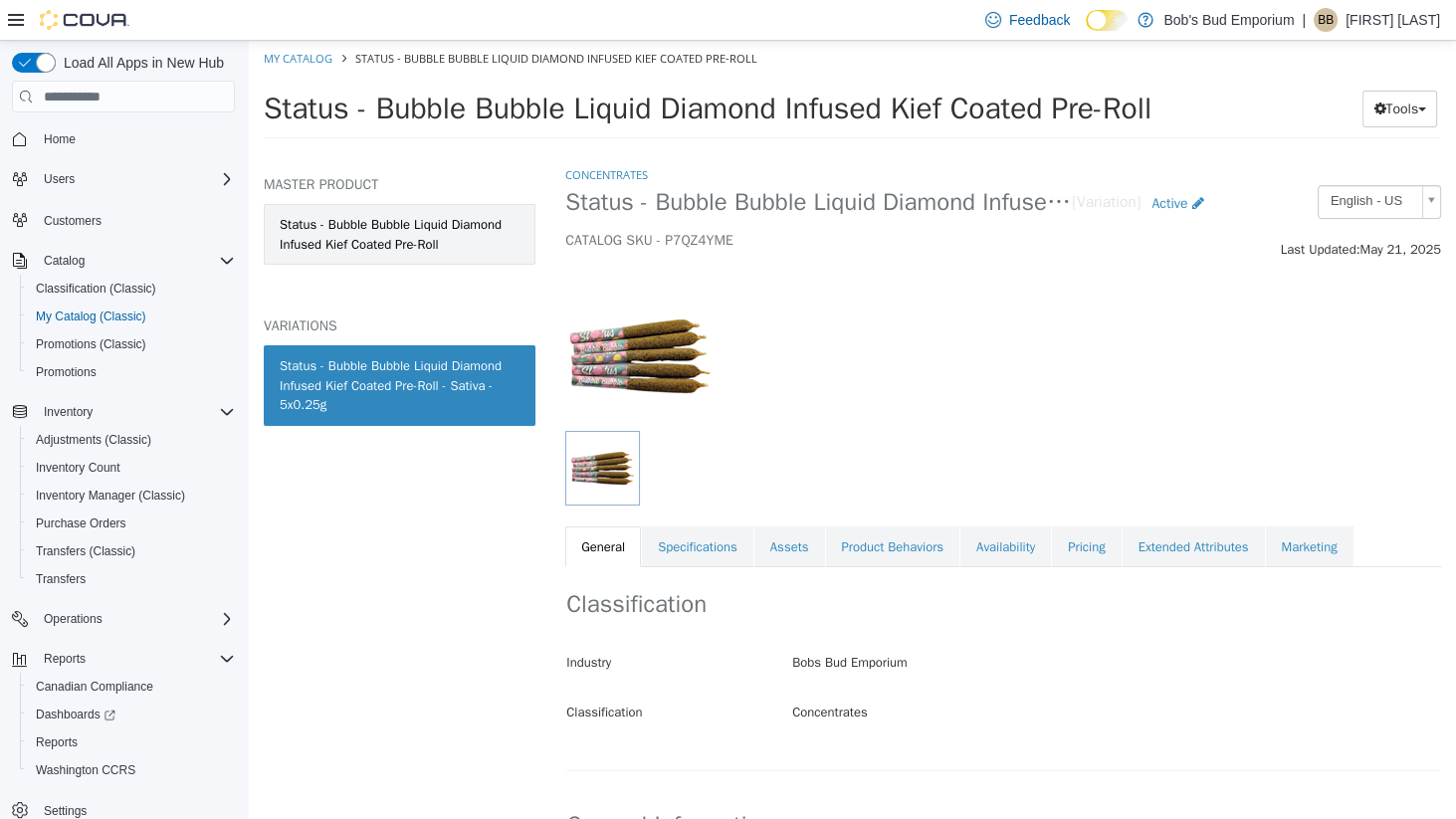click on "Status - Bubble Bubble Liquid Diamond Infused Kief Coated Pre-Roll" at bounding box center [399, 234] 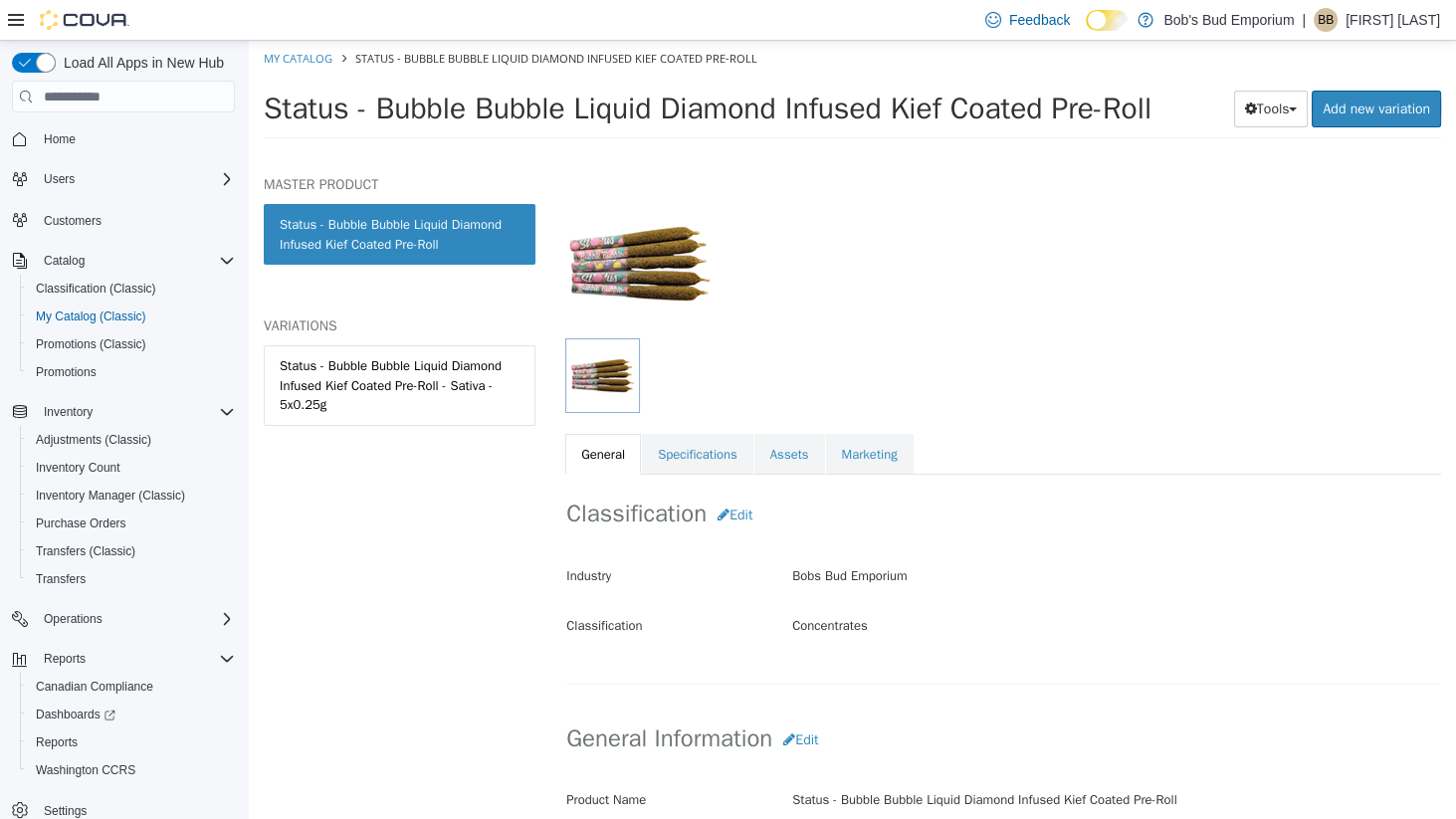 scroll, scrollTop: 127, scrollLeft: 0, axis: vertical 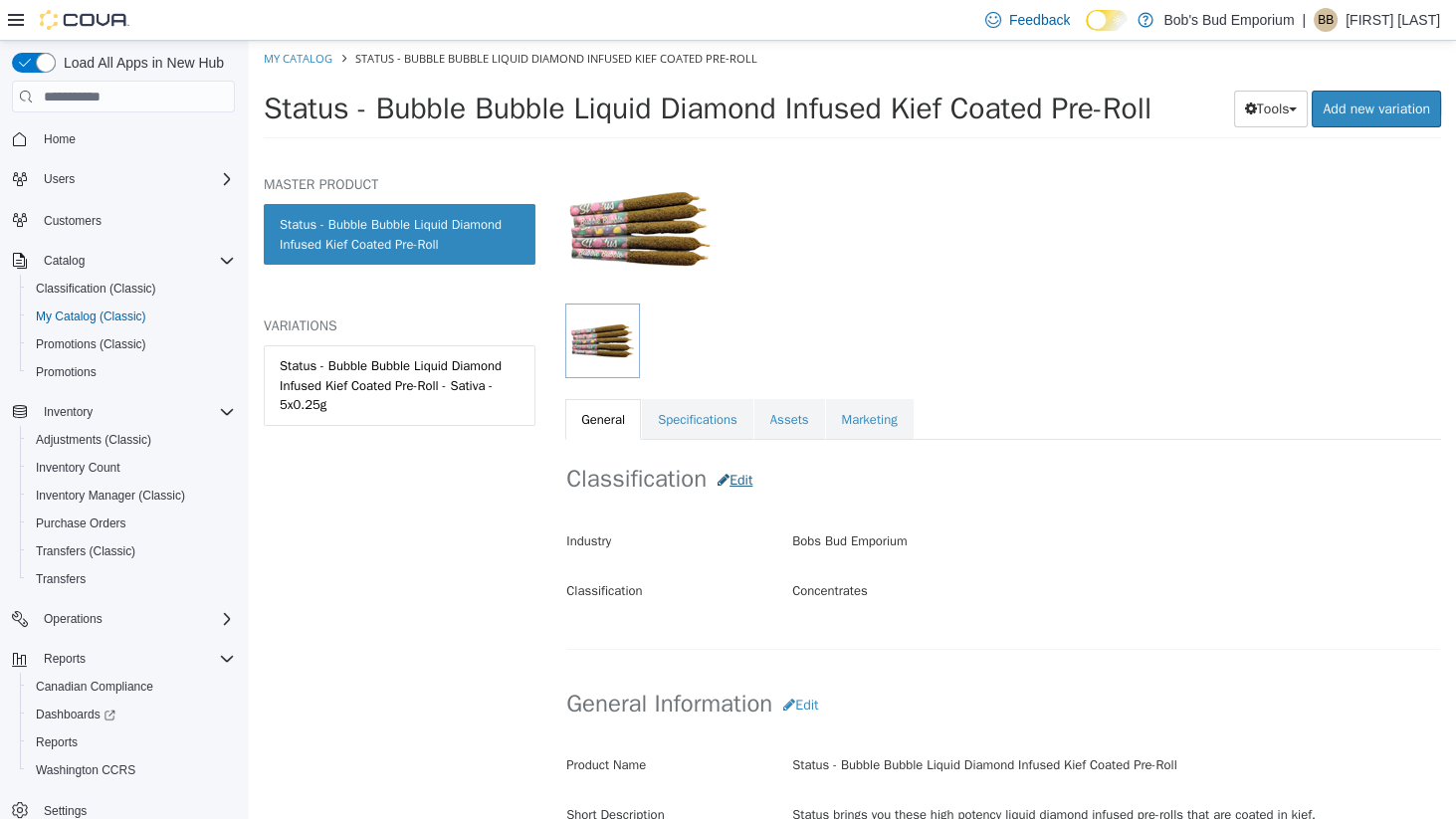 click on "Edit" at bounding box center [734, 480] 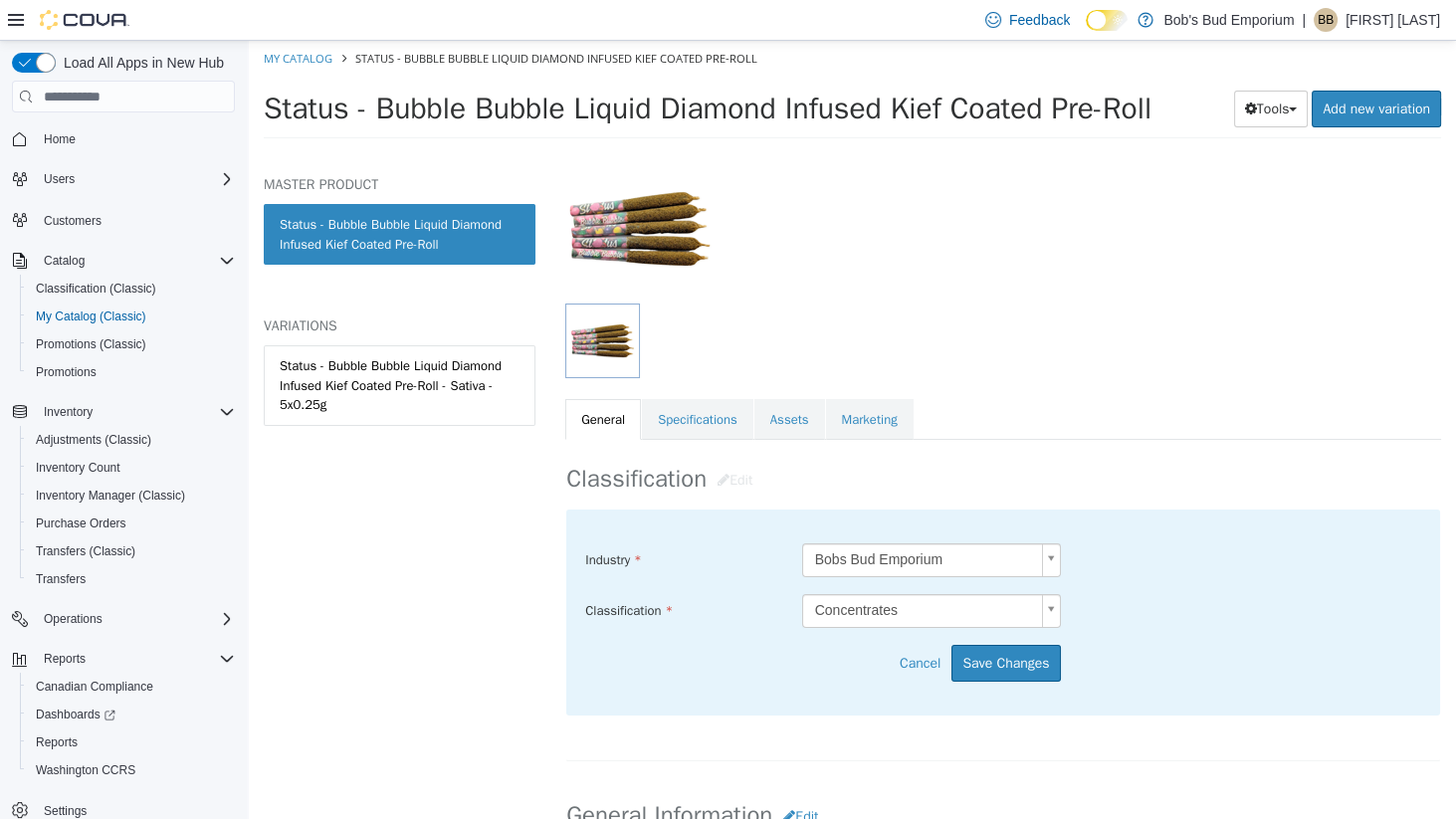 click on "Saving Bulk Changes...
×
My Catalog
Status - Bubble Bubble Liquid Diamond Infused Kief Coated Pre-Roll
Status - Bubble Bubble Liquid Diamond Infused Kief Coated Pre-Roll
Tools
Clone Print Labels   Add new variation
MASTER PRODUCT
Status - Bubble Bubble Liquid Diamond Infused Kief Coated Pre-Roll
VARIATIONS
Status - Bubble Bubble Liquid Diamond Infused Kief Coated Pre-Roll - Sativa - 5x0.25g
Concentrates
Status - Bubble Bubble Liquid Diamond Infused Kief Coated Pre-Roll
[Master Product] Active   CATALOG SKU - P7QZ4YME     English - US                             Last Updated:  May 21, 2025
General Specifications Assets Marketing Classification  Edit Industry
Bobs Bud Emporium                             ***** Classification
Concentrates                             ***** Cancel Save Changes General Information  Edit Product Name
Short Description
Long Description" at bounding box center (852, 96) 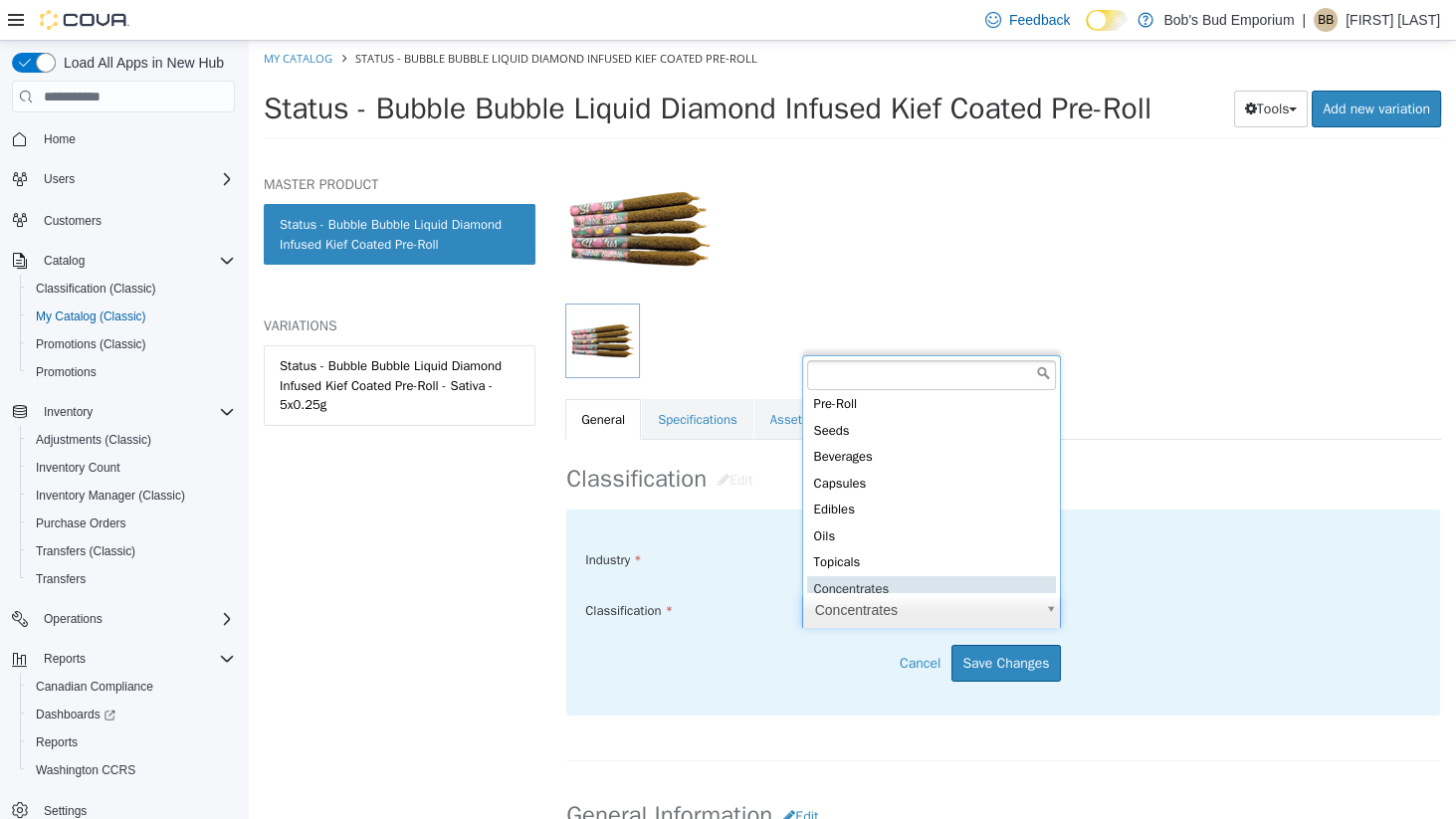 scroll, scrollTop: 26, scrollLeft: 0, axis: vertical 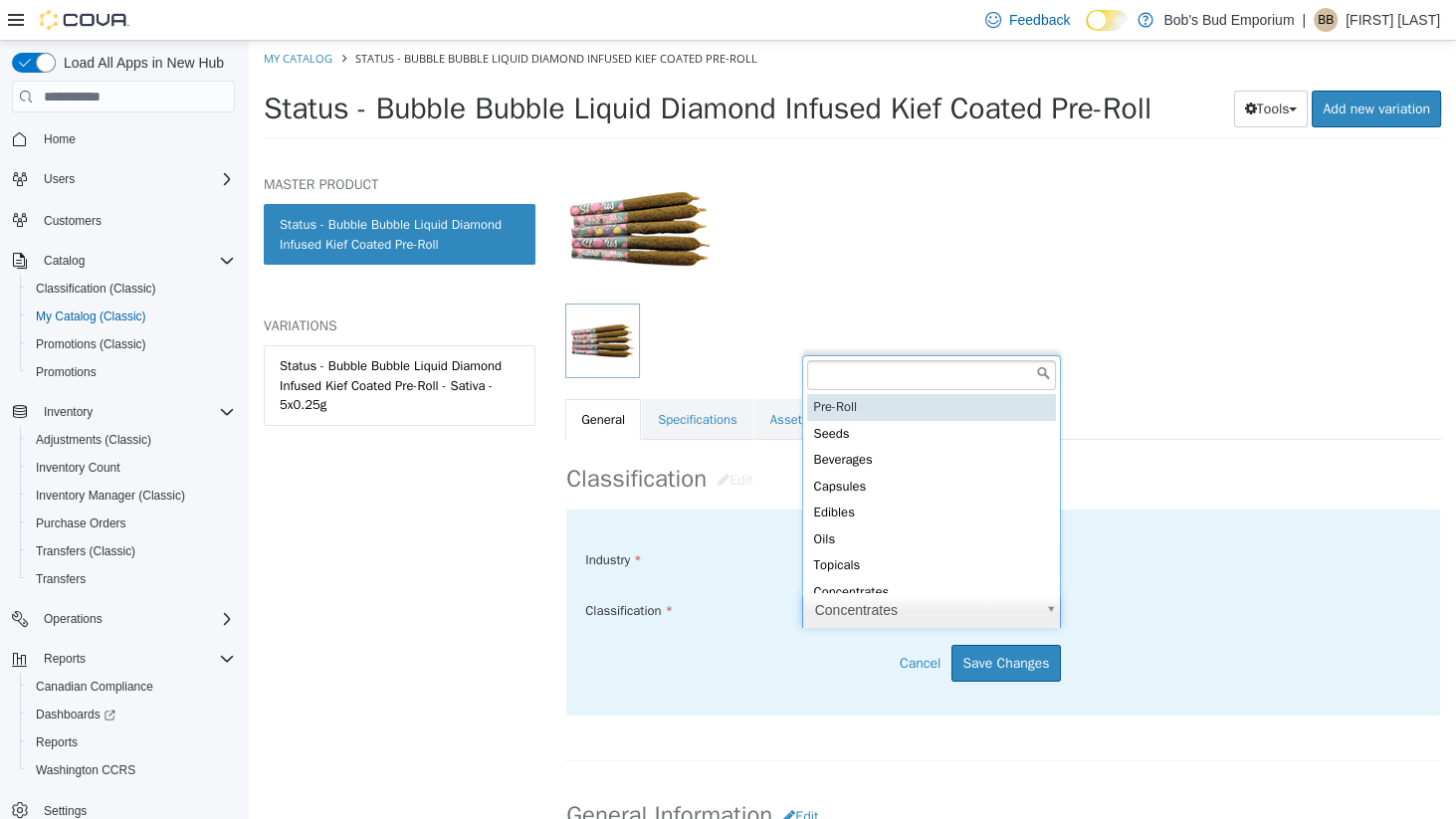 type on "*****" 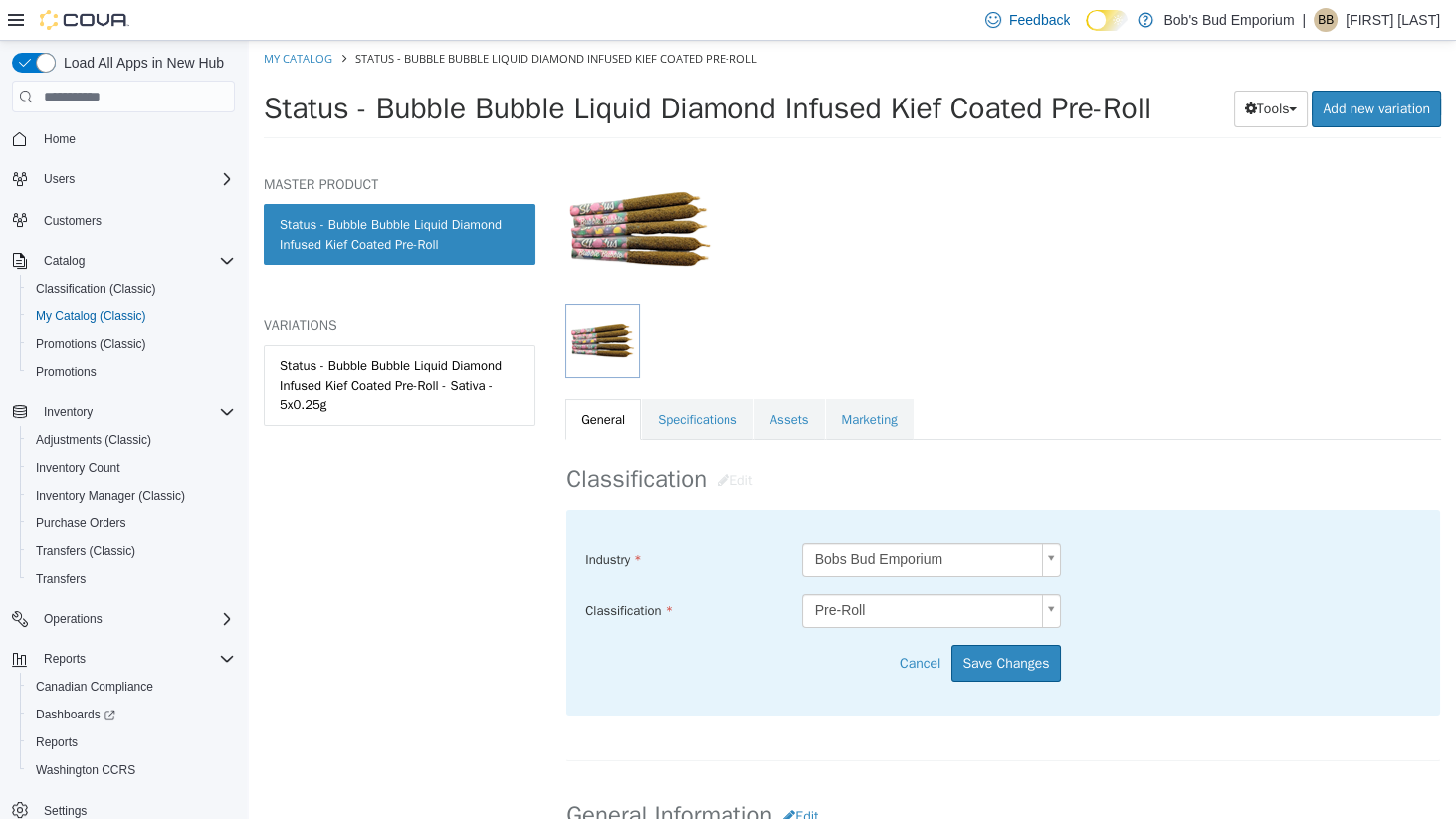 click on "Save Changes" at bounding box center (1005, 663) 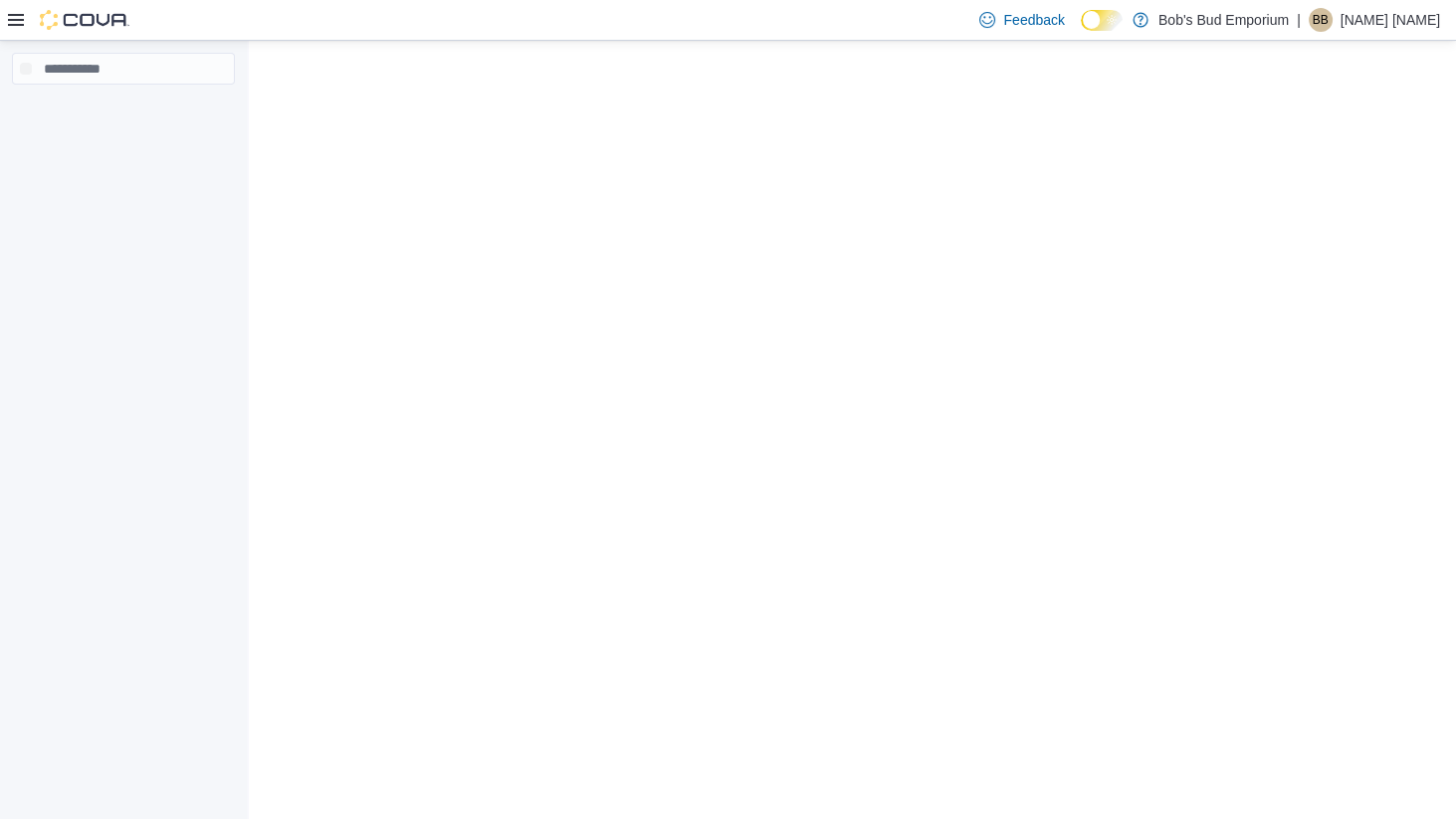 scroll, scrollTop: 0, scrollLeft: 0, axis: both 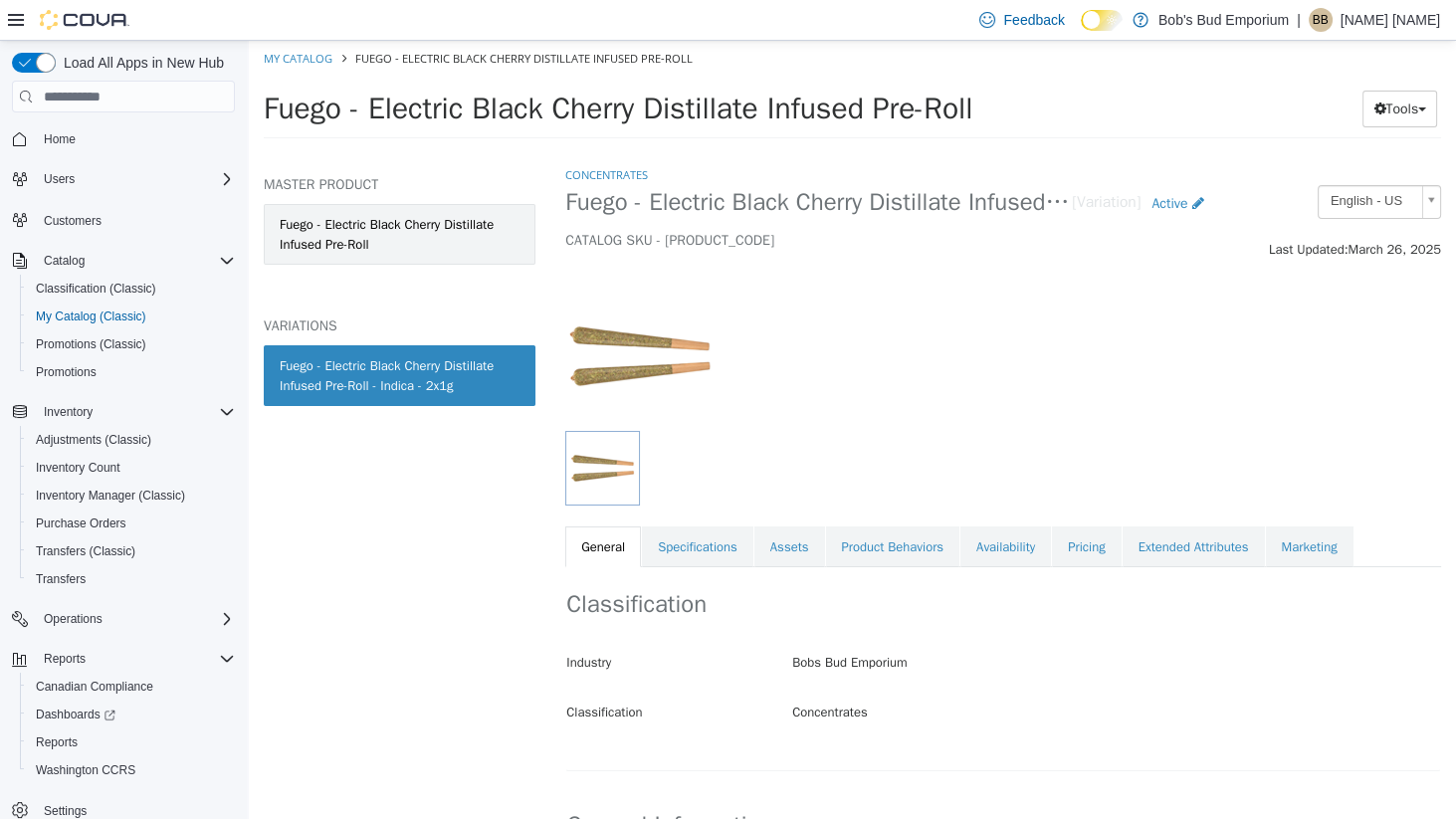 click on "Fuego - Electric Black Cherry Distillate Infused Pre-Roll" at bounding box center (399, 234) 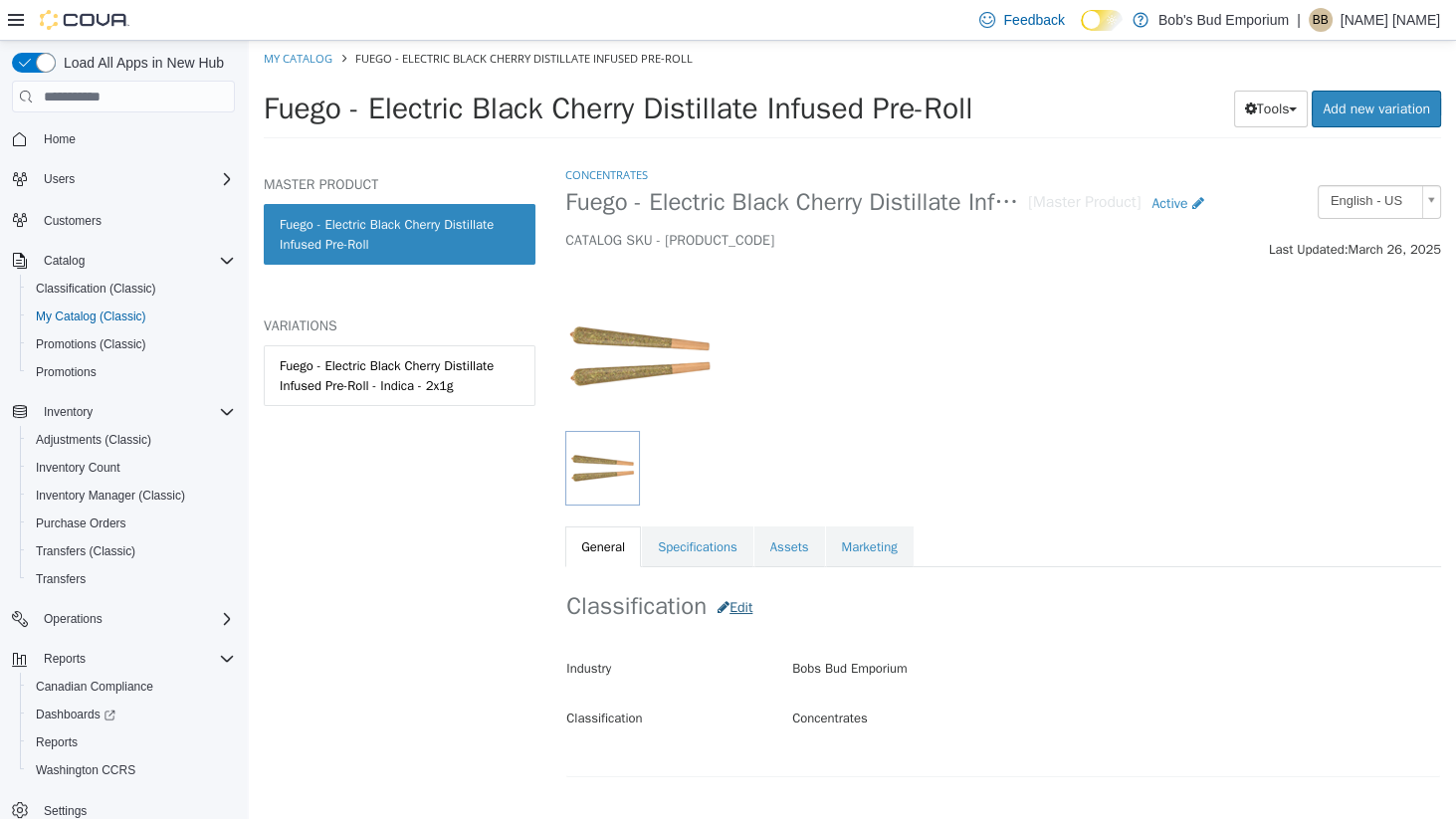click on "Edit" at bounding box center (734, 607) 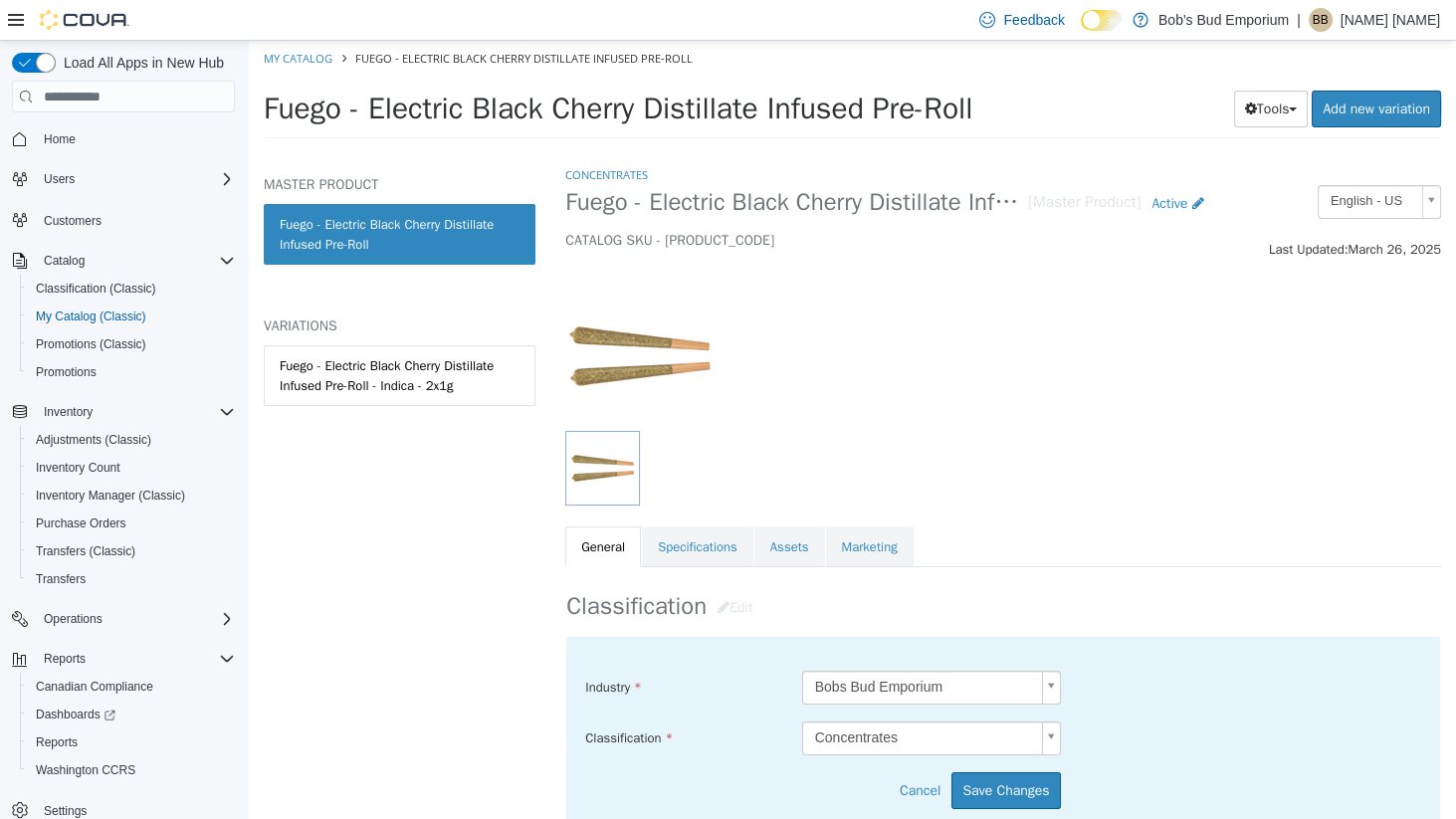 scroll, scrollTop: 29, scrollLeft: 0, axis: vertical 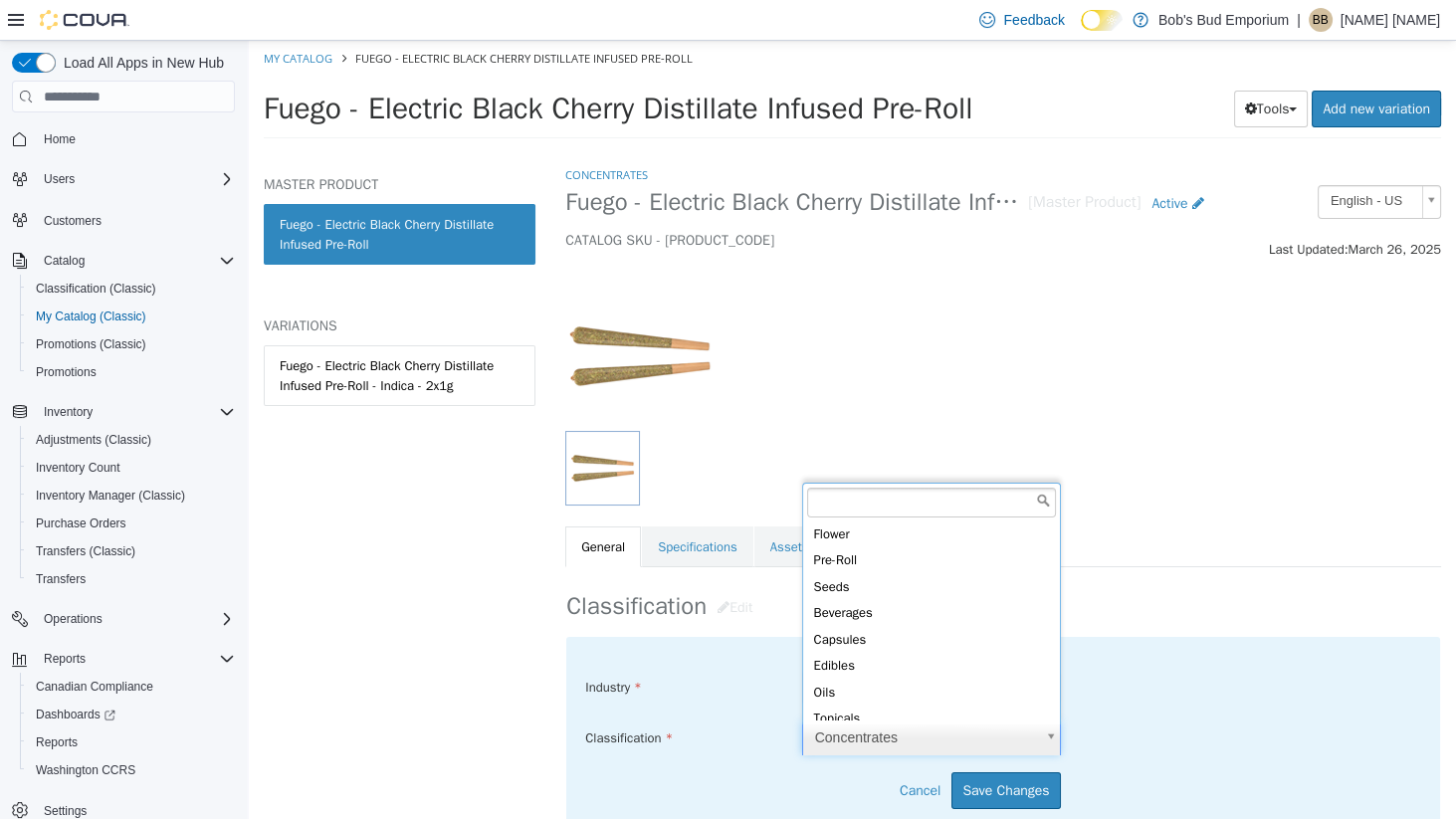 click on "Saving Bulk Changes...
×
My Catalog
Fuego - Electric Black Cherry Distillate Infused Pre-Roll
Fuego - Electric Black Cherry Distillate Infused Pre-Roll
Tools
Clone Print Labels   Add new variation
MASTER PRODUCT
Fuego - Electric Black Cherry Distillate Infused Pre-Roll
VARIATIONS
Fuego - Electric Black Cherry Distillate Infused Pre-Roll - Indica - 2x1g
Concentrates
Fuego - Electric Black Cherry Distillate Infused Pre-Roll
[Master Product] Active   CATALOG SKU - VJ3J2HFJ     English - US                             Last Updated:  March 26, 2025
General Specifications Assets Marketing Classification  Edit Industry
Bobs Bud Emporium                             ***** Classification
Concentrates     ***** Cancel Save Changes General Information  Edit Product Name
Fuego - Electric Black Cherry Distillate Infused Pre-Roll
Short Description
Long Description
MSRP" at bounding box center [852, 96] 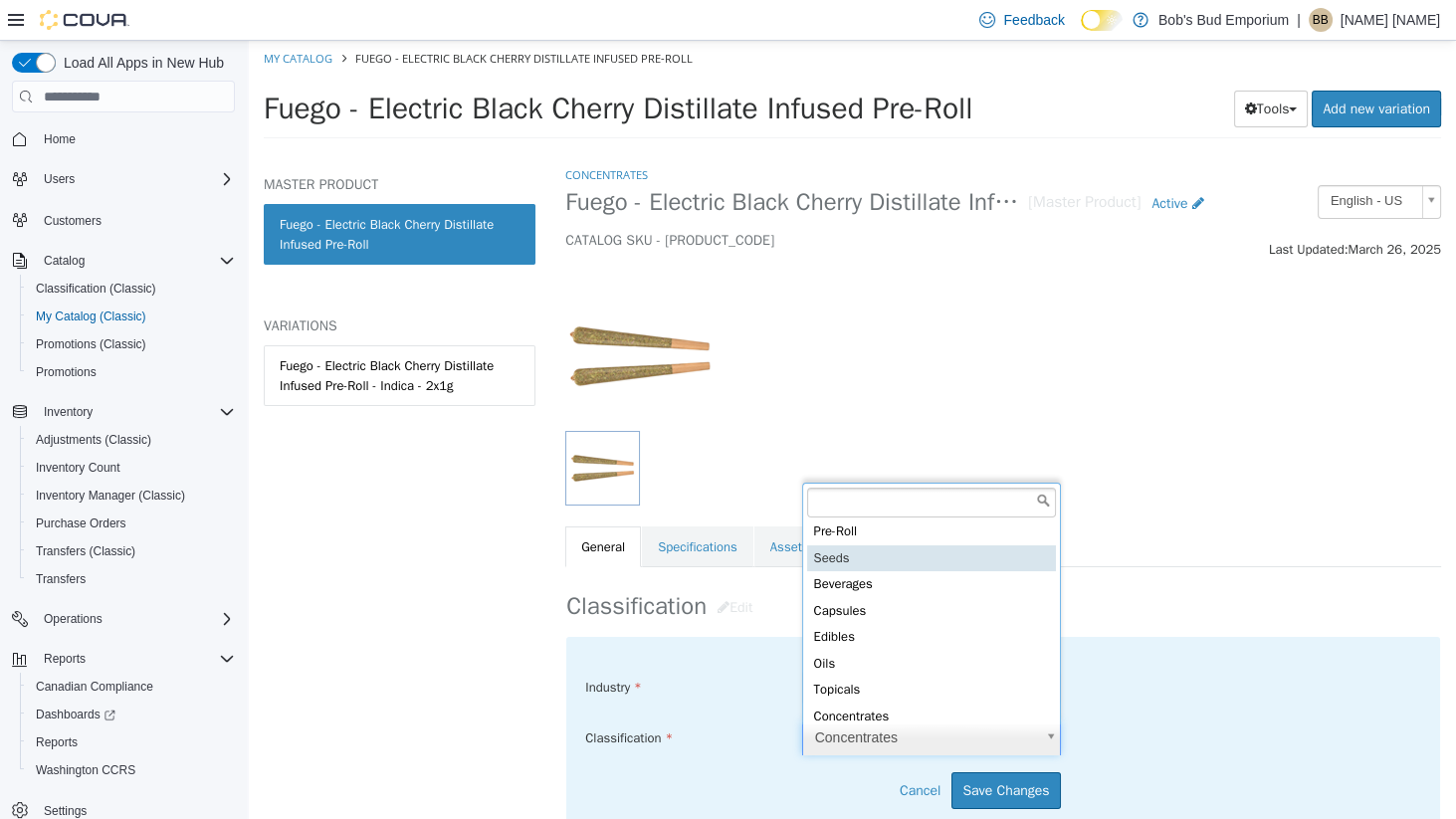 scroll, scrollTop: 26, scrollLeft: 0, axis: vertical 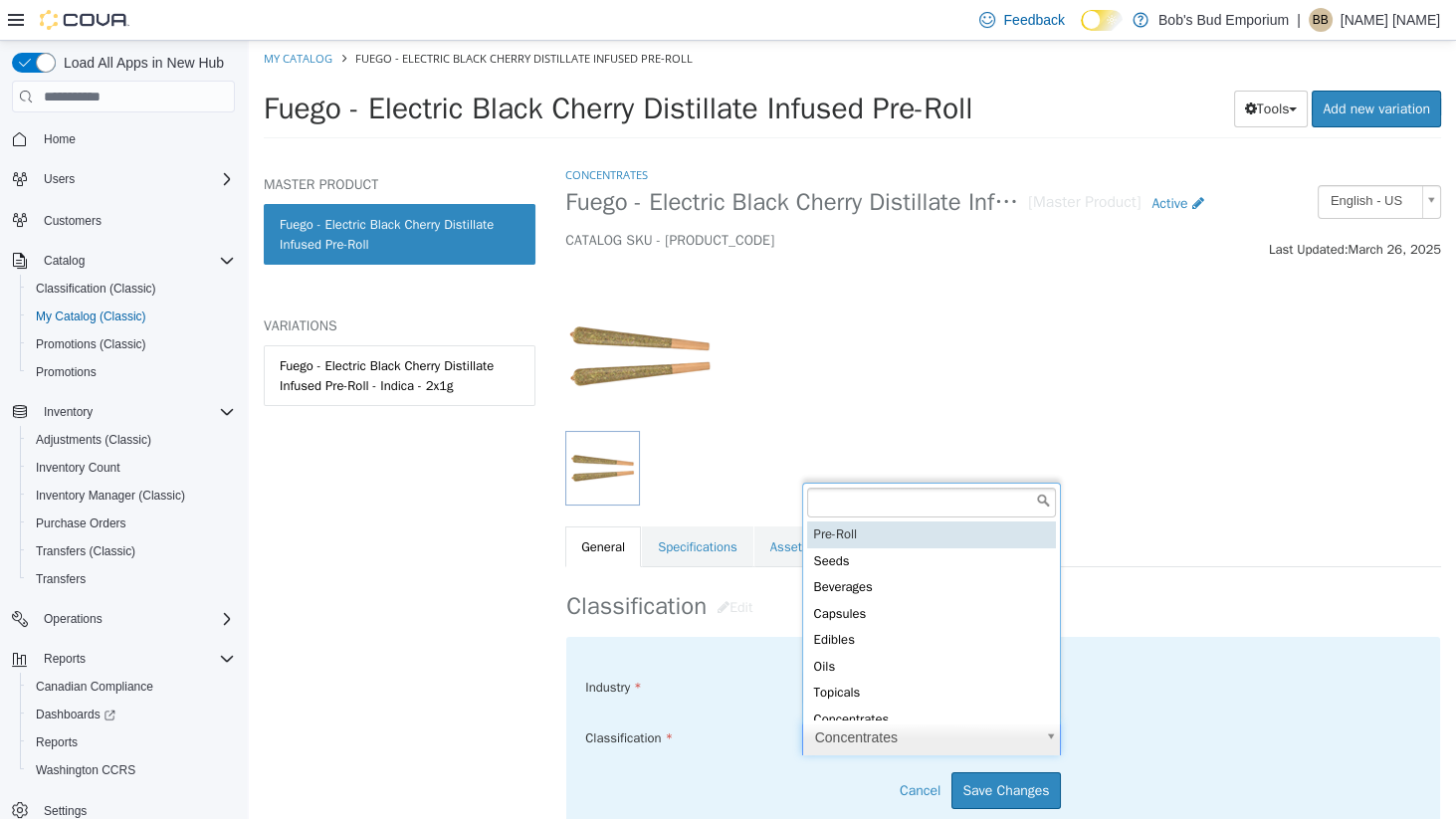 type on "*****" 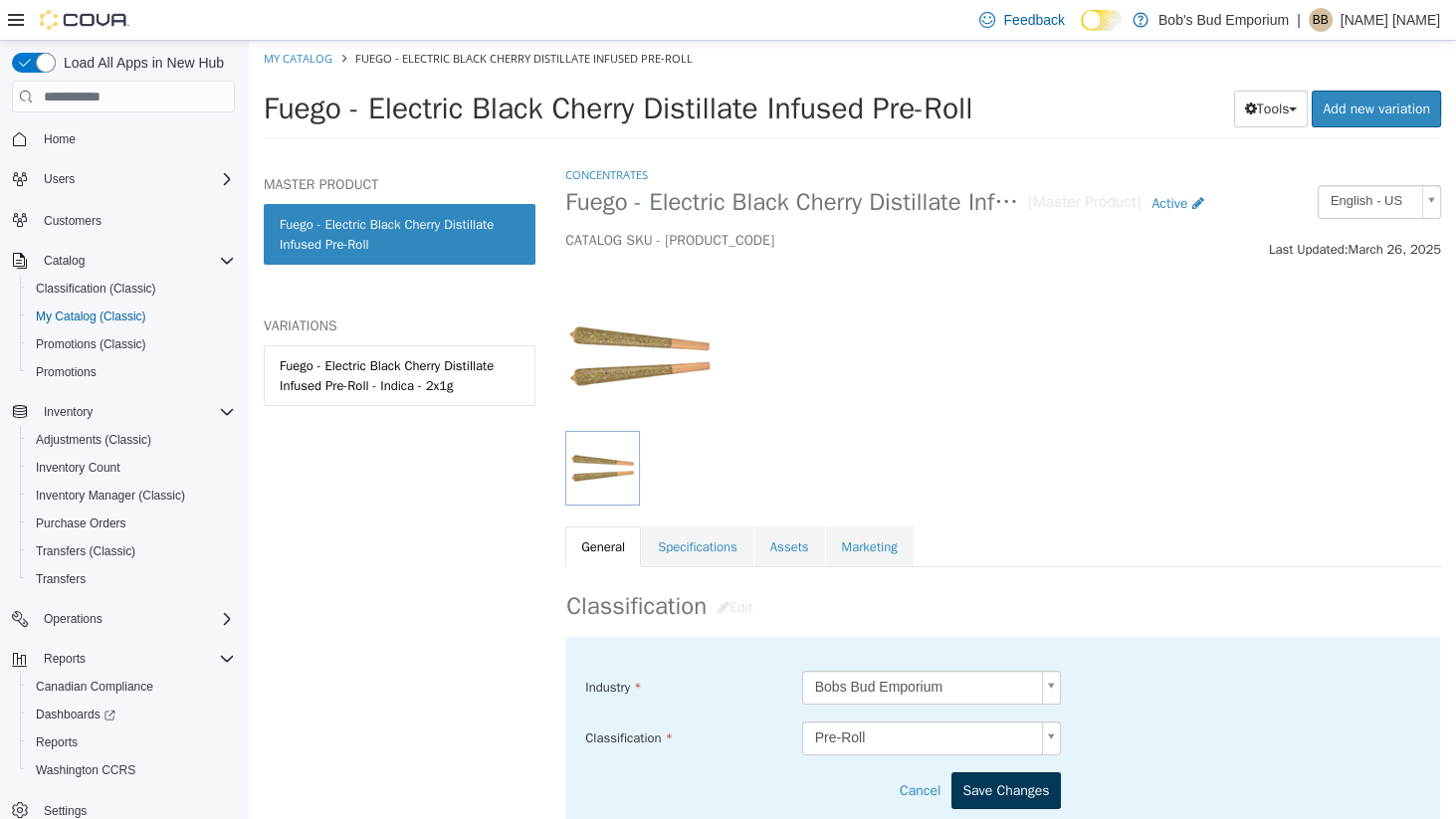 click on "Save Changes" at bounding box center (1005, 790) 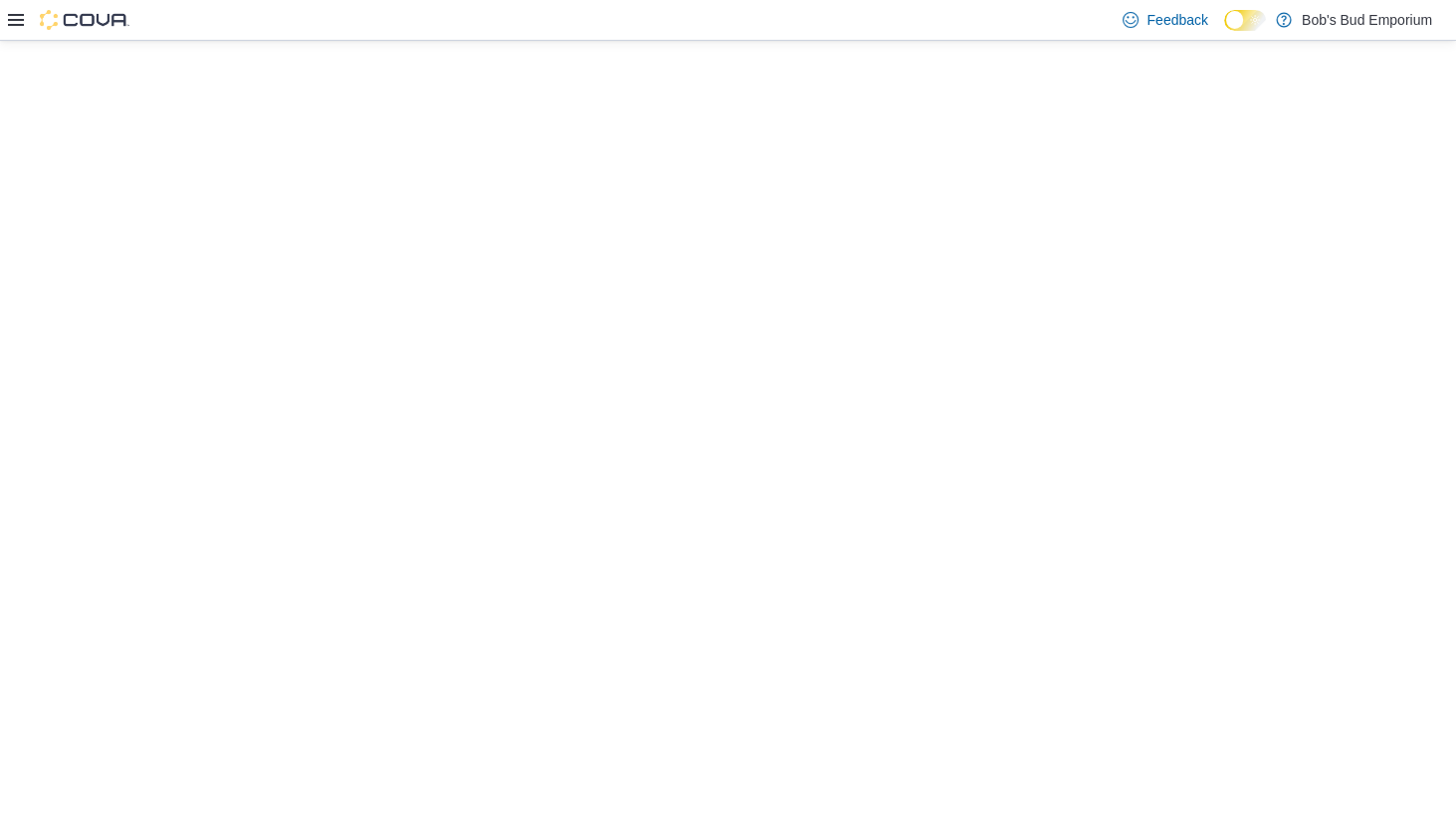scroll, scrollTop: 0, scrollLeft: 0, axis: both 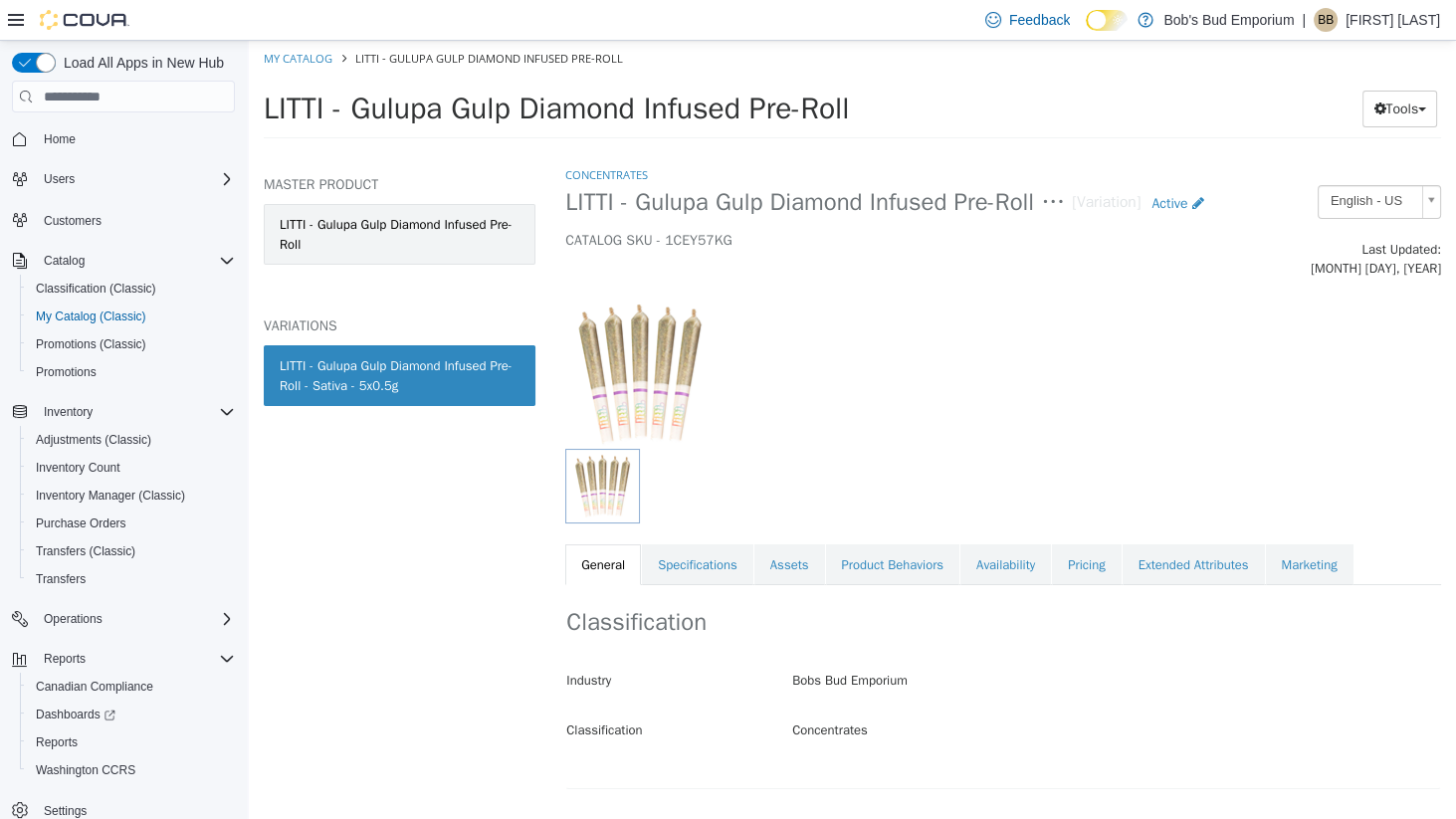 click on "LITTI - Gulupa Gulp Diamond Infused Pre-Roll" at bounding box center [399, 234] 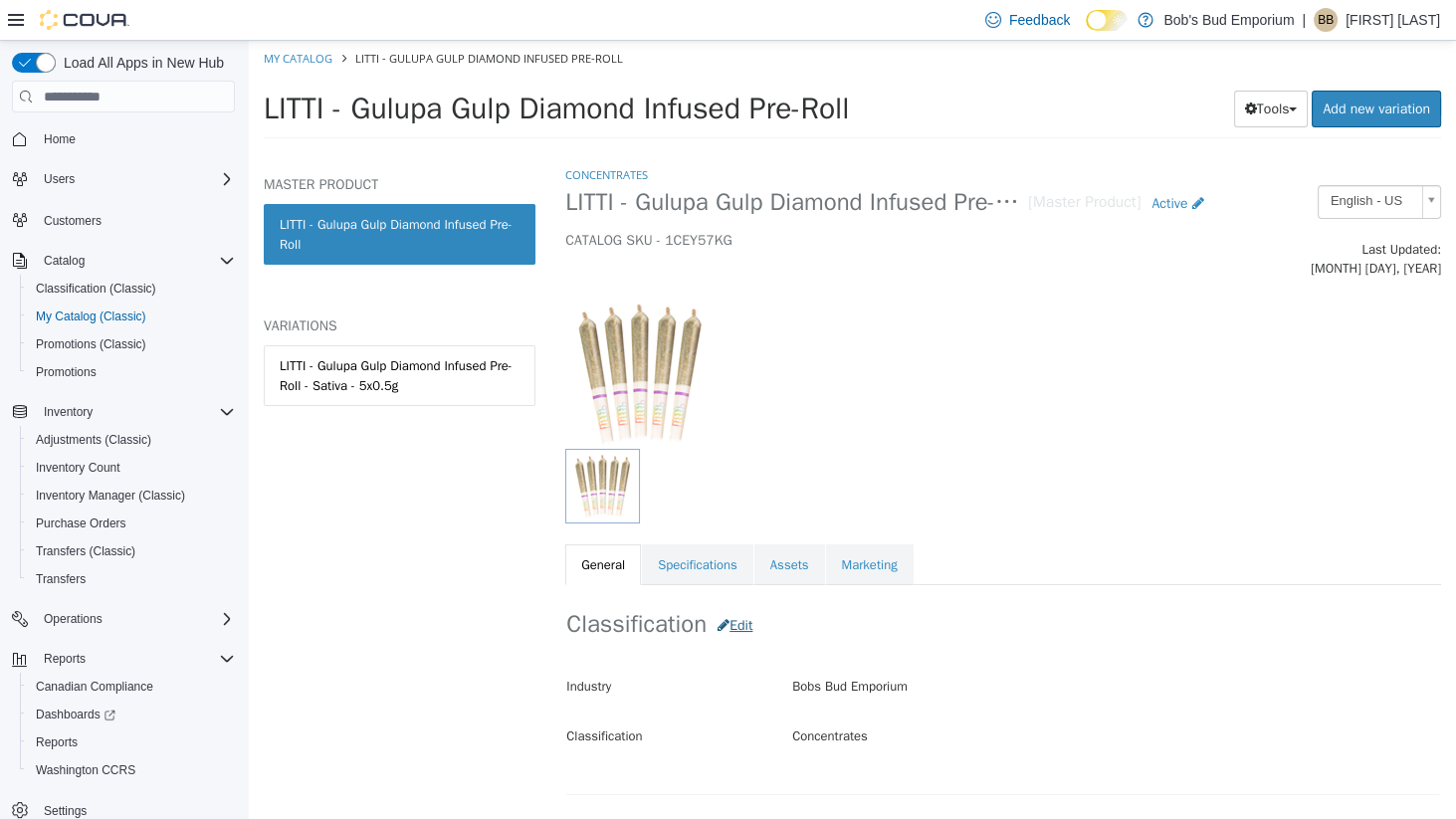 click on "Edit" at bounding box center [734, 625] 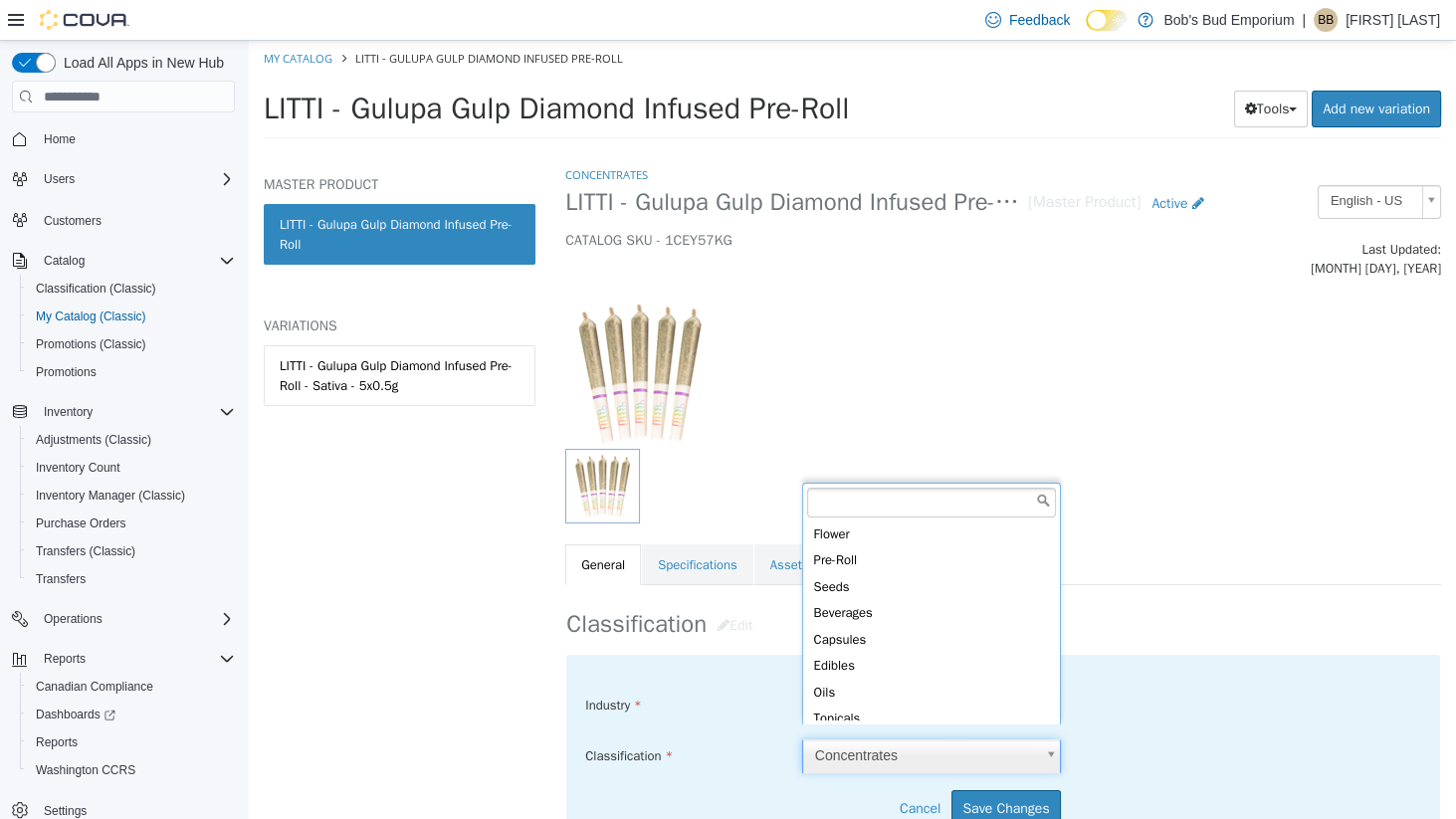 click on "Saving Bulk Changes...
×
My Catalog
LITTI - Gulupa Gulp Diamond Infused Pre-Roll
LITTI - Gulupa Gulp Diamond Infused Pre-Roll
Tools
Clone Print Labels   Add new variation
MASTER PRODUCT
LITTI - Gulupa Gulp Diamond Infused Pre-Roll
VARIATIONS
LITTI - Gulupa Gulp Diamond Infused Pre-Roll - Sativa - 5x0.5g
Concentrates
LITTI - Gulupa Gulp Diamond Infused Pre-Roll
[Master Product] Active   CATALOG SKU - 1CEY57KG     English - US                             Last Updated:  February 19, 2025
General Specifications Assets Marketing Classification  Edit Industry
Bobs Bud Emporium                             ***** Classification
Concentrates     ***** Cancel Save Changes General Information  Edit Product Name
LITTI - Gulupa Gulp Diamond Infused Pre-Roll
Short Description
Long Description
MSRP
< empty >
Release Date
< empty >
Cancel Manufacturer  Edit Cancel" at bounding box center [852, 96] 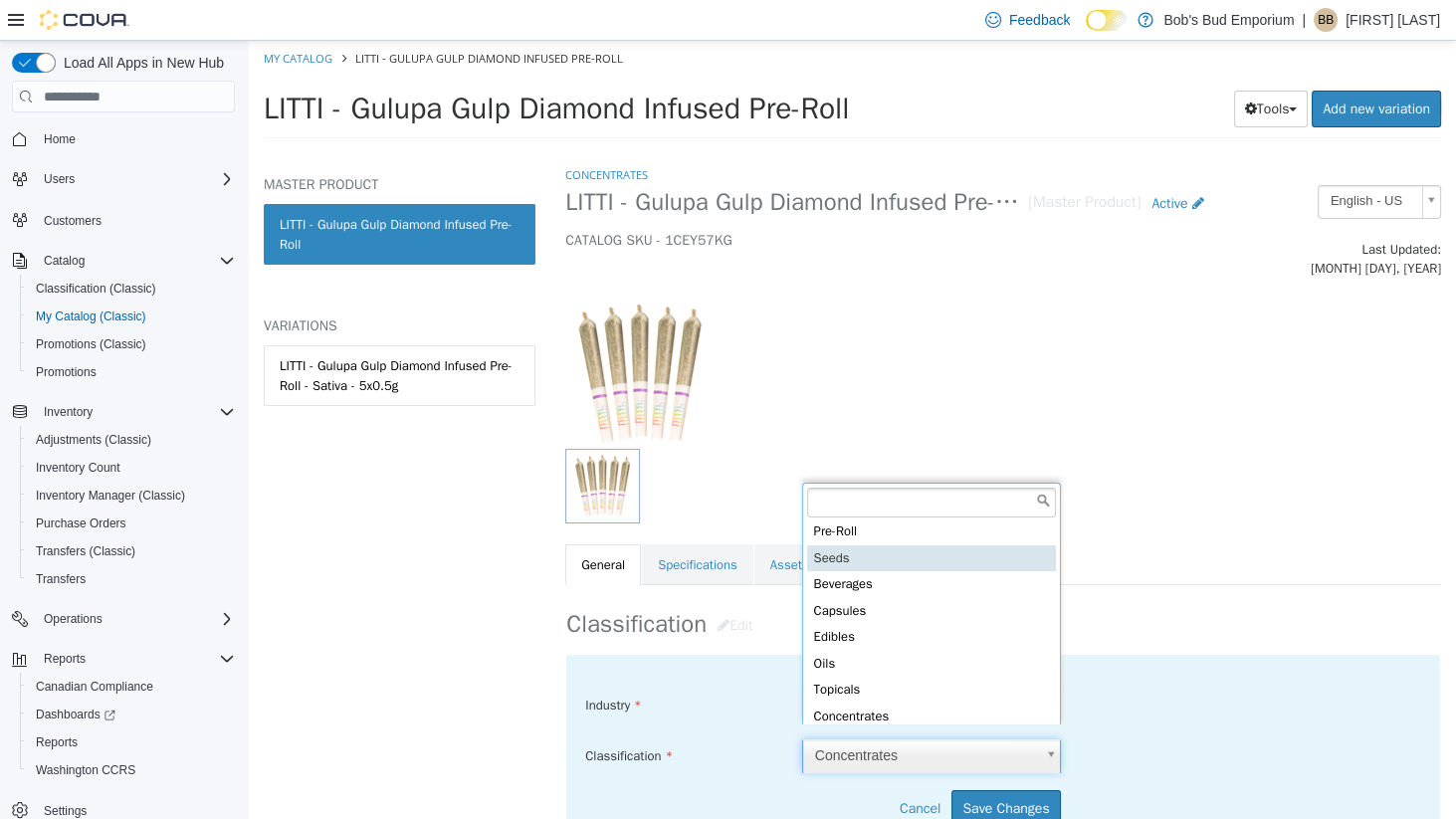 scroll, scrollTop: 26, scrollLeft: 0, axis: vertical 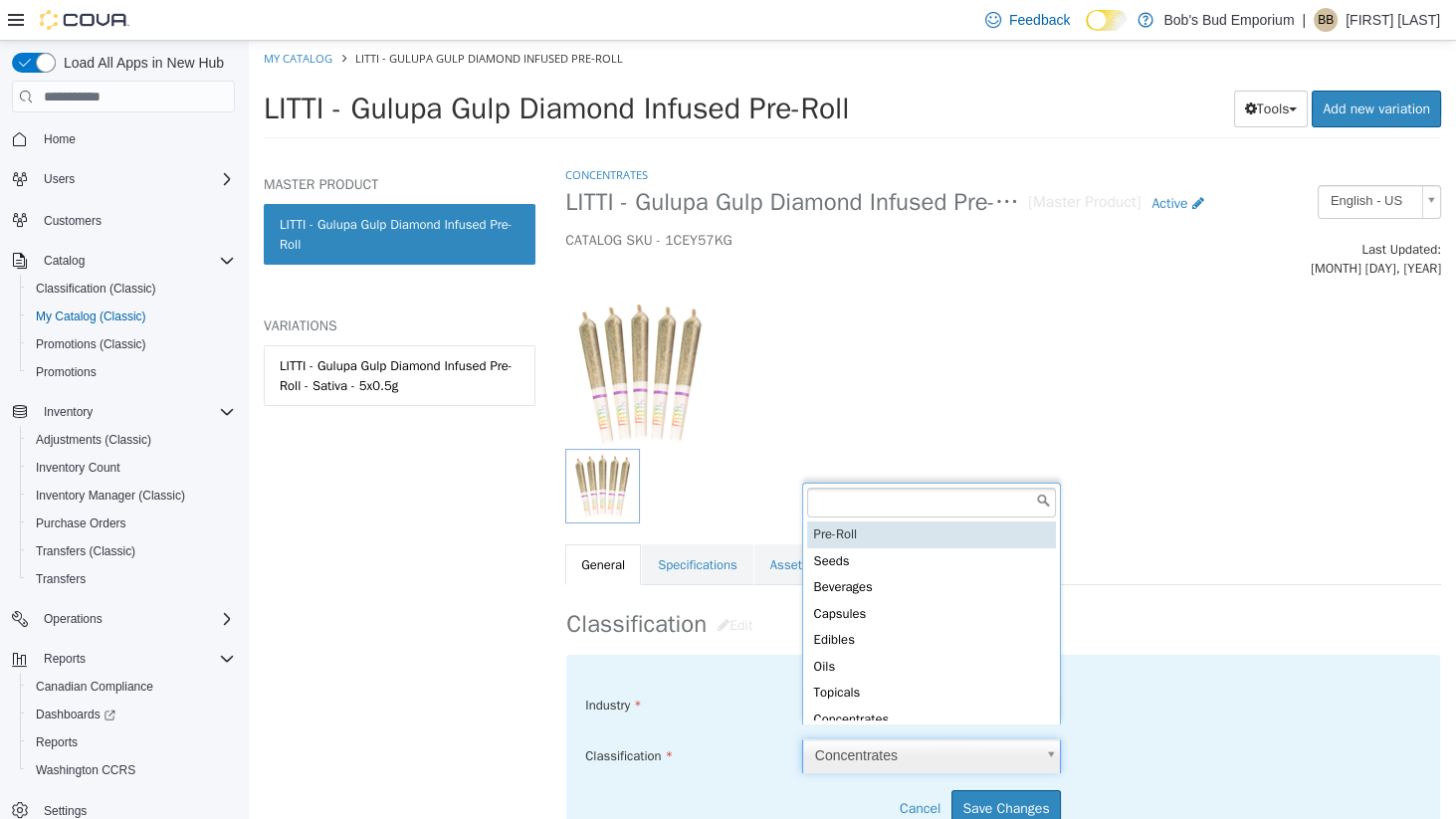 type on "*****" 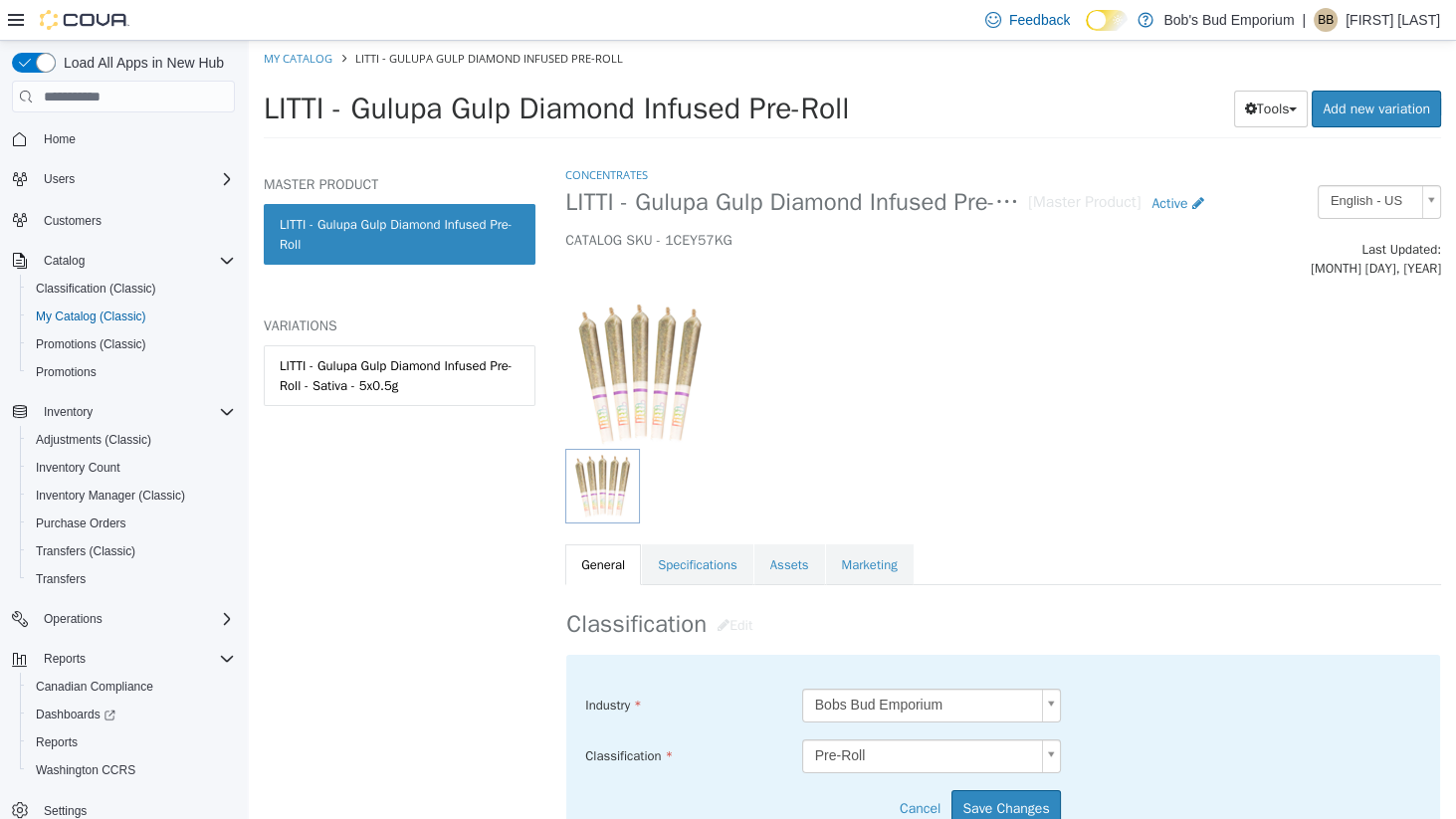 click on "Cancel Save Changes" at bounding box center (822, 808) 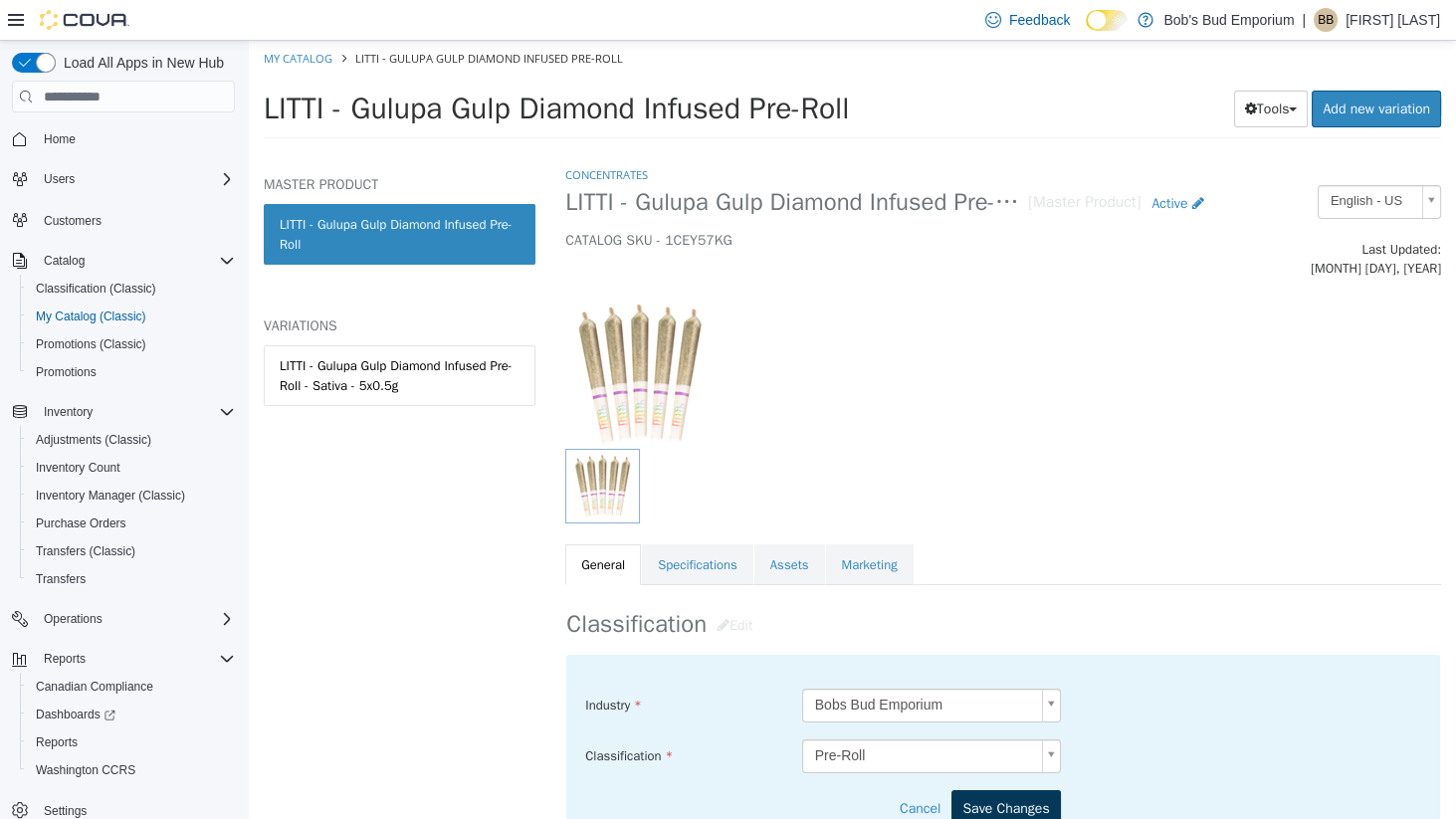 click on "Save Changes" at bounding box center [1005, 808] 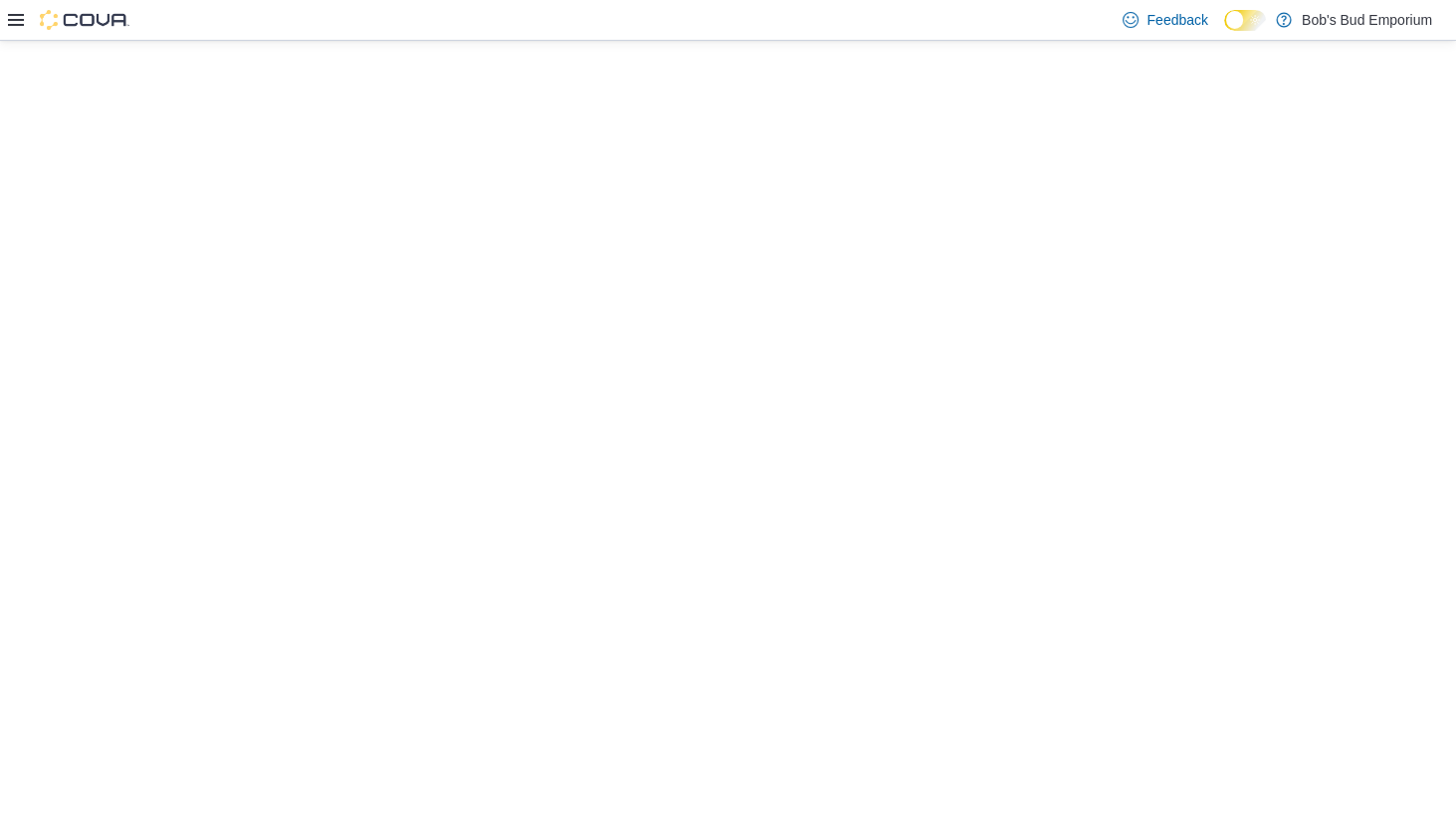 scroll, scrollTop: 0, scrollLeft: 0, axis: both 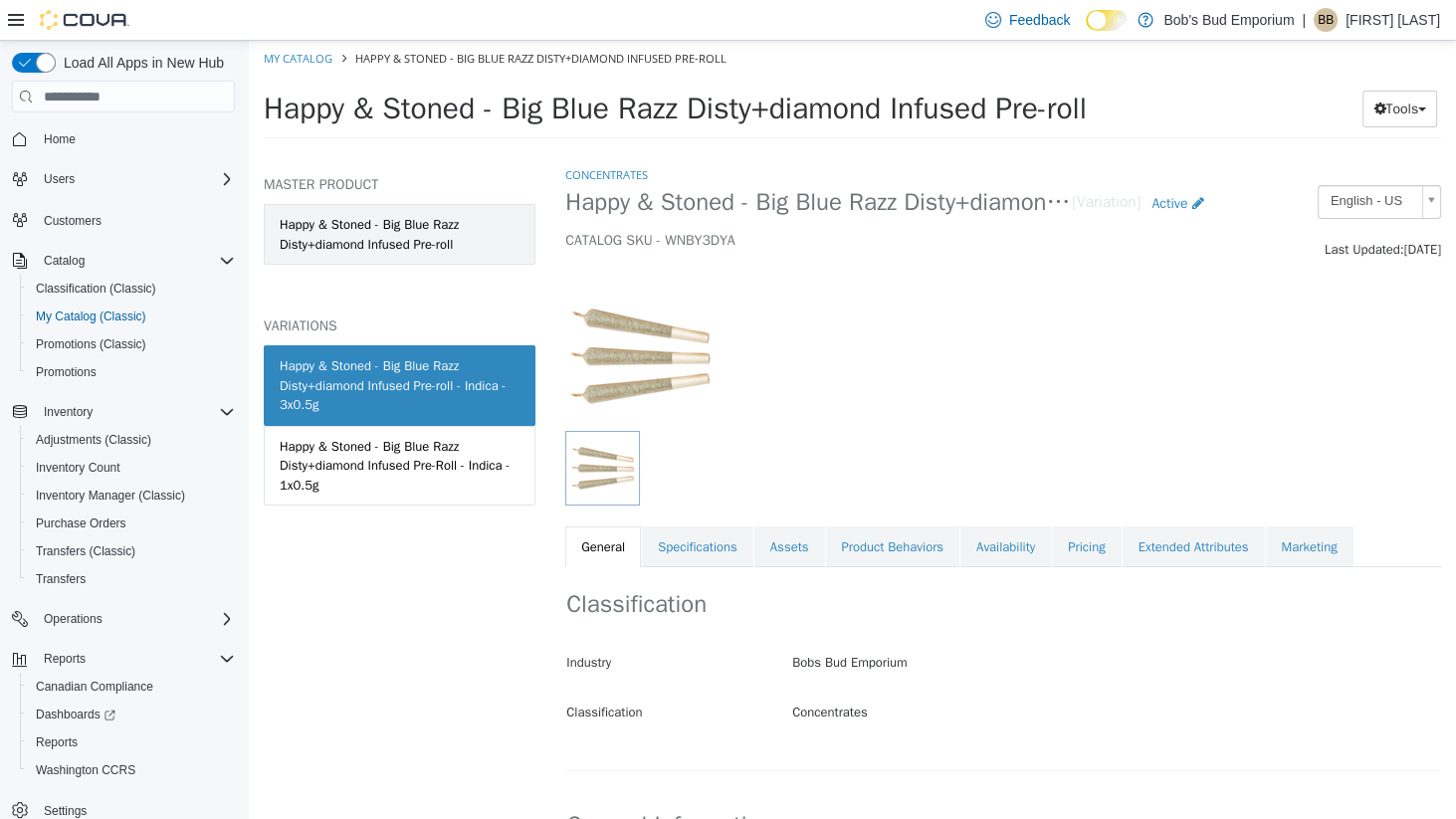 click on "Happy & Stoned - Big Blue Razz Disty+diamond Infused Pre-roll" at bounding box center [399, 234] 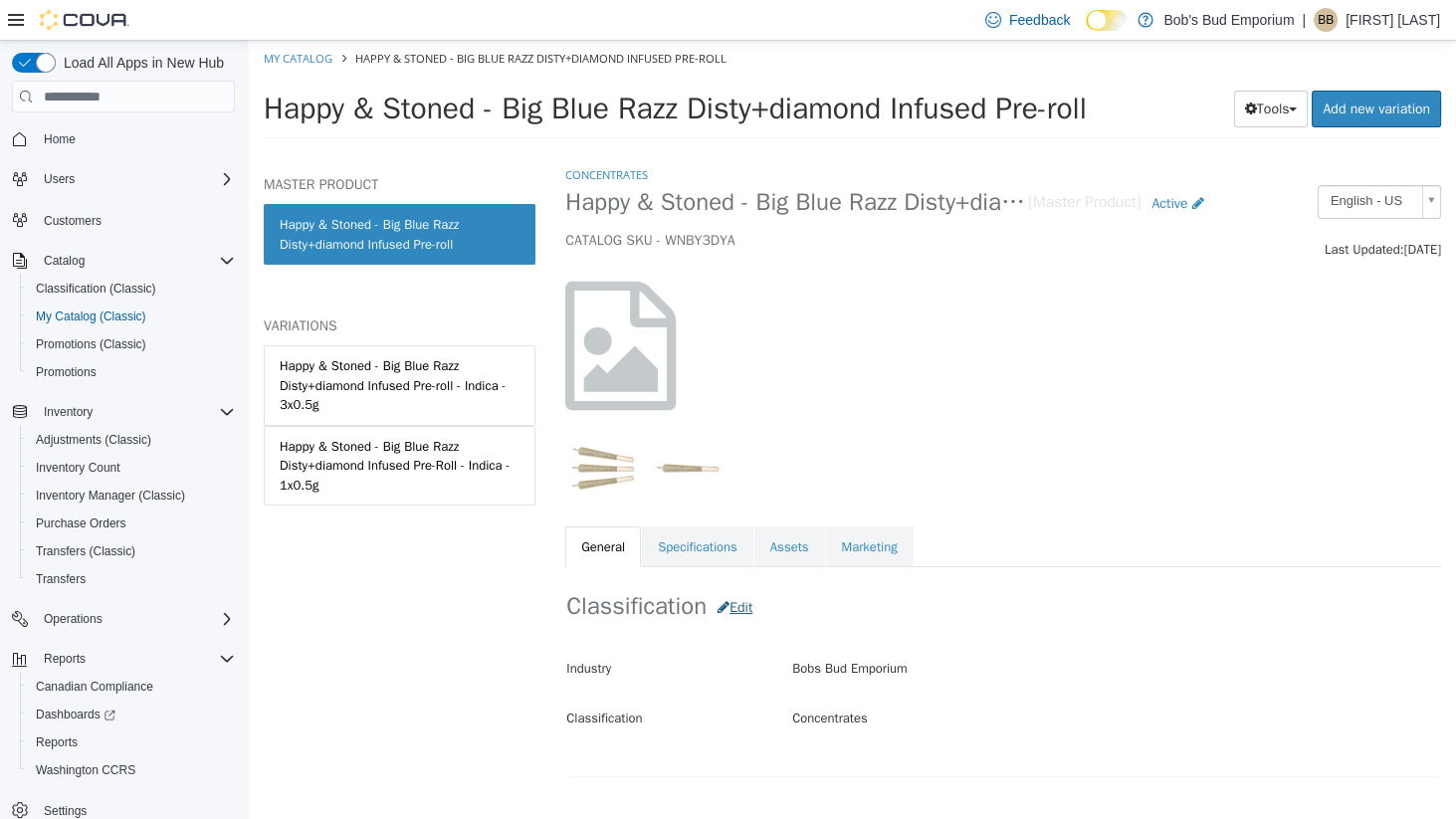 click at bounding box center [724, 607] 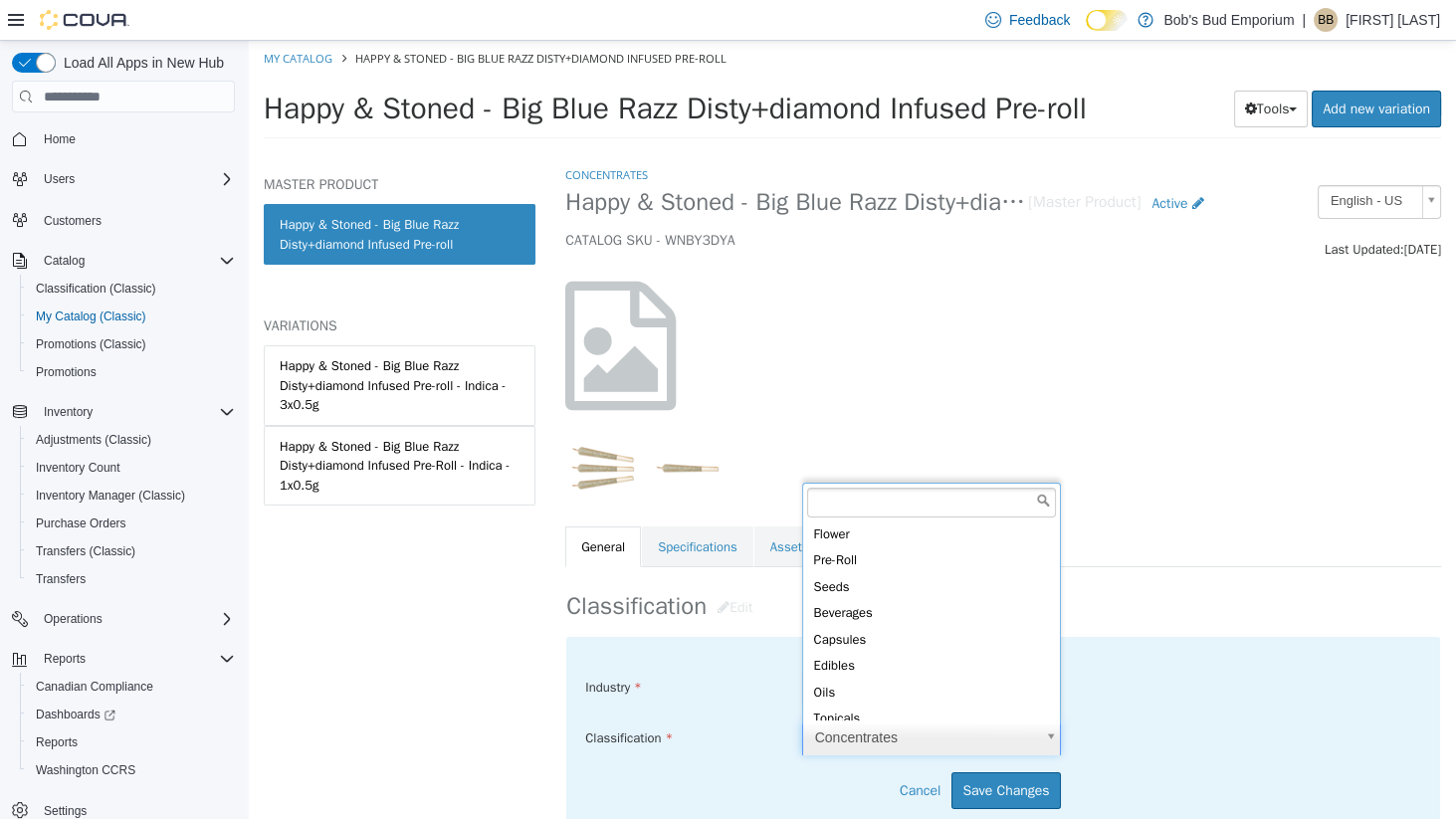 click on "Saving Bulk Changes...
×
My Catalog
Happy & Stoned - Big Blue Razz Disty+diamond Infused Pre-roll
Happy & Stoned - Big Blue Razz Disty+diamond Infused Pre-roll
Tools
Clone Print Labels   Add new variation
MASTER PRODUCT
Happy & Stoned - Big Blue Razz Disty+diamond Infused Pre-roll
VARIATIONS
Happy & Stoned - Big Blue Razz Disty+diamond Infused Pre-roll - Indica - 3x0.5g
Happy & Stoned - Big Blue Razz Disty+diamond Infused Pre-Roll - Indica - 1x0.5g
Concentrates
Happy & Stoned - Big Blue Razz Disty+diamond Infused Pre-roll
[Master Product] Active   CATALOG SKU - WNBY3DYA     English - US                             Last Updated:  [DATE]
General Specifications Assets Marketing Classification  Edit Industry
[COMPANY]                             ***** Classification
Concentrates     ***** Cancel Save Changes General Information  Edit Product Name" at bounding box center [852, 96] 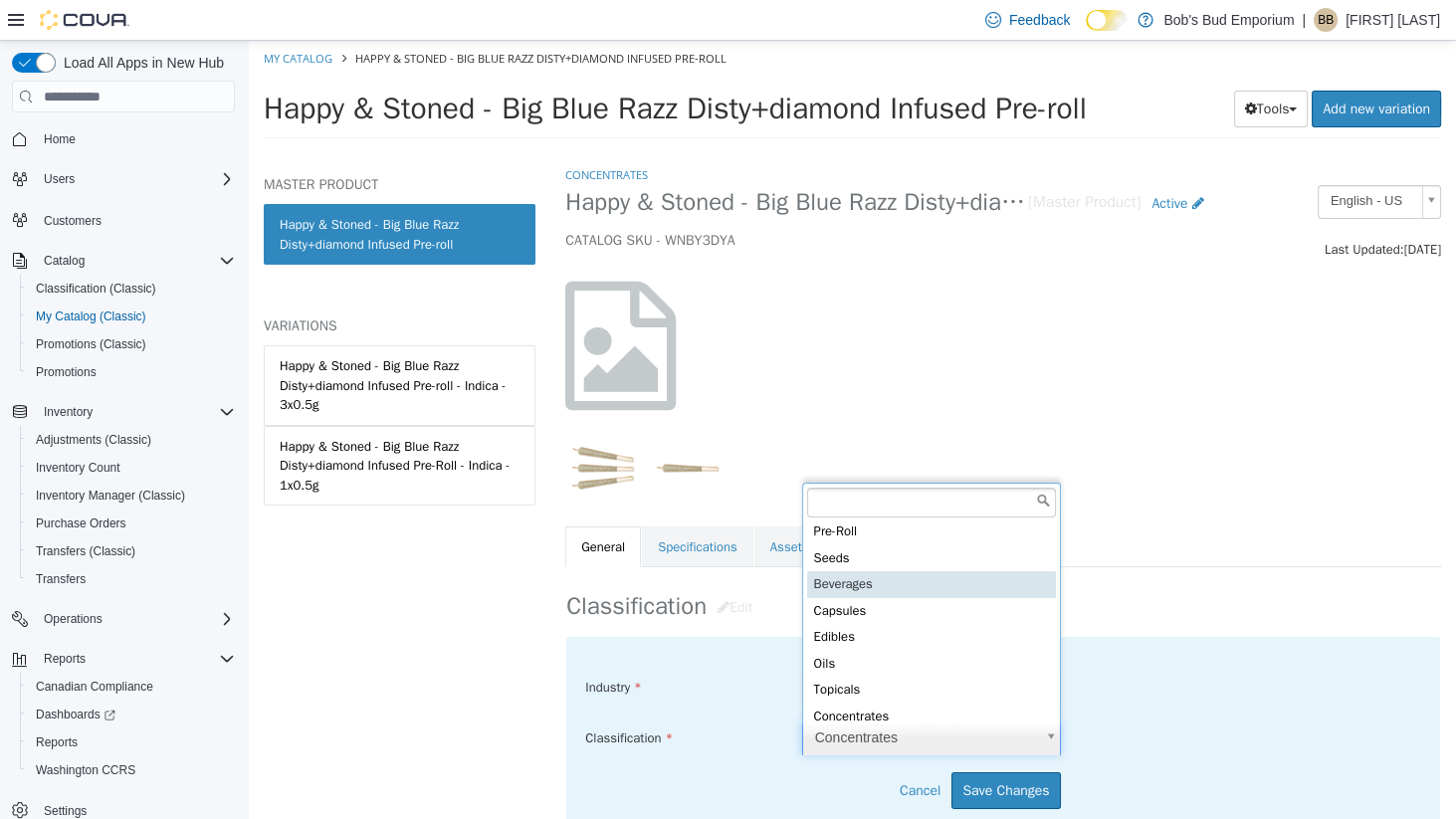 scroll, scrollTop: 26, scrollLeft: 0, axis: vertical 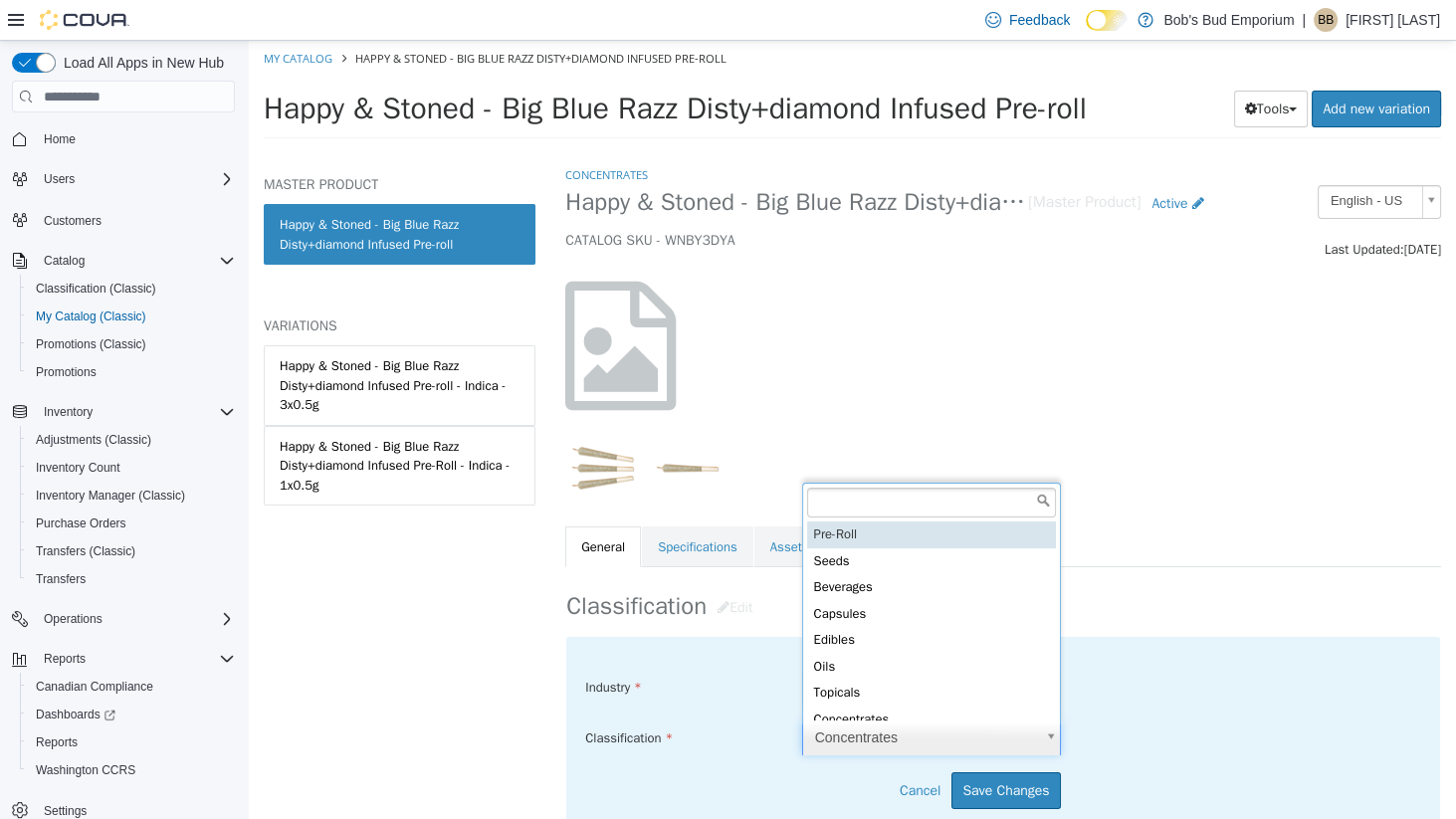 type on "*****" 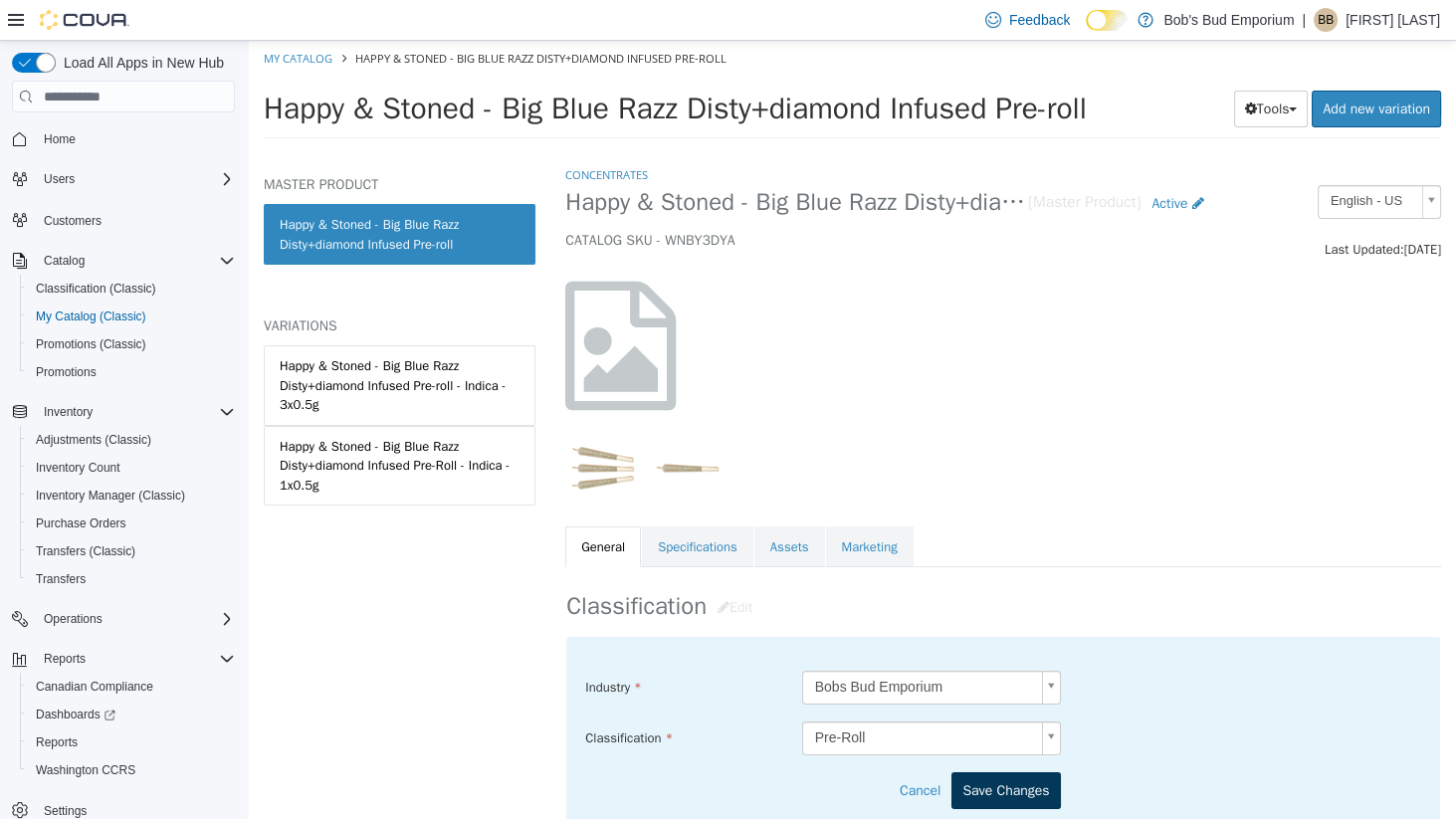 click on "Save Changes" at bounding box center (1005, 790) 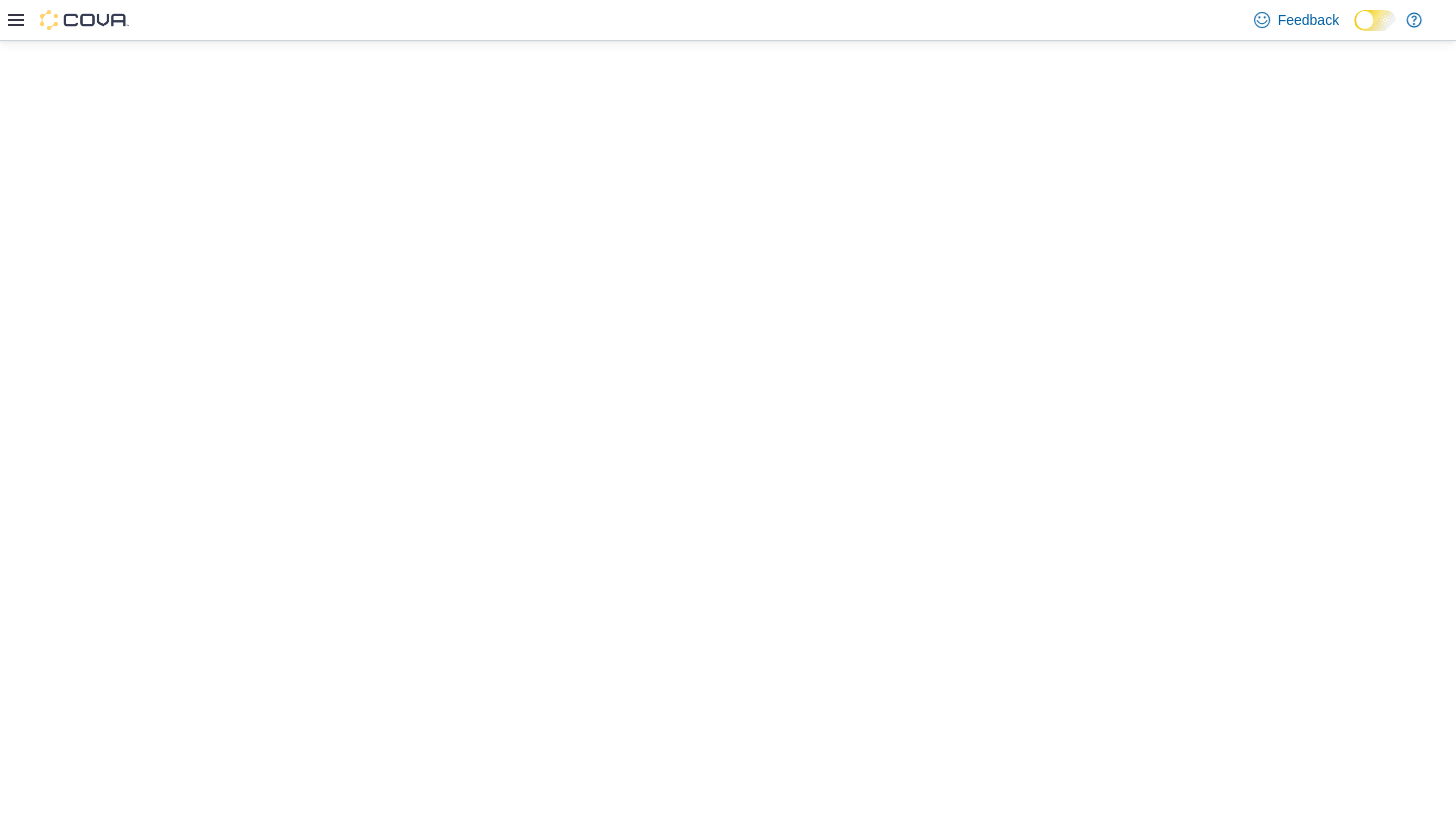 scroll, scrollTop: 0, scrollLeft: 0, axis: both 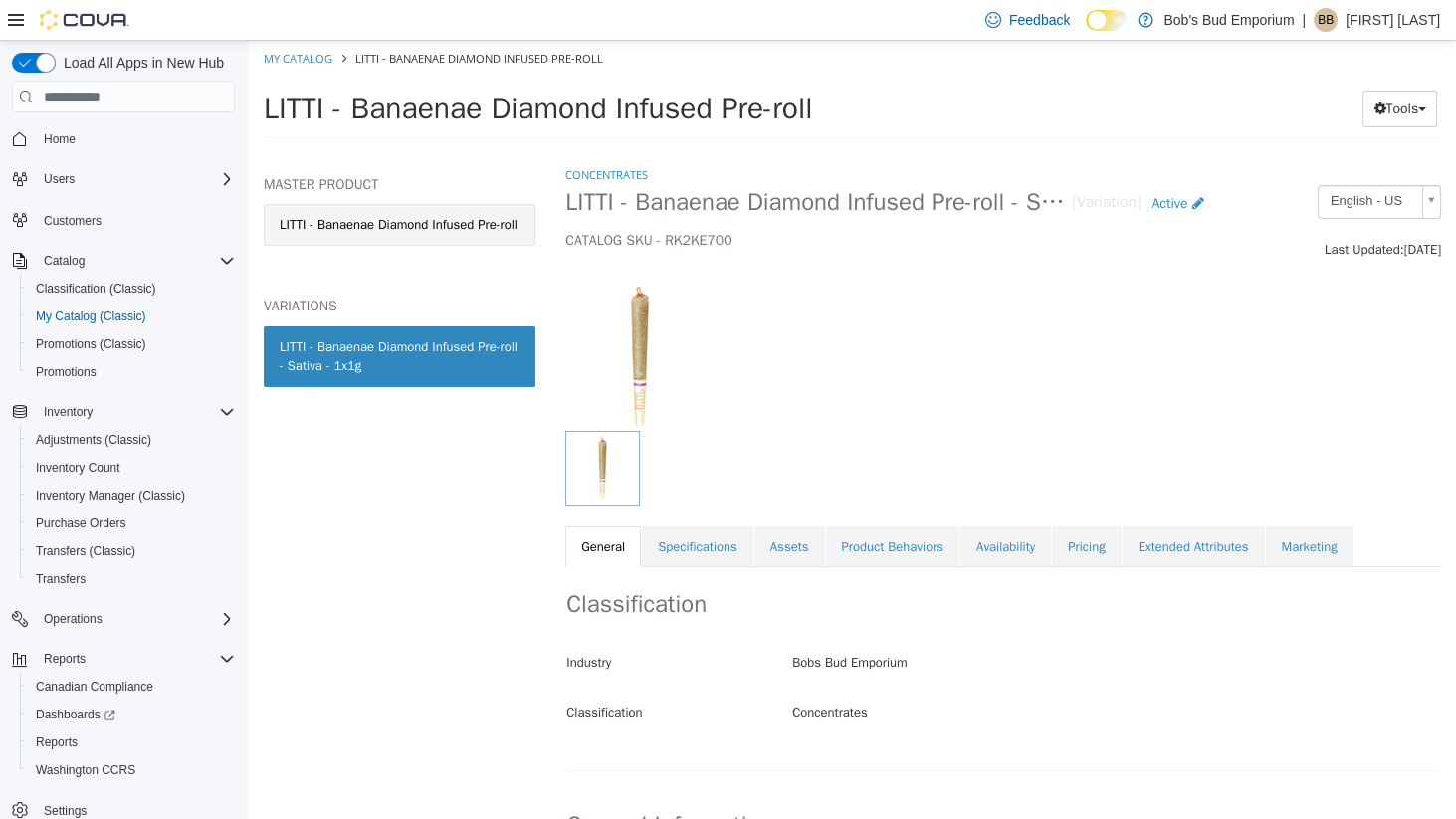 click on "LITTI - Banaenae Diamond Infused Pre-roll" at bounding box center [399, 225] 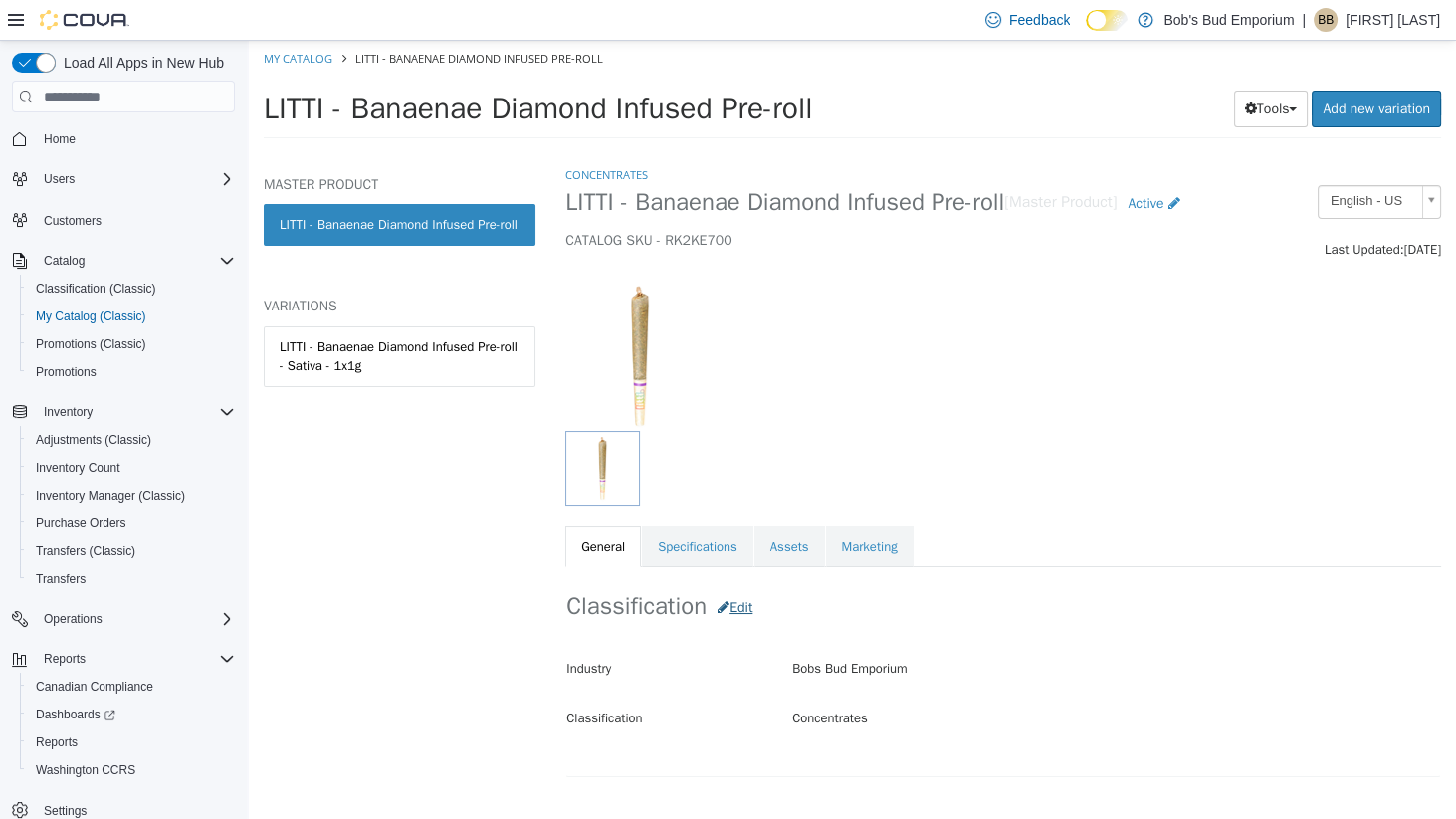 click on "Edit" at bounding box center (734, 607) 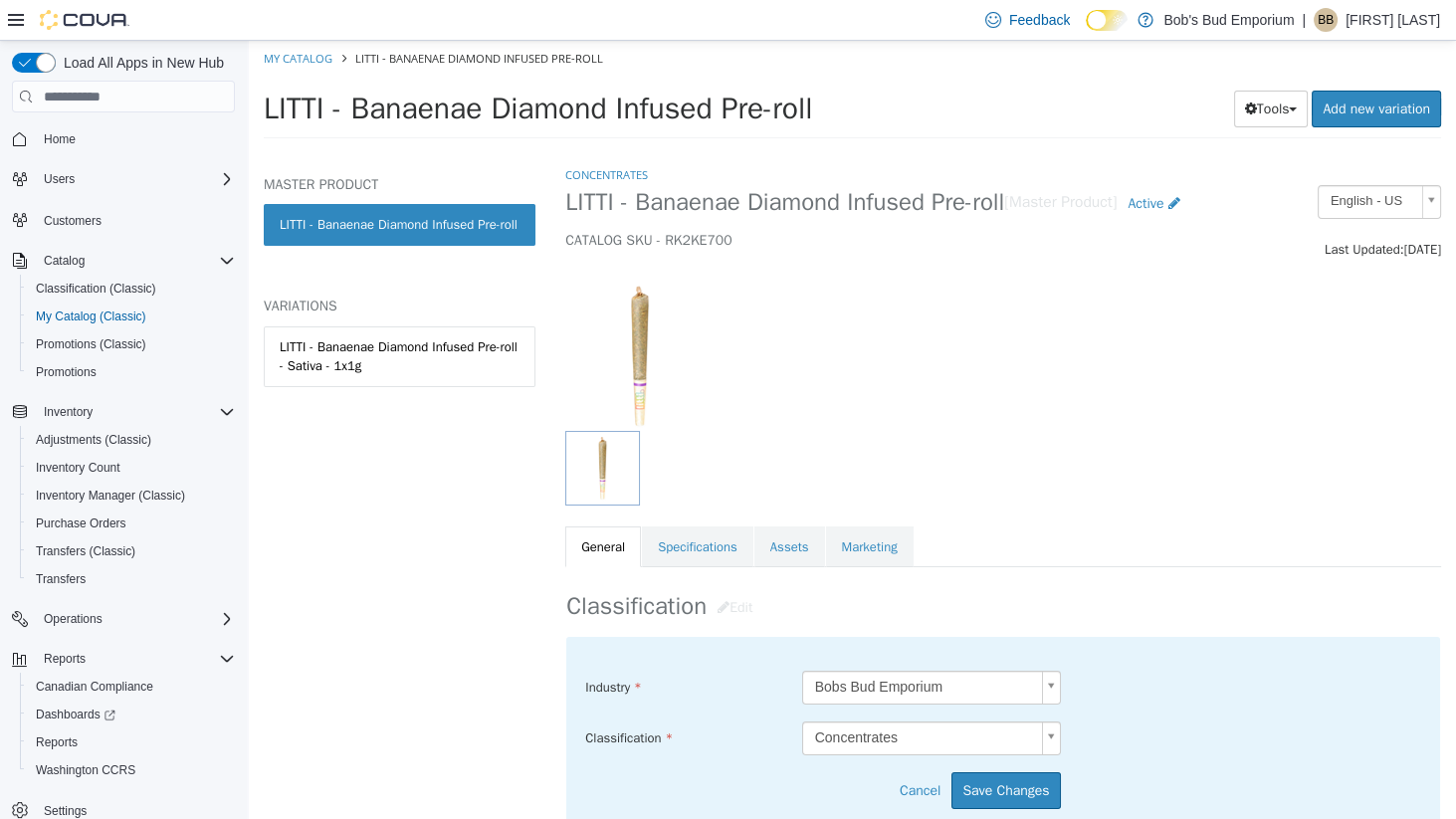 click on "Saving Bulk Changes...
×
My Catalog
LITTI - Banaenae Diamond Infused Pre-roll
LITTI - Banaenae Diamond Infused Pre-roll
Tools
Clone Print Labels   Add new variation
MASTER PRODUCT
LITTI - Banaenae Diamond Infused Pre-roll
VARIATIONS
LITTI - Banaenae Diamond Infused Pre-roll - Sativa - 1x1g
Concentrates
LITTI - Banaenae Diamond Infused Pre-roll
[Master Product] Active   CATALOG SKU - RK2KE700     English - US                             Last Updated:  [DATE]
General Specifications Assets Marketing Classification  Edit Industry
Bobs Bud Emporium                             ***** Classification
Concentrates                             ***** Cancel Save Changes General Information  Edit Product Name
LITTI - Banaenae Diamond Infused Pre-roll
Short Description
Long Description
MSRP
< empty >
Release Date
< empty >
Cancel Manufacturer  Edit Save" at bounding box center (852, 96) 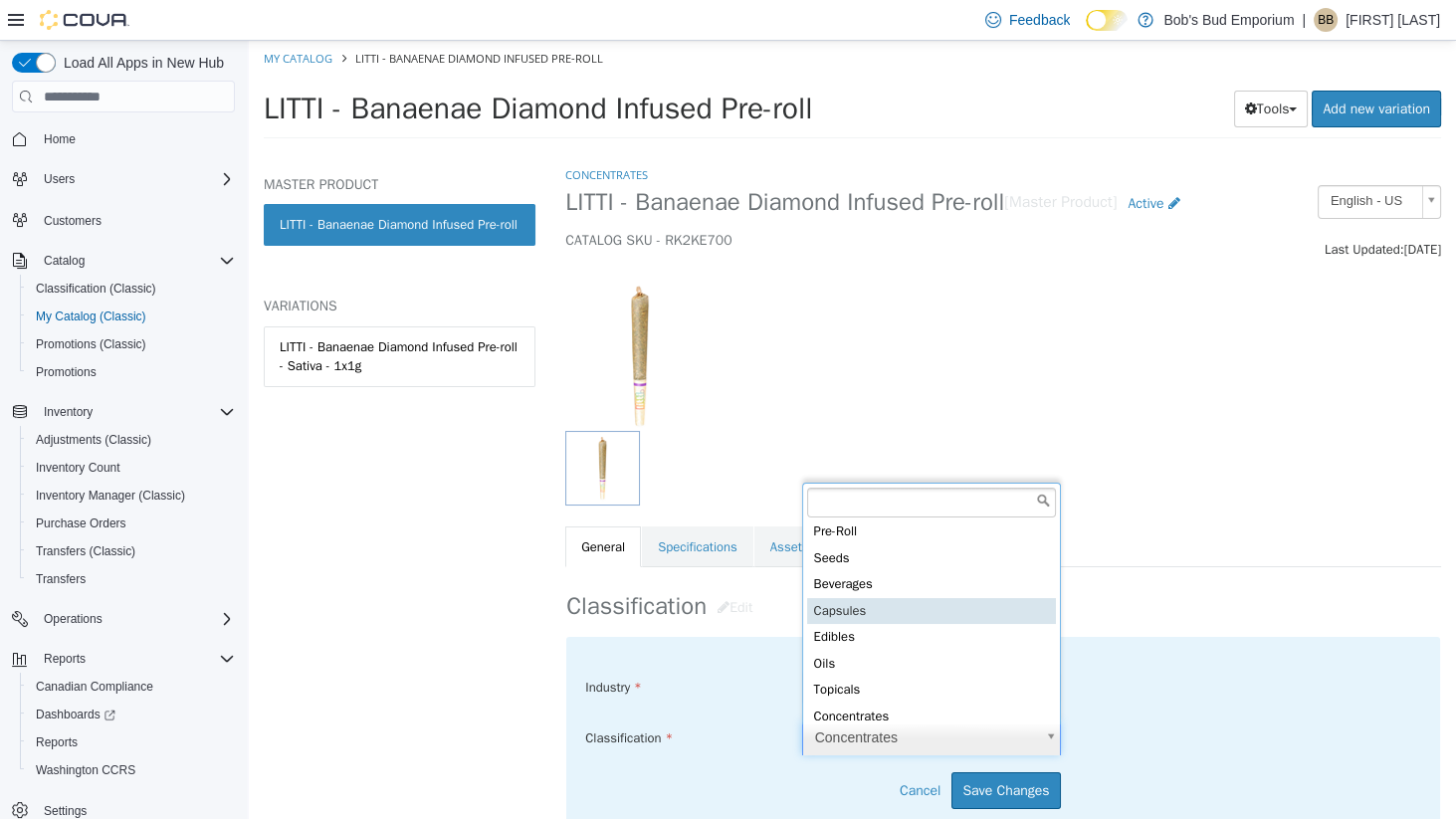scroll, scrollTop: 26, scrollLeft: 0, axis: vertical 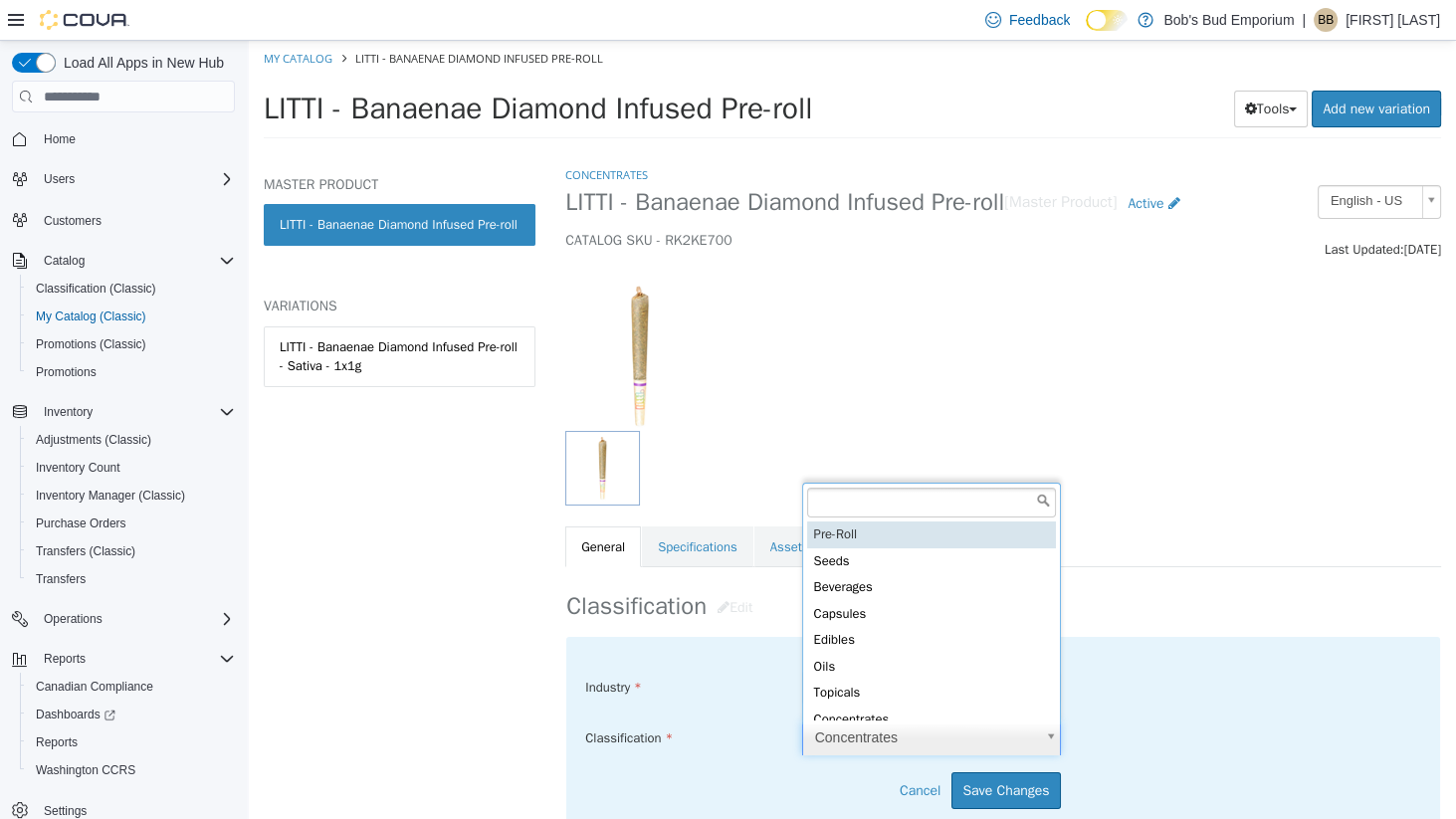 type on "*****" 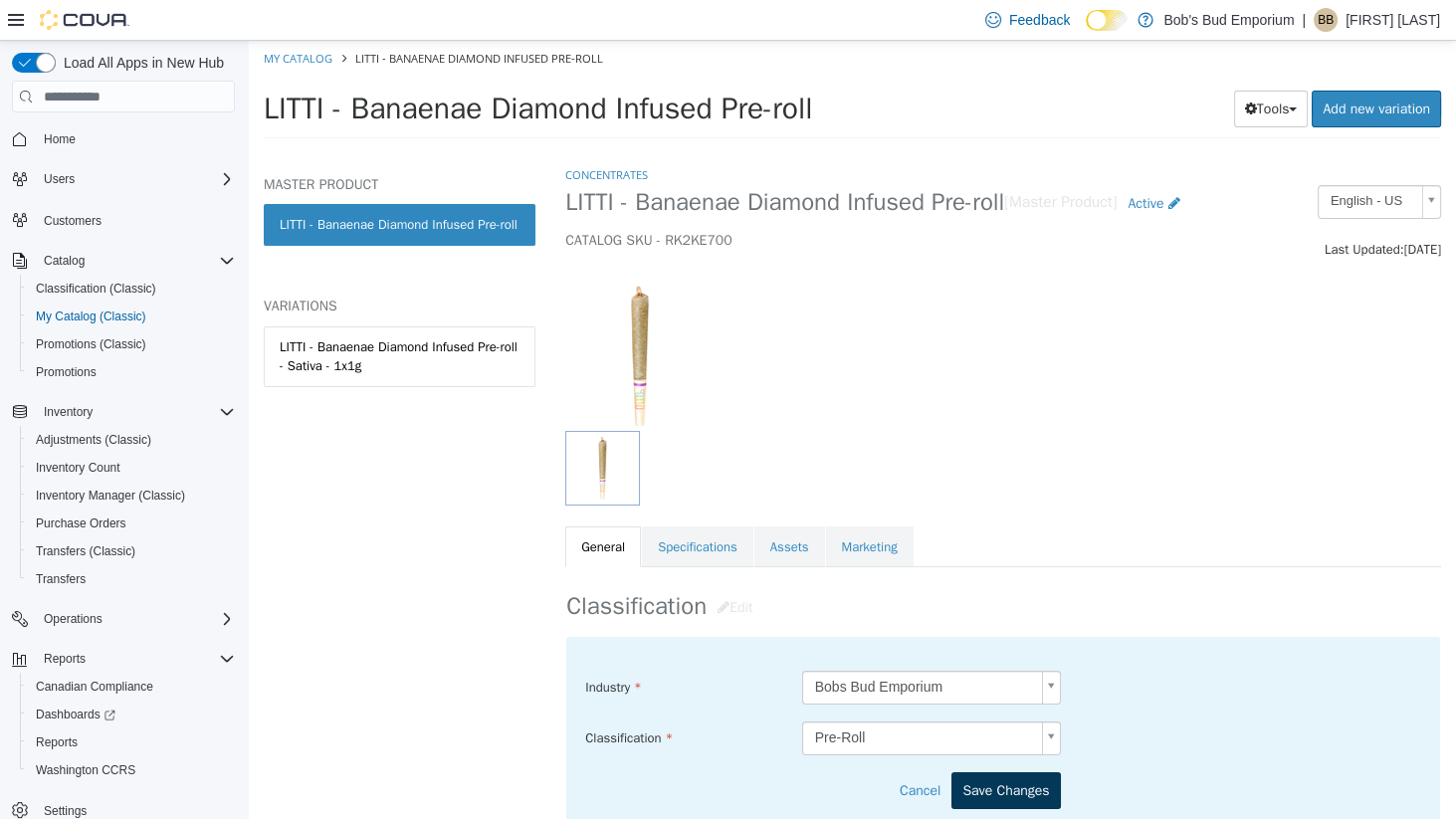 click on "Save Changes" at bounding box center [1005, 790] 